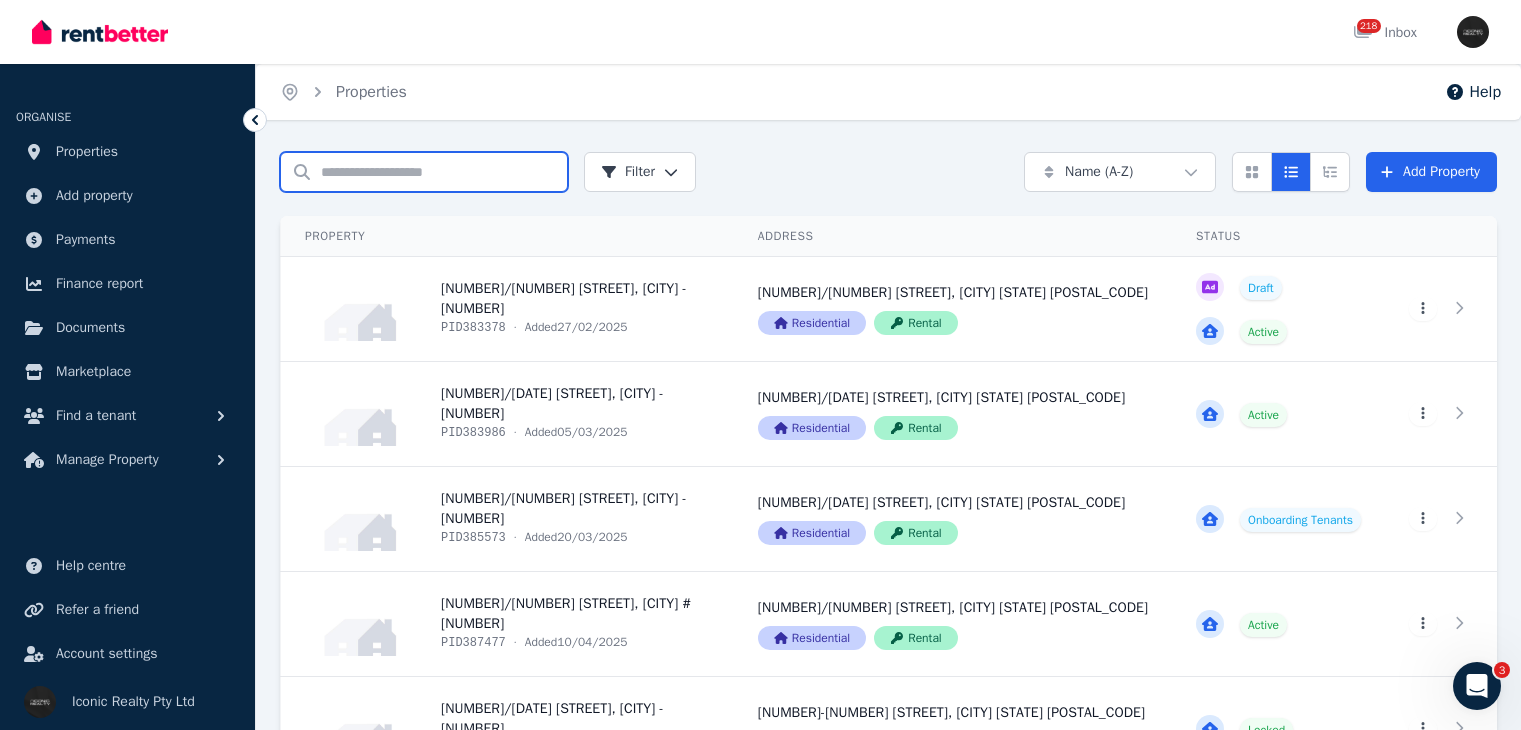 scroll, scrollTop: 0, scrollLeft: 0, axis: both 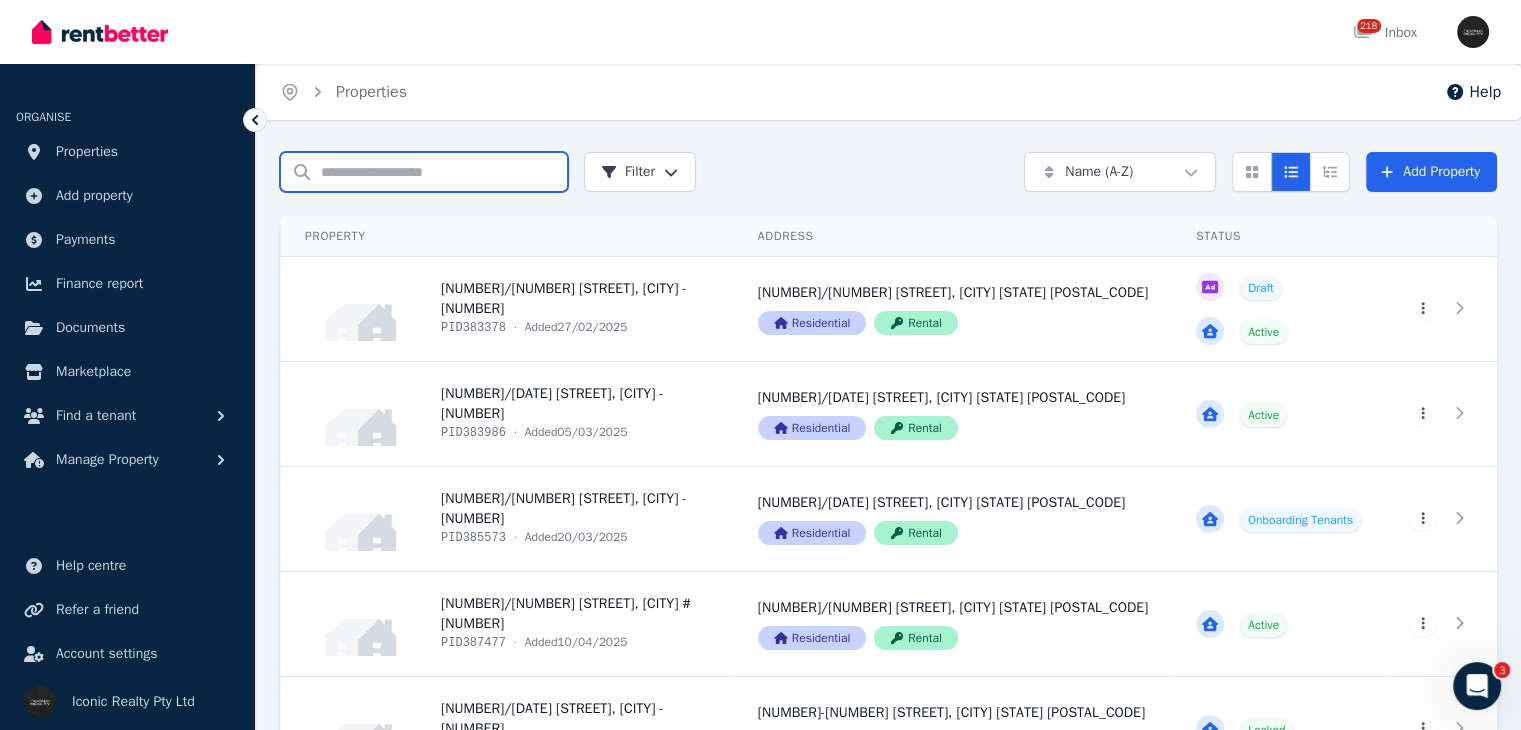 click on "Search properties" at bounding box center (424, 172) 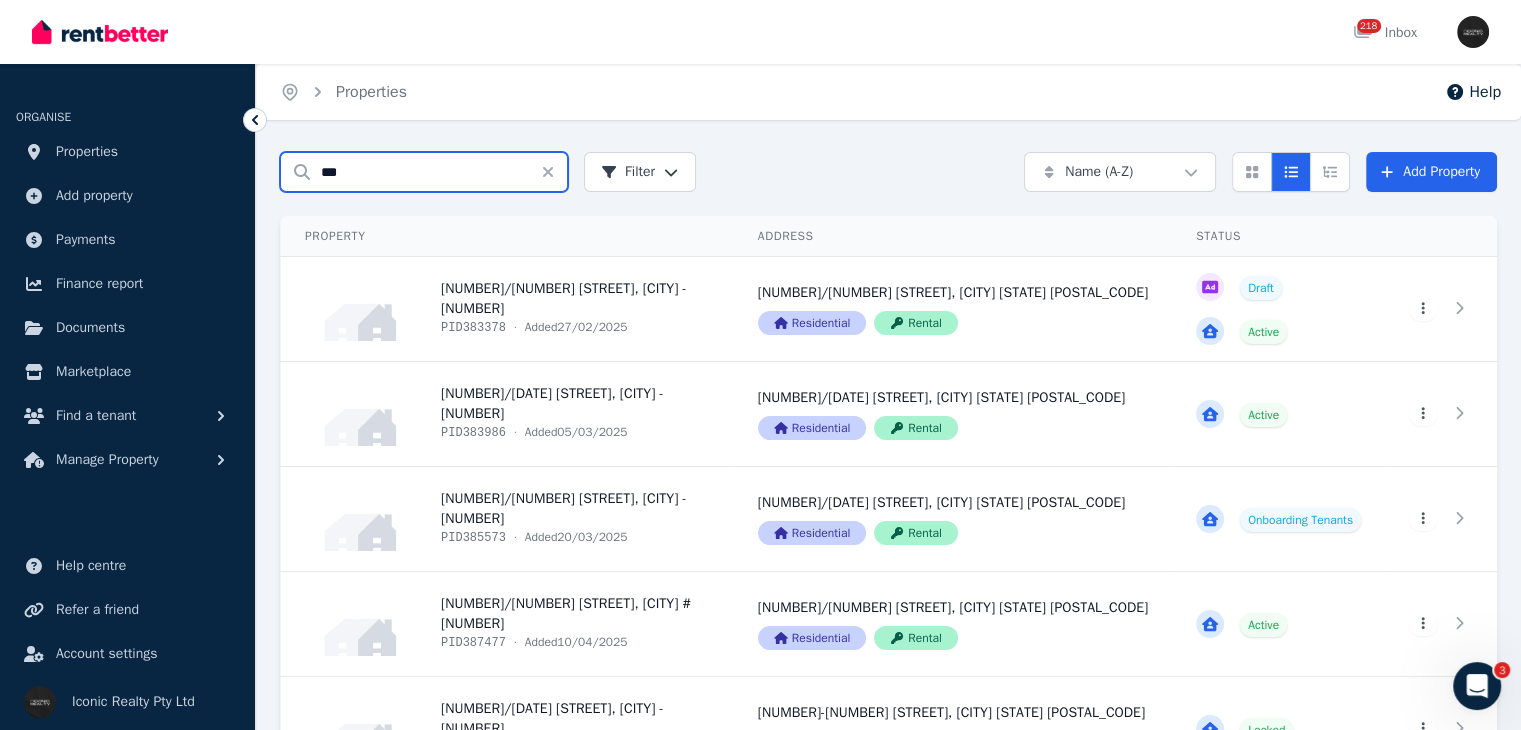 type on "***" 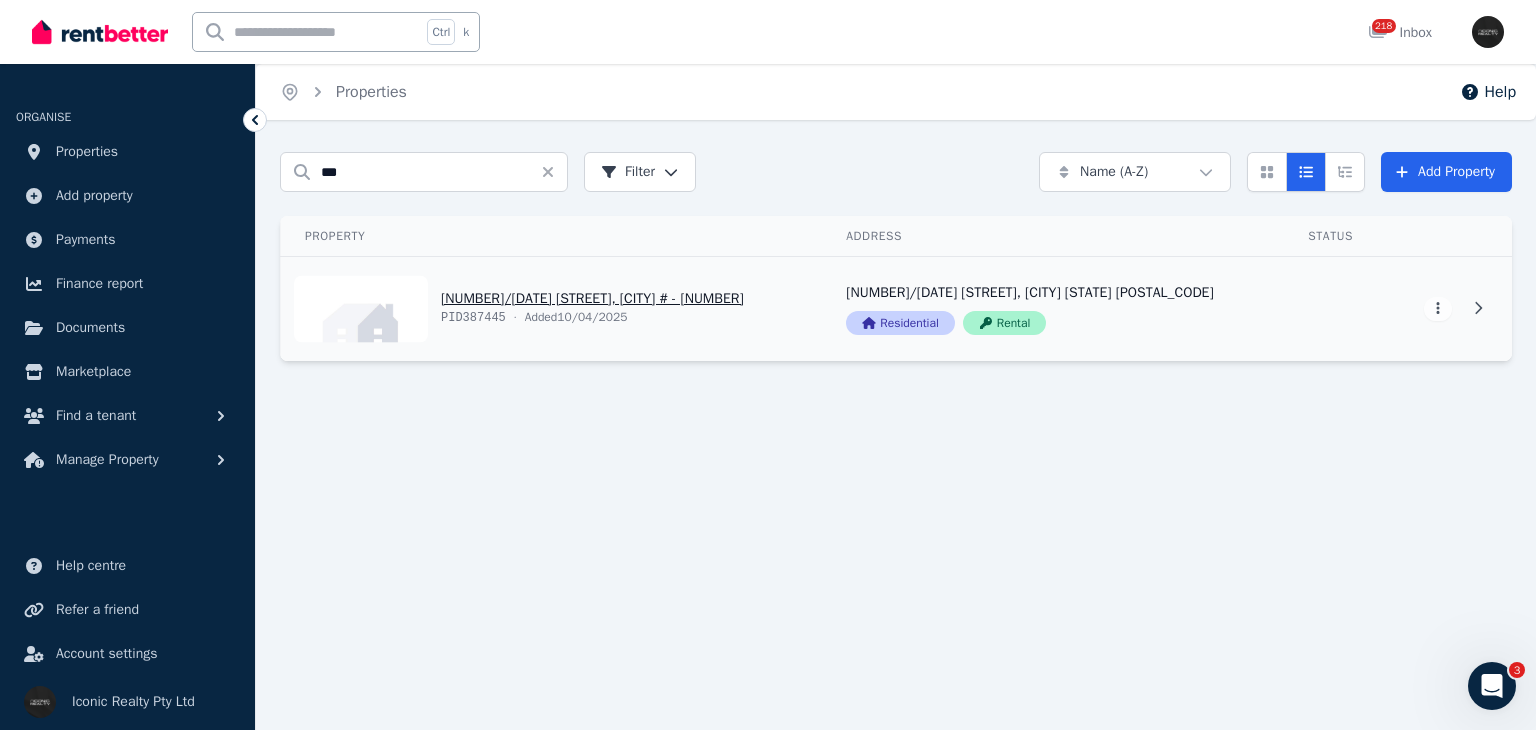 click on "View property details" at bounding box center [551, 309] 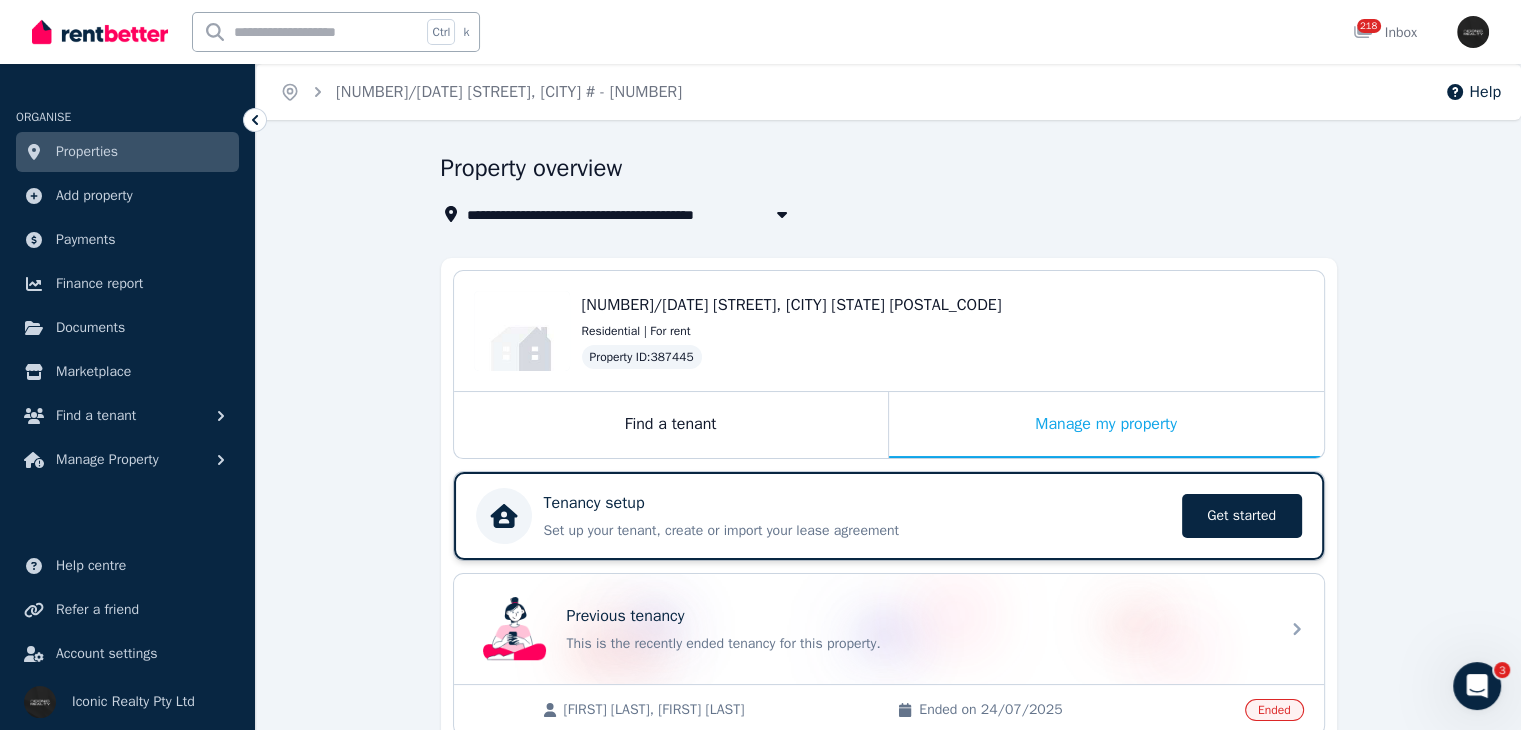 click on "Tenancy setup" at bounding box center (857, 503) 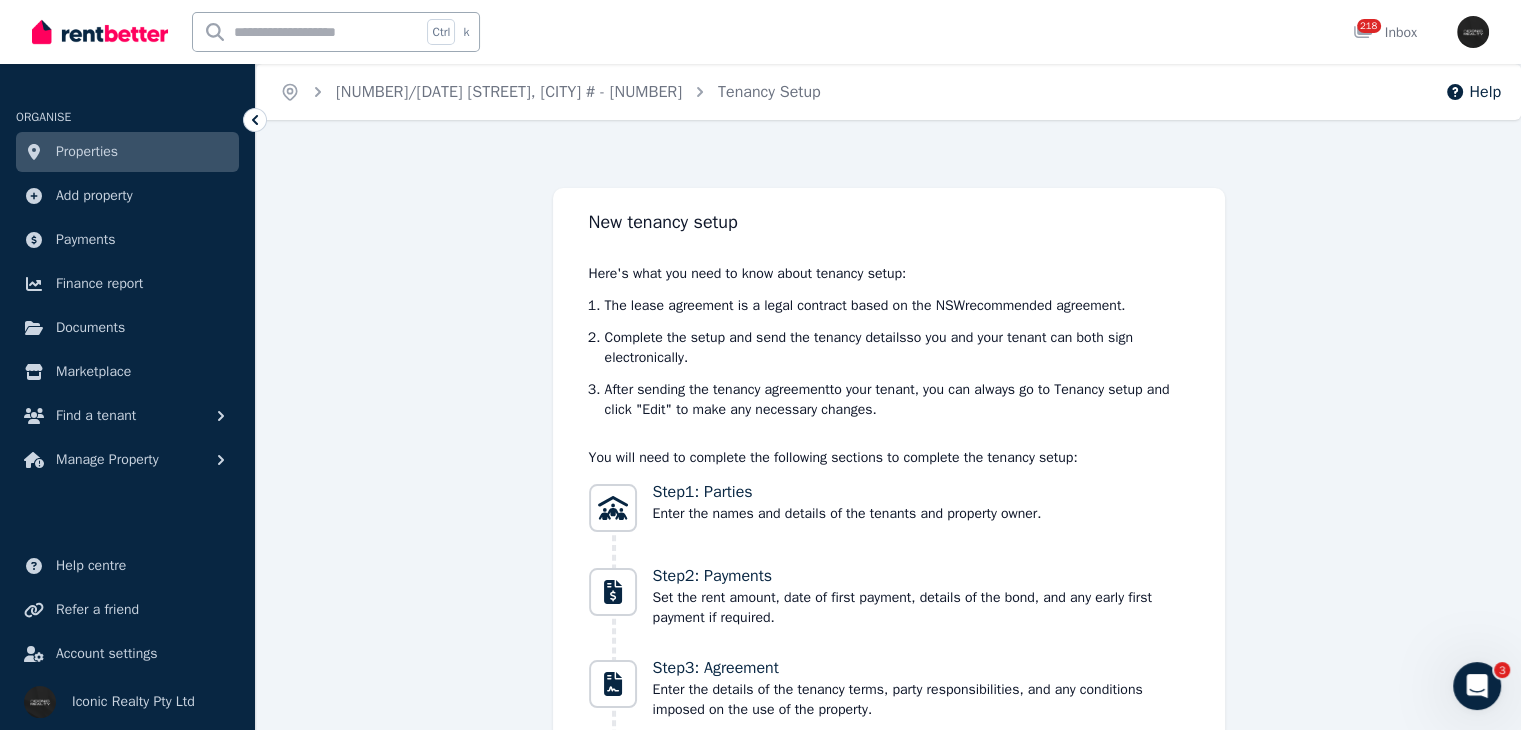 scroll, scrollTop: 240, scrollLeft: 0, axis: vertical 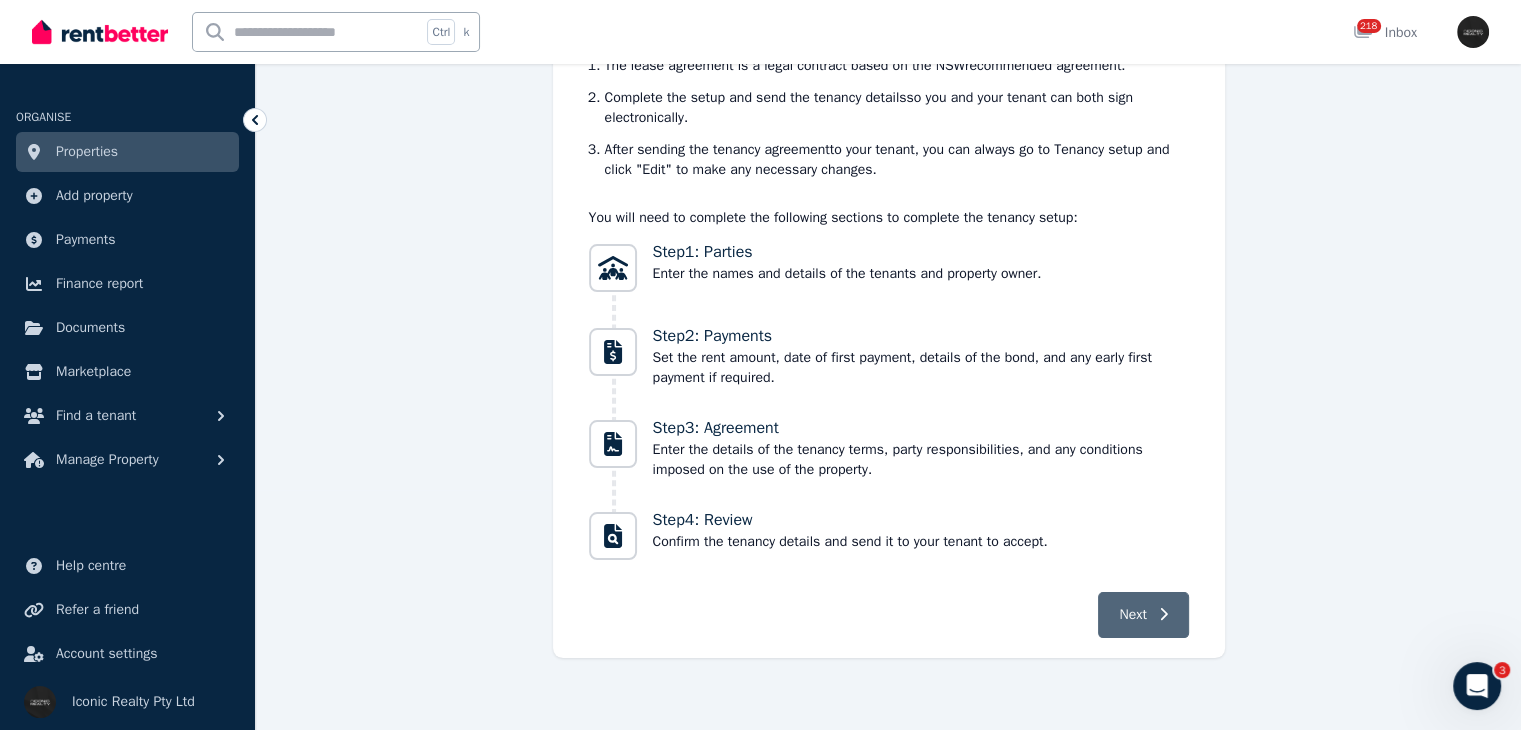 click on "Next" at bounding box center [1132, 615] 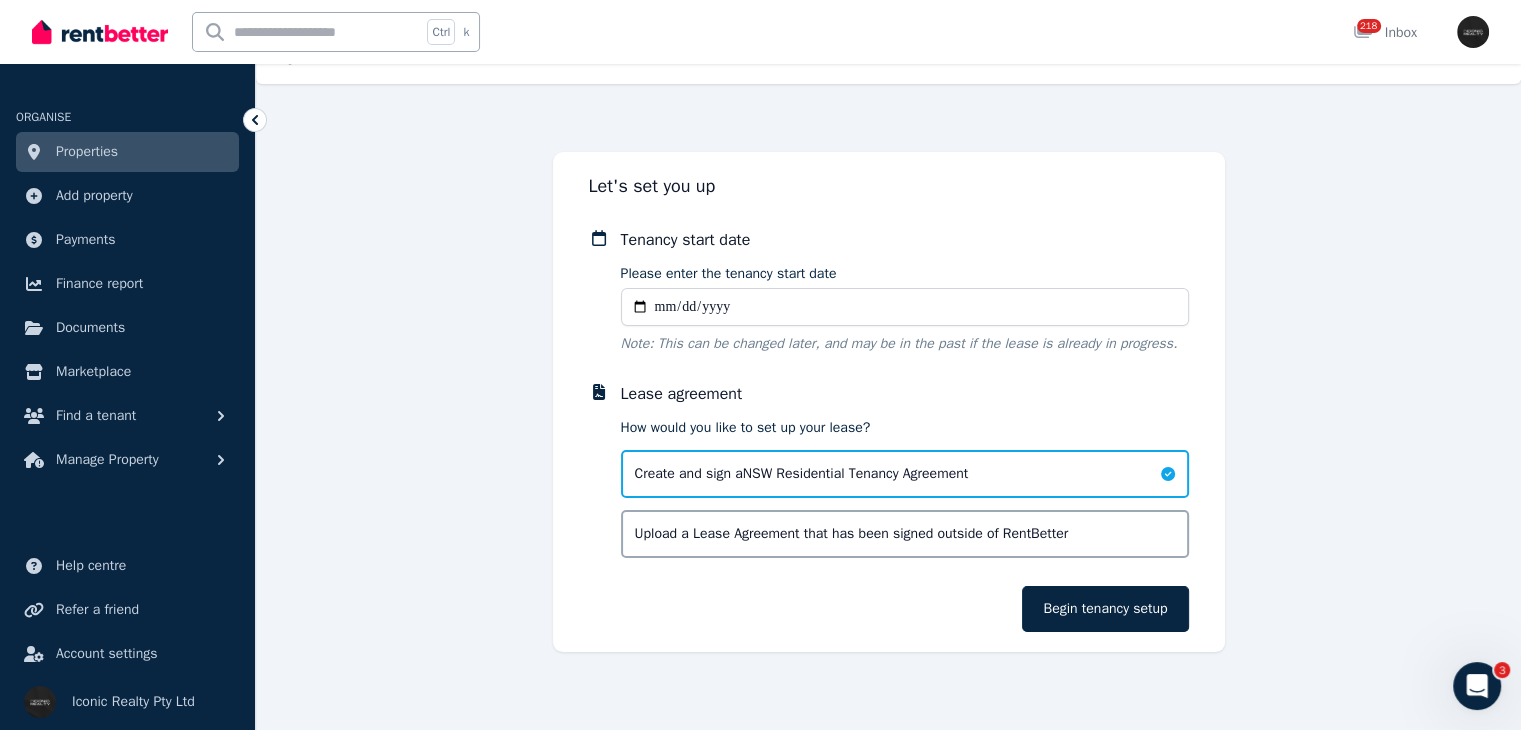 scroll, scrollTop: 36, scrollLeft: 0, axis: vertical 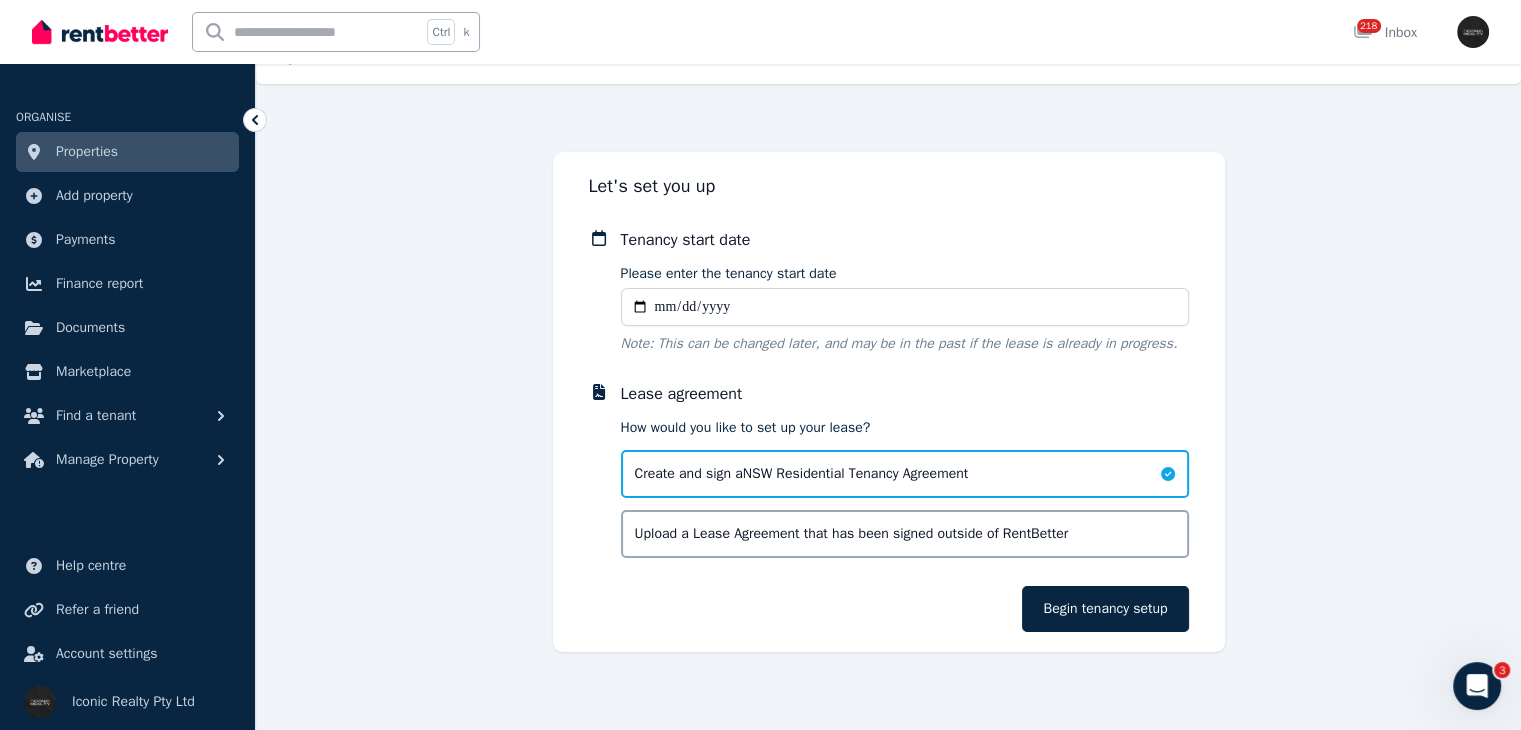 type on "**********" 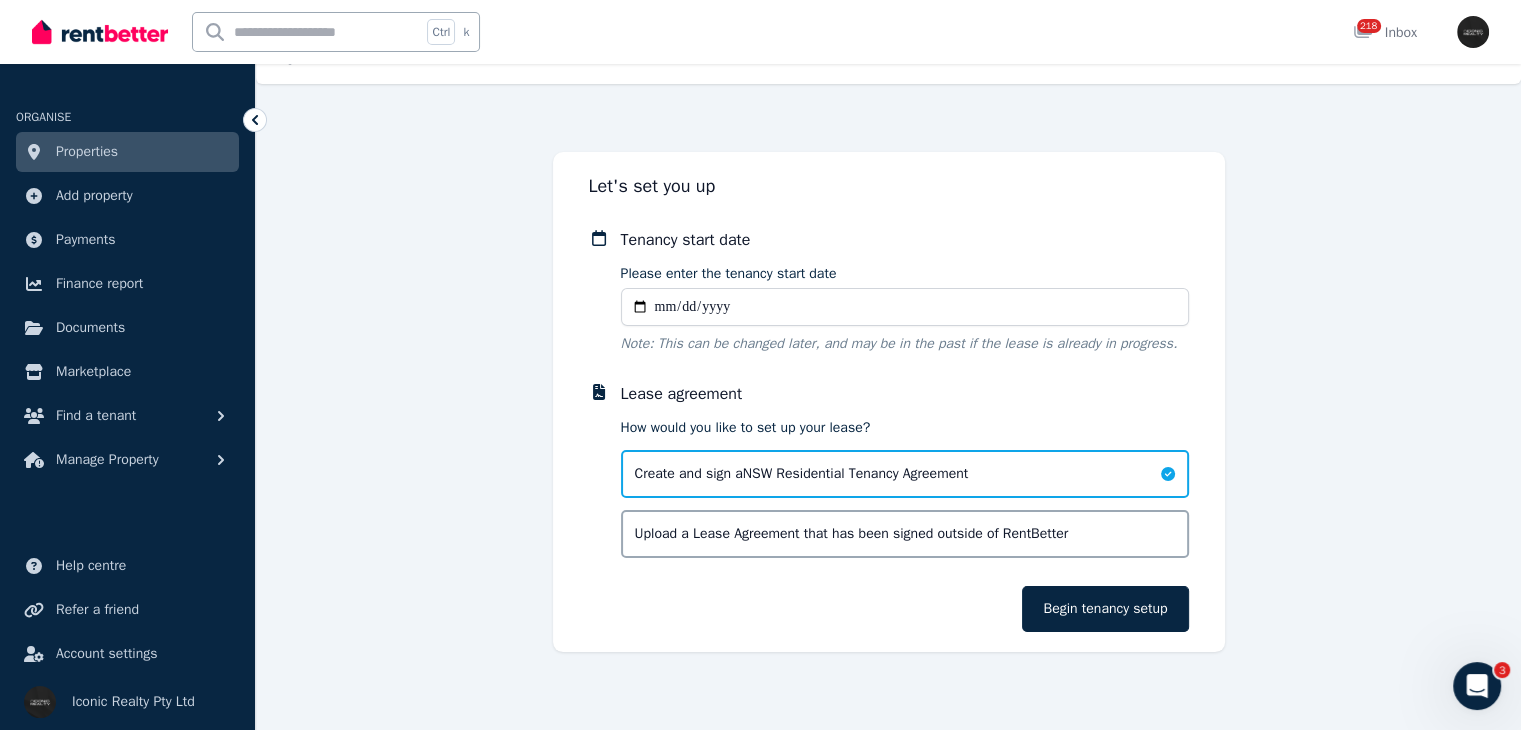 click on "**********" at bounding box center (888, 402) 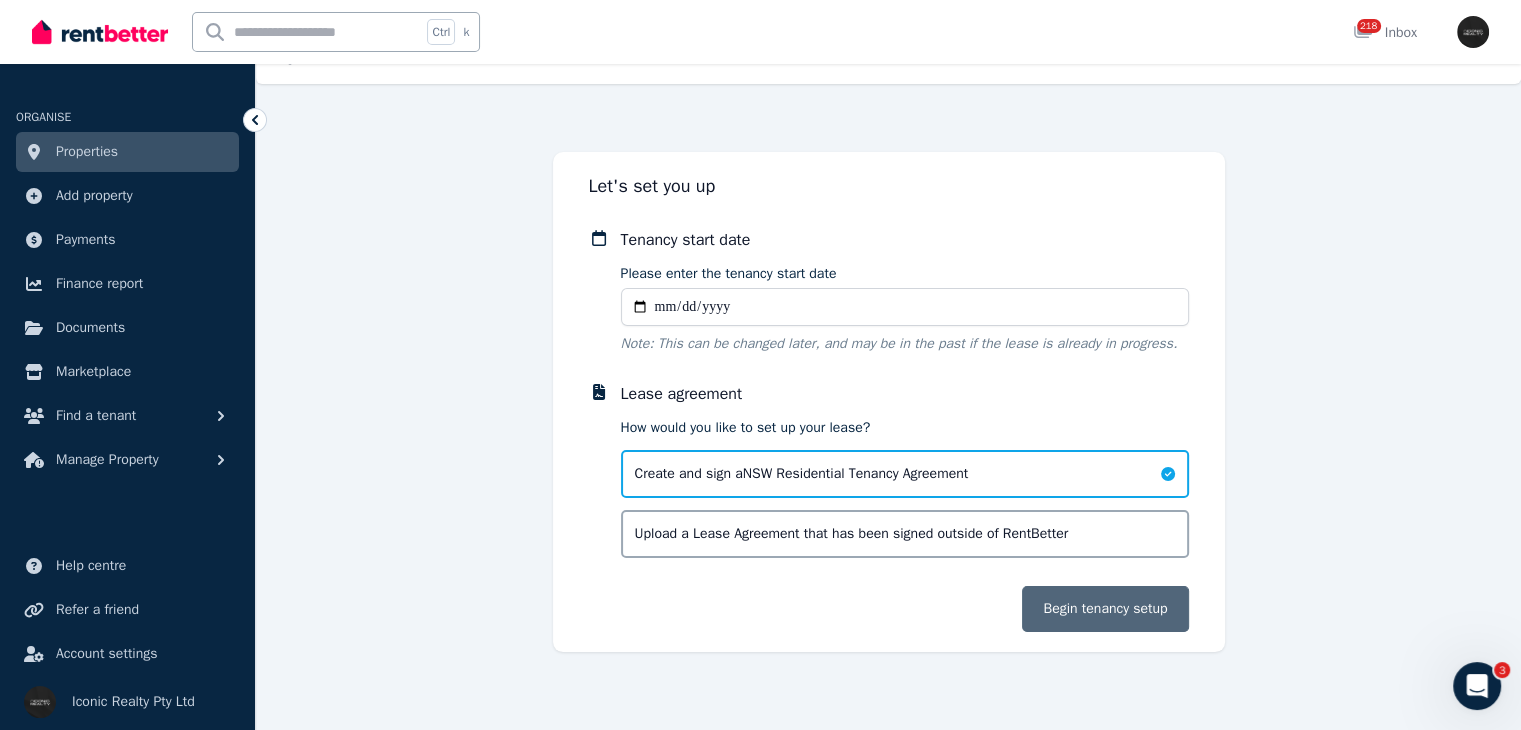 click on "Begin tenancy setup" at bounding box center [1105, 609] 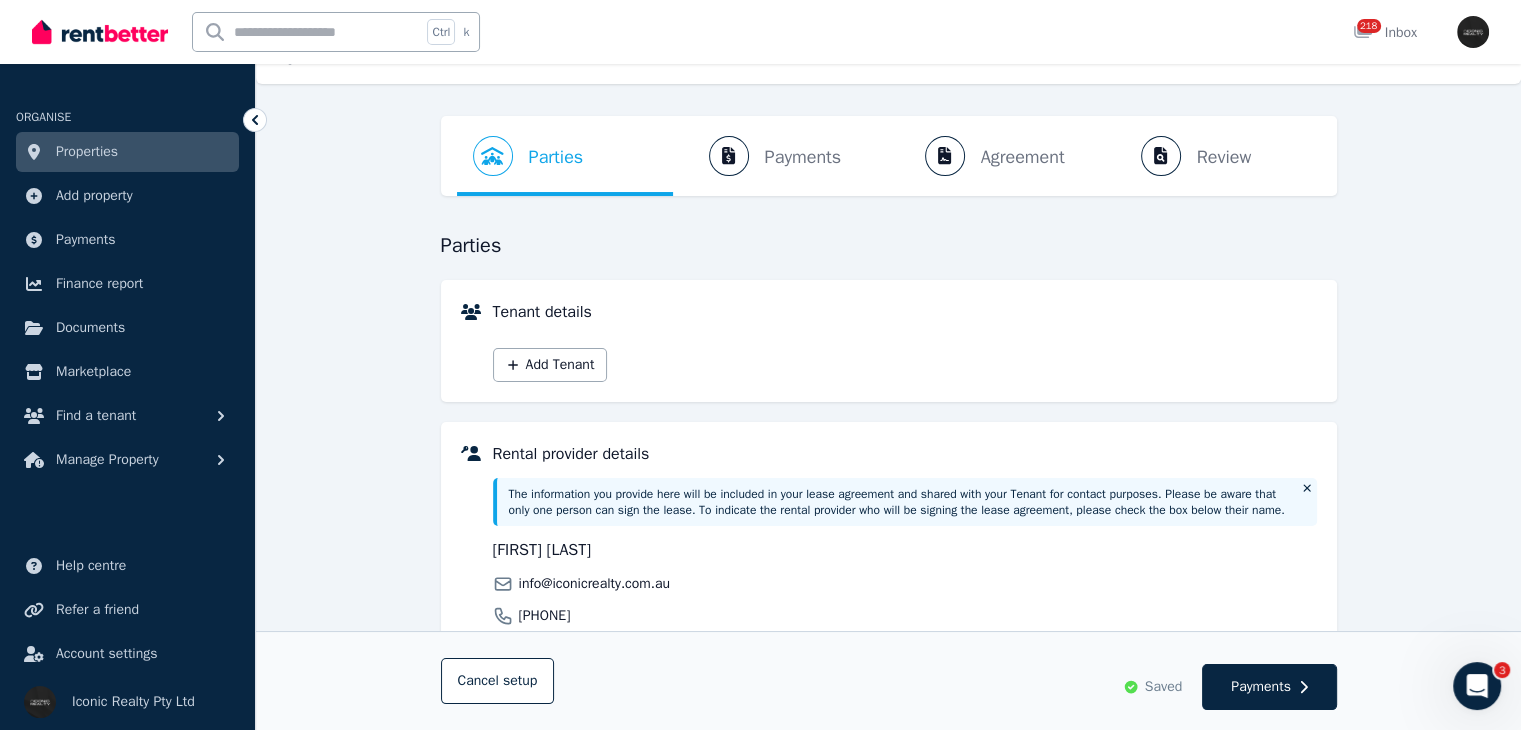 scroll, scrollTop: 0, scrollLeft: 0, axis: both 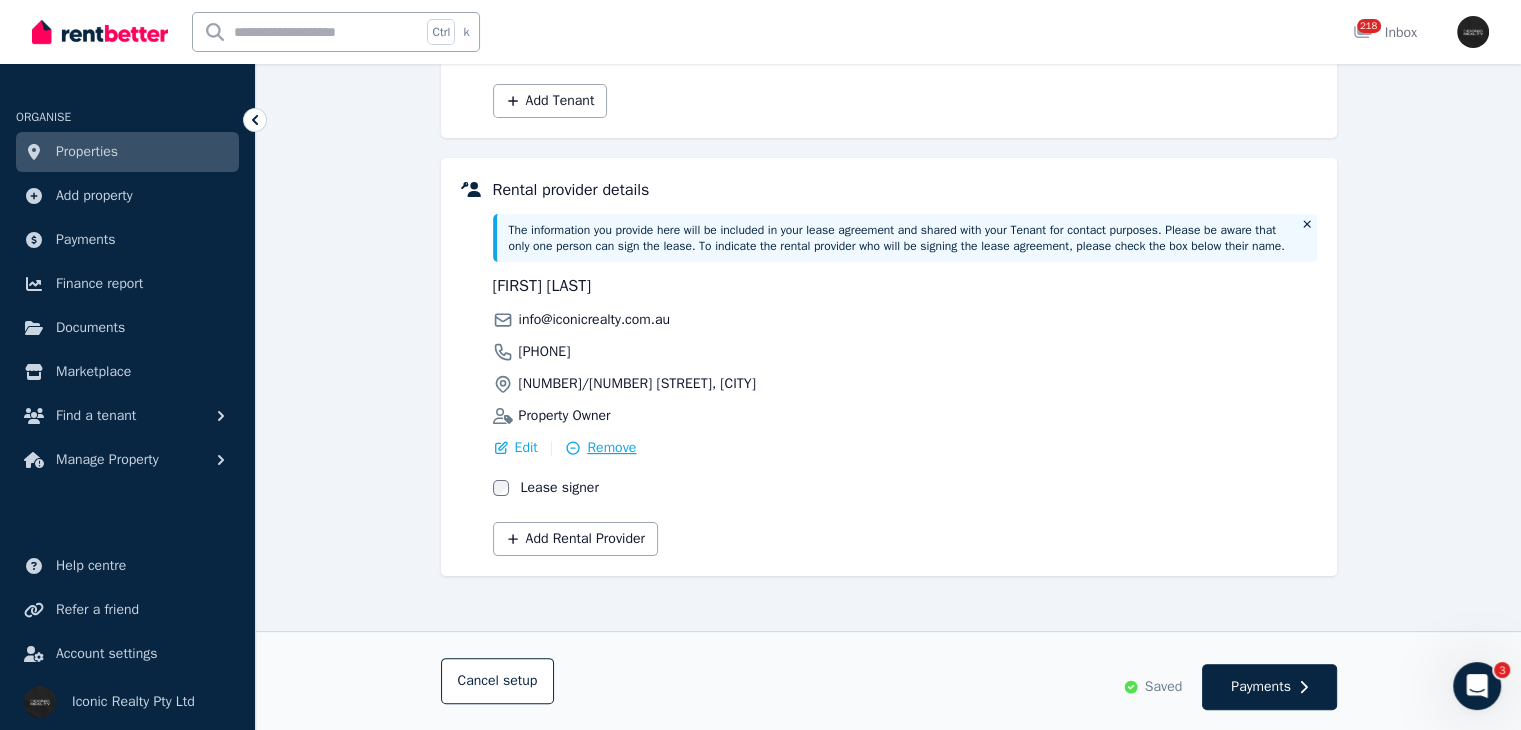 click on "Remove" at bounding box center (611, 448) 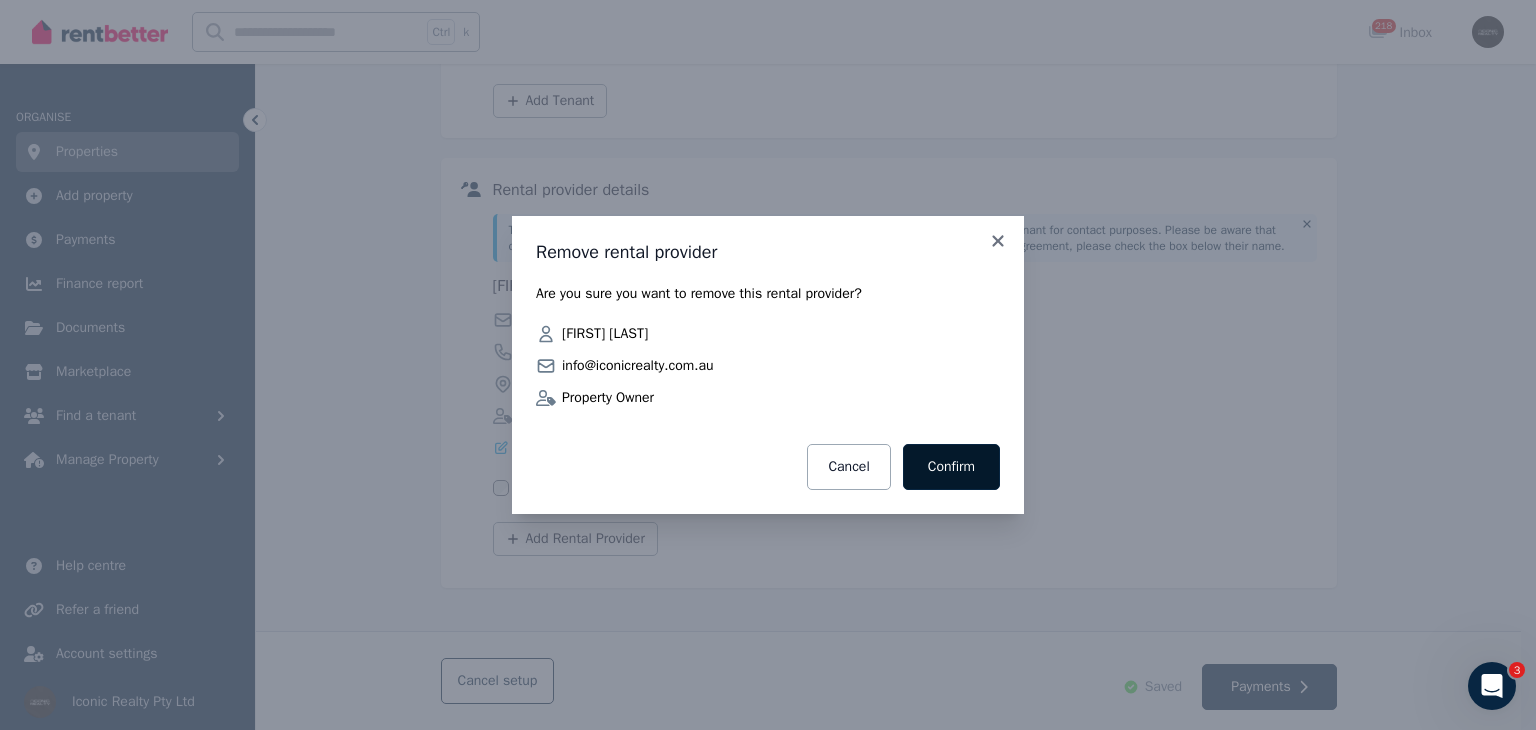 click on "Confirm" at bounding box center [951, 467] 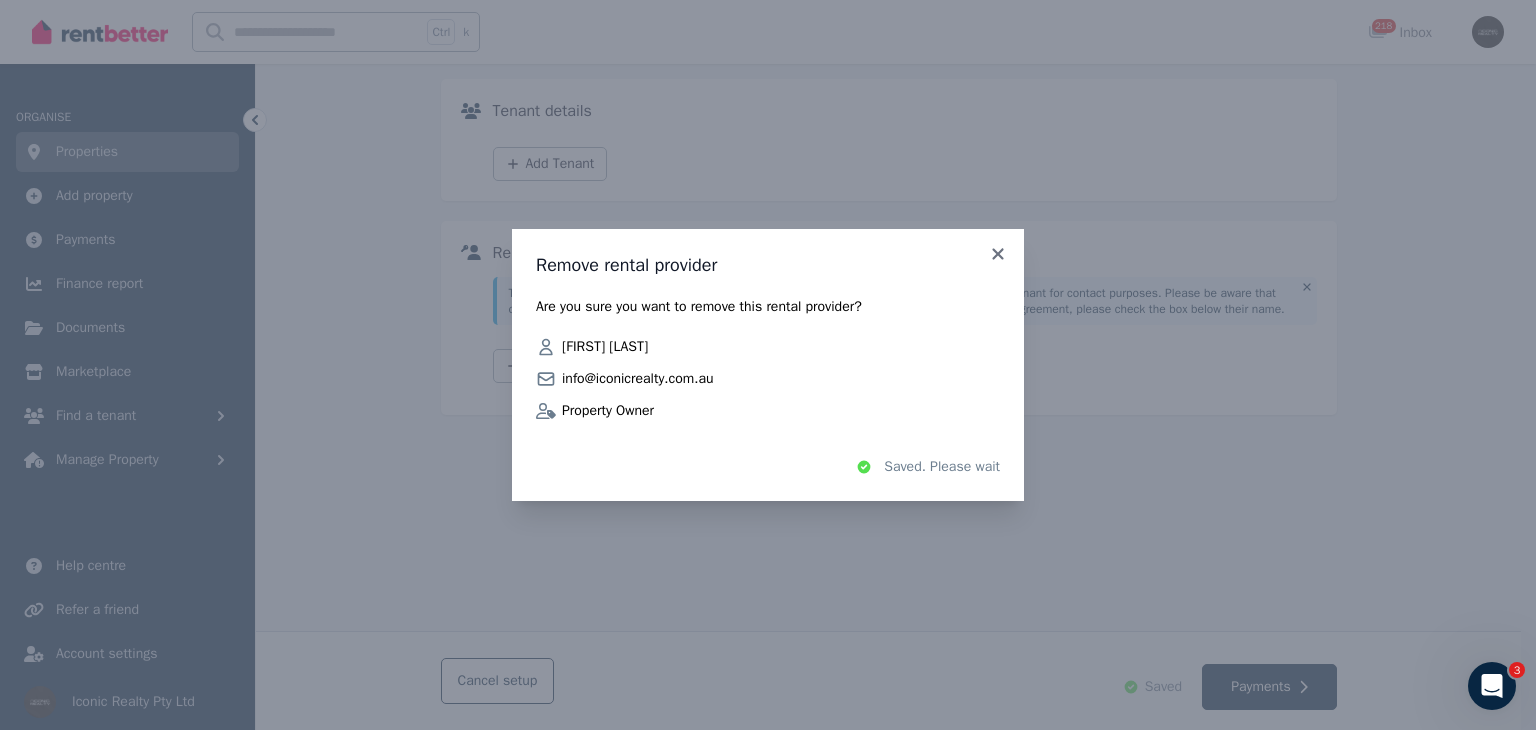 scroll, scrollTop: 236, scrollLeft: 0, axis: vertical 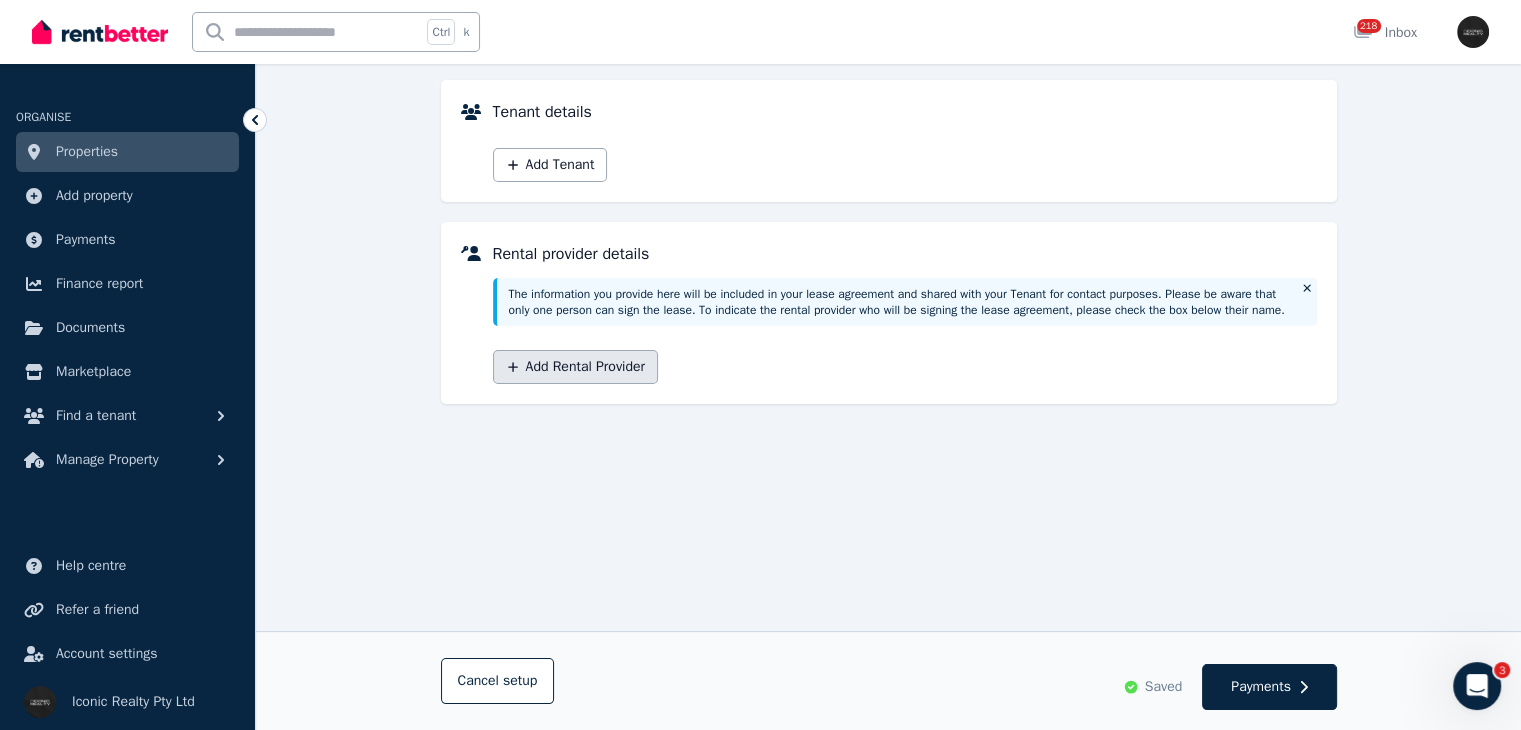 click on "Add Rental Provider" at bounding box center (575, 367) 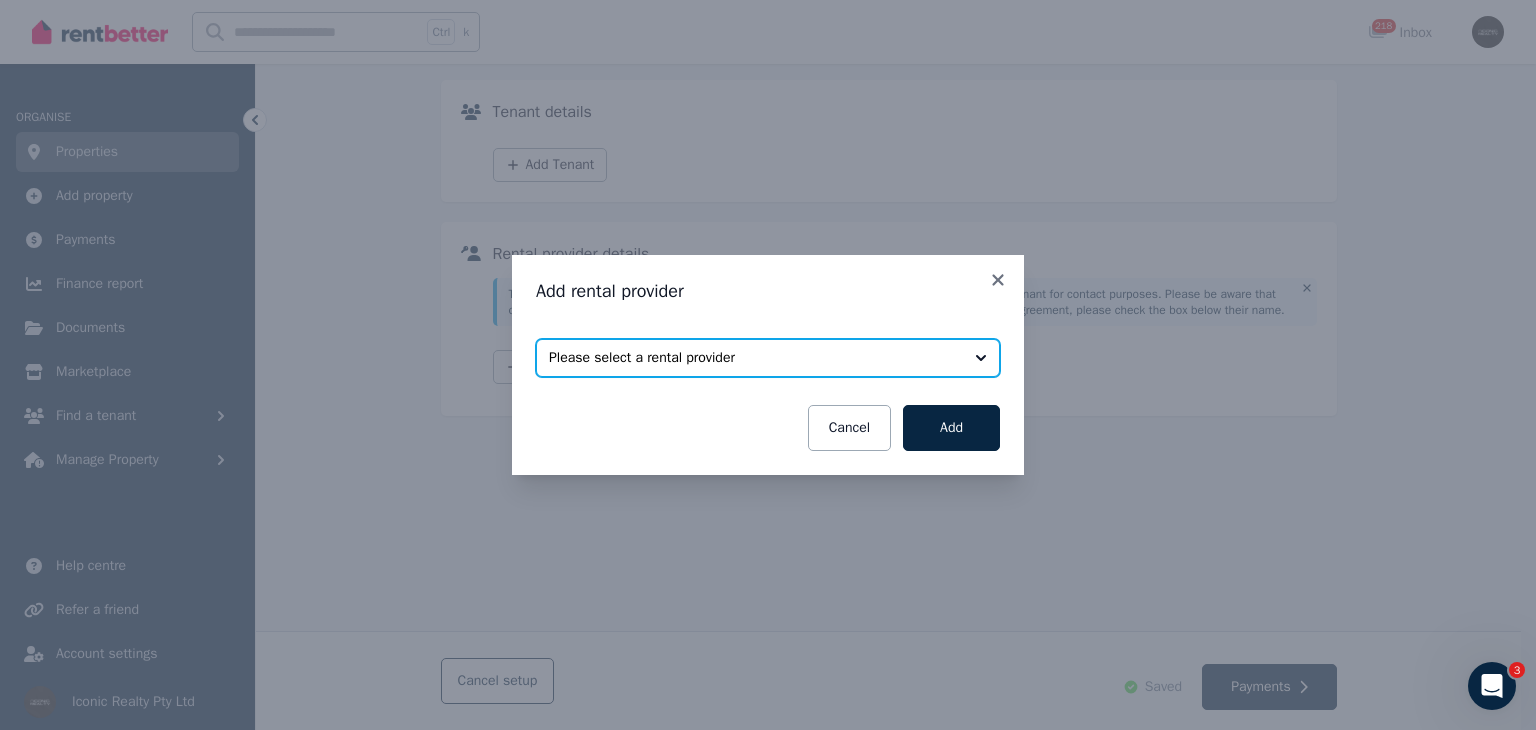 click on "Please select a rental provider" at bounding box center [754, 358] 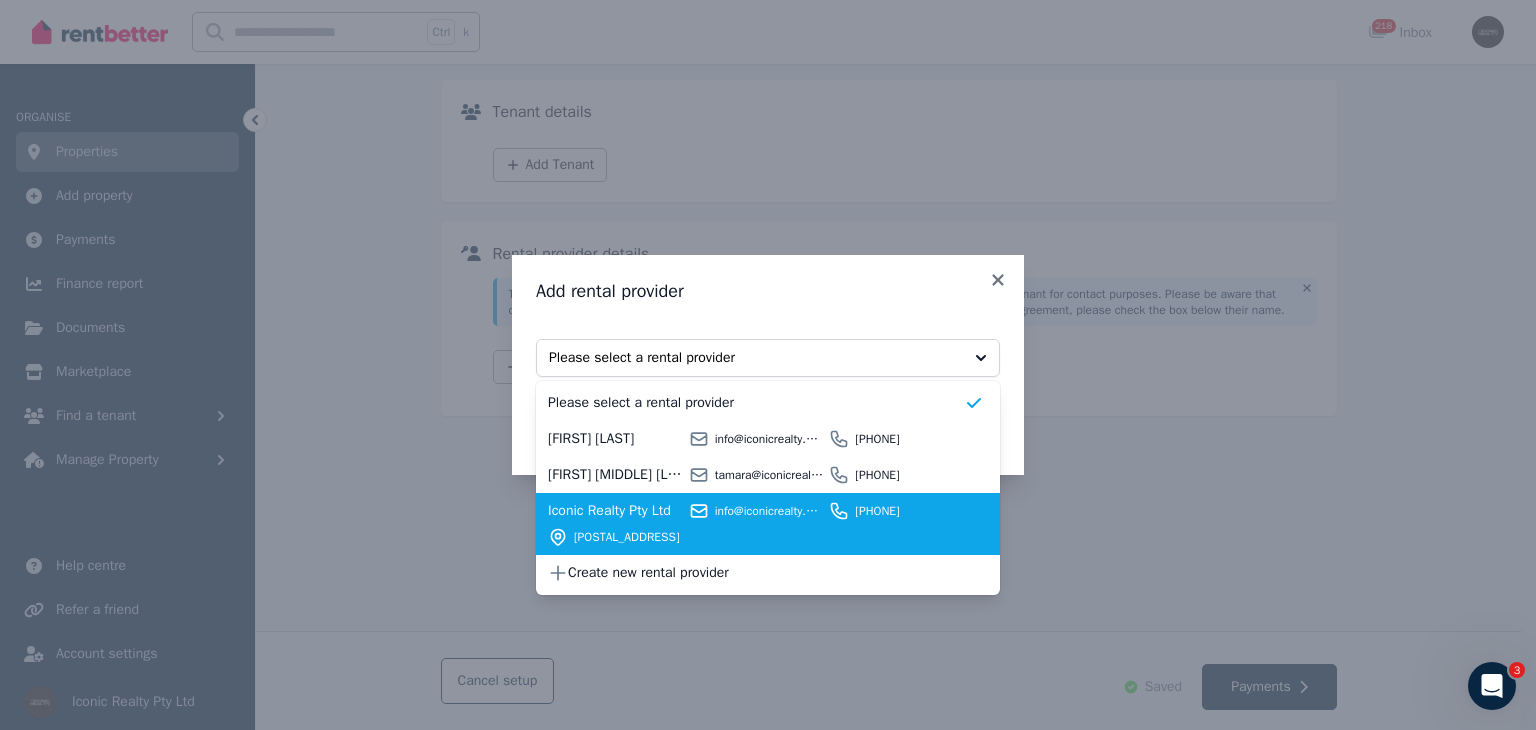 click on "[POSTAL_ADDRESS]" at bounding box center (769, 537) 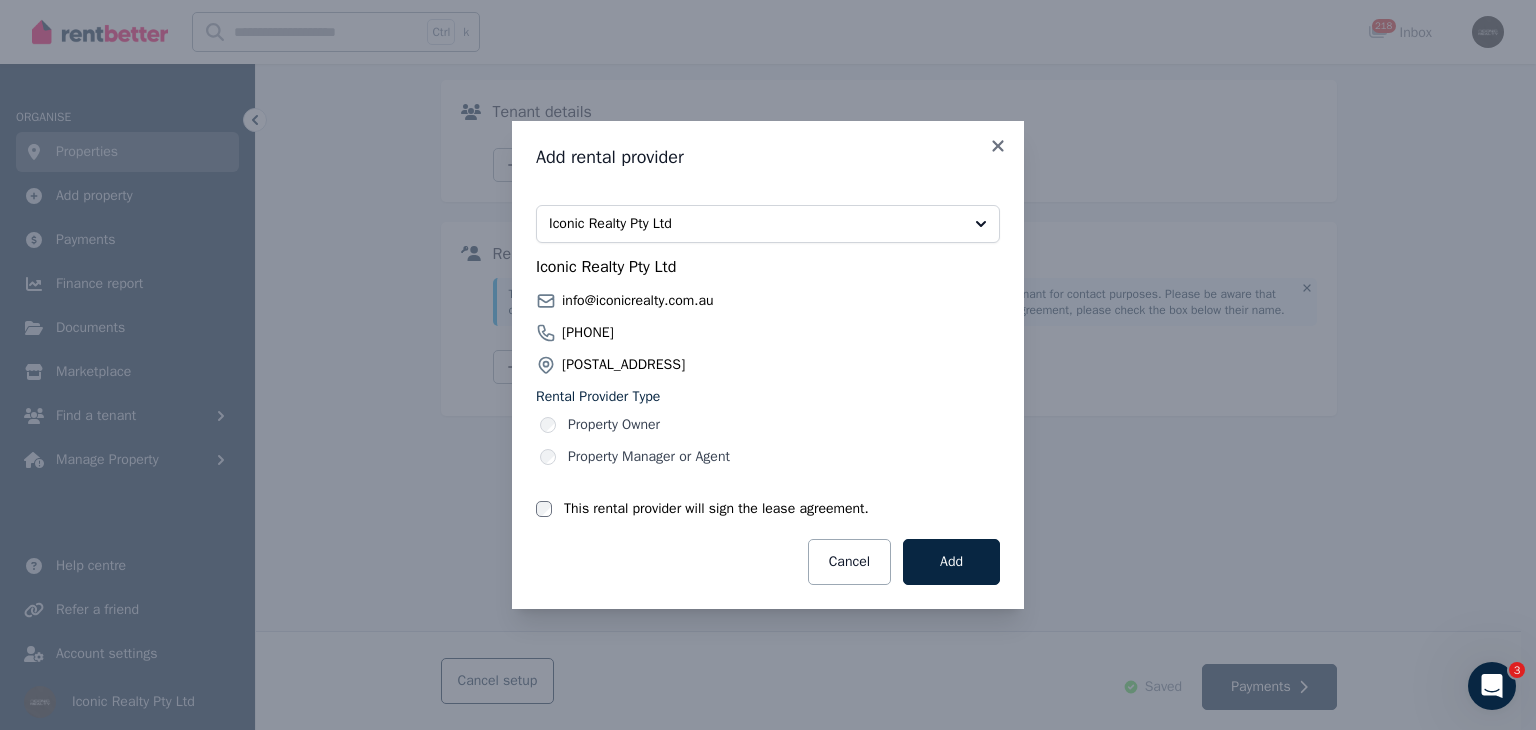 click on "Property Manager or Agent" at bounding box center [649, 457] 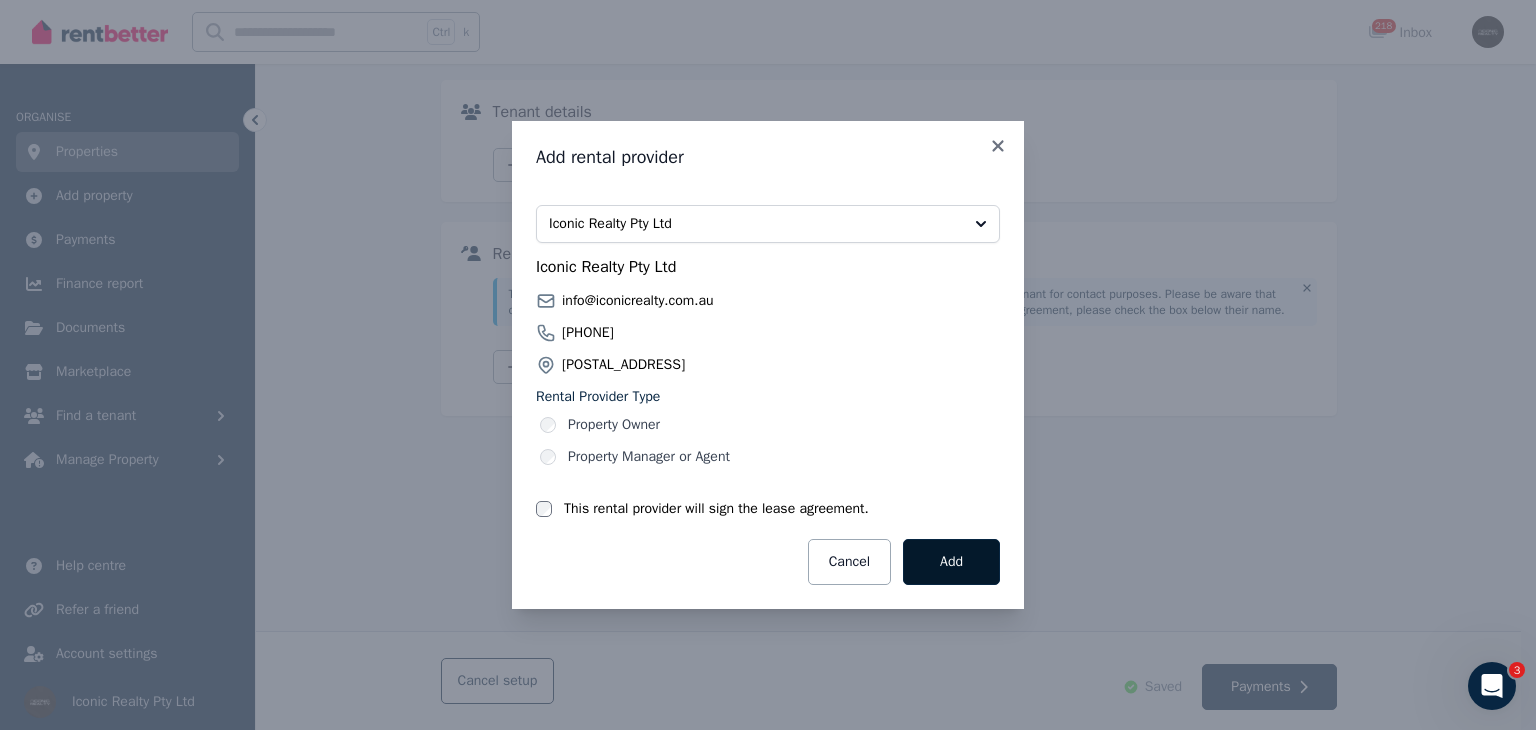 click on "Add" at bounding box center (951, 562) 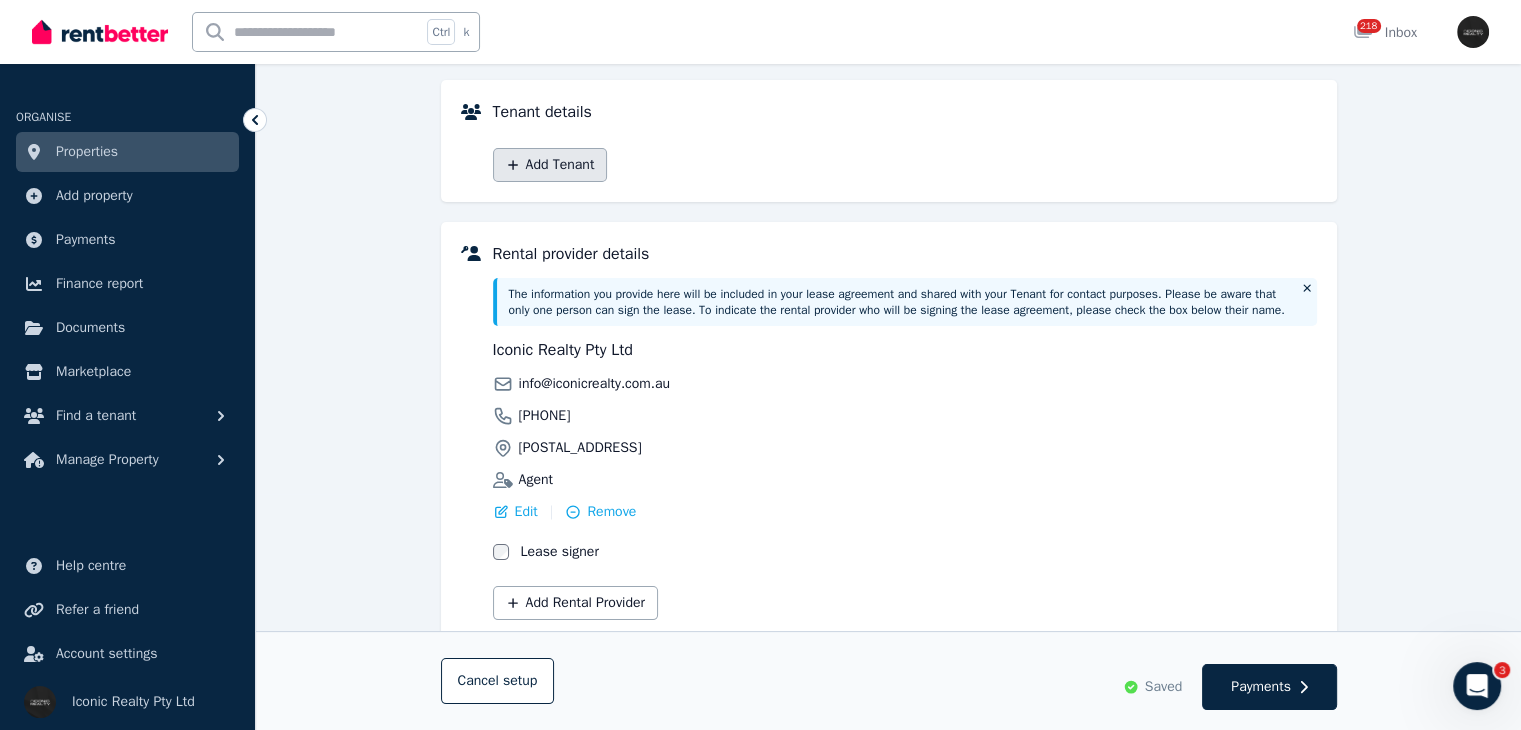 click on "Add Tenant" at bounding box center (550, 165) 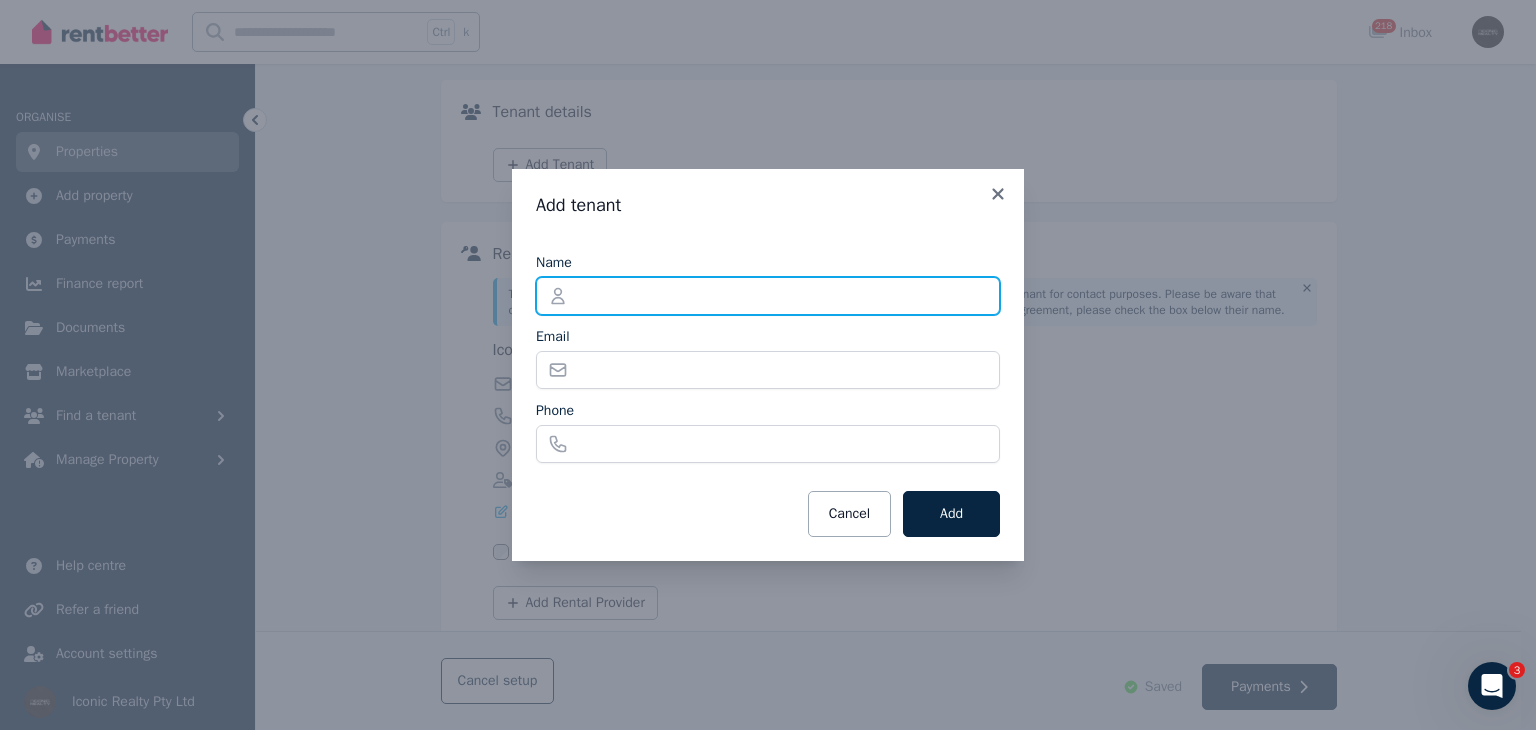 click on "Name" at bounding box center [768, 296] 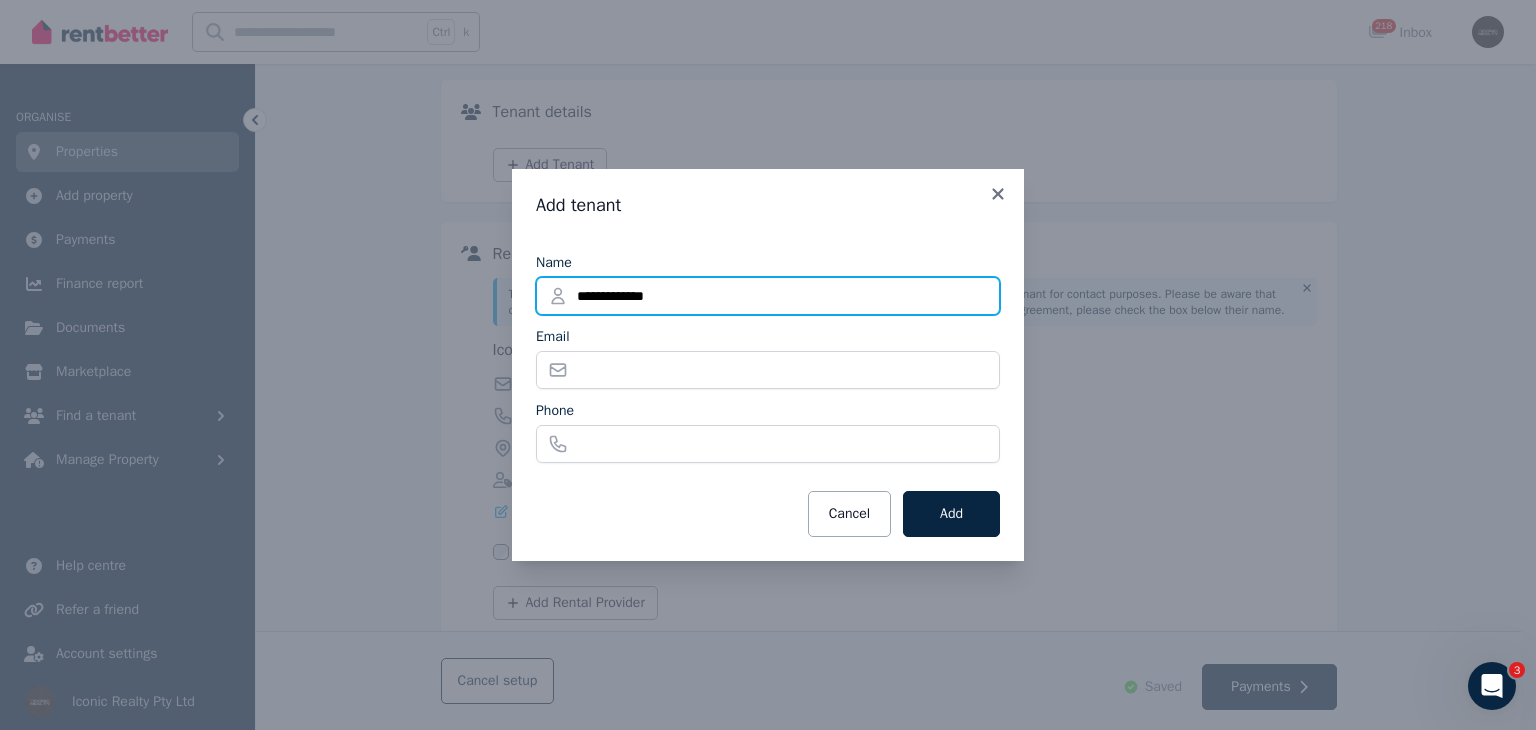 type on "**********" 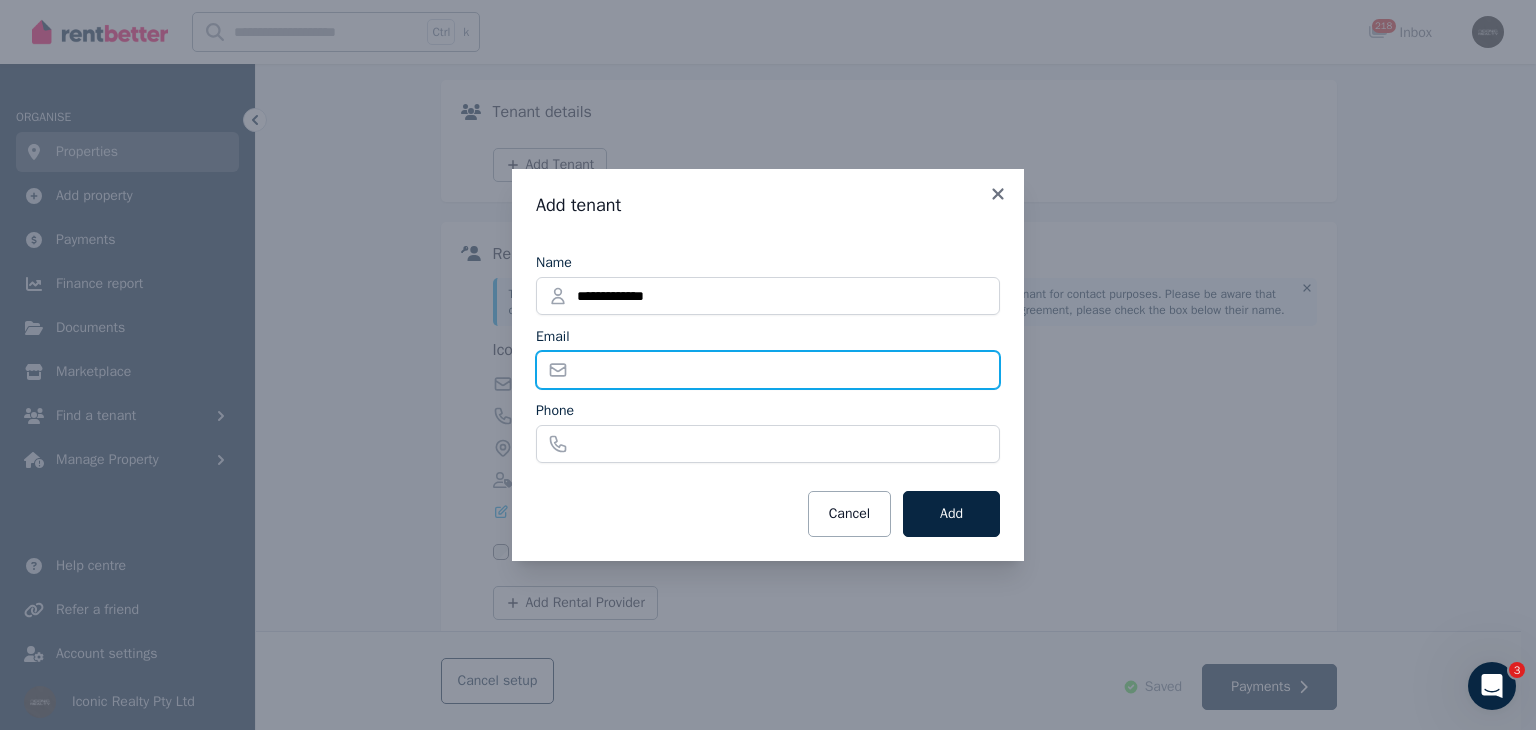click on "Email" at bounding box center (768, 370) 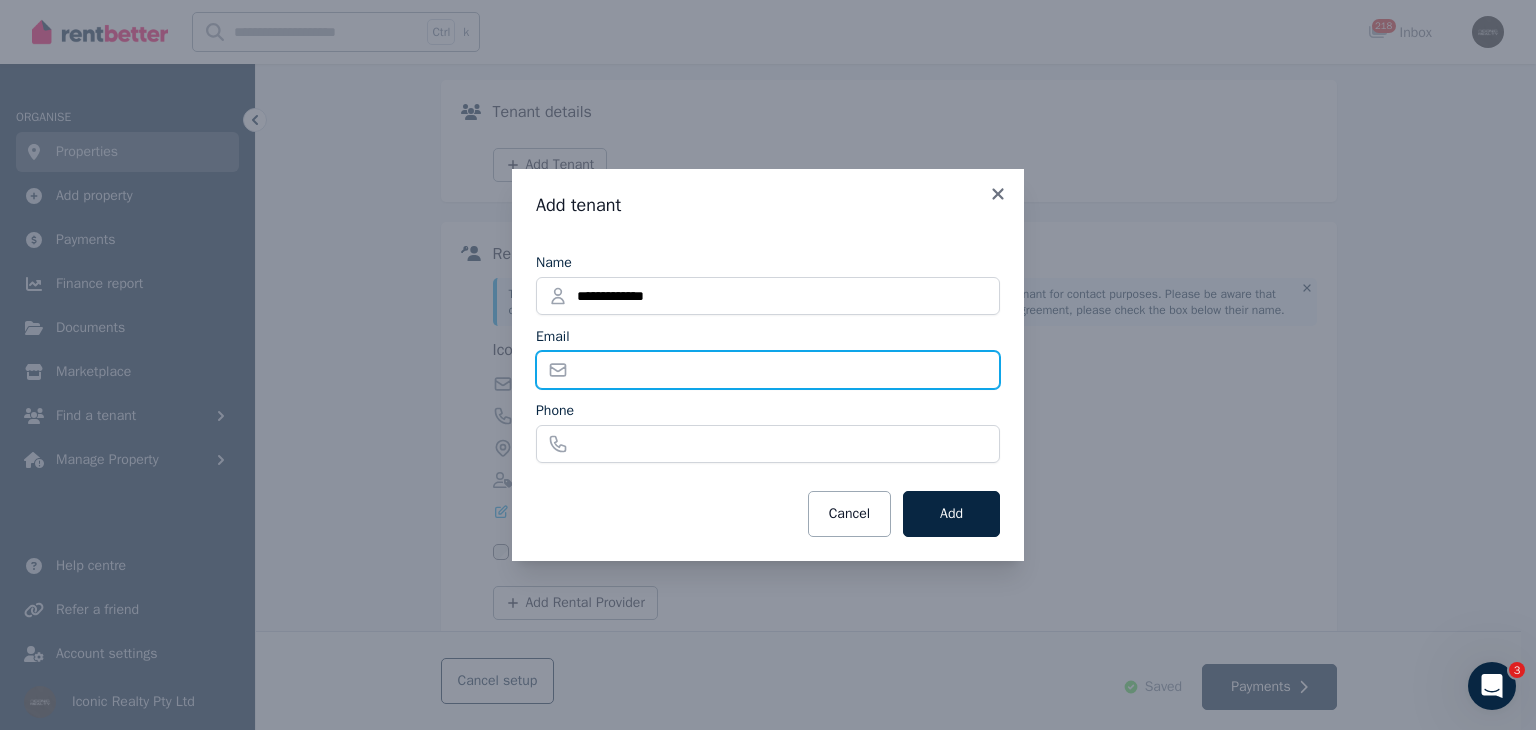 paste on "**********" 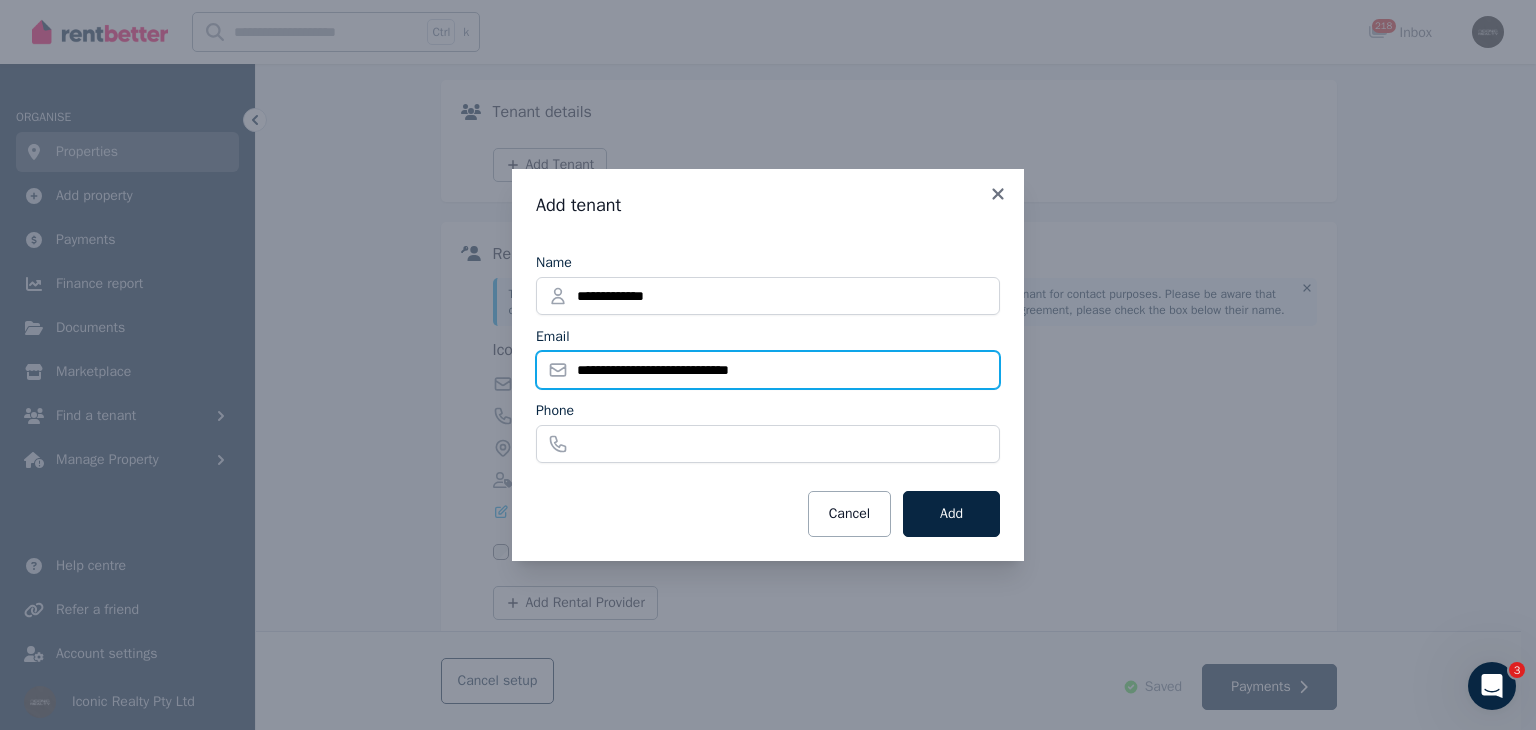 drag, startPoint x: 796, startPoint y: 365, endPoint x: 717, endPoint y: 378, distance: 80.06248 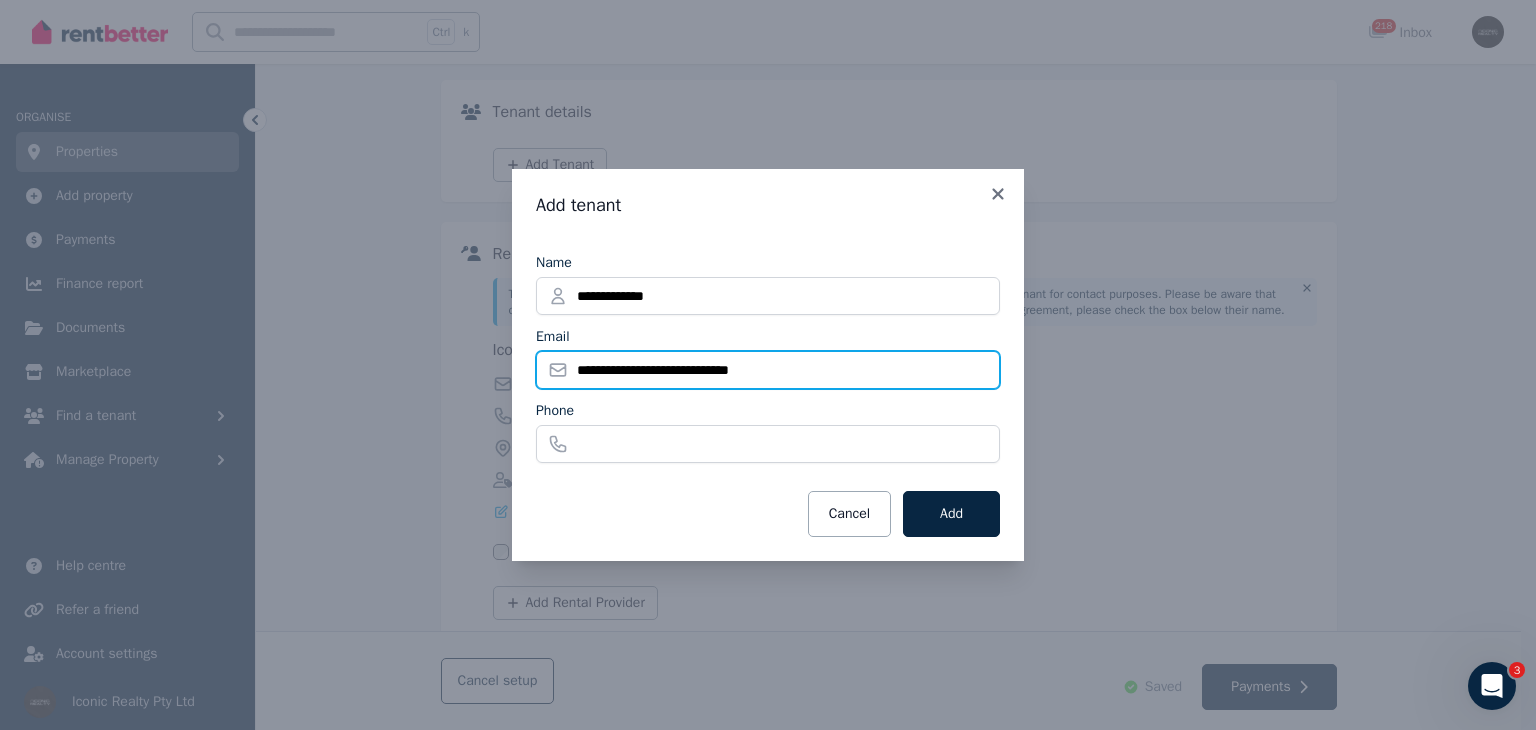 click on "**********" at bounding box center [768, 370] 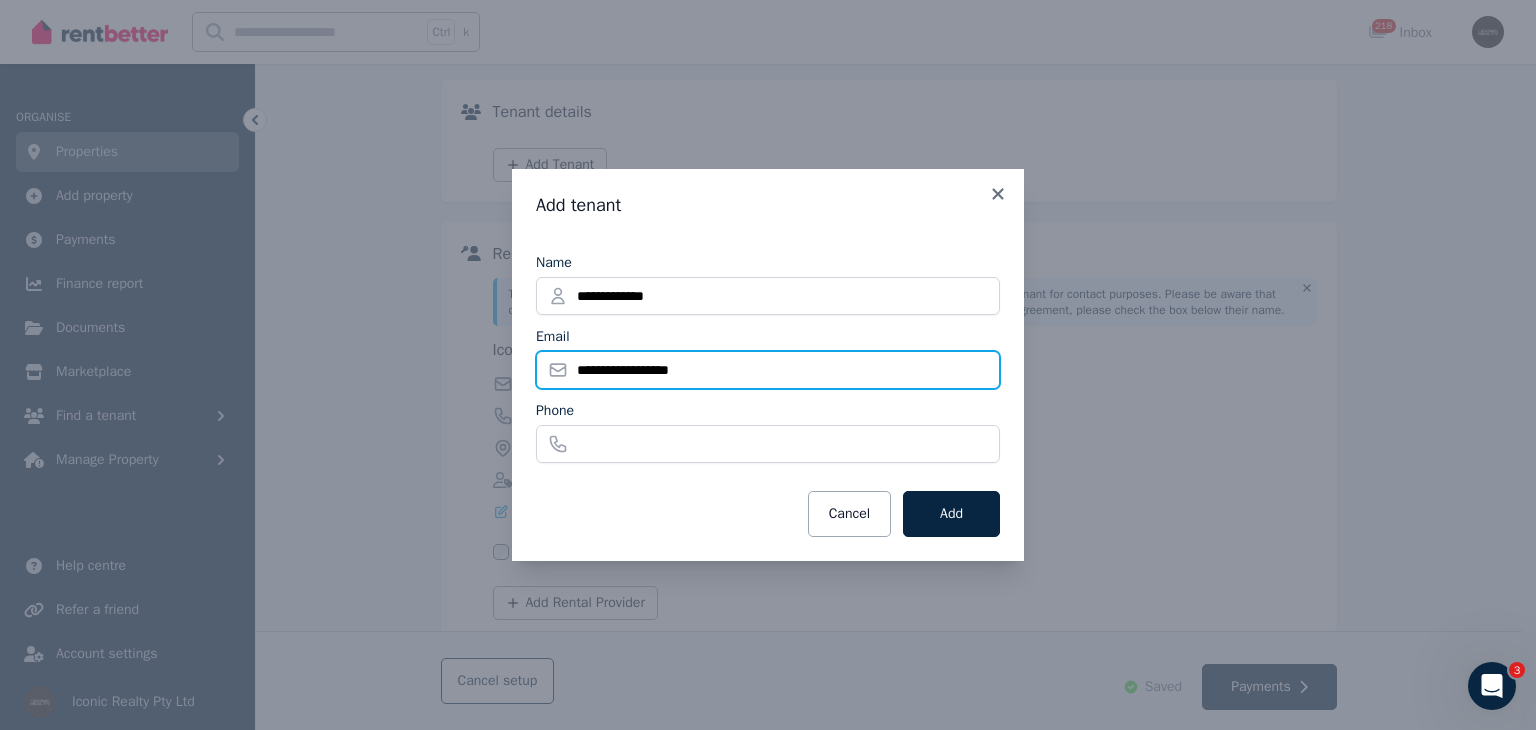 type on "**********" 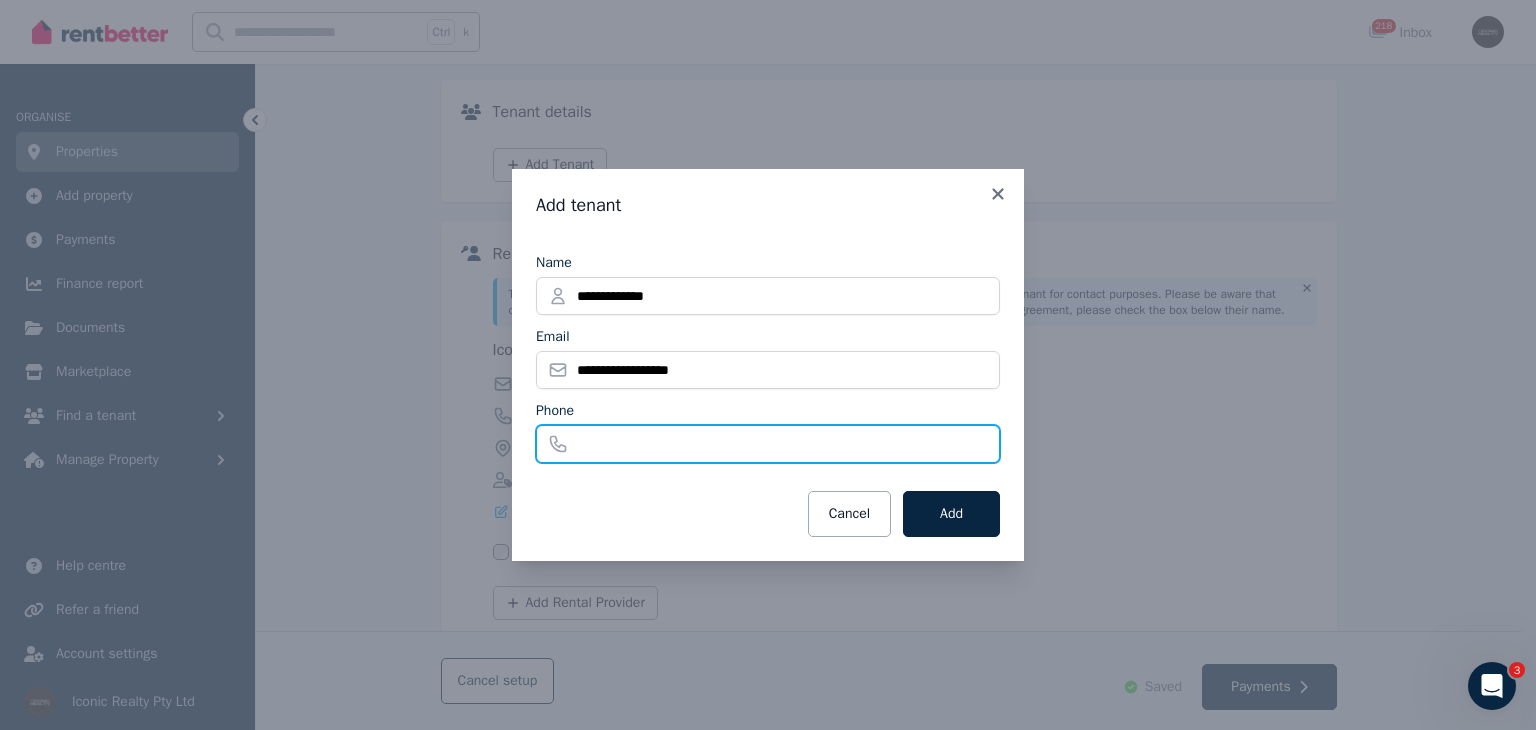 click on "Phone" at bounding box center [768, 444] 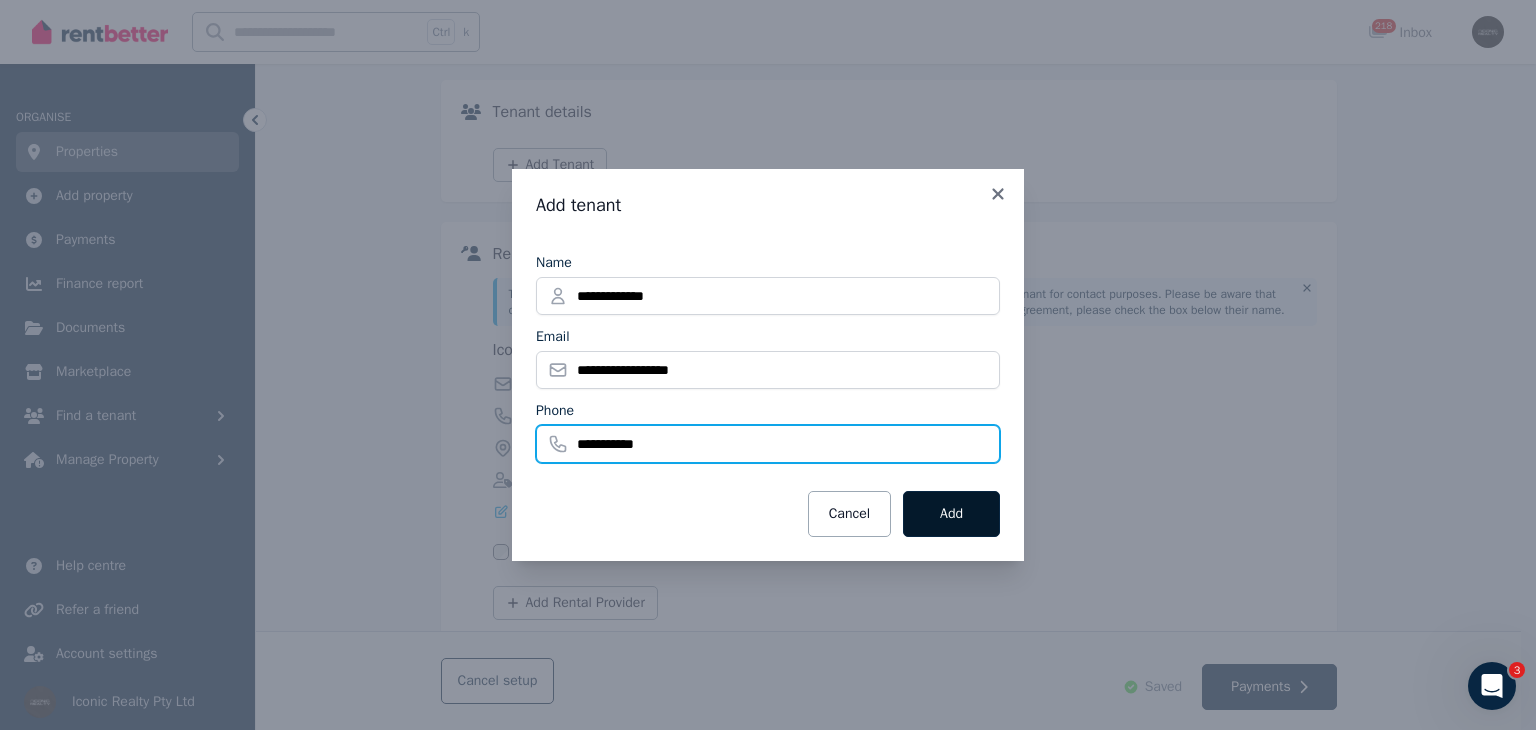 type on "**********" 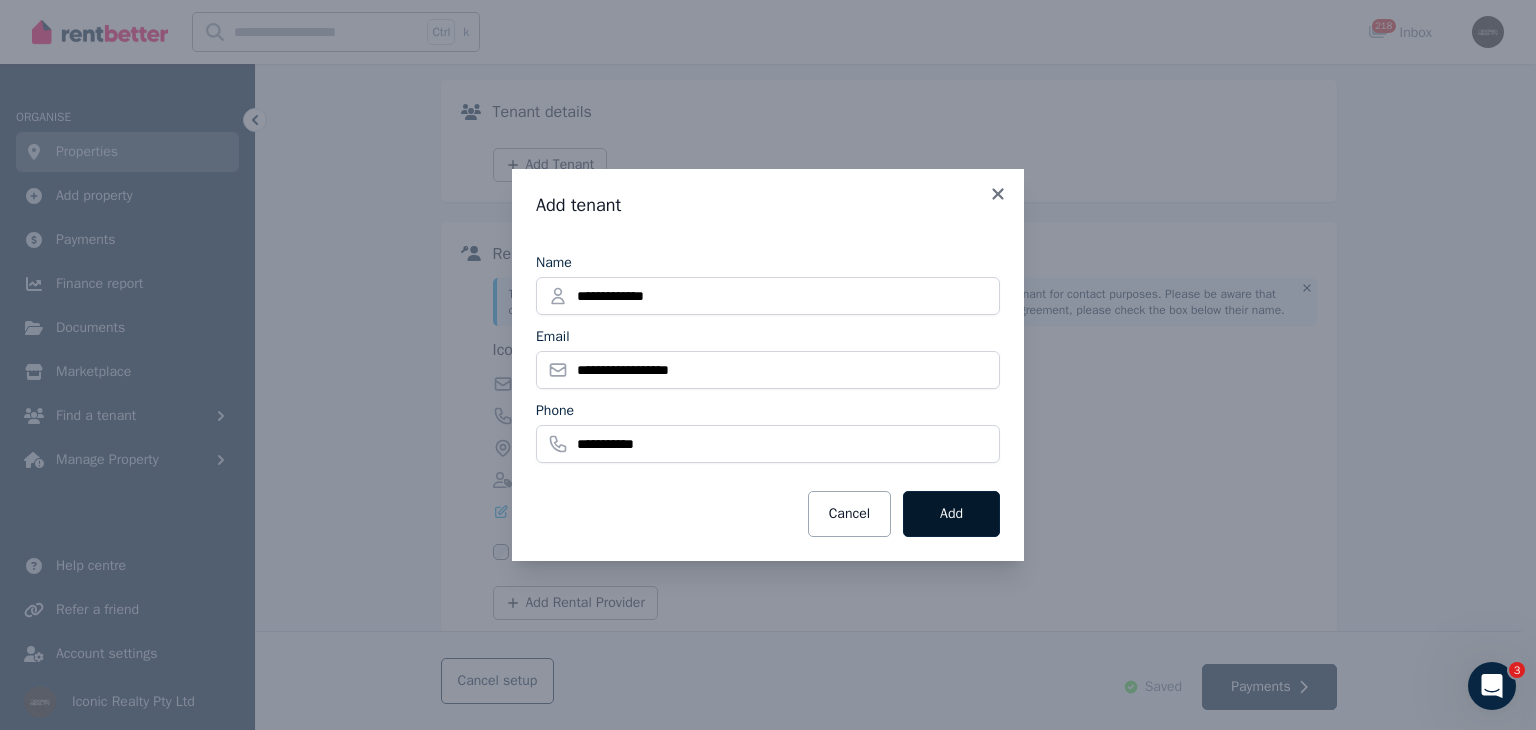 click on "Add" at bounding box center [951, 514] 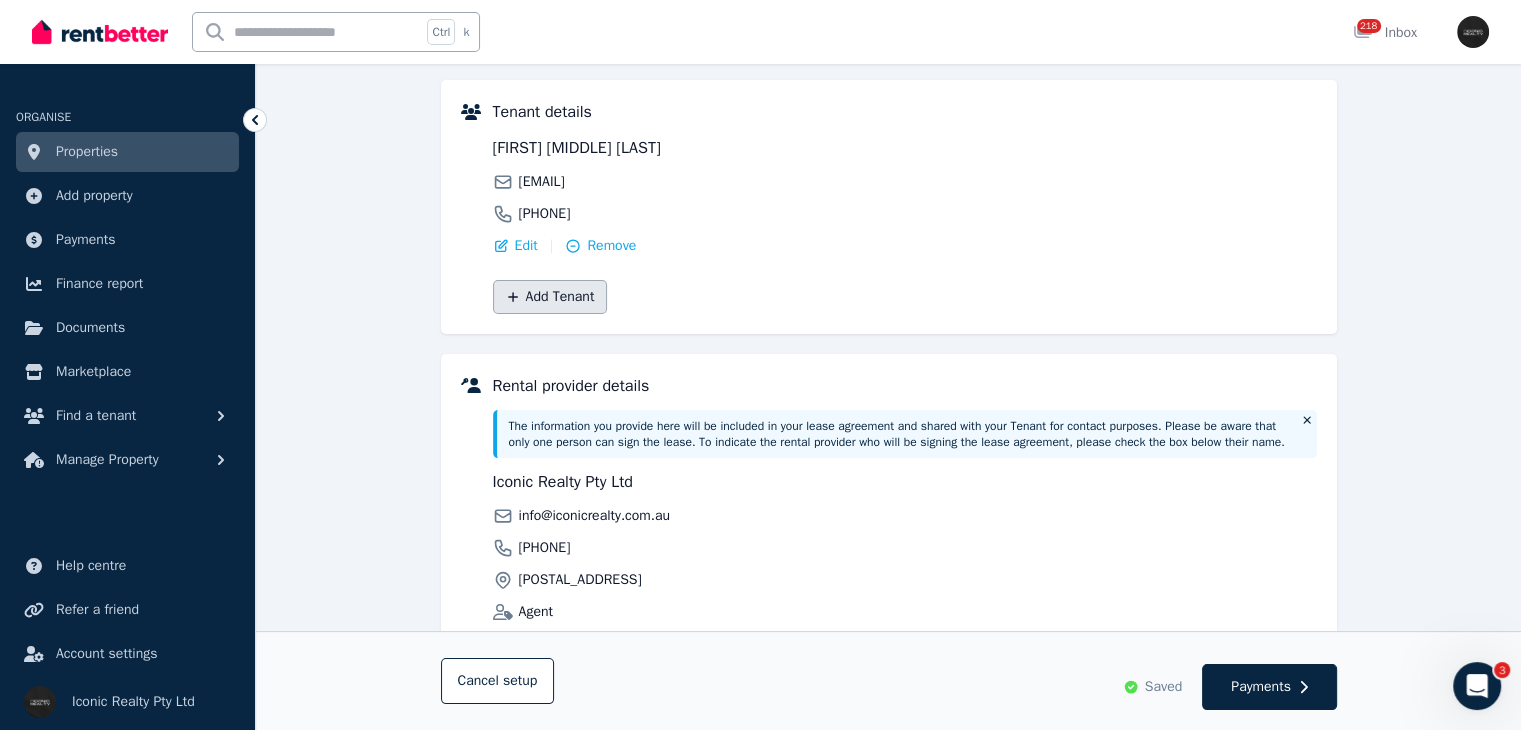 click on "Add Tenant" at bounding box center (550, 297) 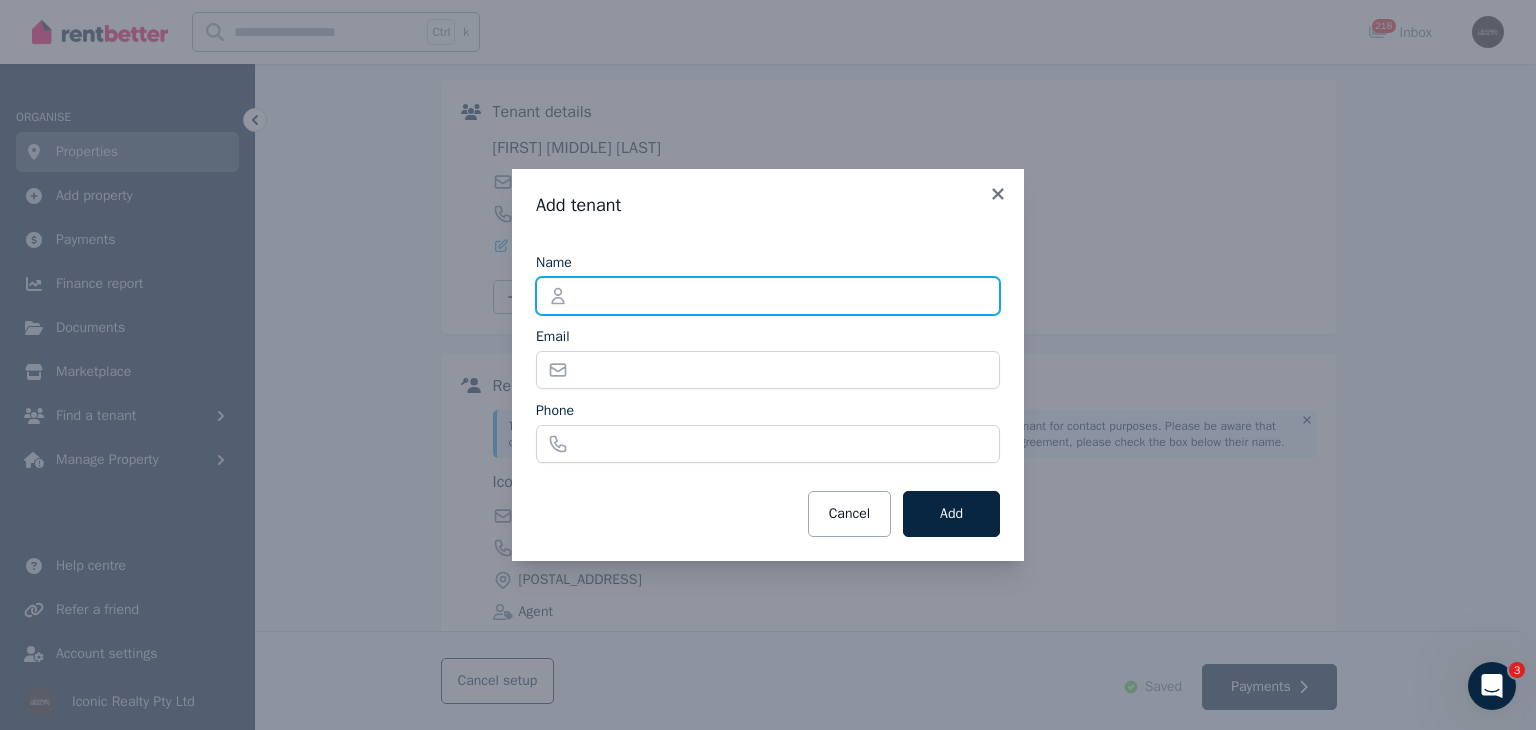 click on "Name" at bounding box center [768, 296] 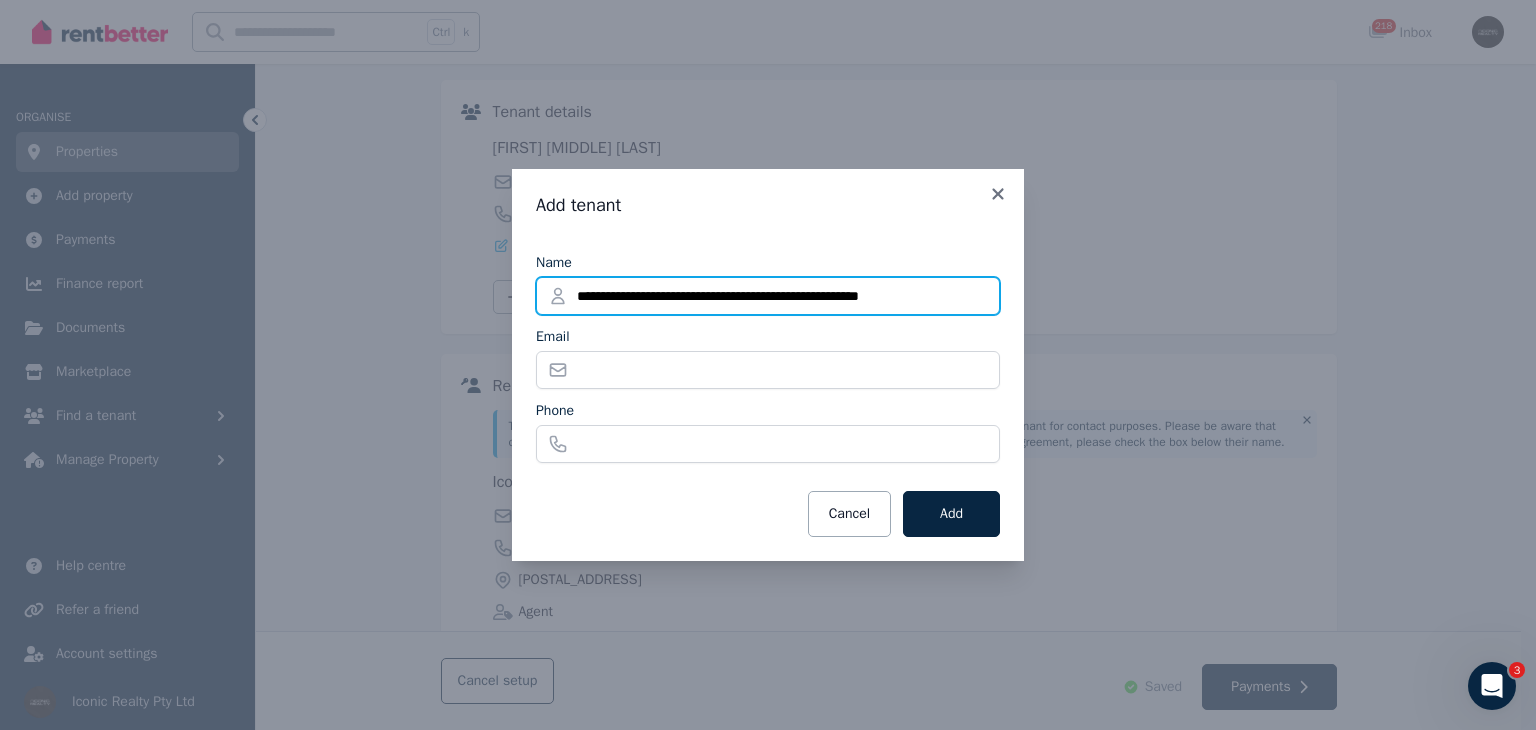 drag, startPoint x: 708, startPoint y: 293, endPoint x: 867, endPoint y: 299, distance: 159.11317 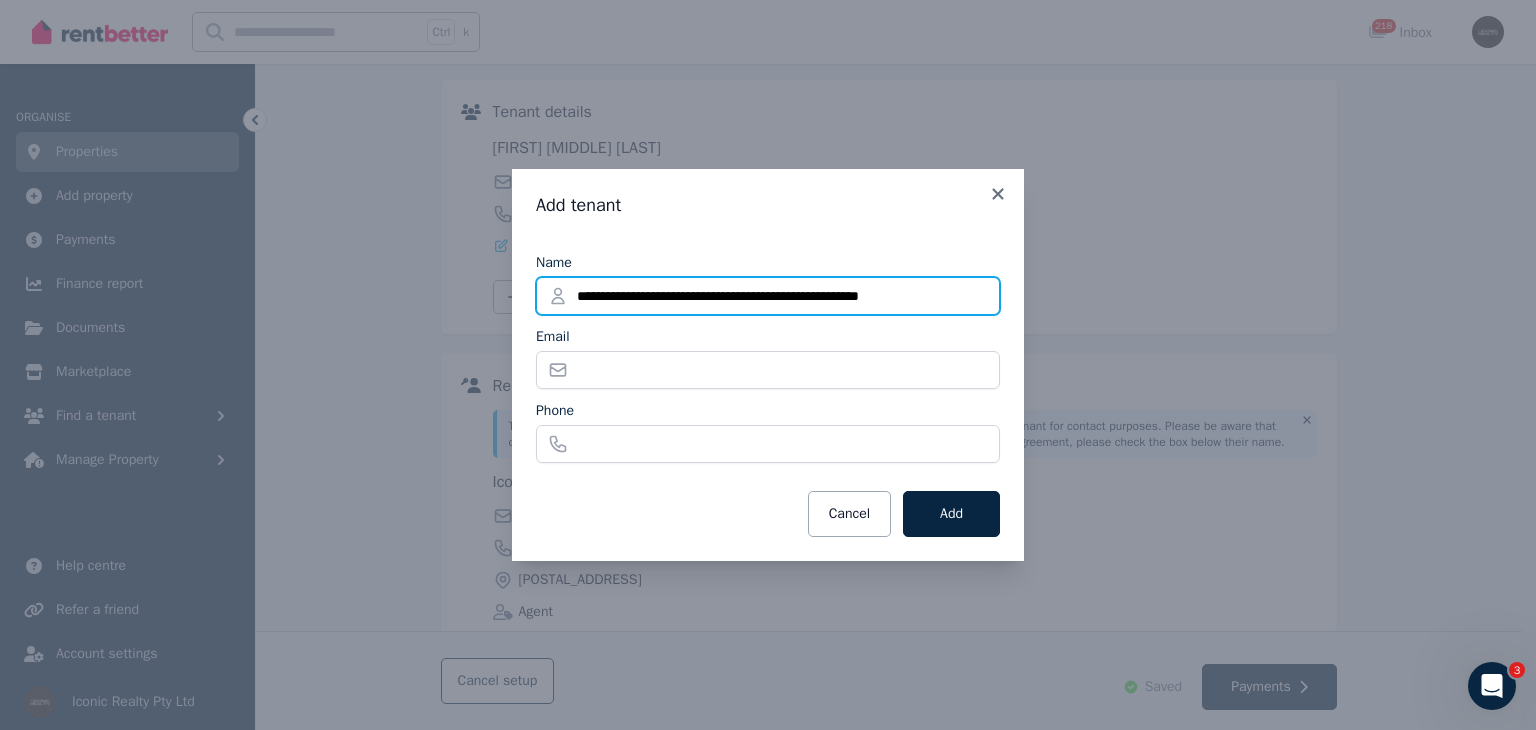 click on "**********" at bounding box center (768, 296) 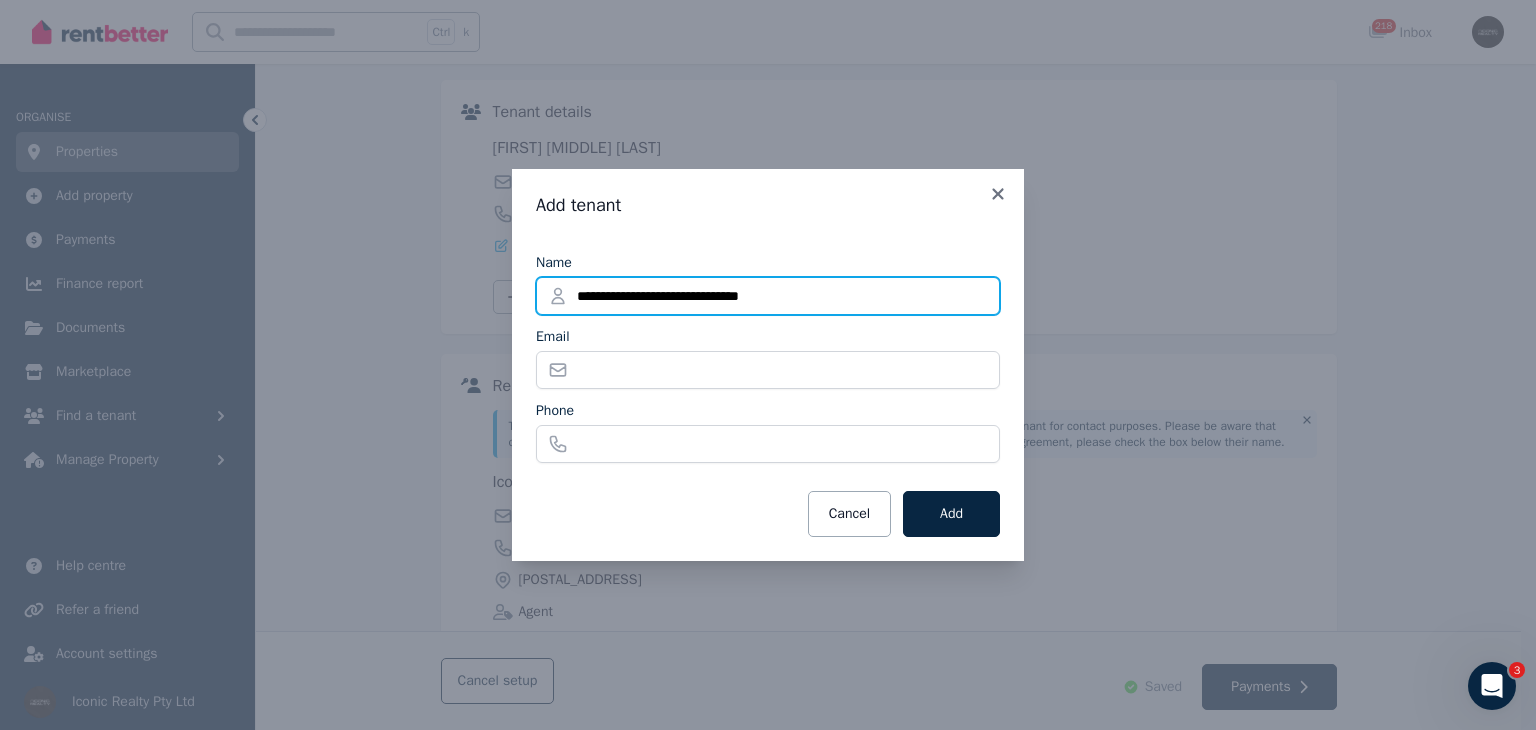 type on "**********" 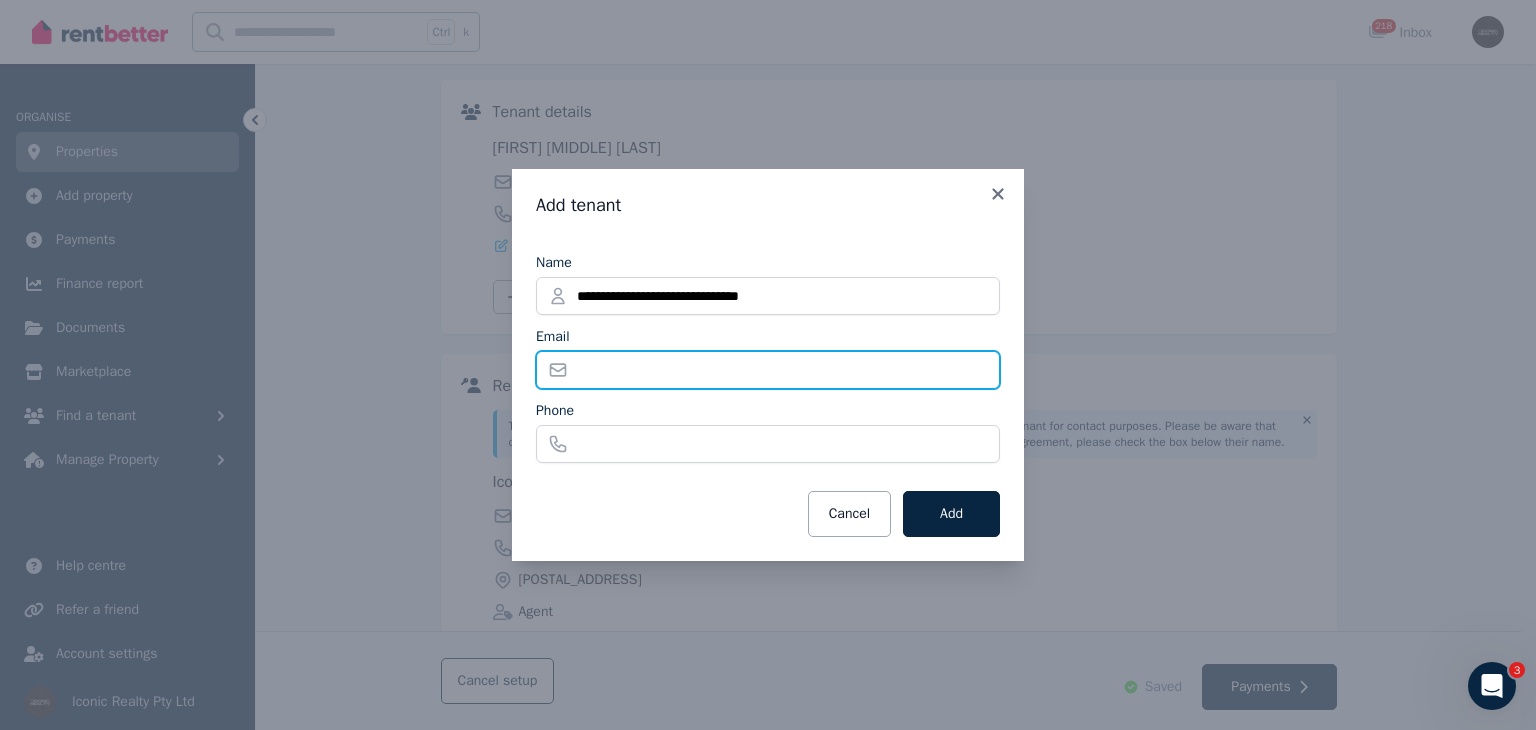 click on "Email" at bounding box center [768, 370] 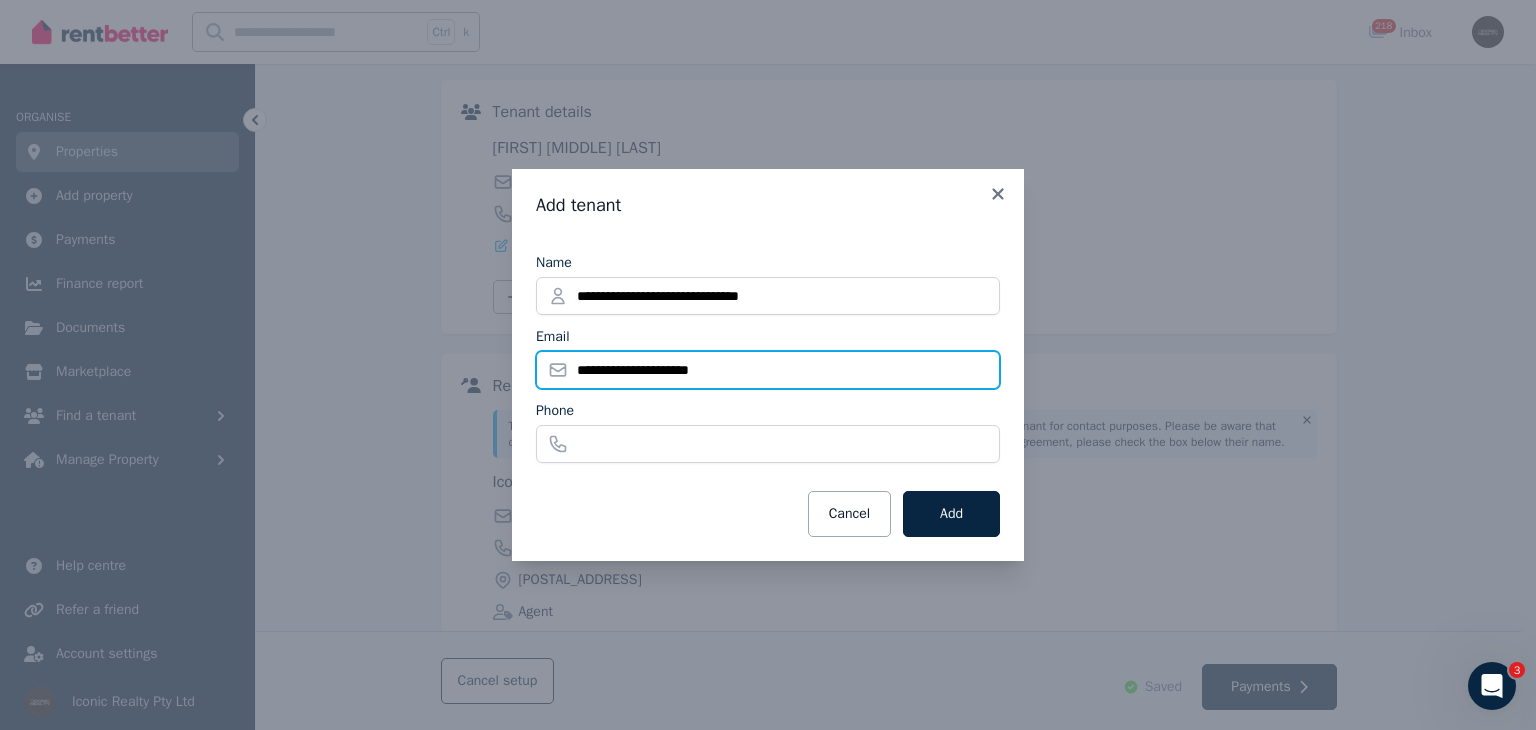 type on "**********" 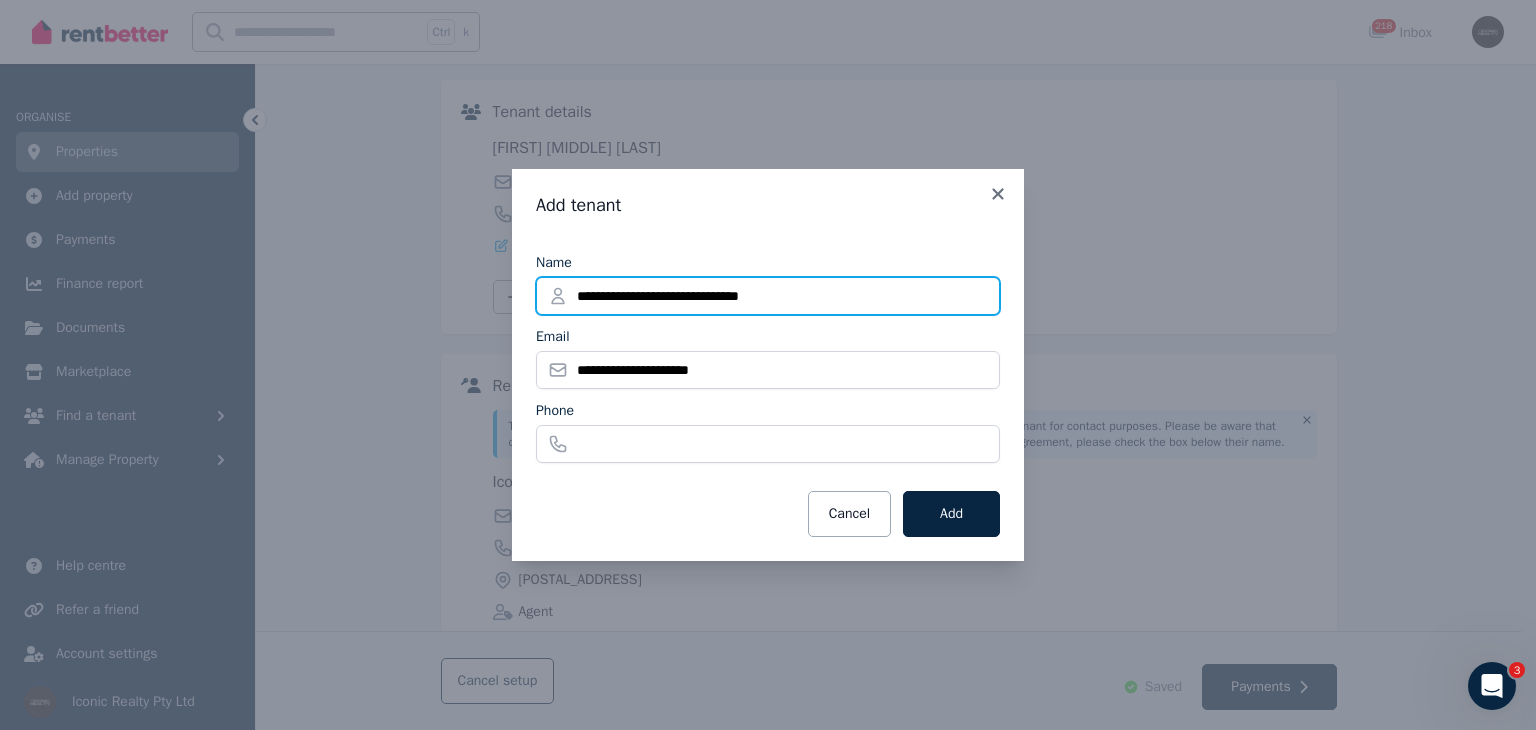 drag, startPoint x: 819, startPoint y: 298, endPoint x: 711, endPoint y: 302, distance: 108.07405 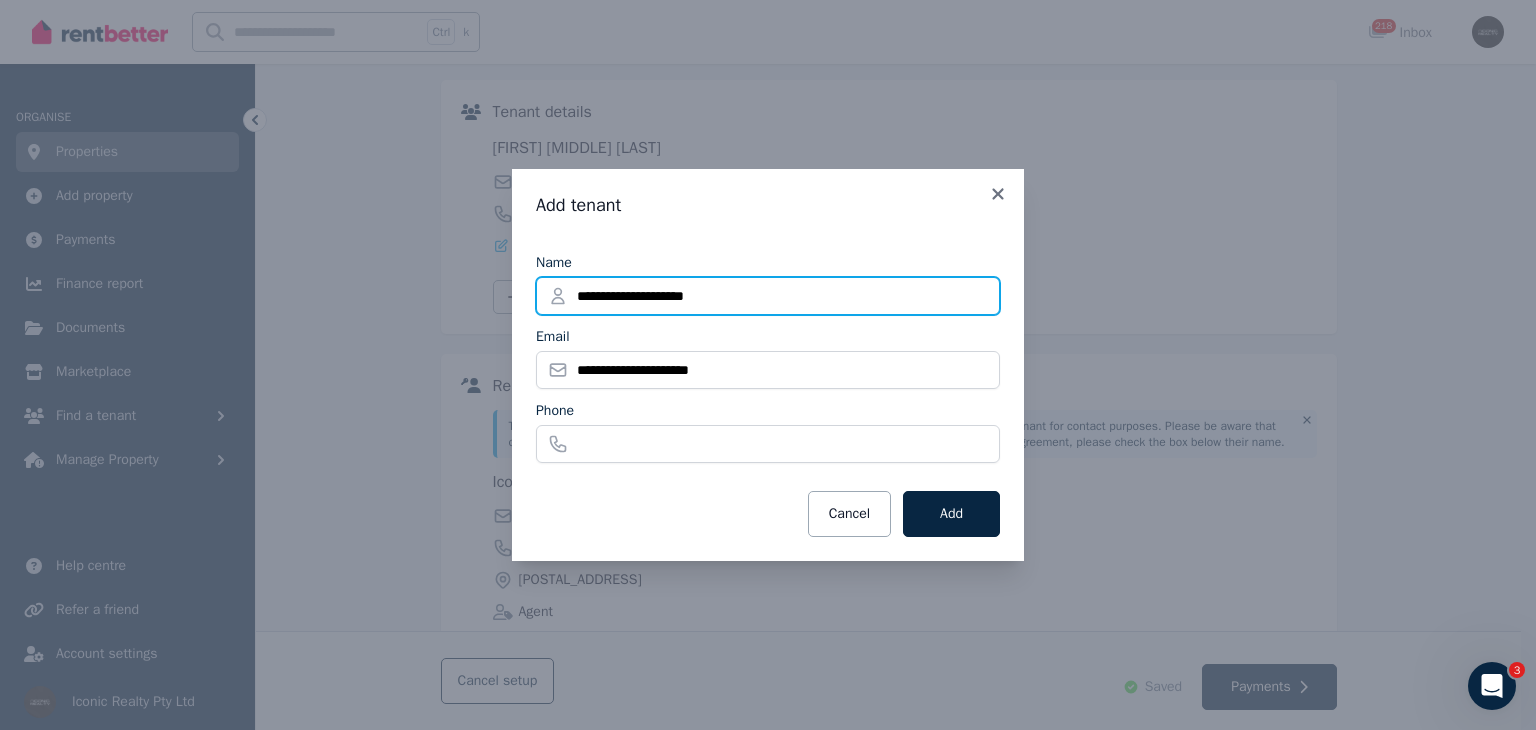 type on "**********" 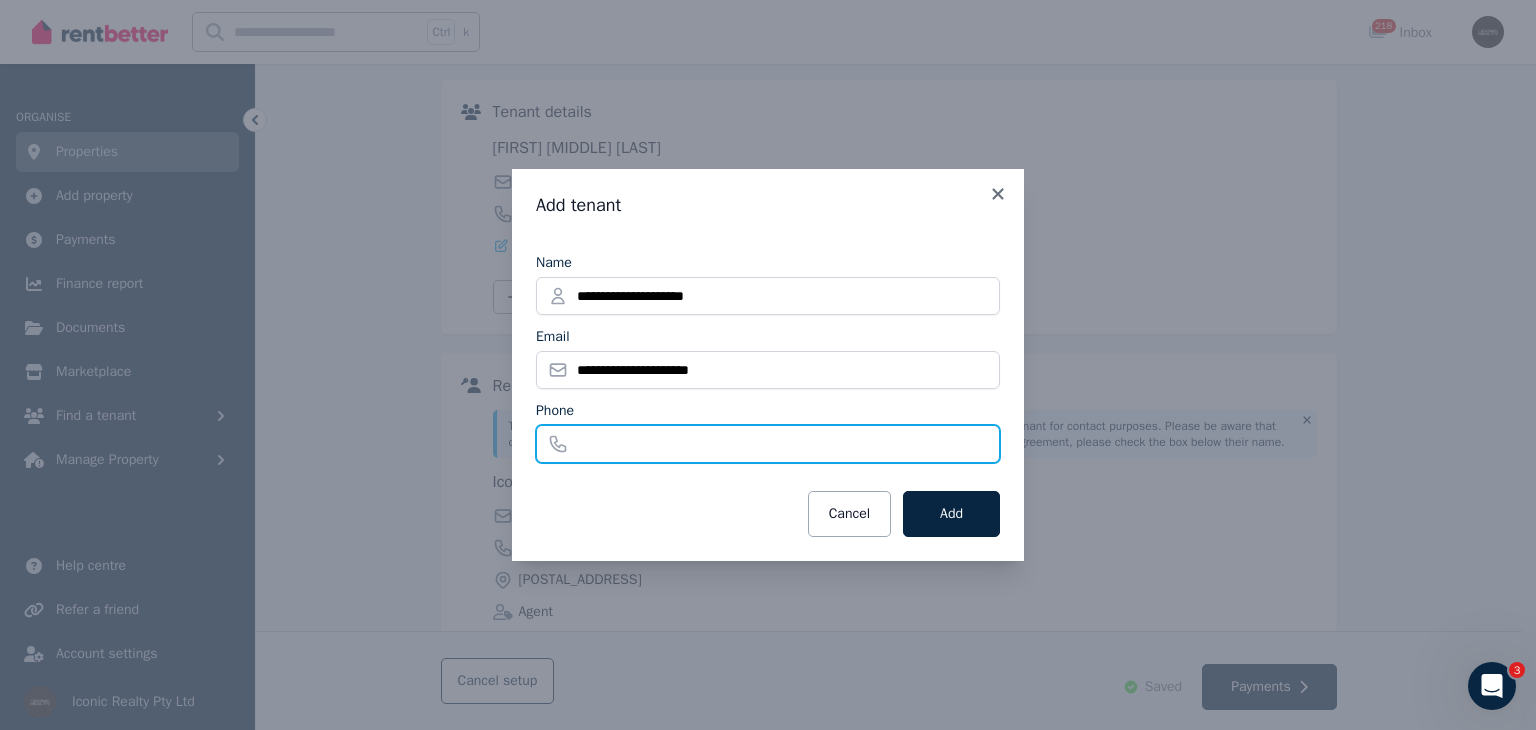 click on "Phone" at bounding box center (768, 444) 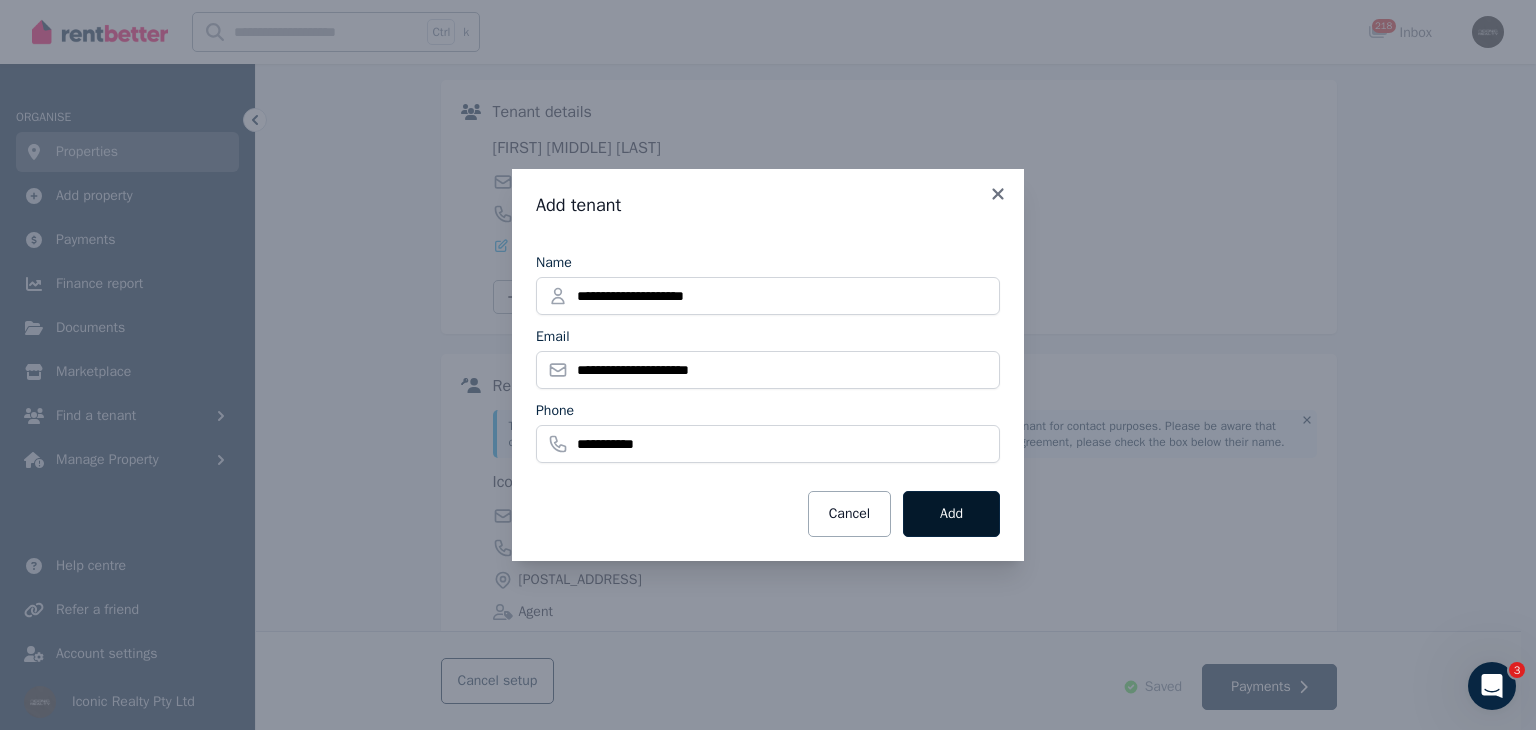 click on "Add" at bounding box center [951, 514] 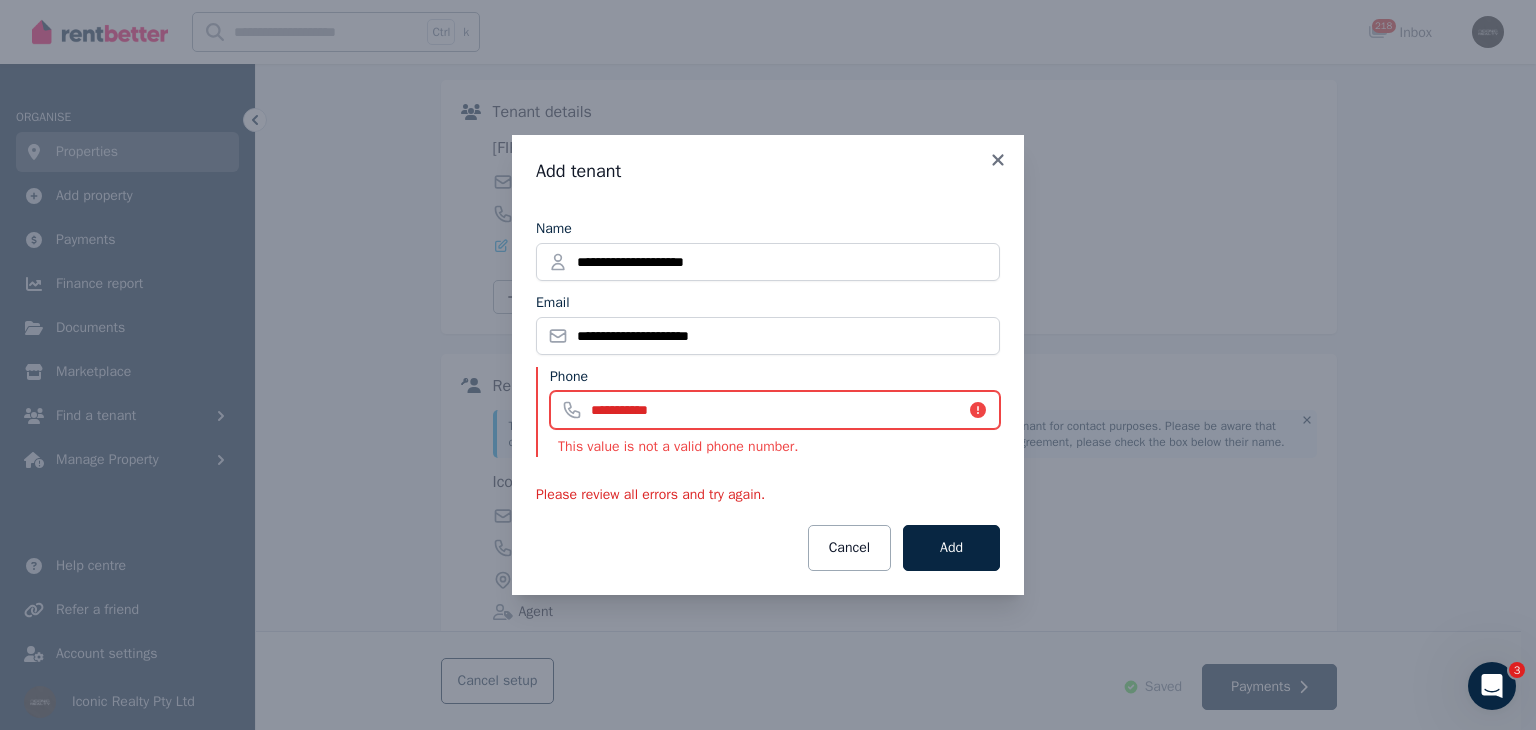 click on "**********" at bounding box center (775, 410) 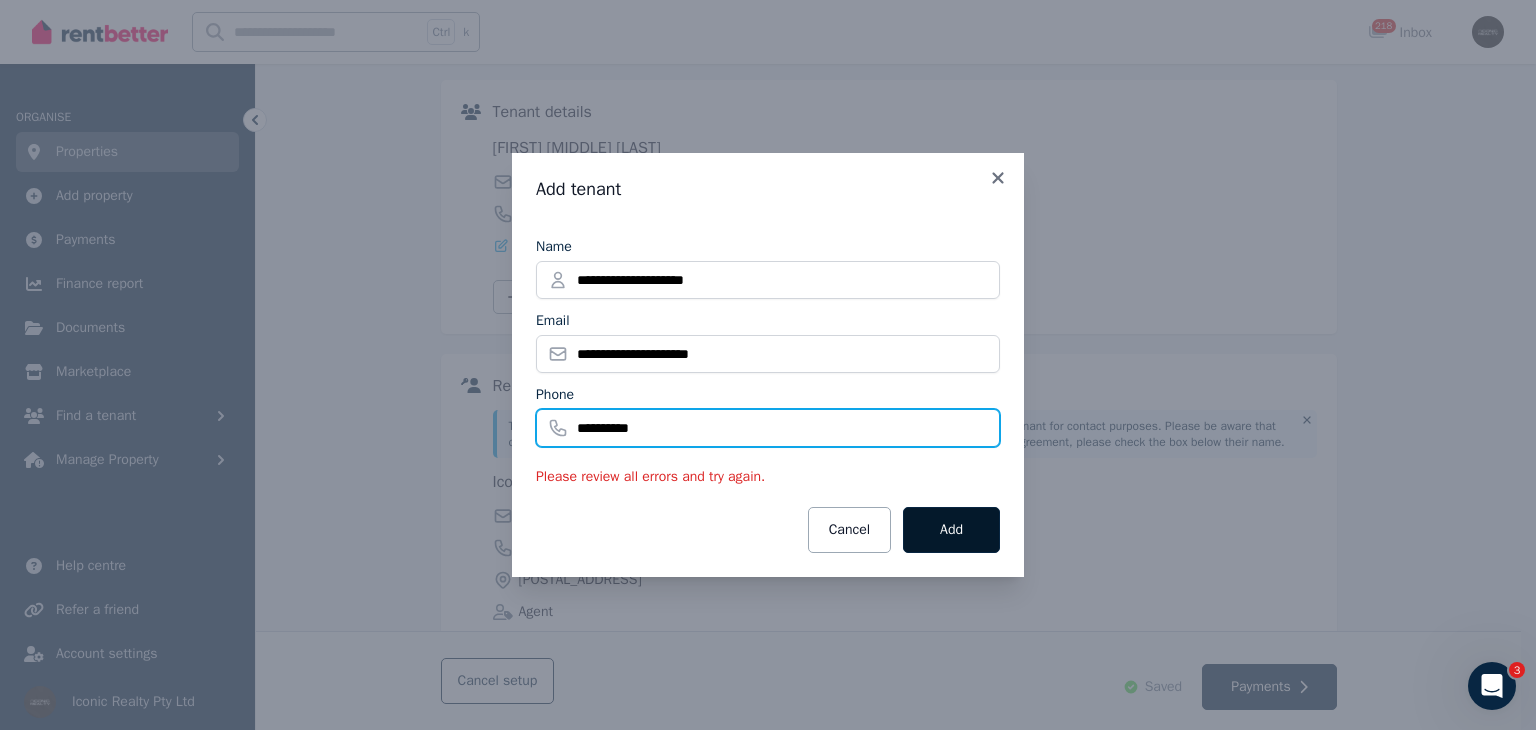 type on "**********" 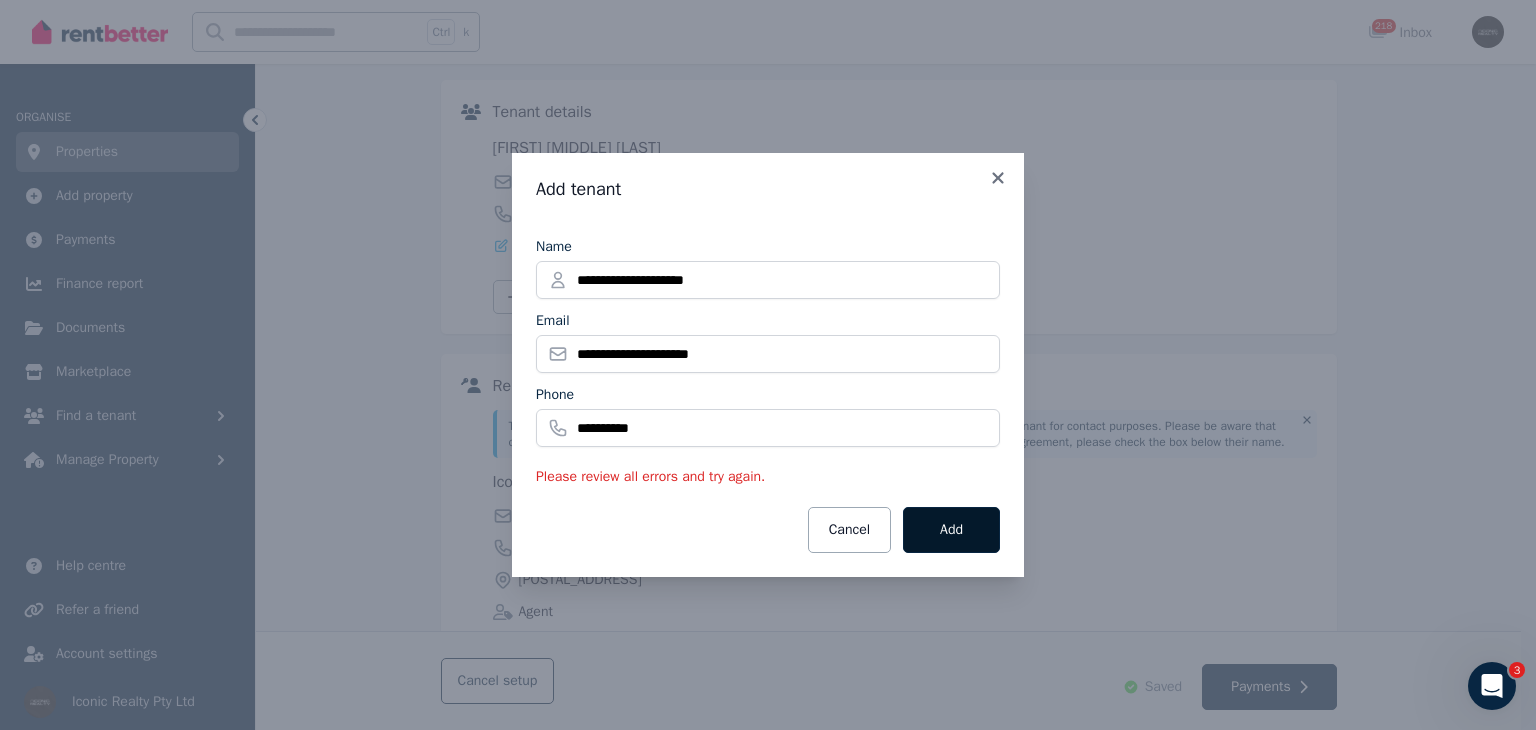 click on "Add" at bounding box center [951, 530] 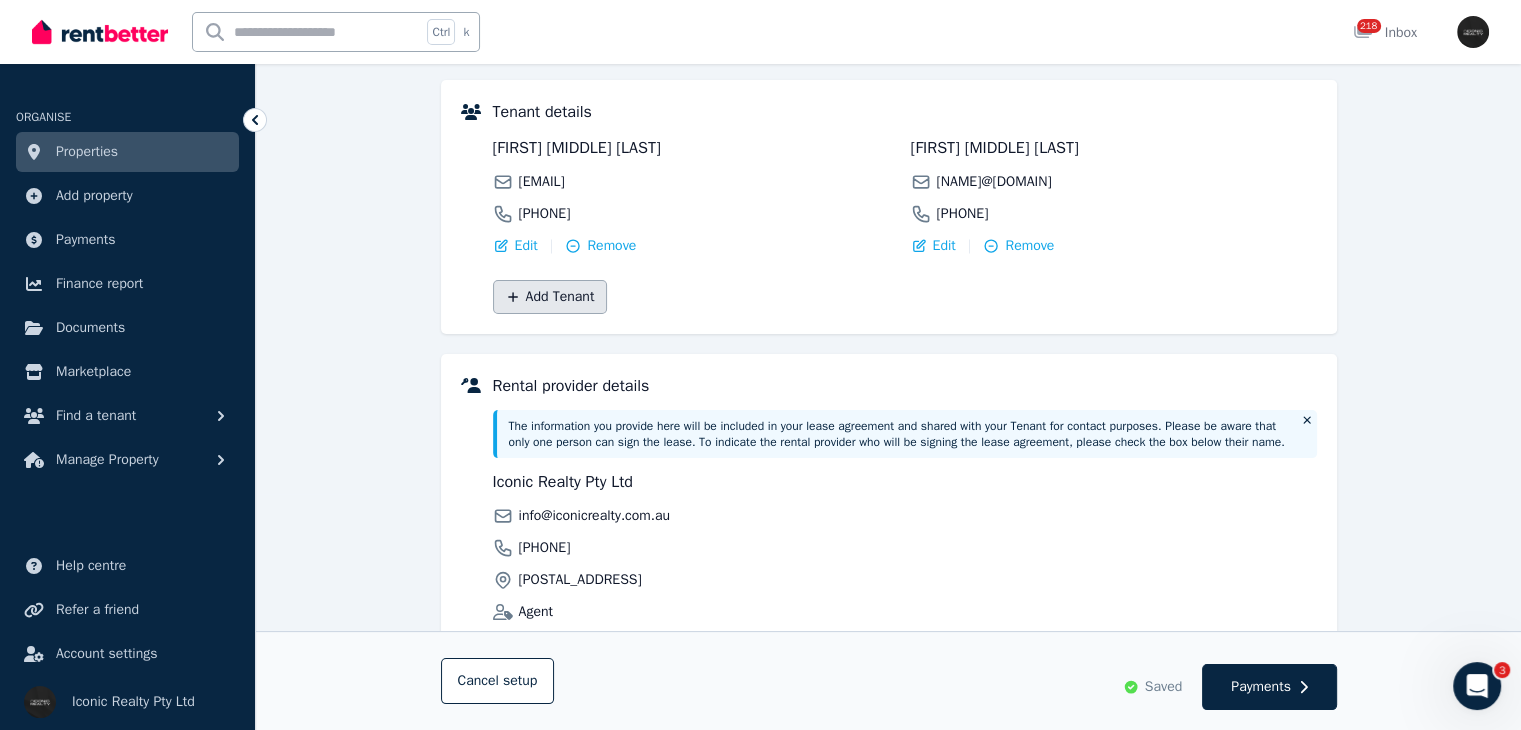 click on "Add Tenant" at bounding box center [550, 297] 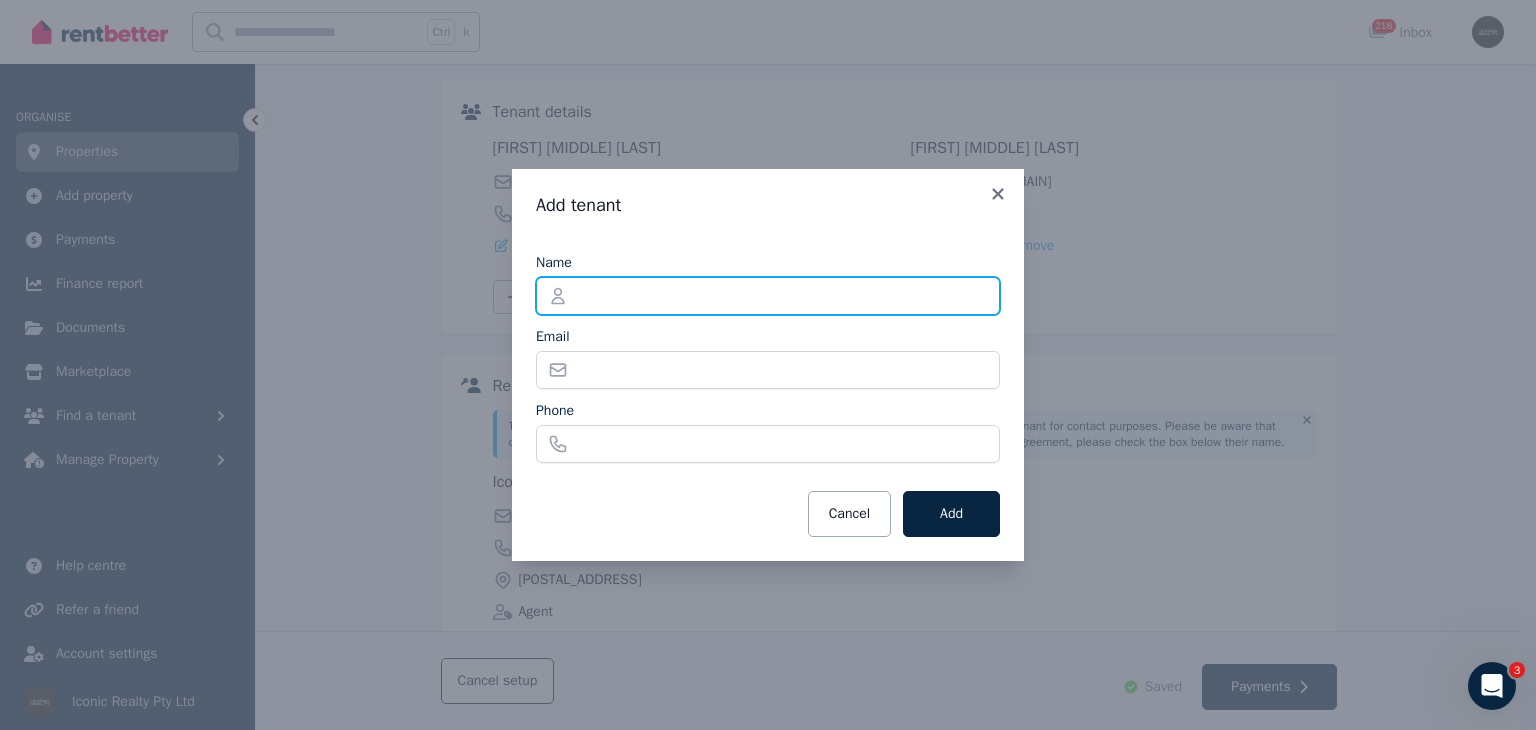 click on "Name" at bounding box center [768, 296] 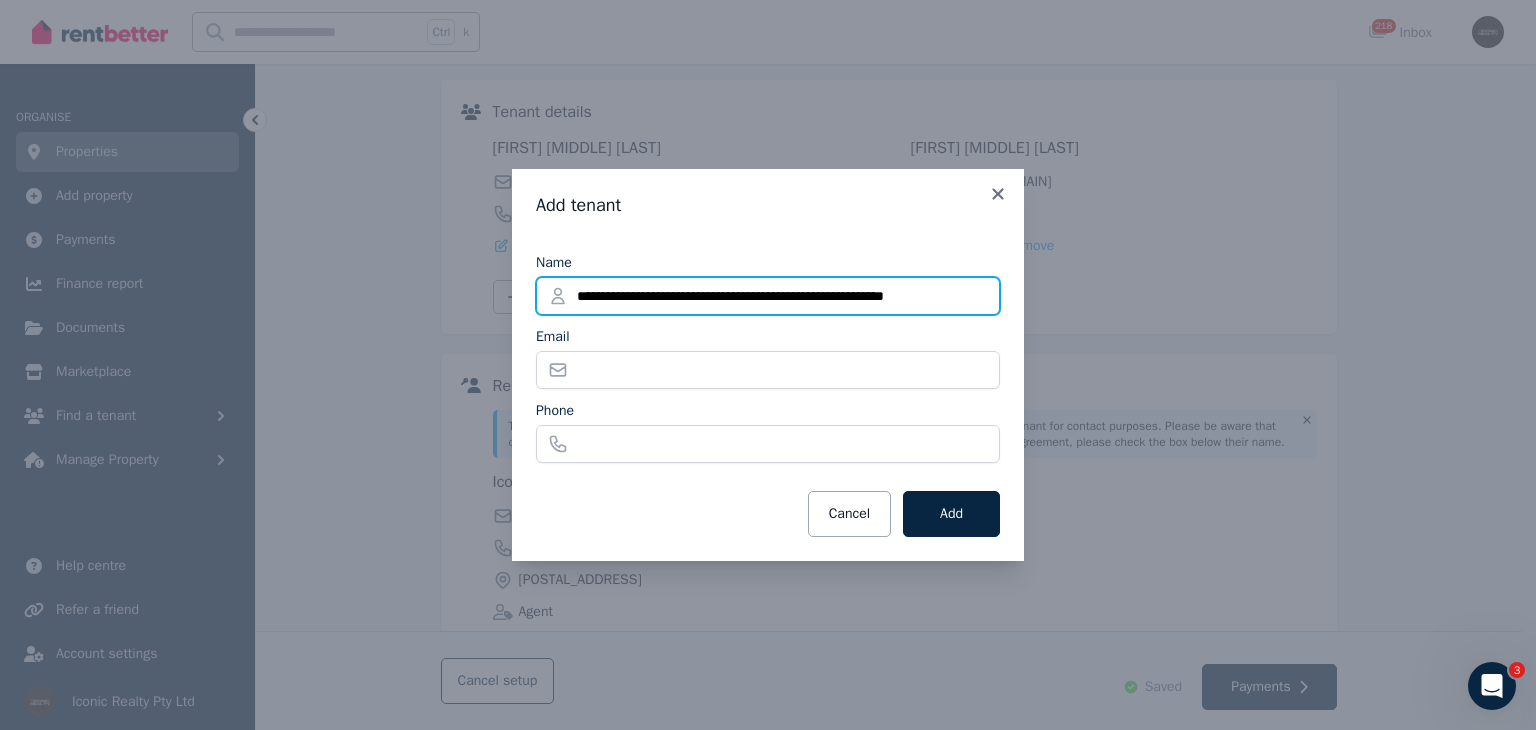 scroll, scrollTop: 0, scrollLeft: 10, axis: horizontal 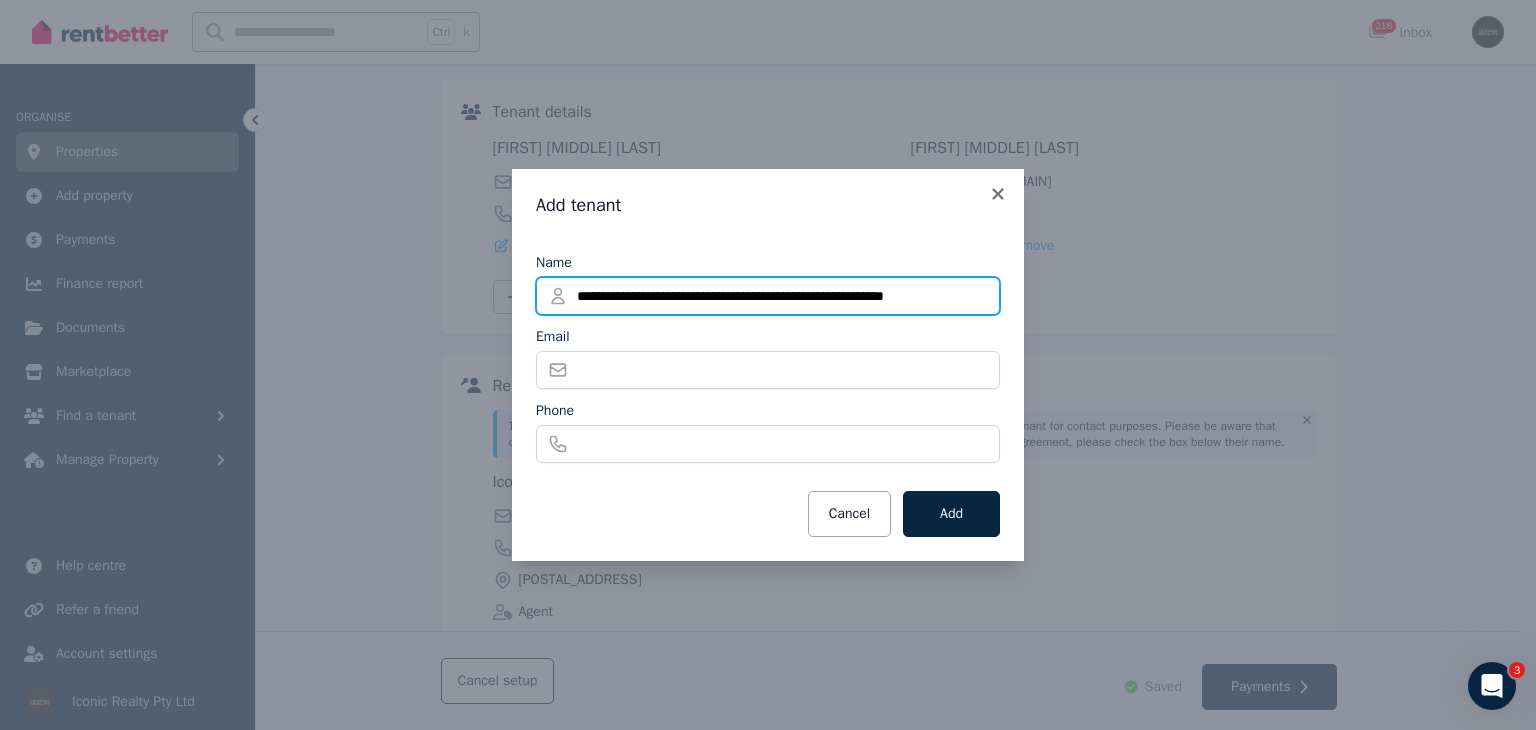drag, startPoint x: 696, startPoint y: 297, endPoint x: 872, endPoint y: 294, distance: 176.02557 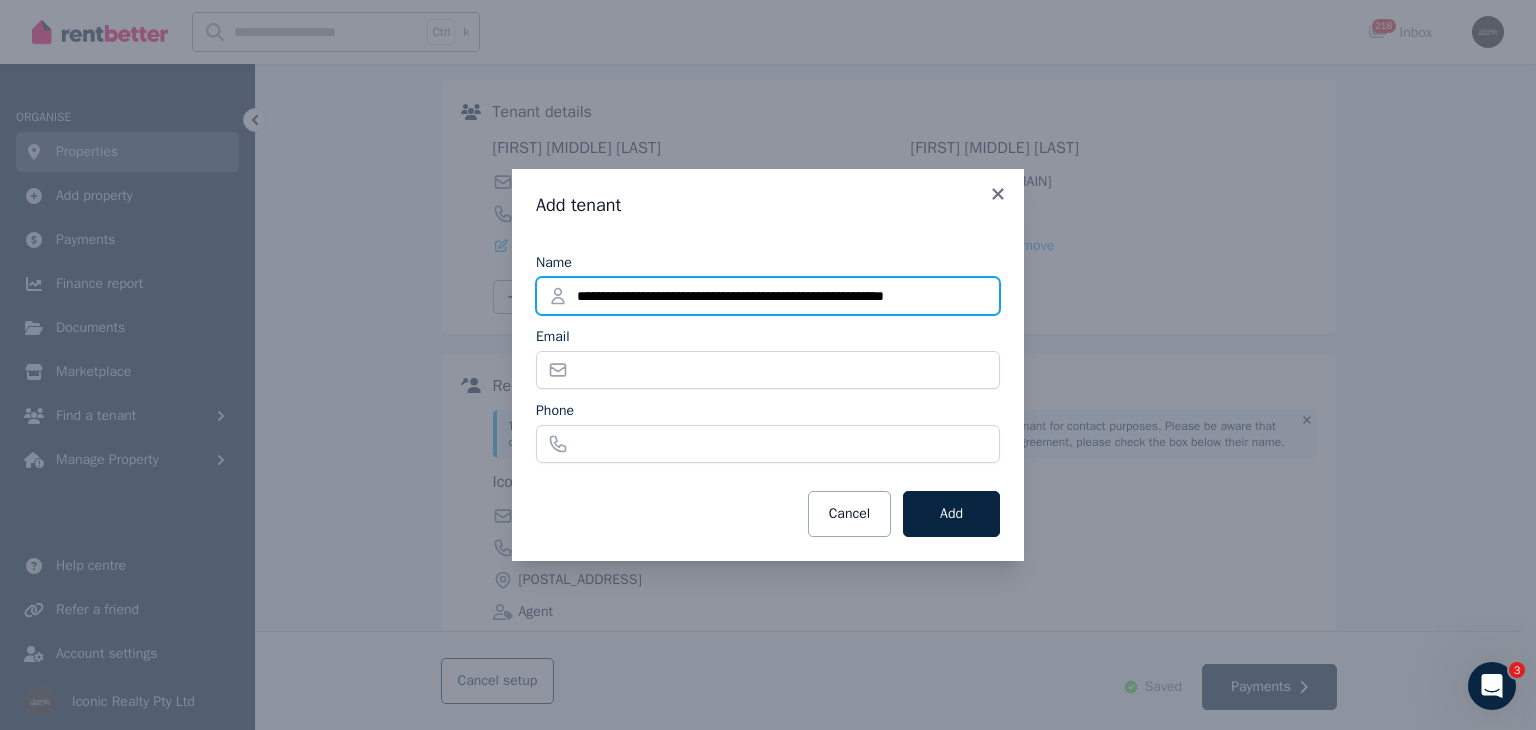click on "**********" at bounding box center (768, 296) 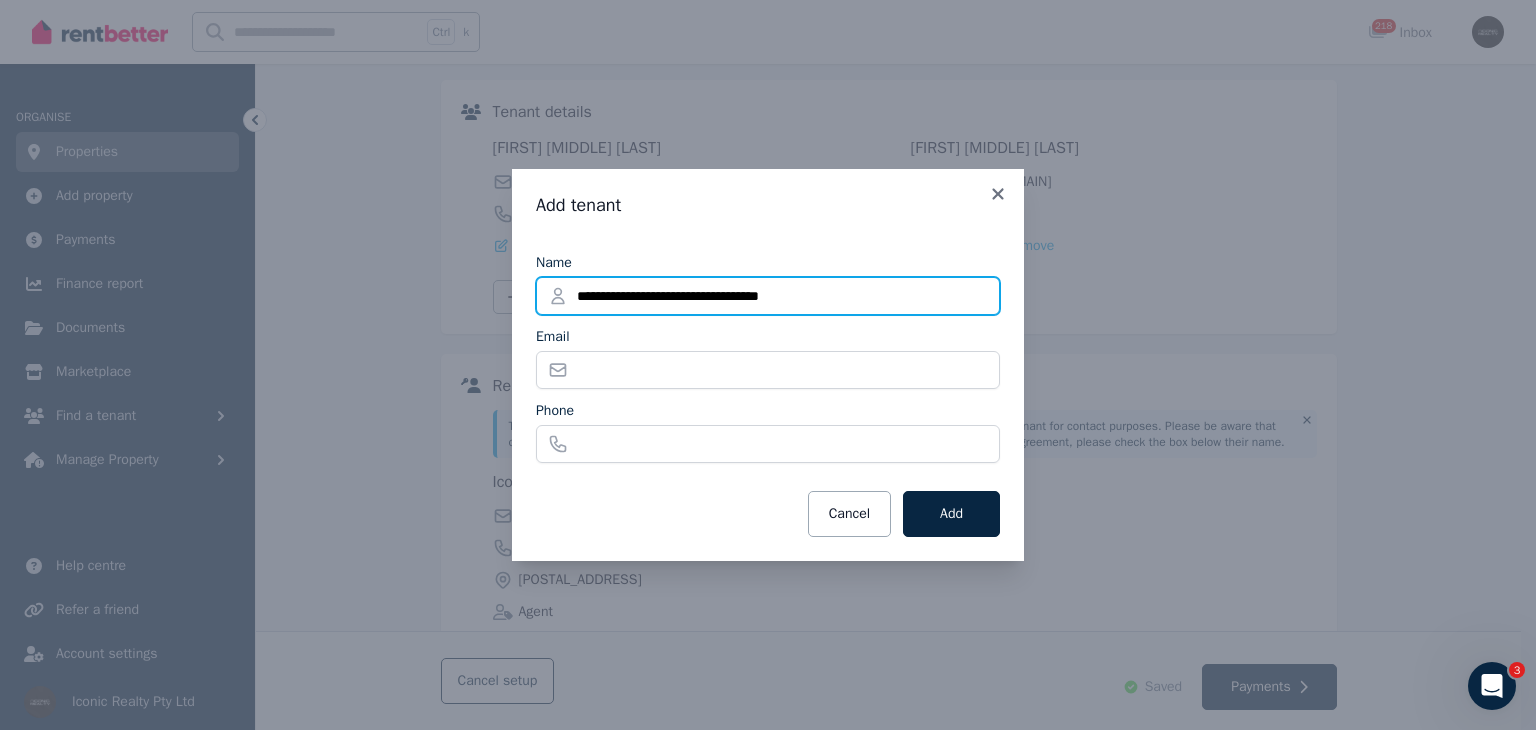 scroll, scrollTop: 0, scrollLeft: 0, axis: both 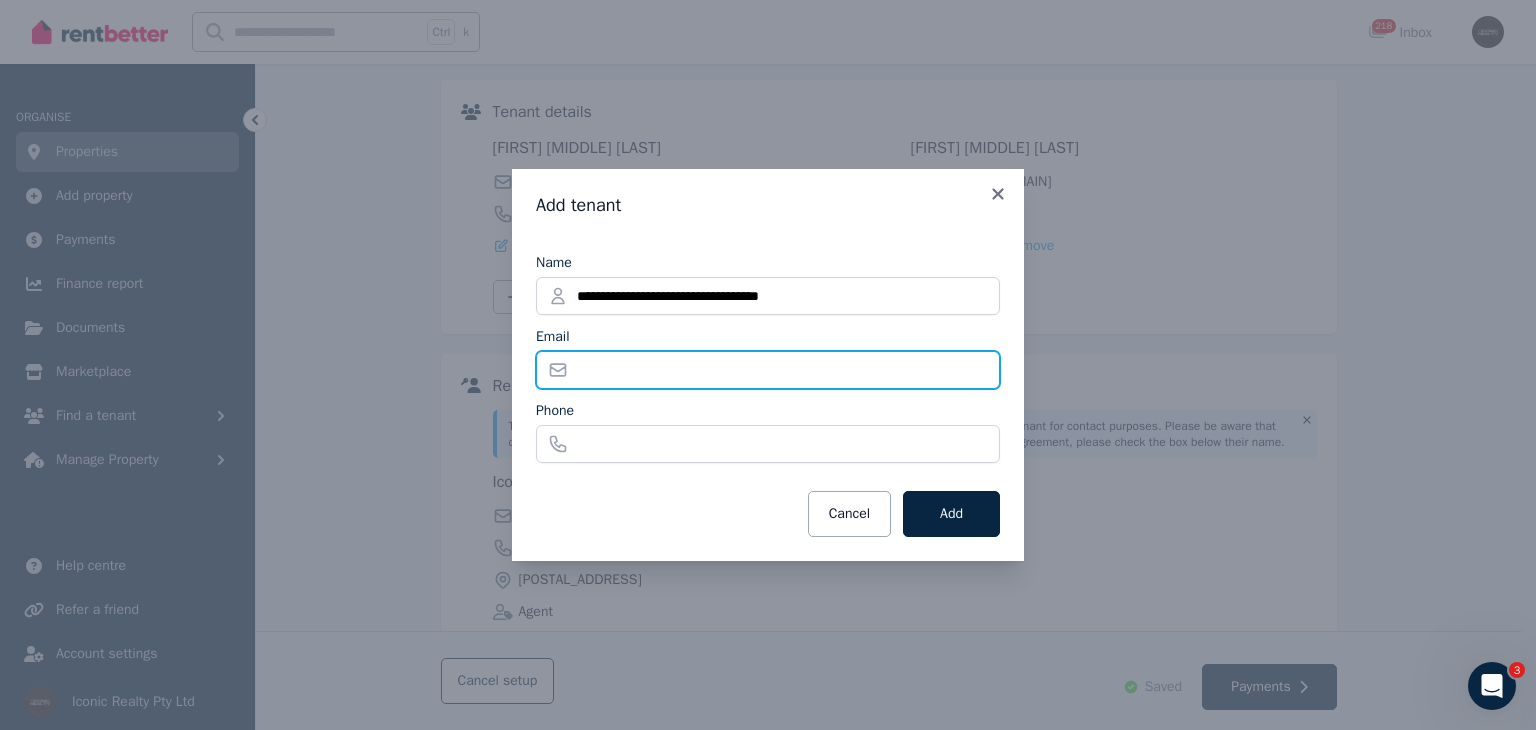 click on "Email" at bounding box center (768, 370) 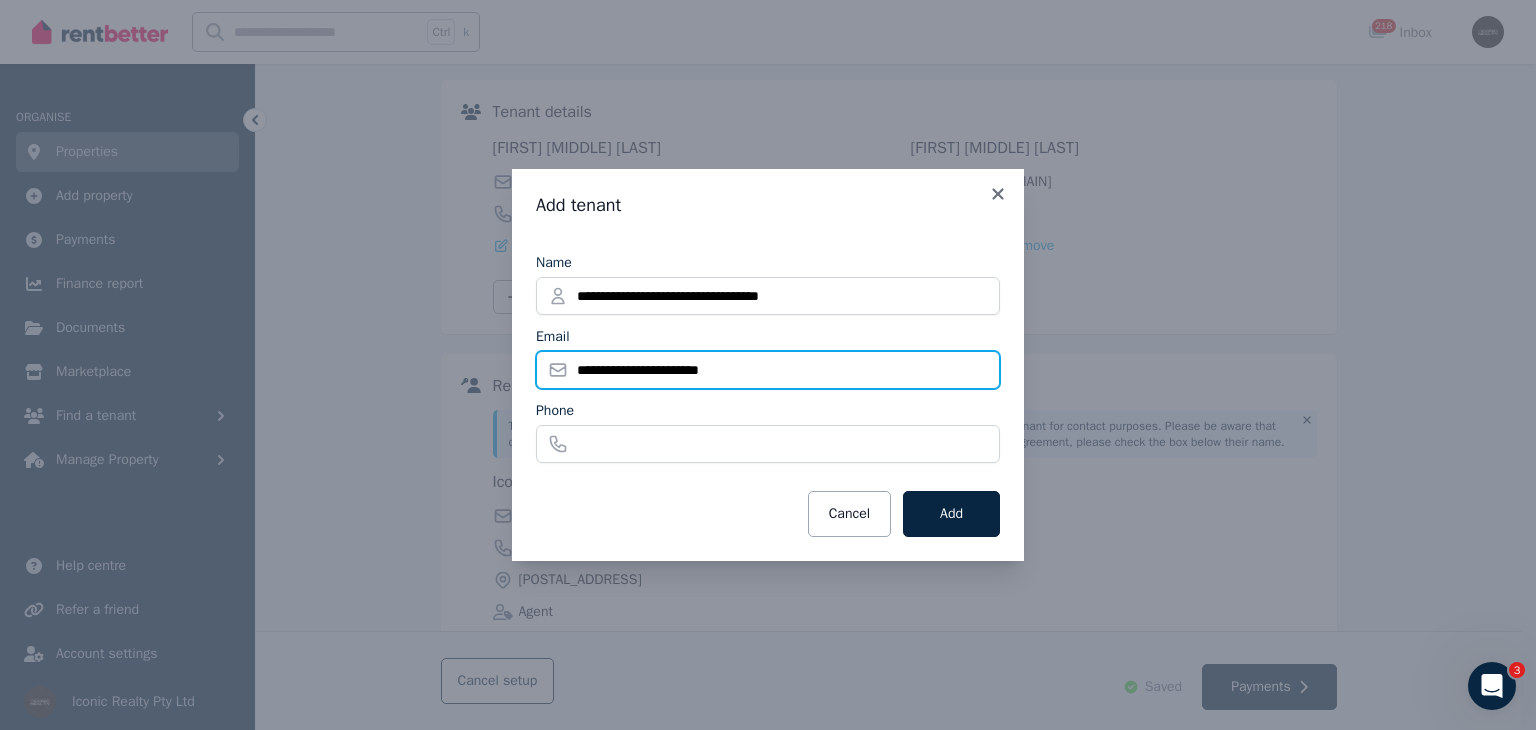 type on "**********" 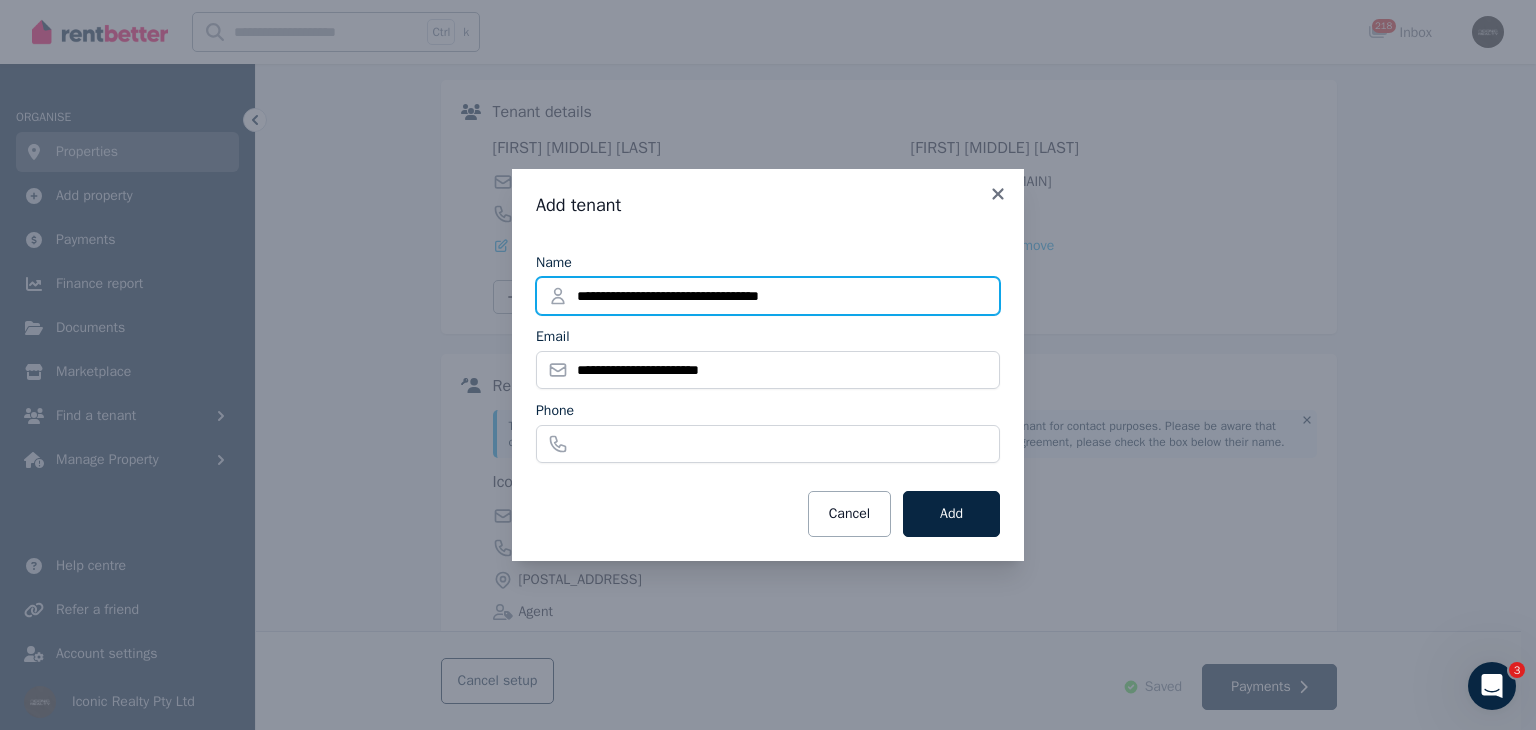 drag, startPoint x: 834, startPoint y: 292, endPoint x: 708, endPoint y: 297, distance: 126.09917 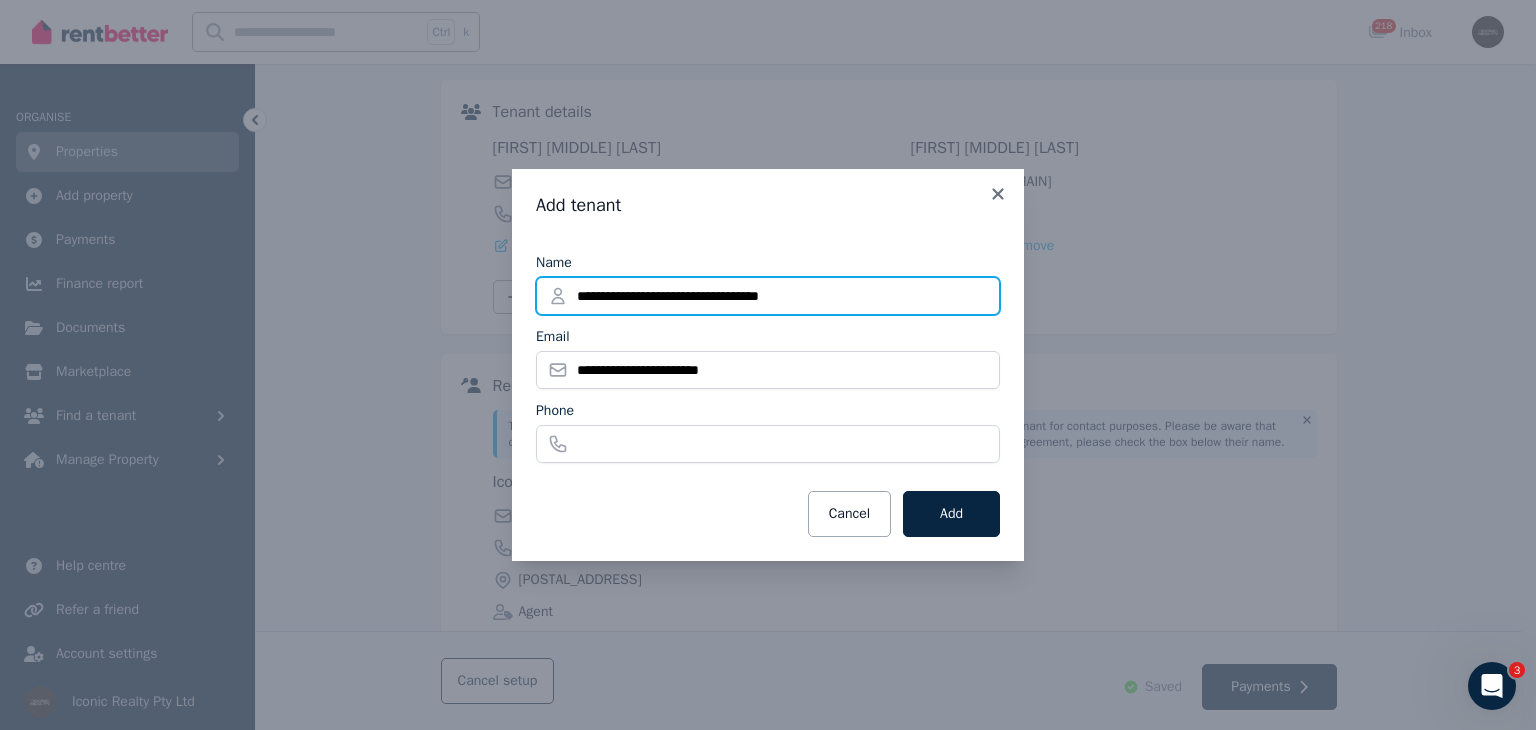 click on "**********" at bounding box center [768, 296] 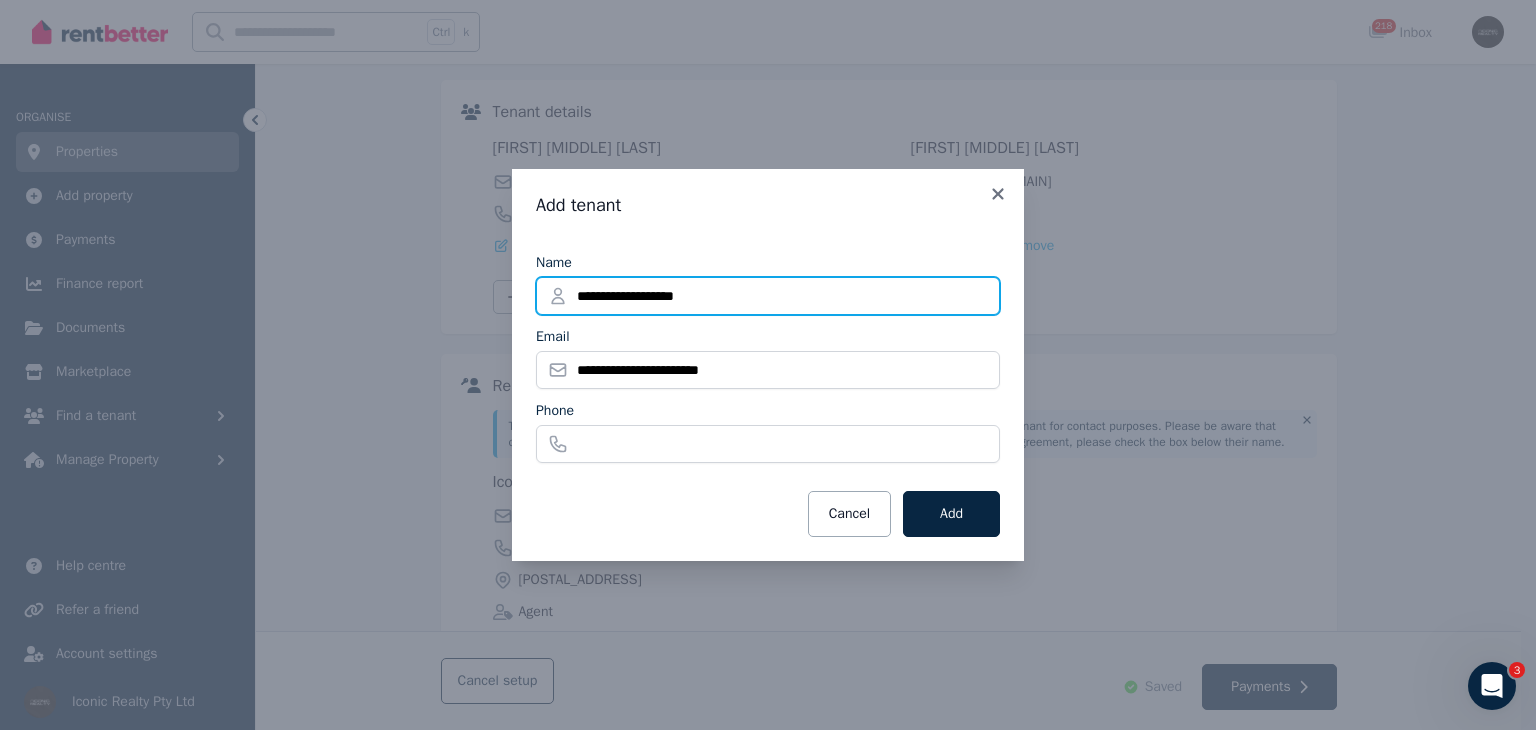 type on "**********" 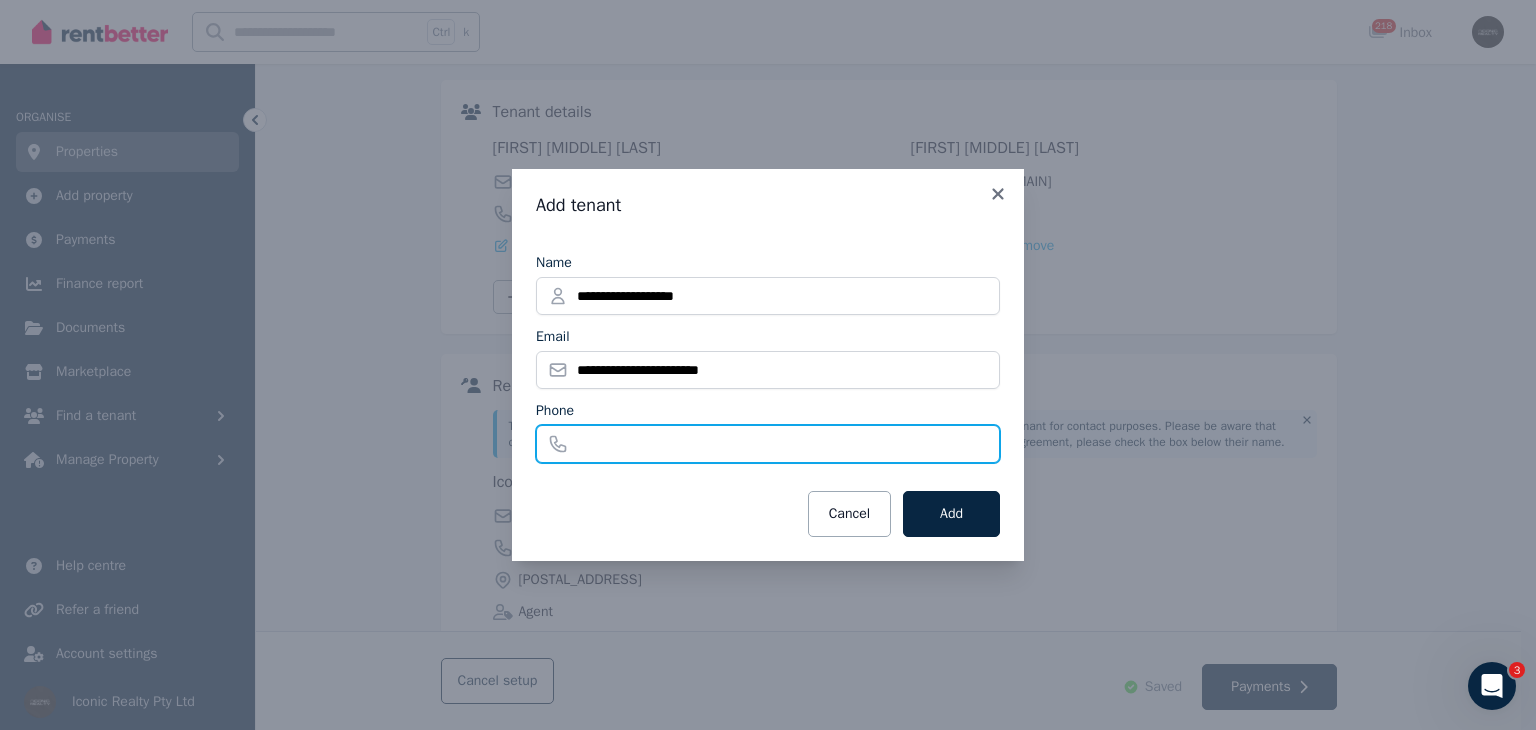 click on "Phone" at bounding box center (768, 444) 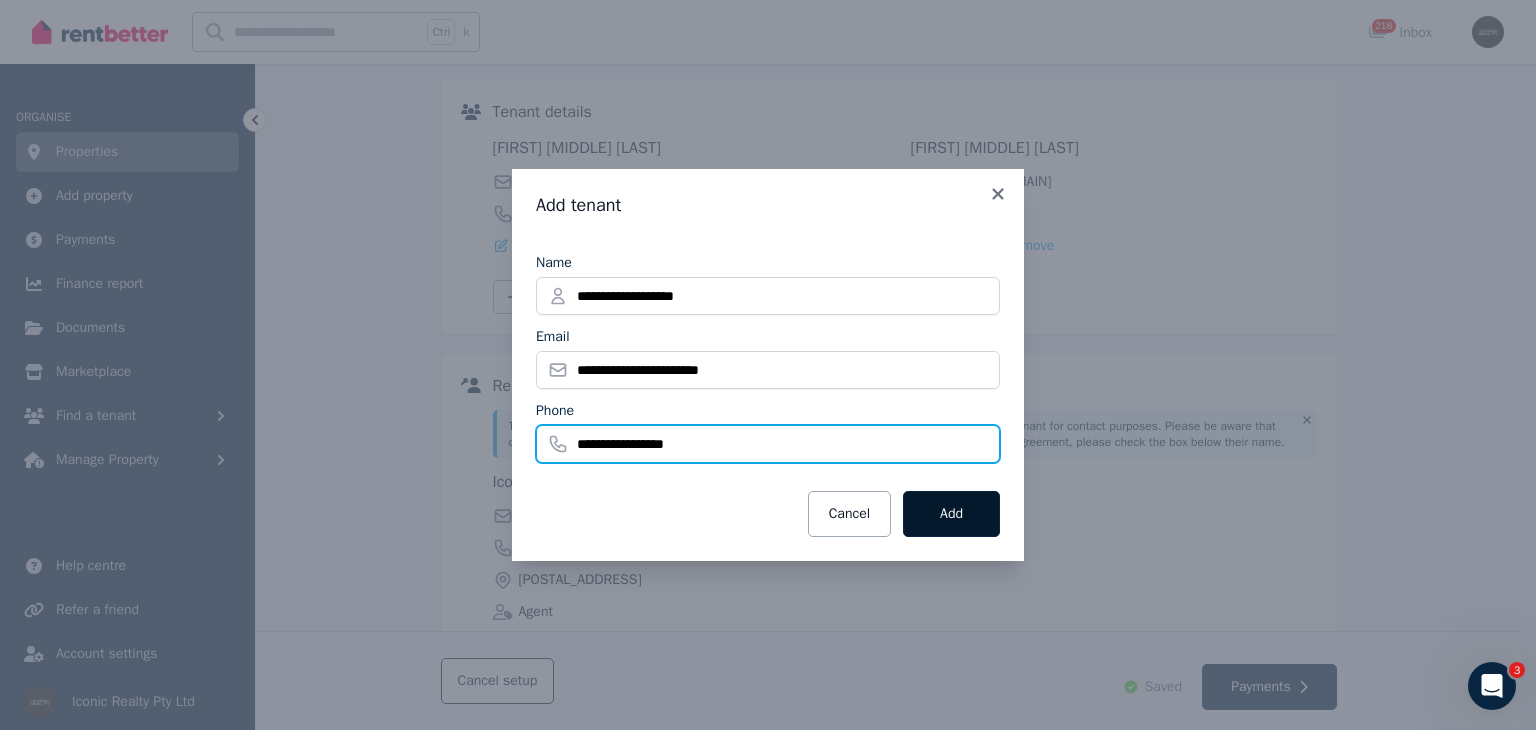 type on "**********" 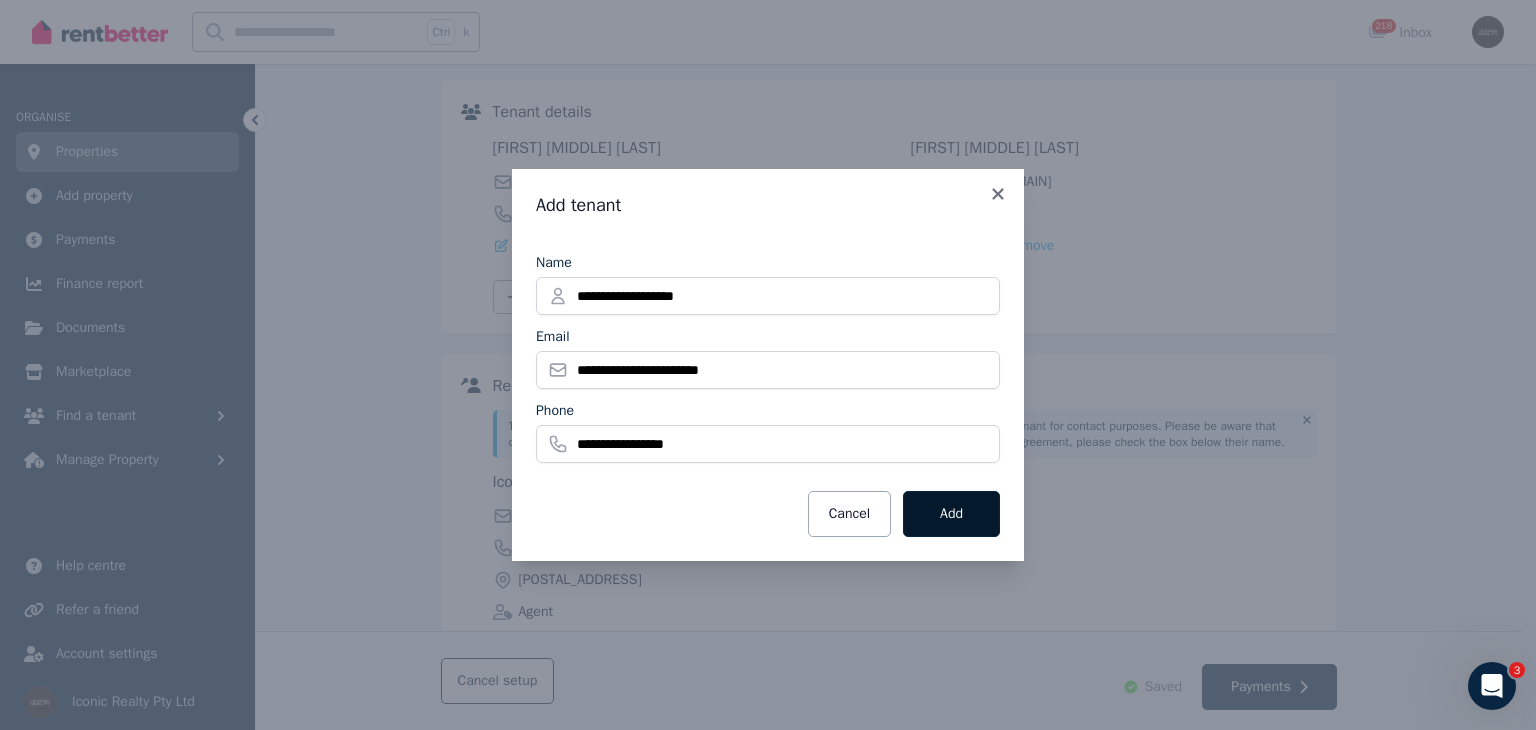 click on "Add" at bounding box center (951, 514) 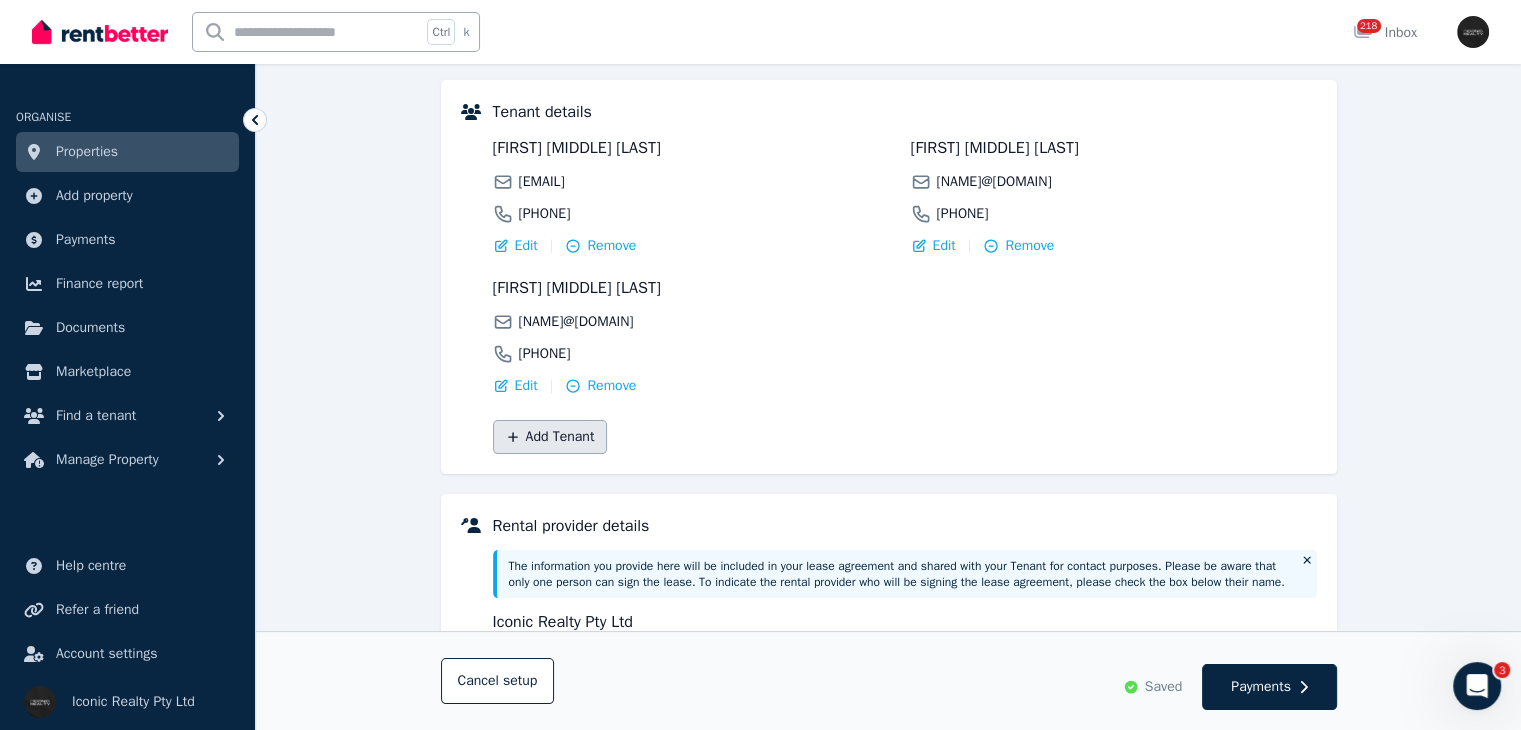 click on "Add Tenant" at bounding box center [550, 437] 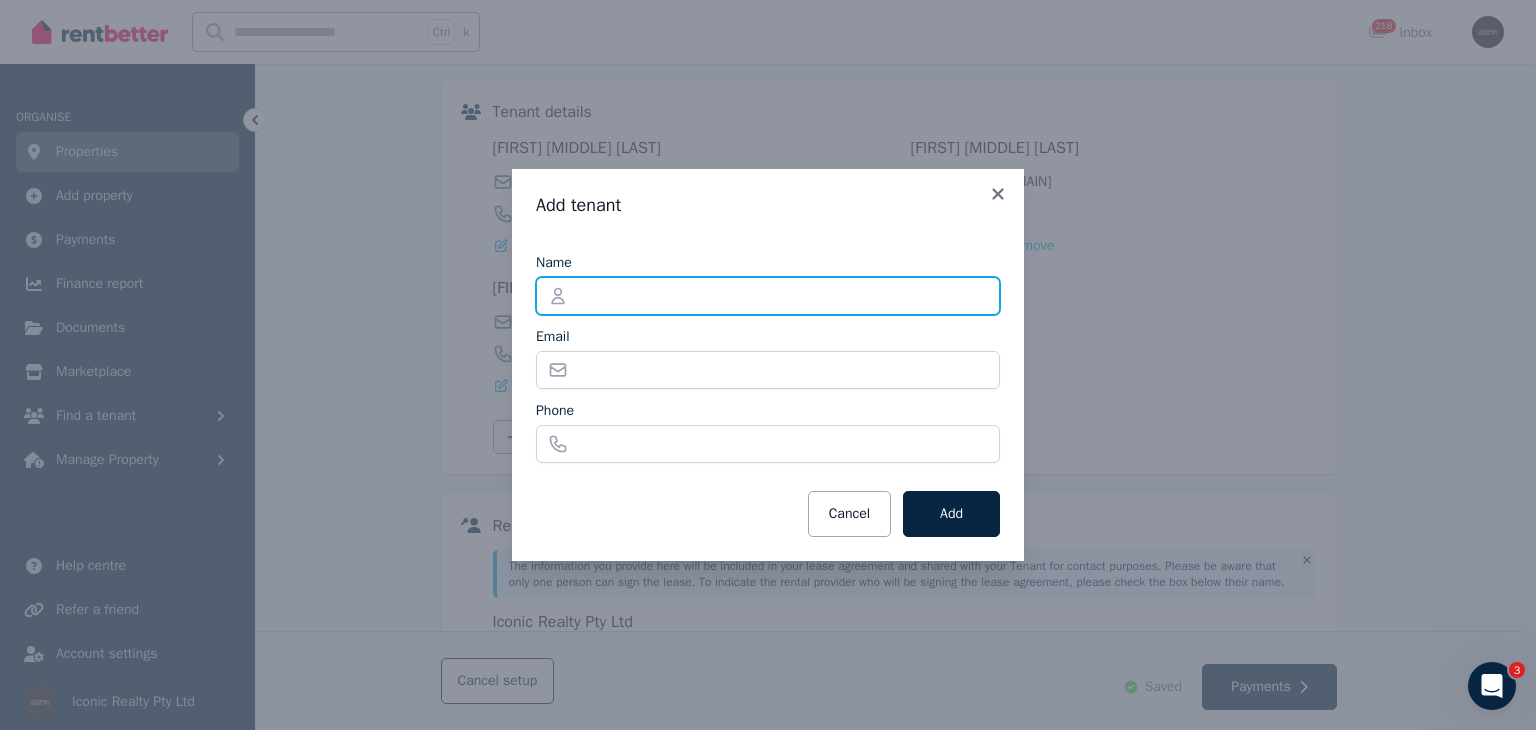 click on "Name" at bounding box center (768, 296) 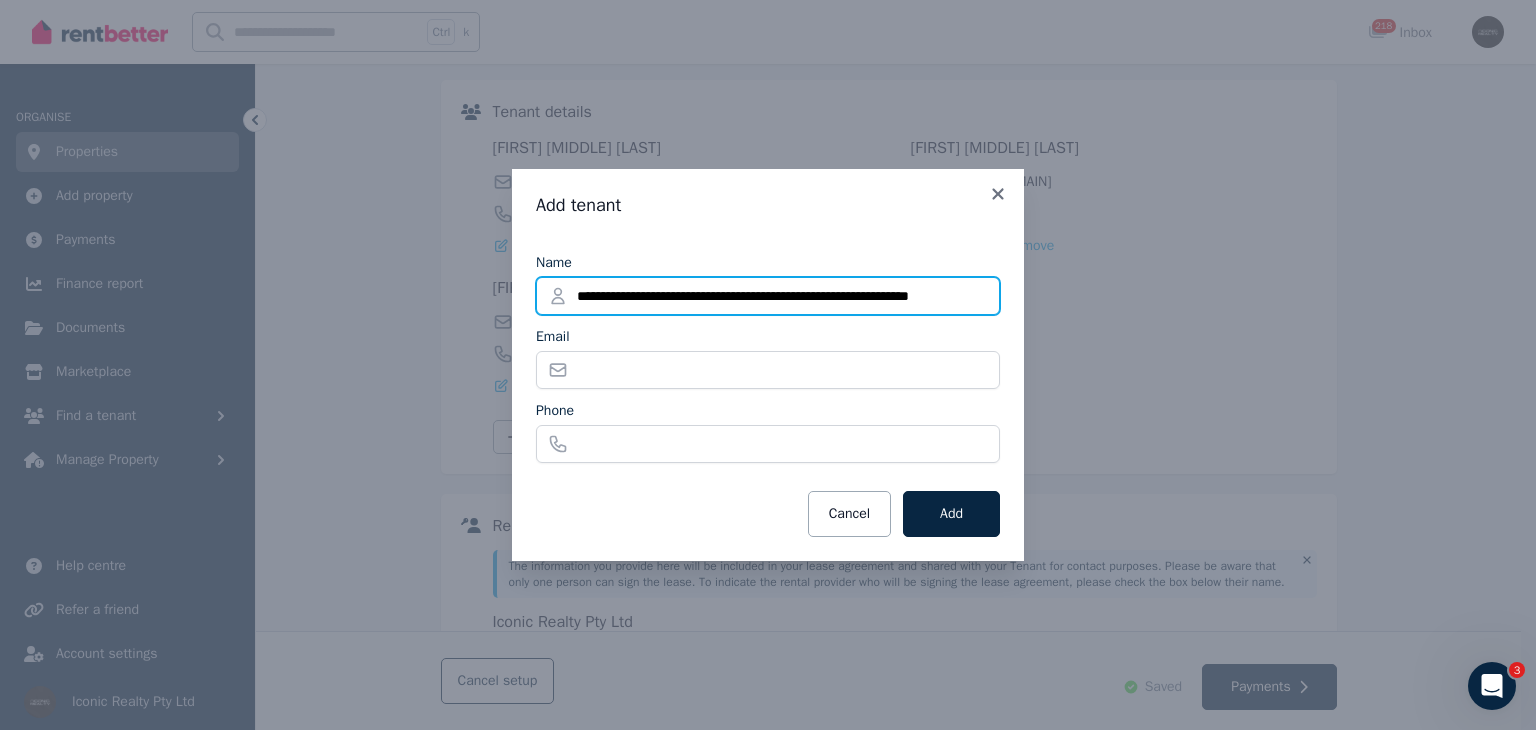 scroll, scrollTop: 0, scrollLeft: 20, axis: horizontal 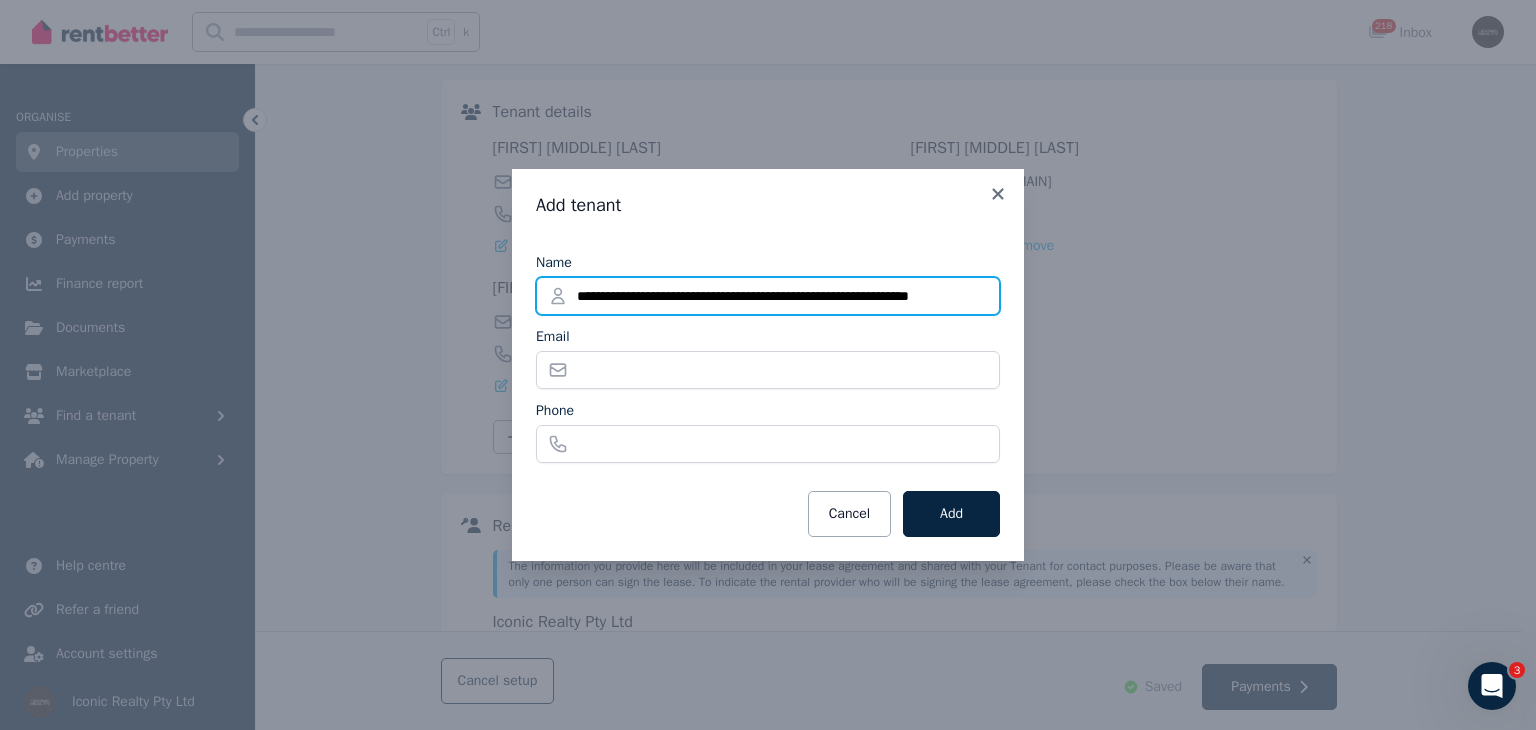 drag, startPoint x: 700, startPoint y: 293, endPoint x: 880, endPoint y: 296, distance: 180.025 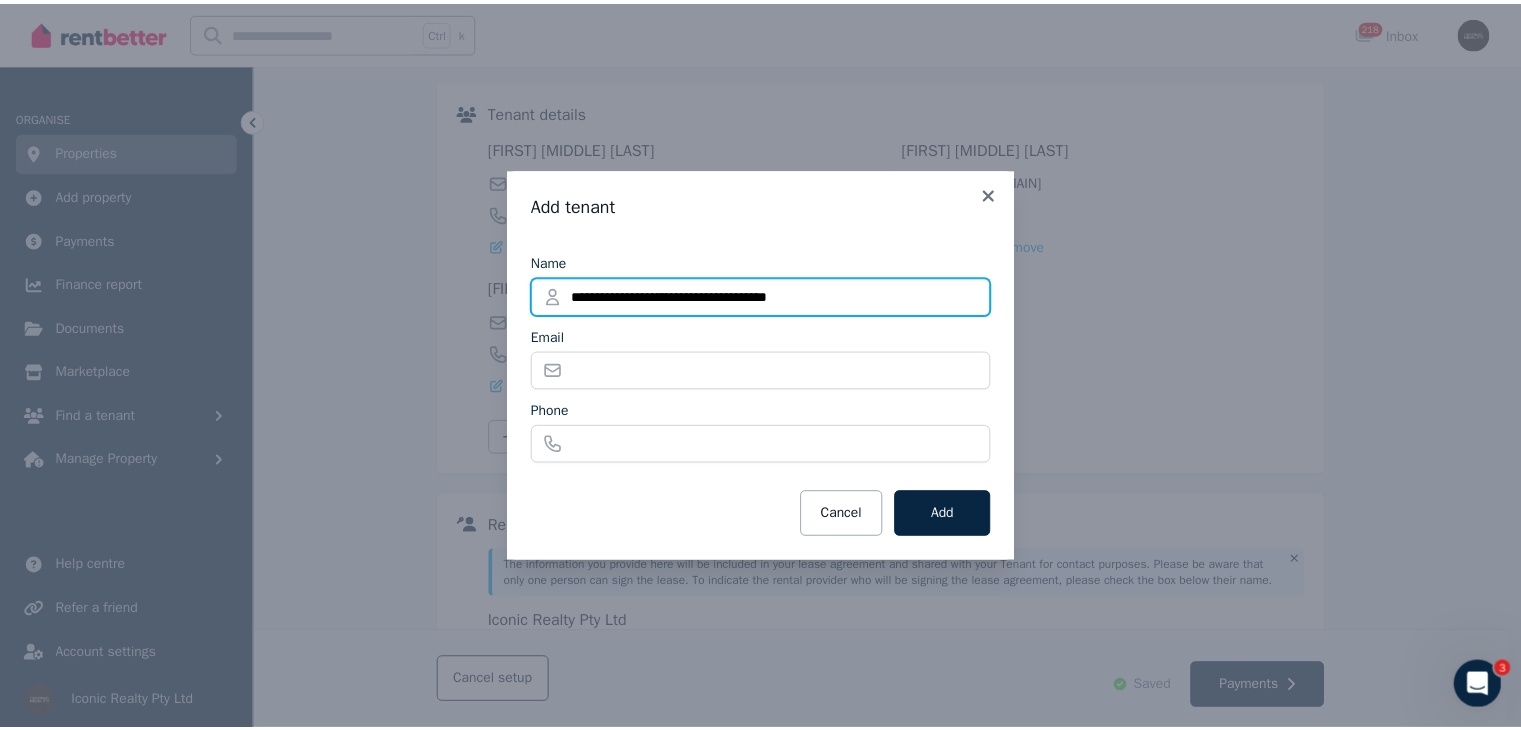 scroll, scrollTop: 0, scrollLeft: 0, axis: both 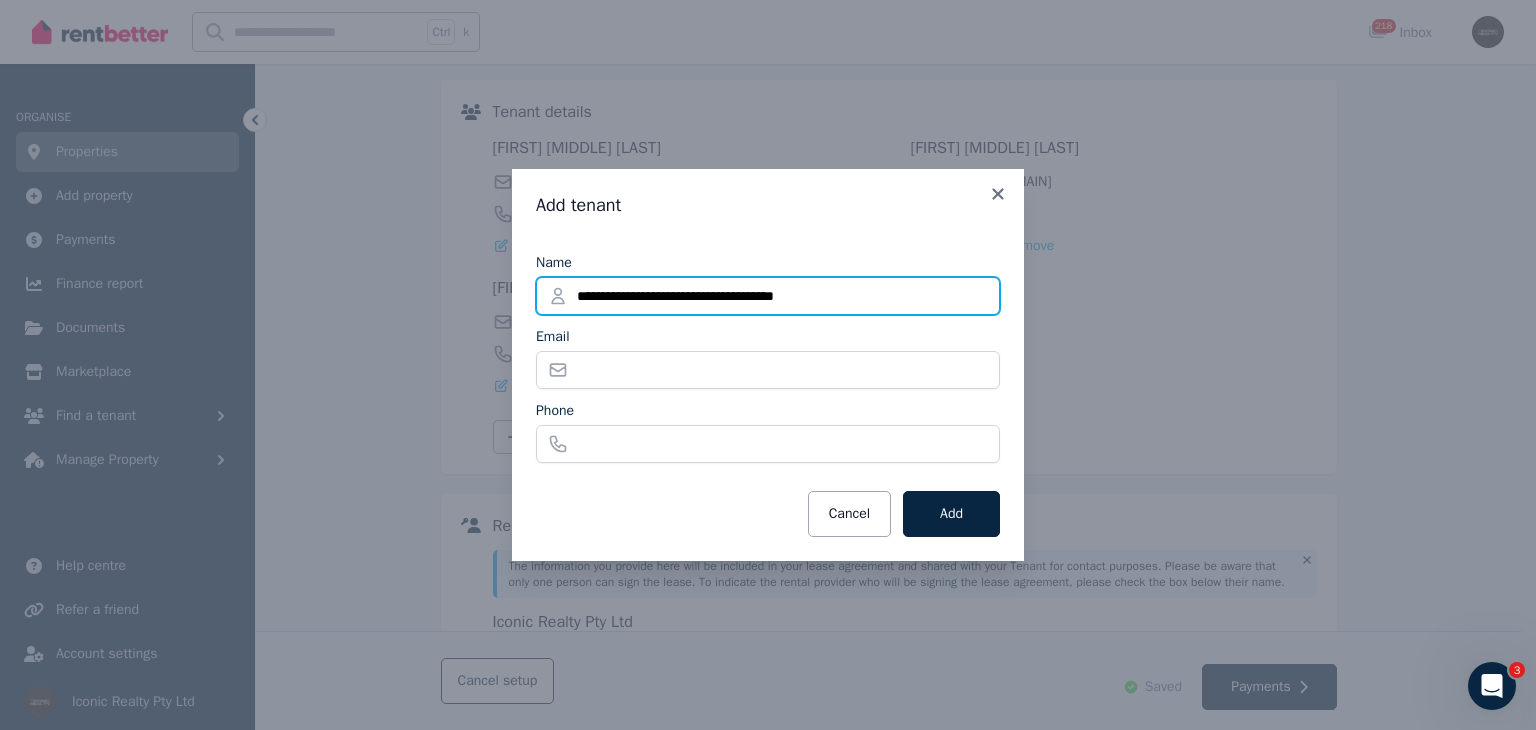 type on "**********" 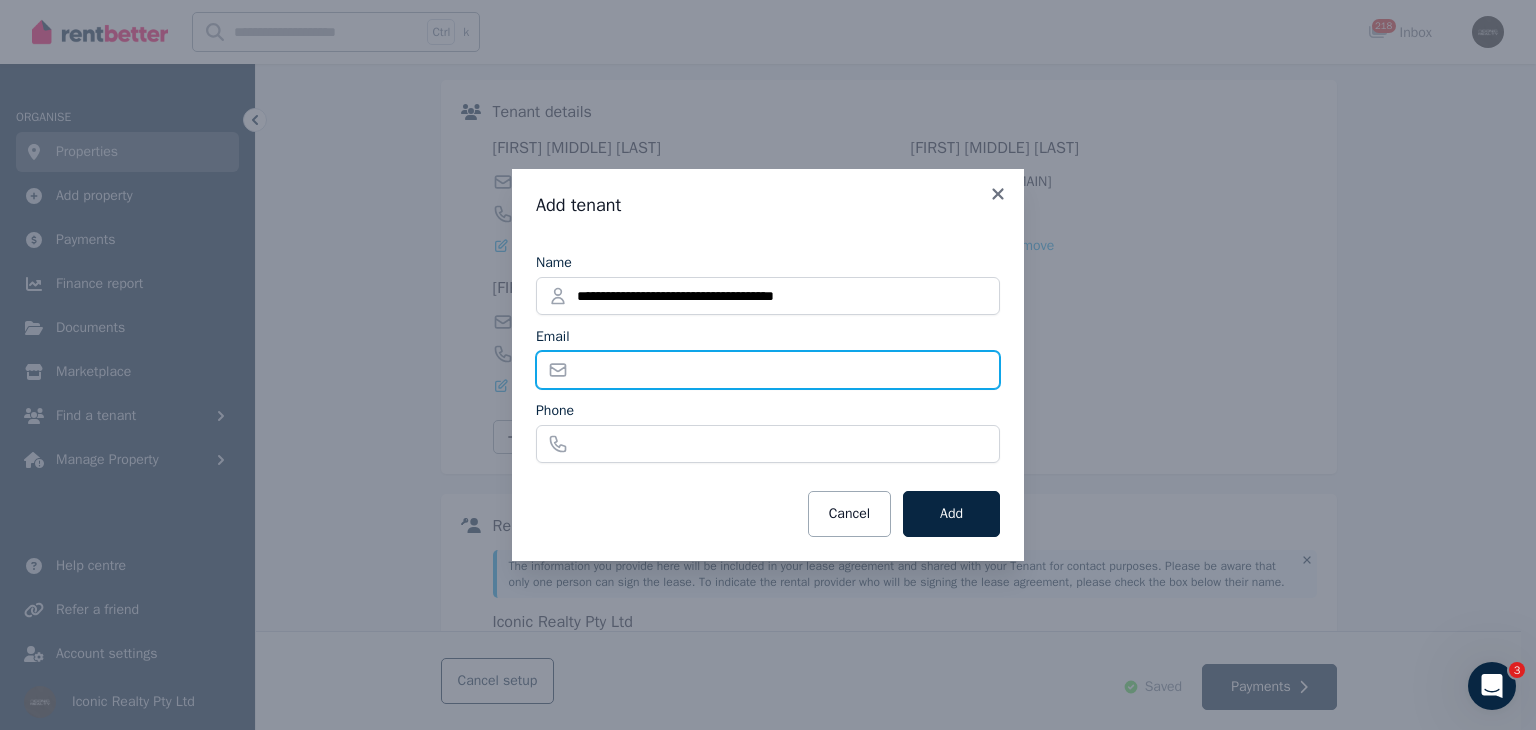 click on "Email" at bounding box center (768, 370) 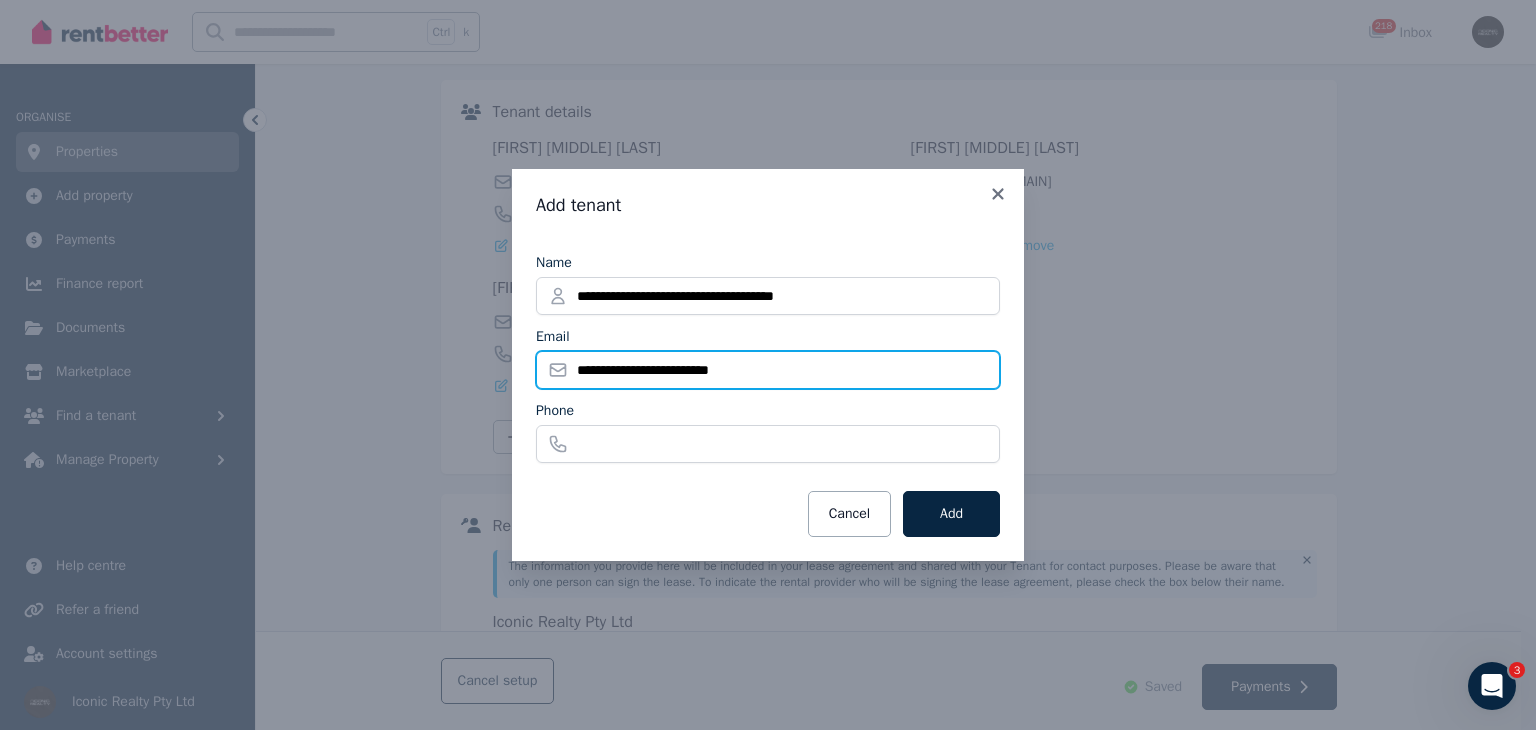 type on "**********" 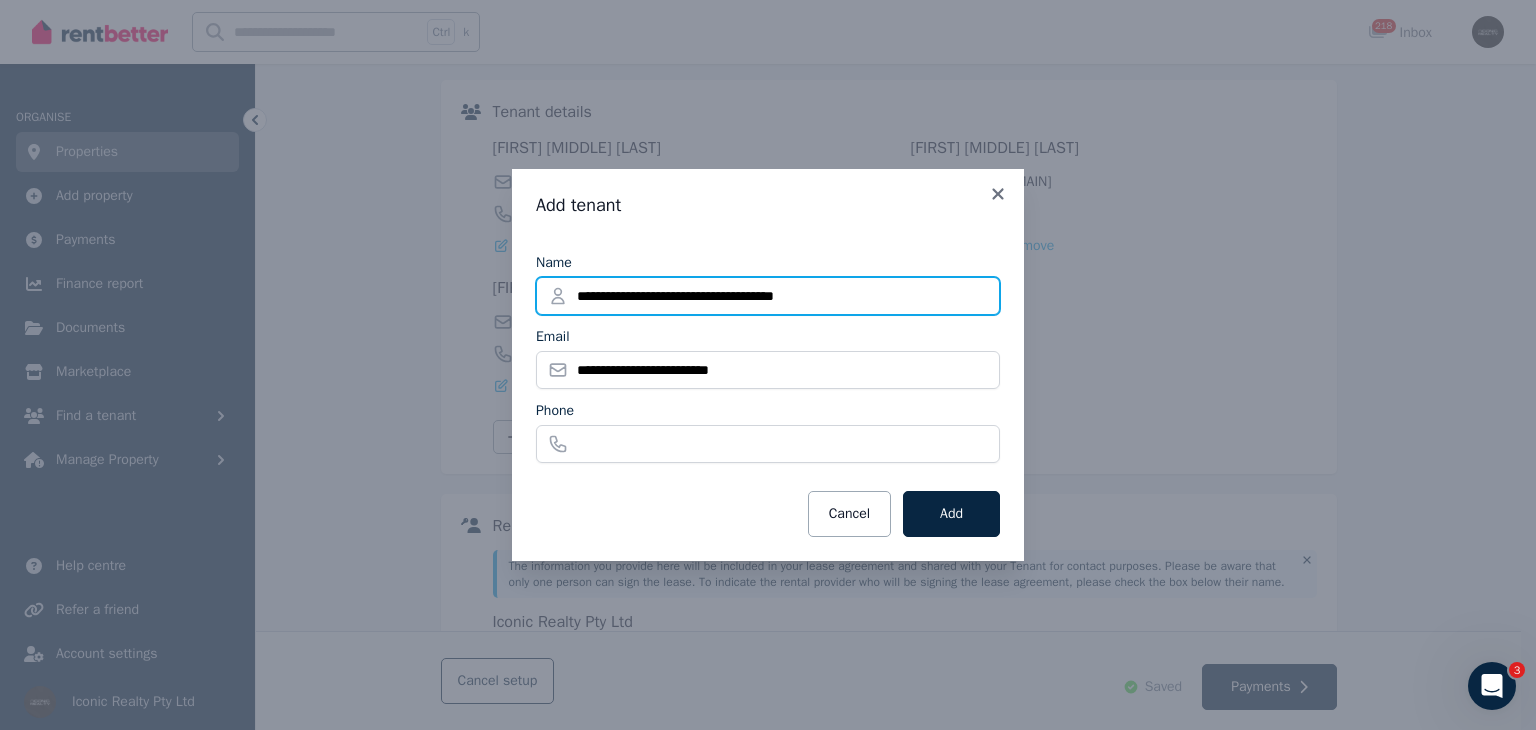 drag, startPoint x: 849, startPoint y: 297, endPoint x: 722, endPoint y: 309, distance: 127.56567 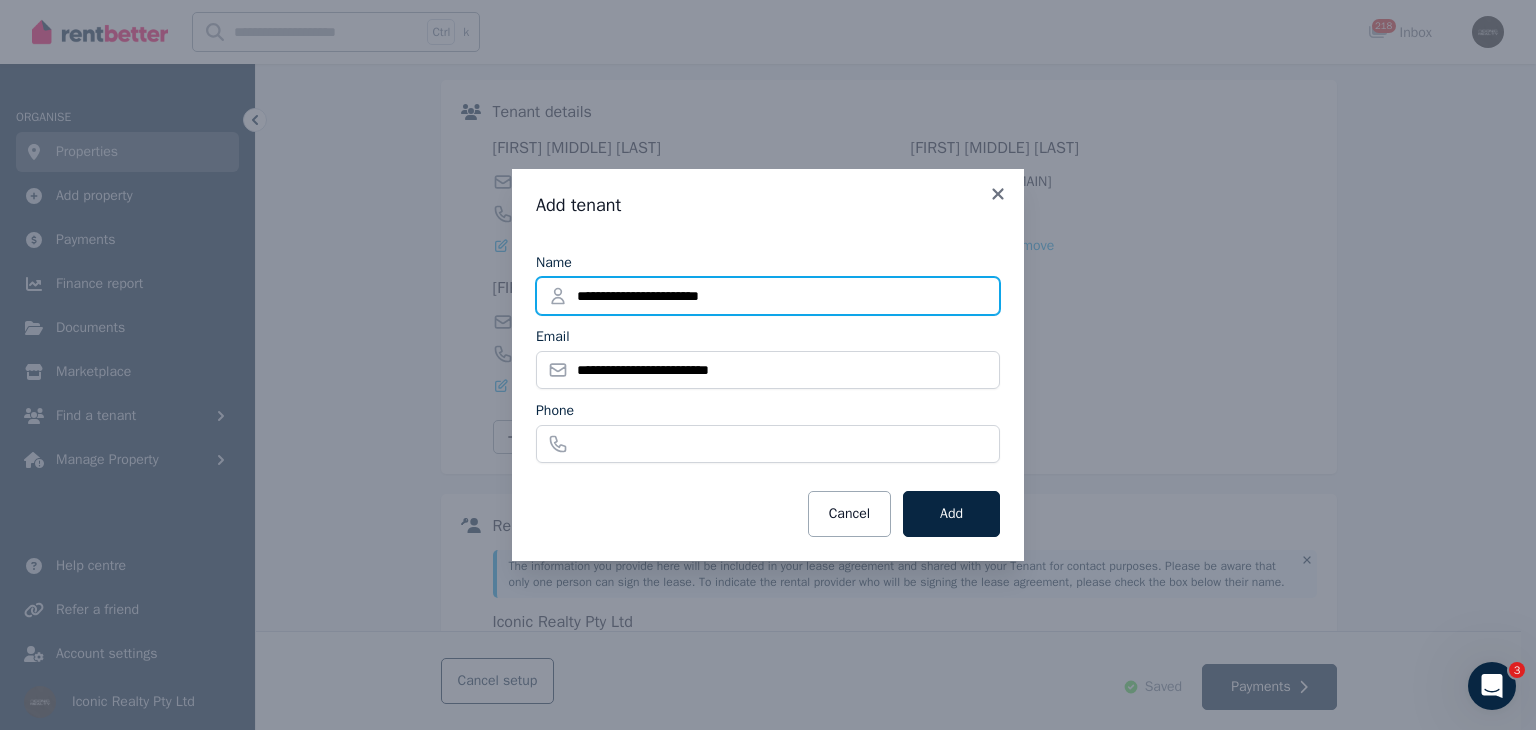 type on "**********" 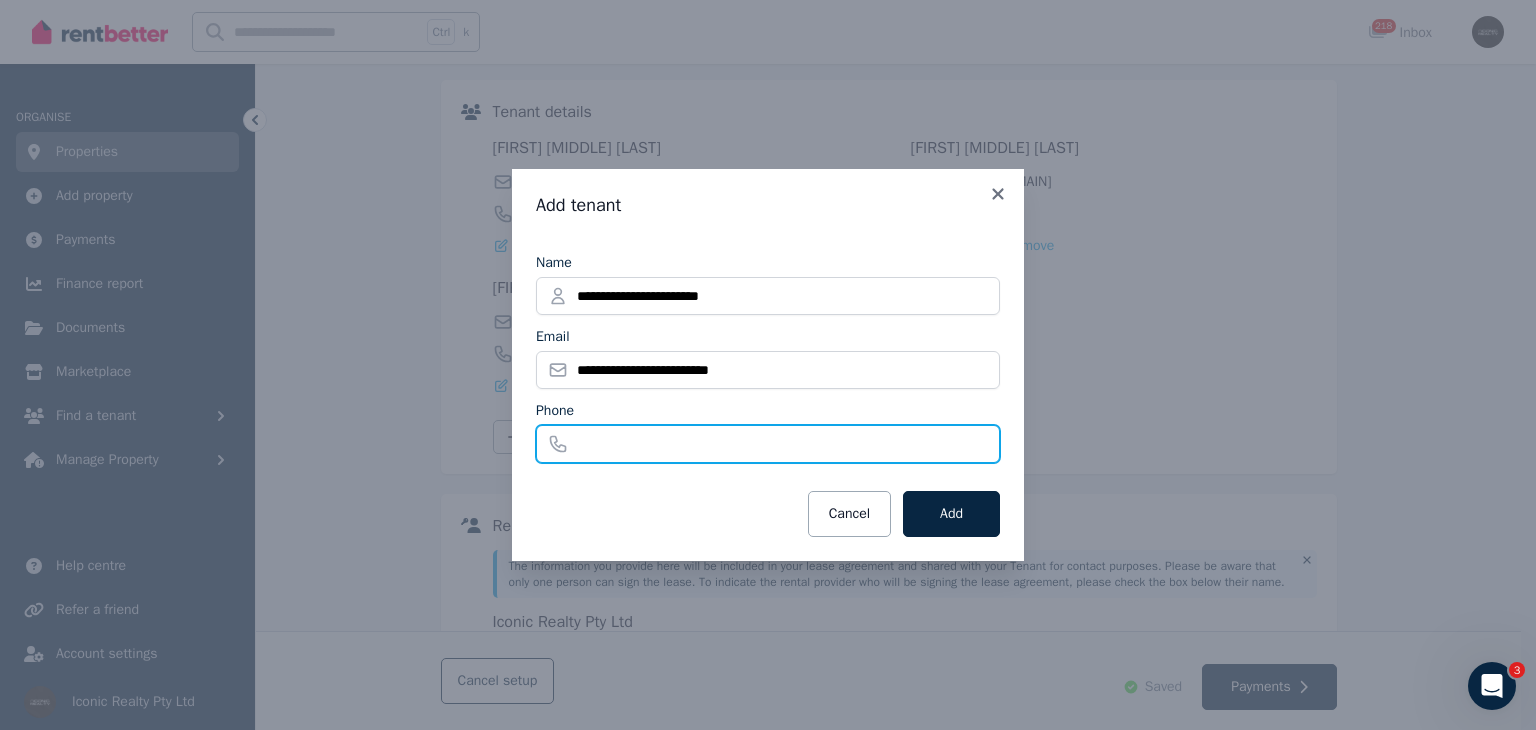 click on "Phone" at bounding box center [768, 444] 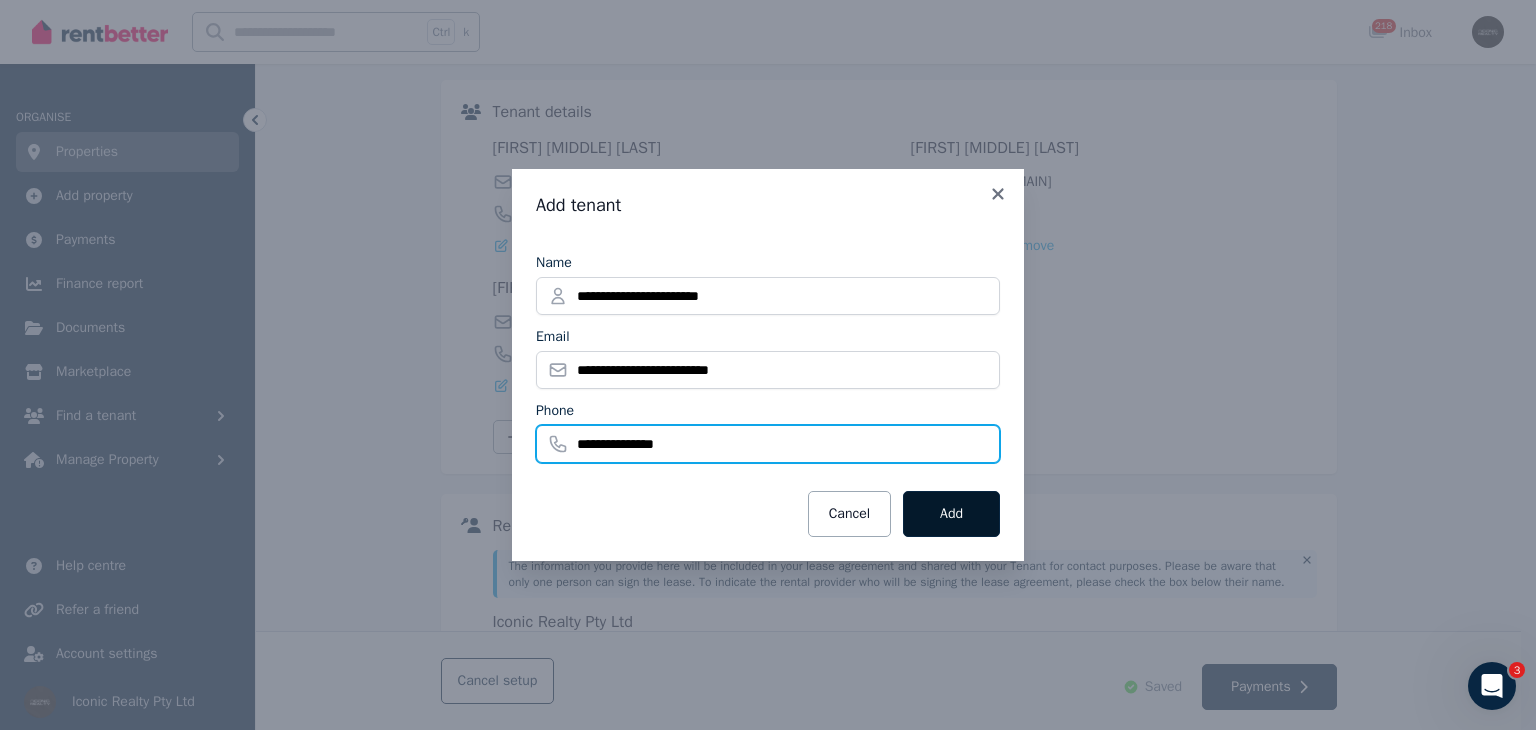 type on "**********" 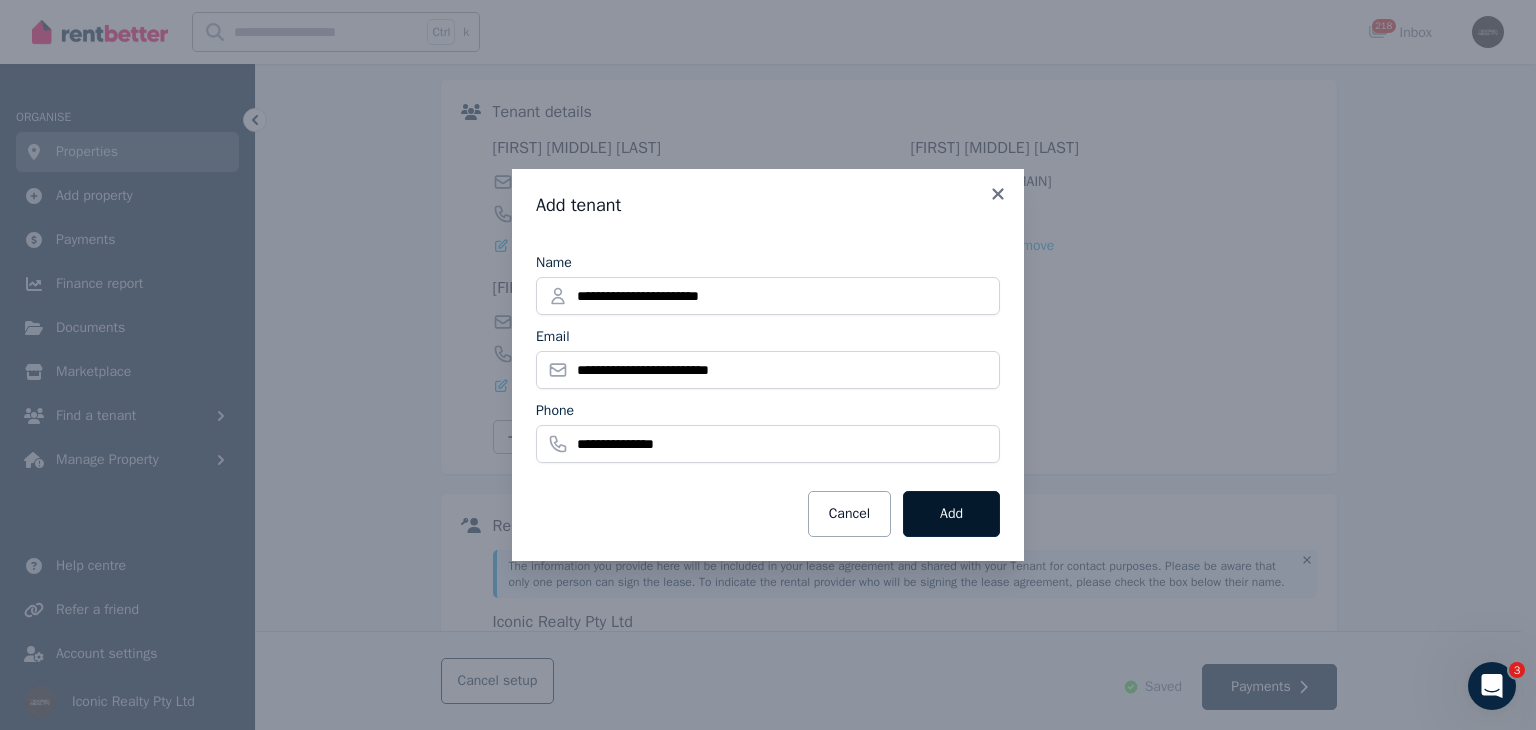 click on "Add" at bounding box center (951, 514) 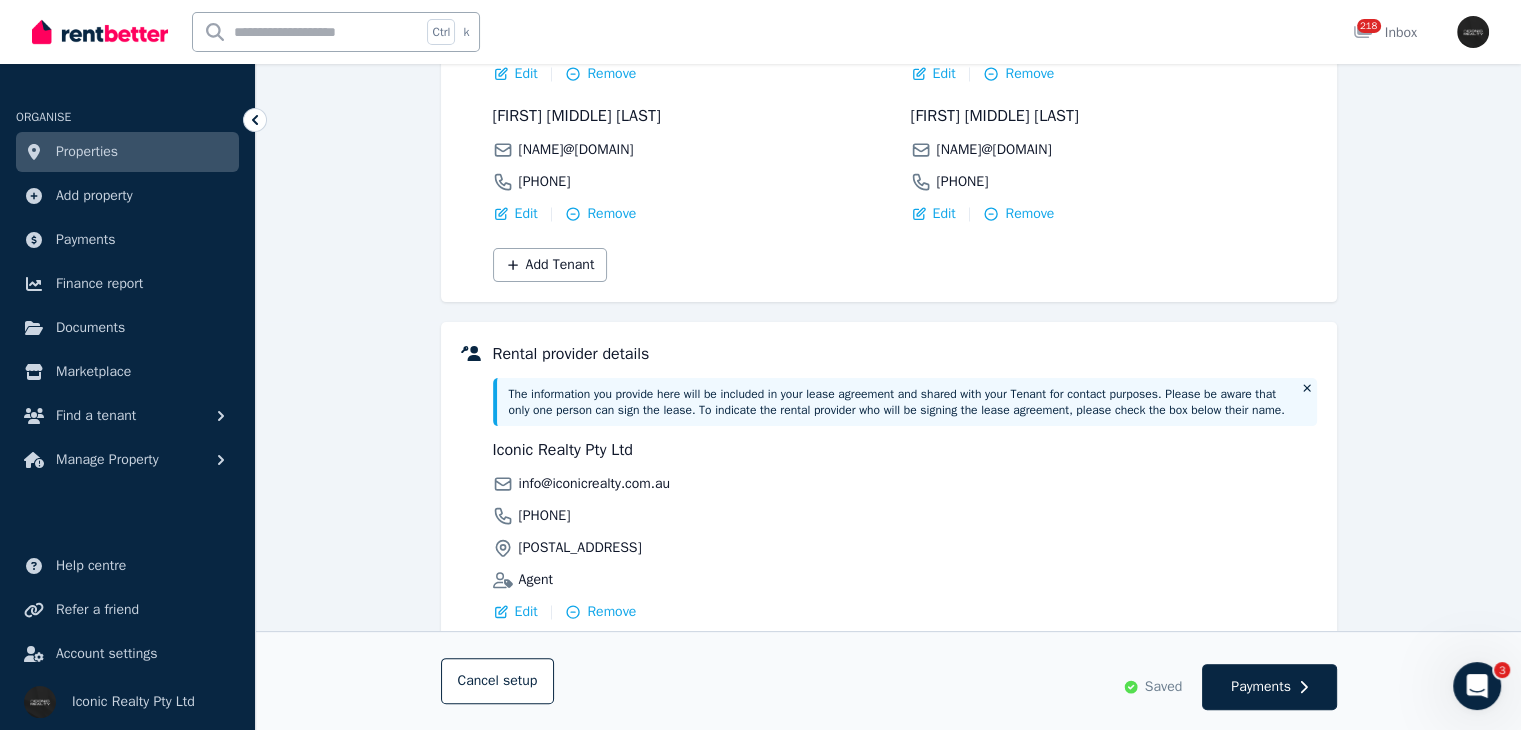 scroll, scrollTop: 572, scrollLeft: 0, axis: vertical 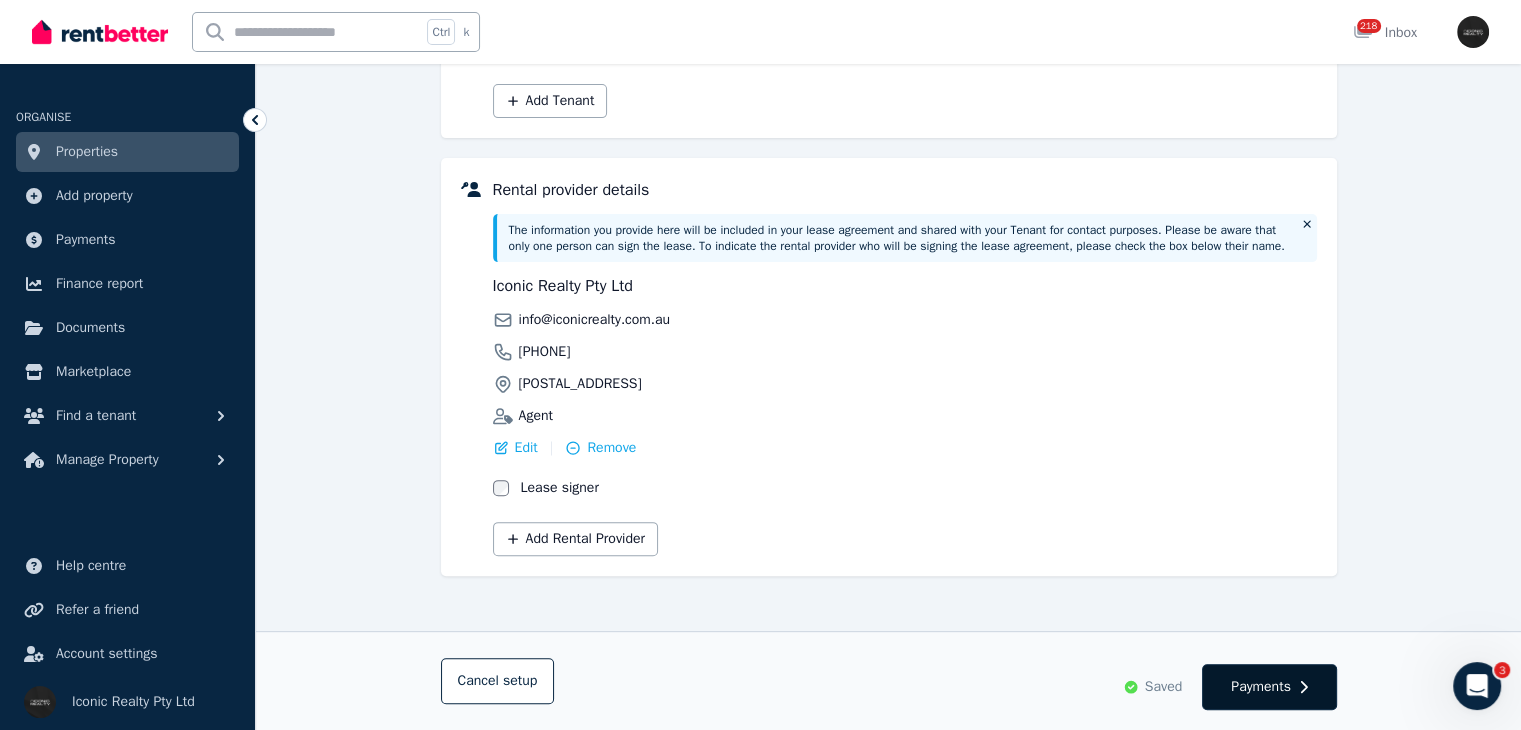 click on "Payments" at bounding box center [1269, 687] 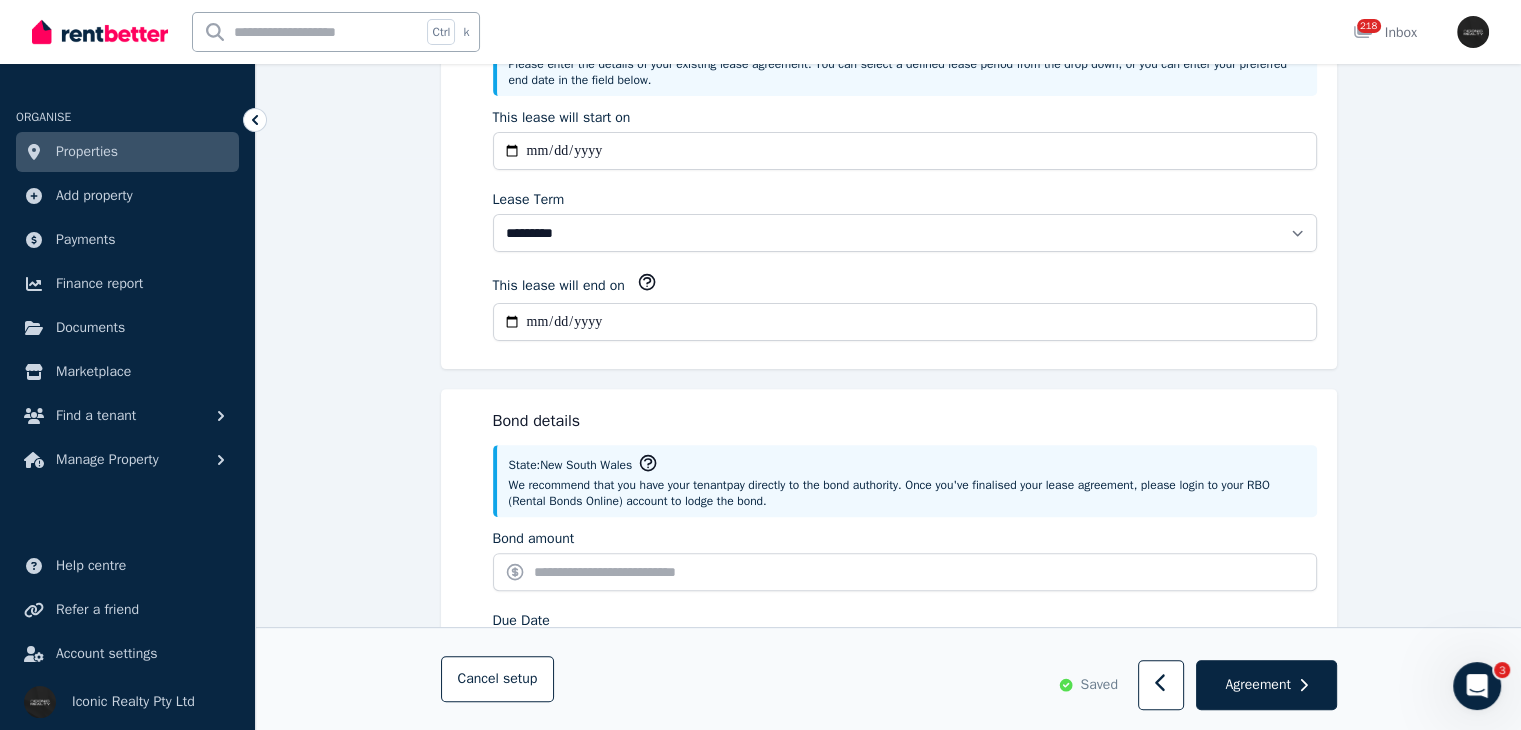 scroll, scrollTop: 0, scrollLeft: 0, axis: both 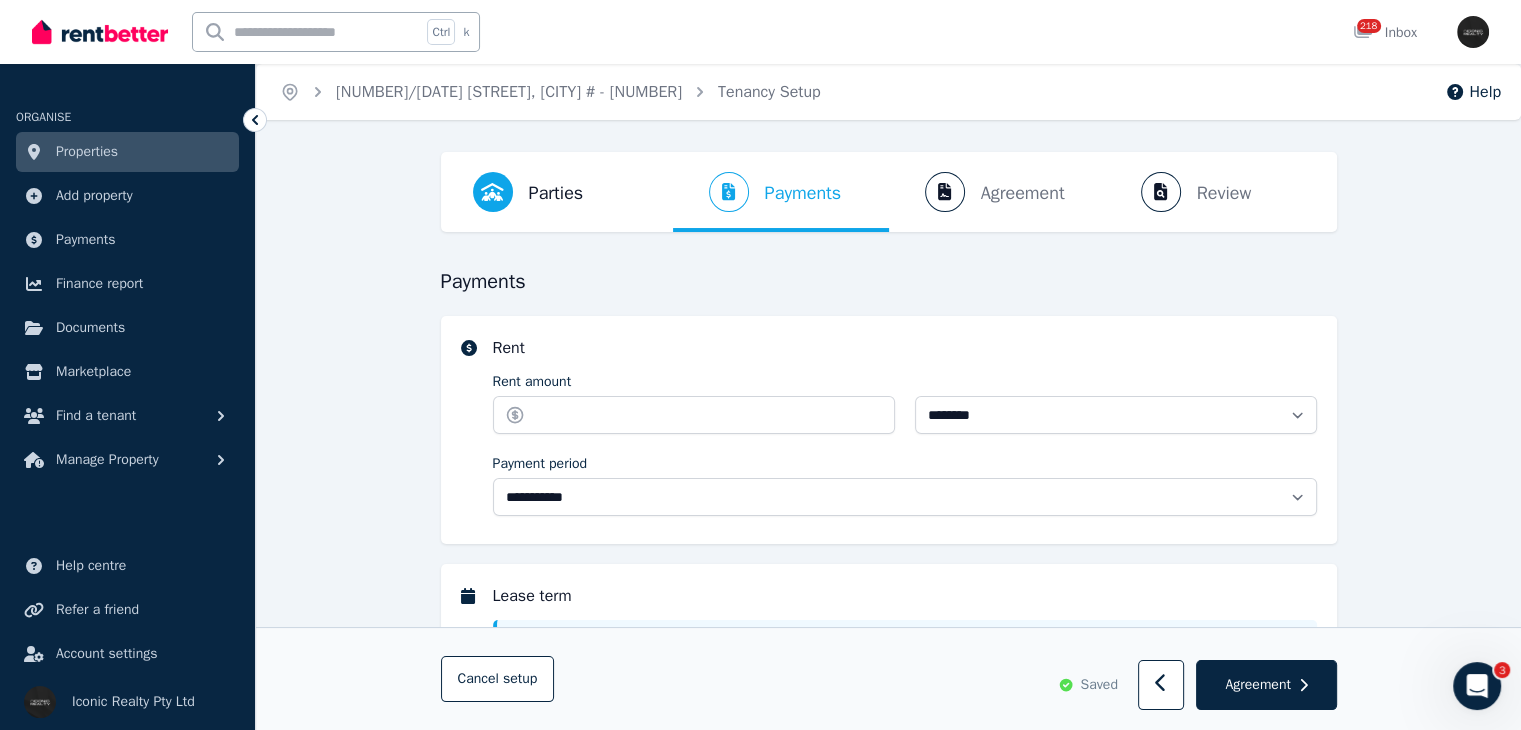 select on "**********" 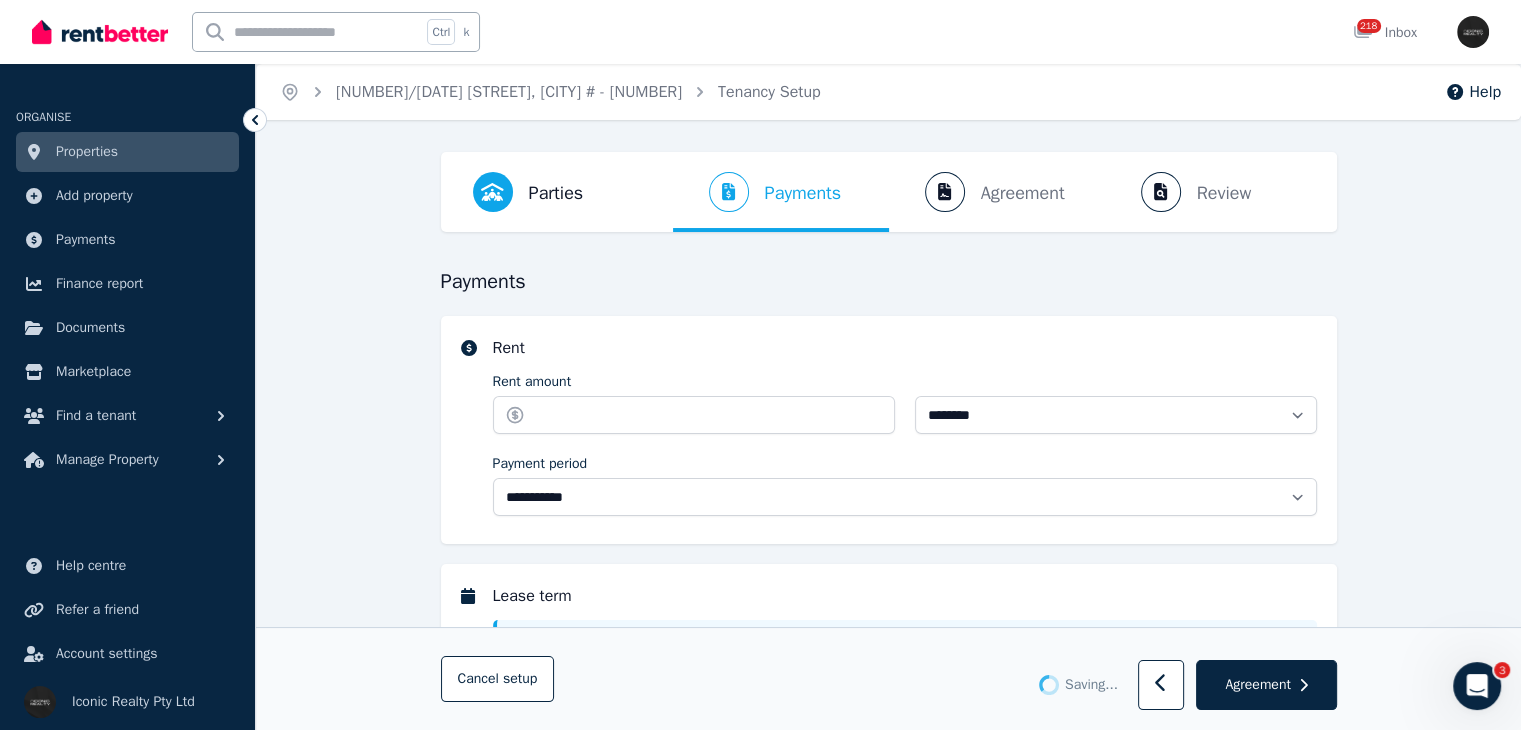 select on "**********" 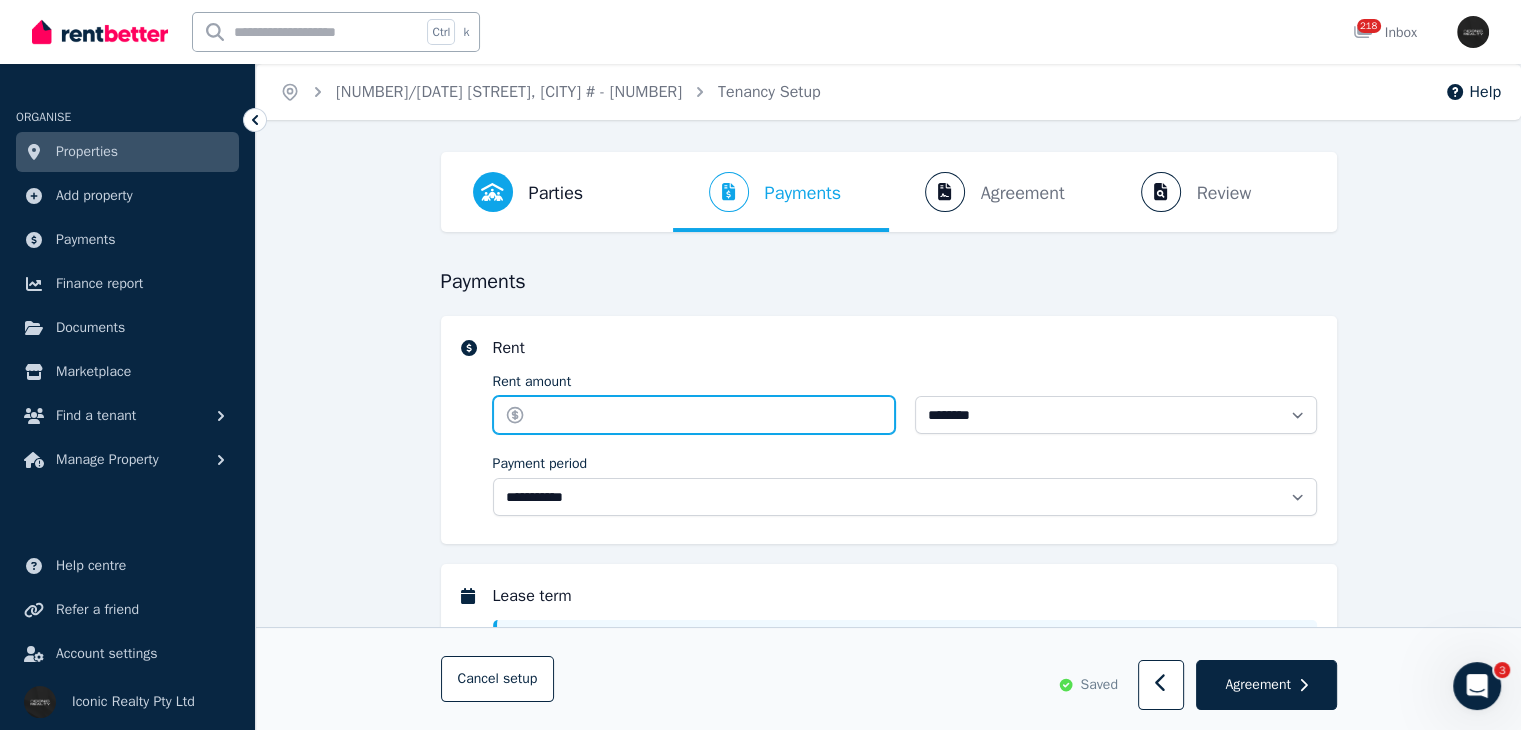 click on "Rent amount" at bounding box center [694, 415] 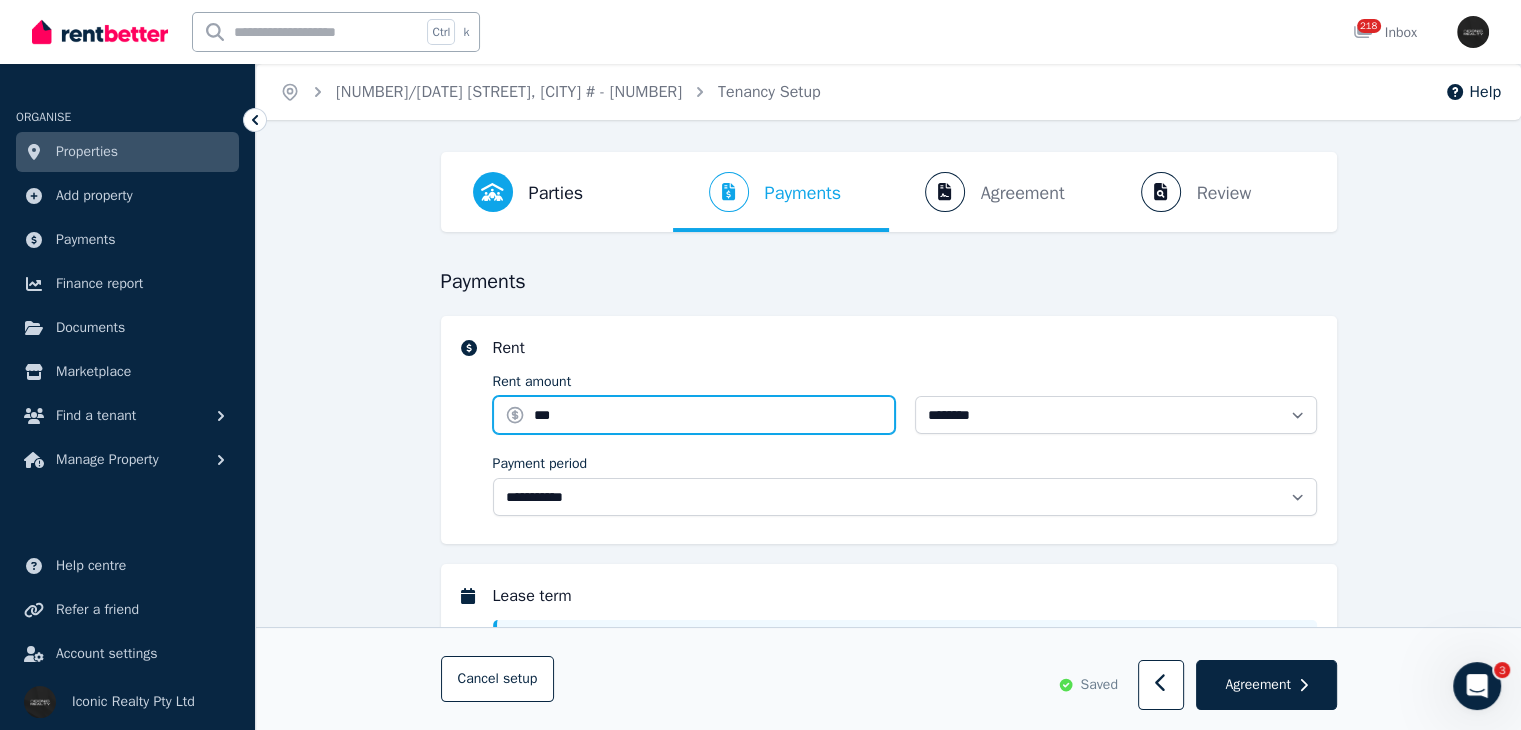 type on "***" 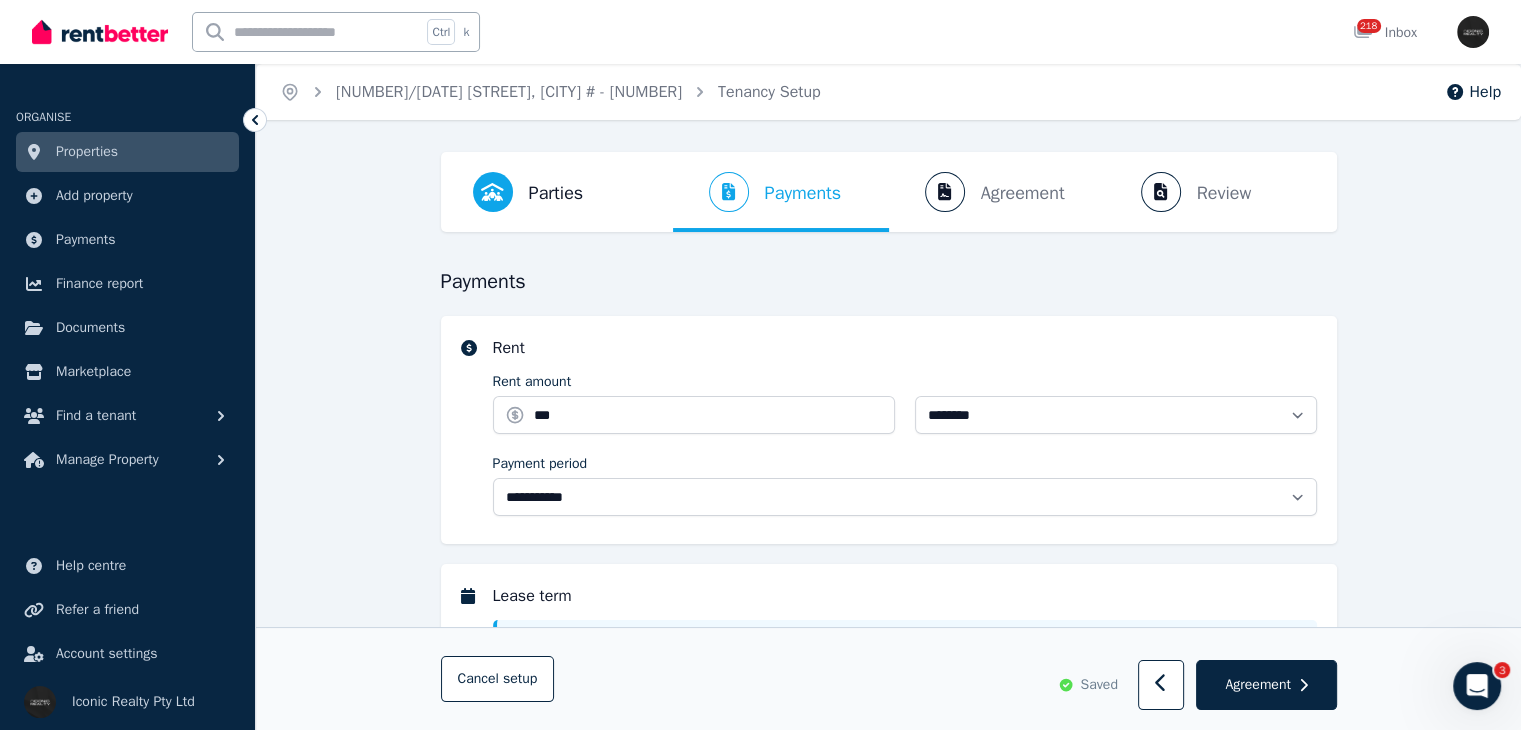 click on "**********" at bounding box center [888, 1129] 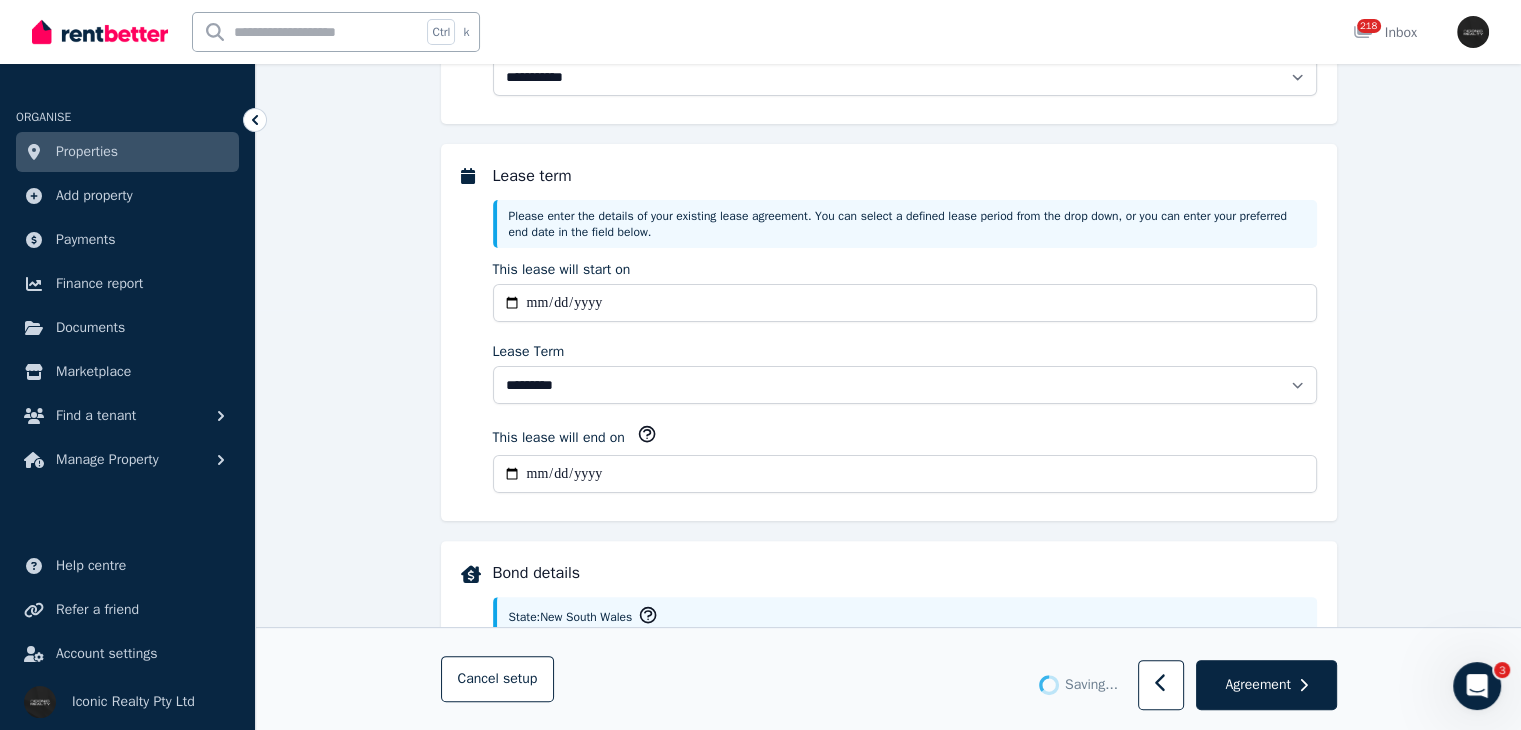 type 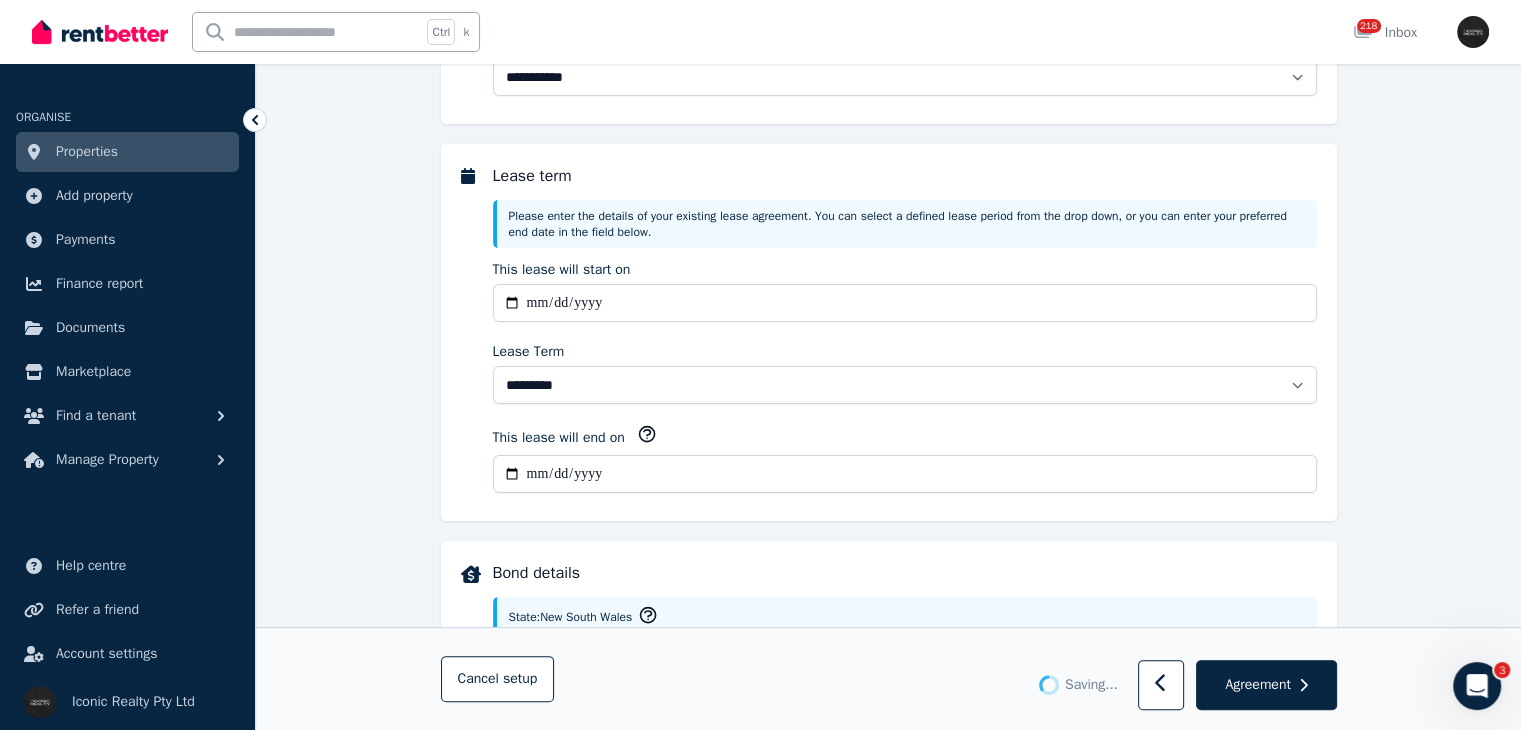 type on "**********" 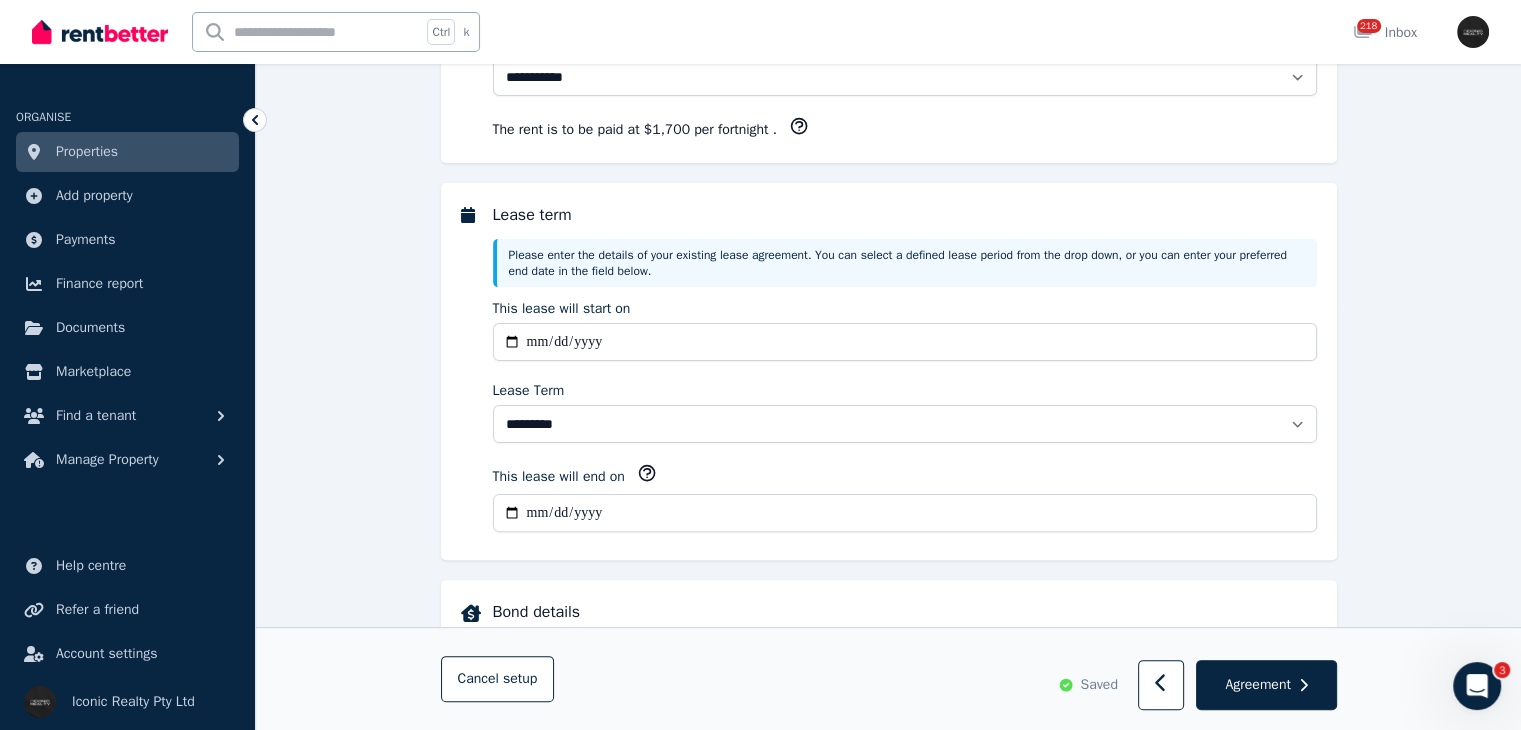type on "******" 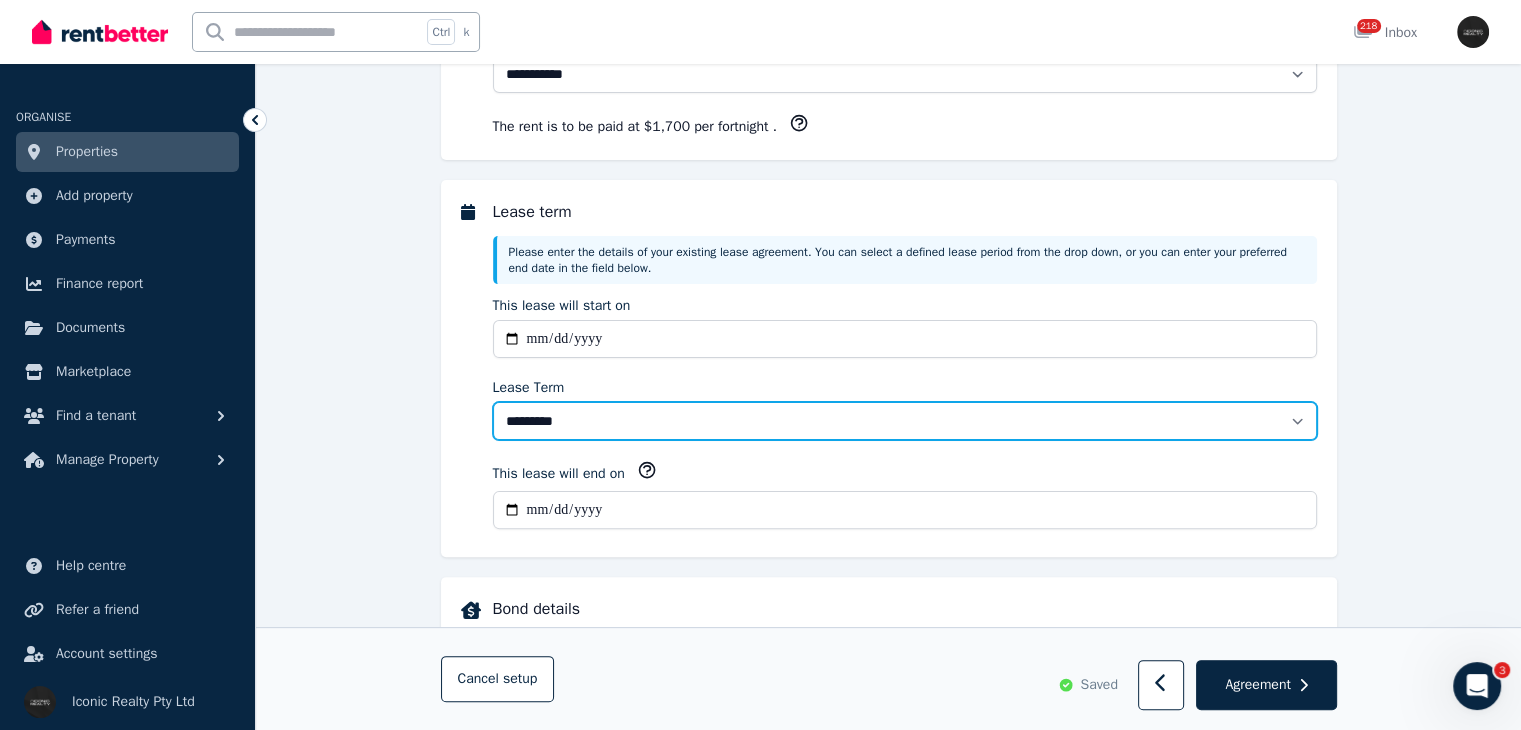 click on "******** ******** ********* ******* ******* ******* ******* ***** ********" at bounding box center (905, 421) 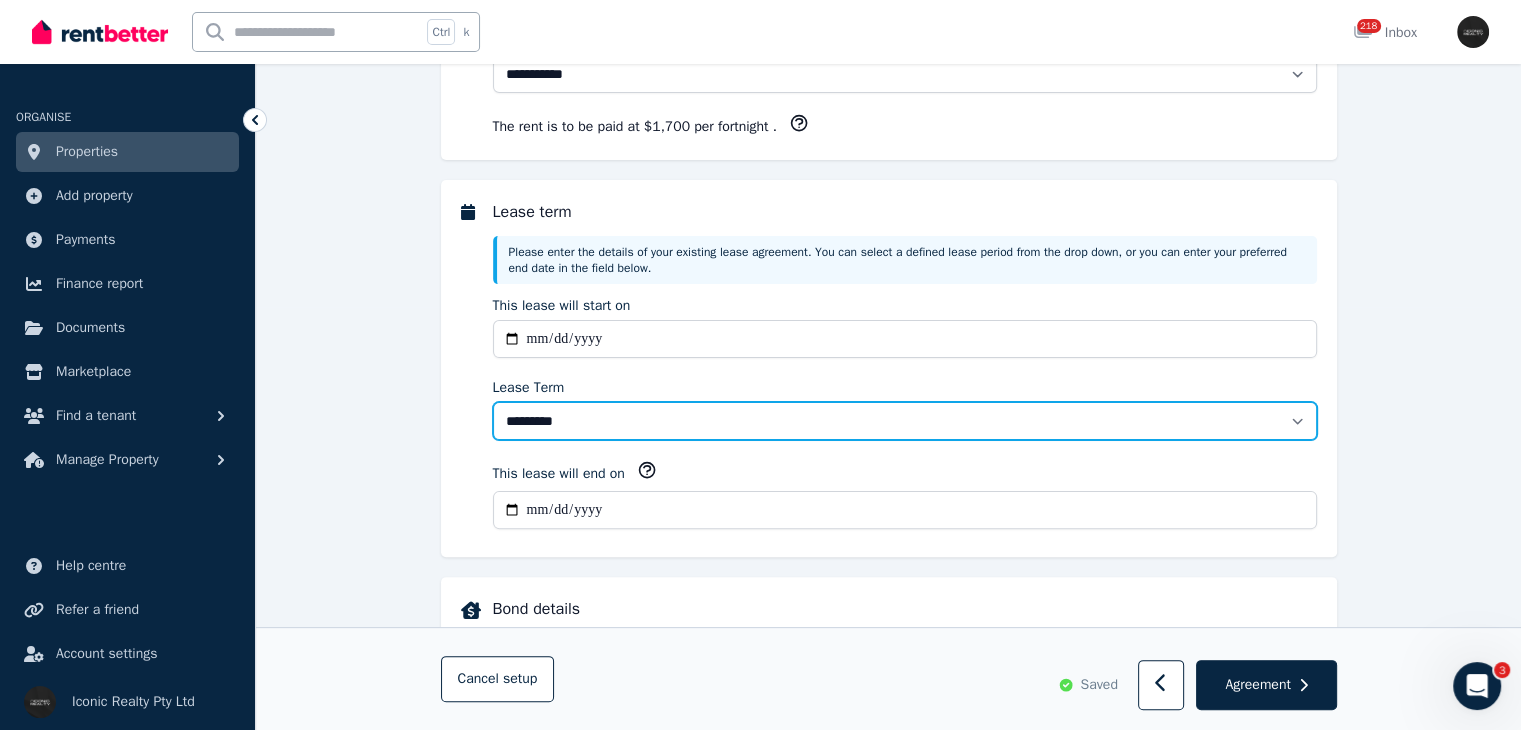 click on "******** ******** ********* ******* ******* ******* ******* ***** ********" at bounding box center [905, 421] 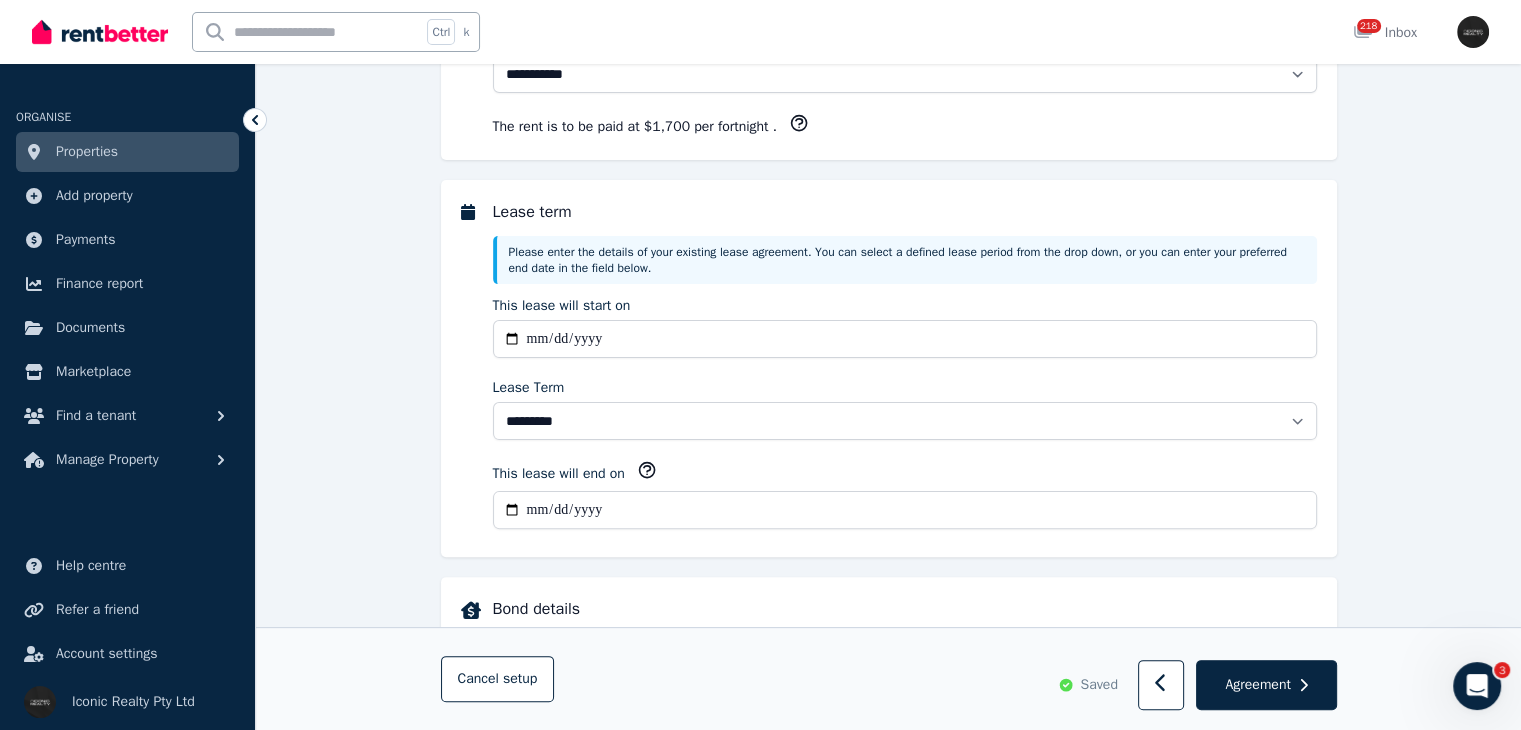 click on "**********" at bounding box center [905, 510] 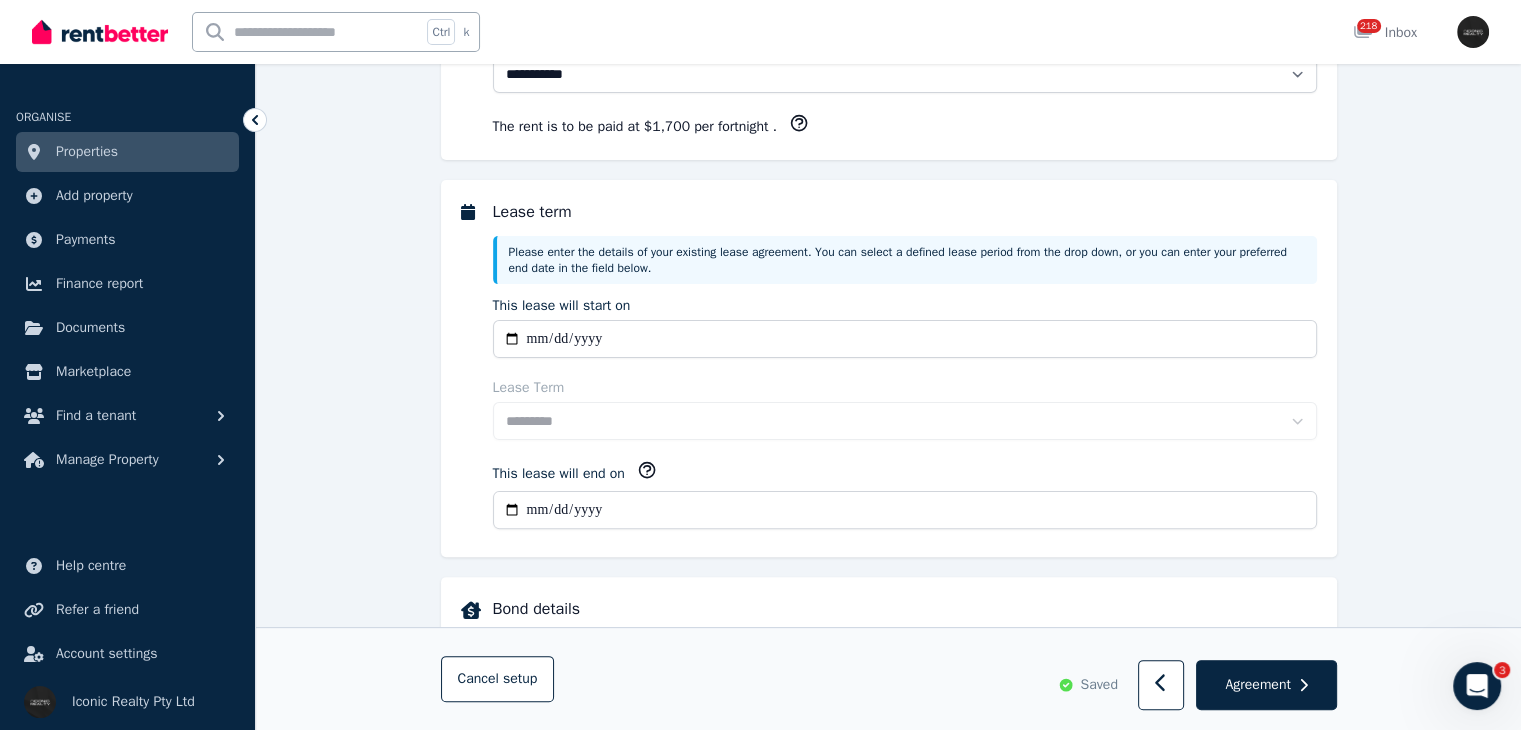 type on "**********" 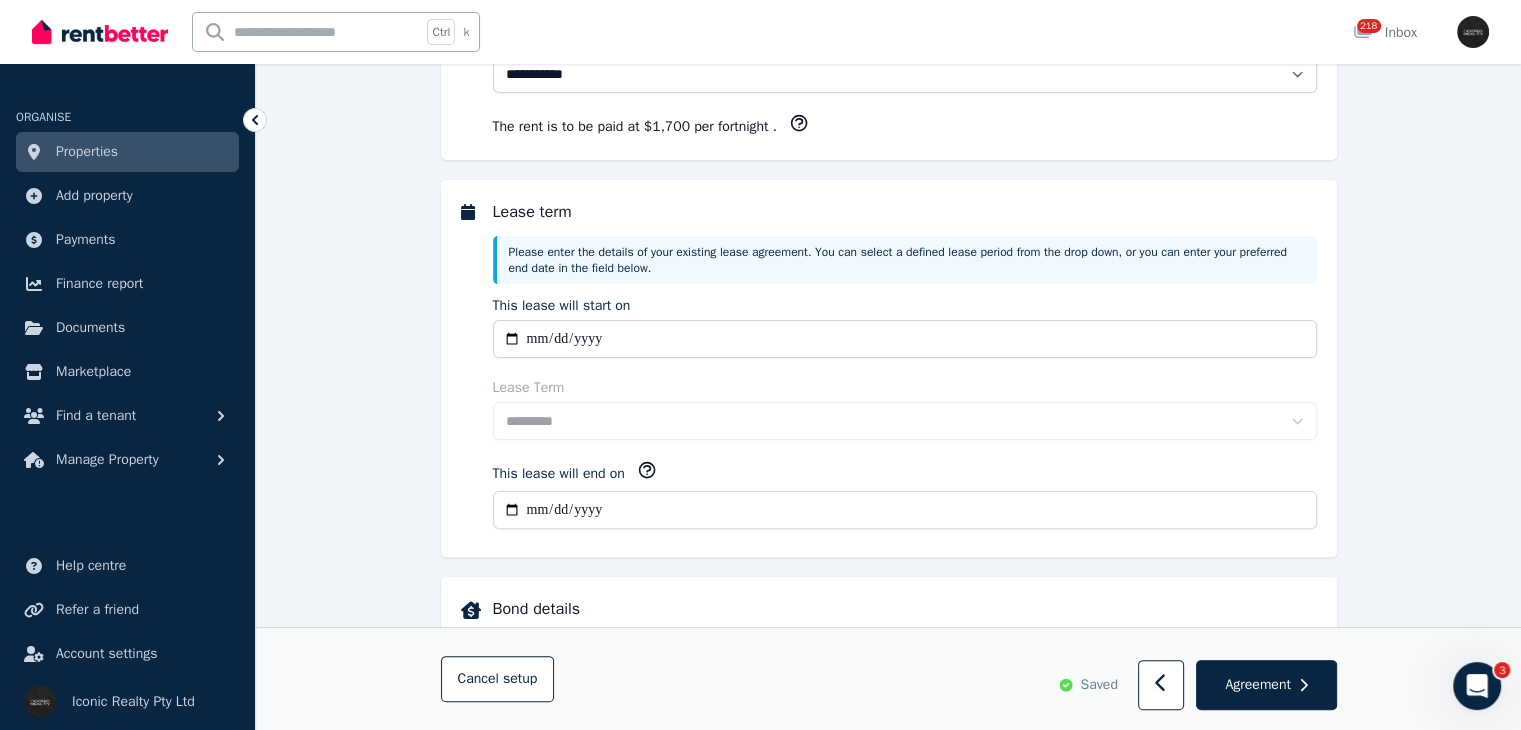 type on "**********" 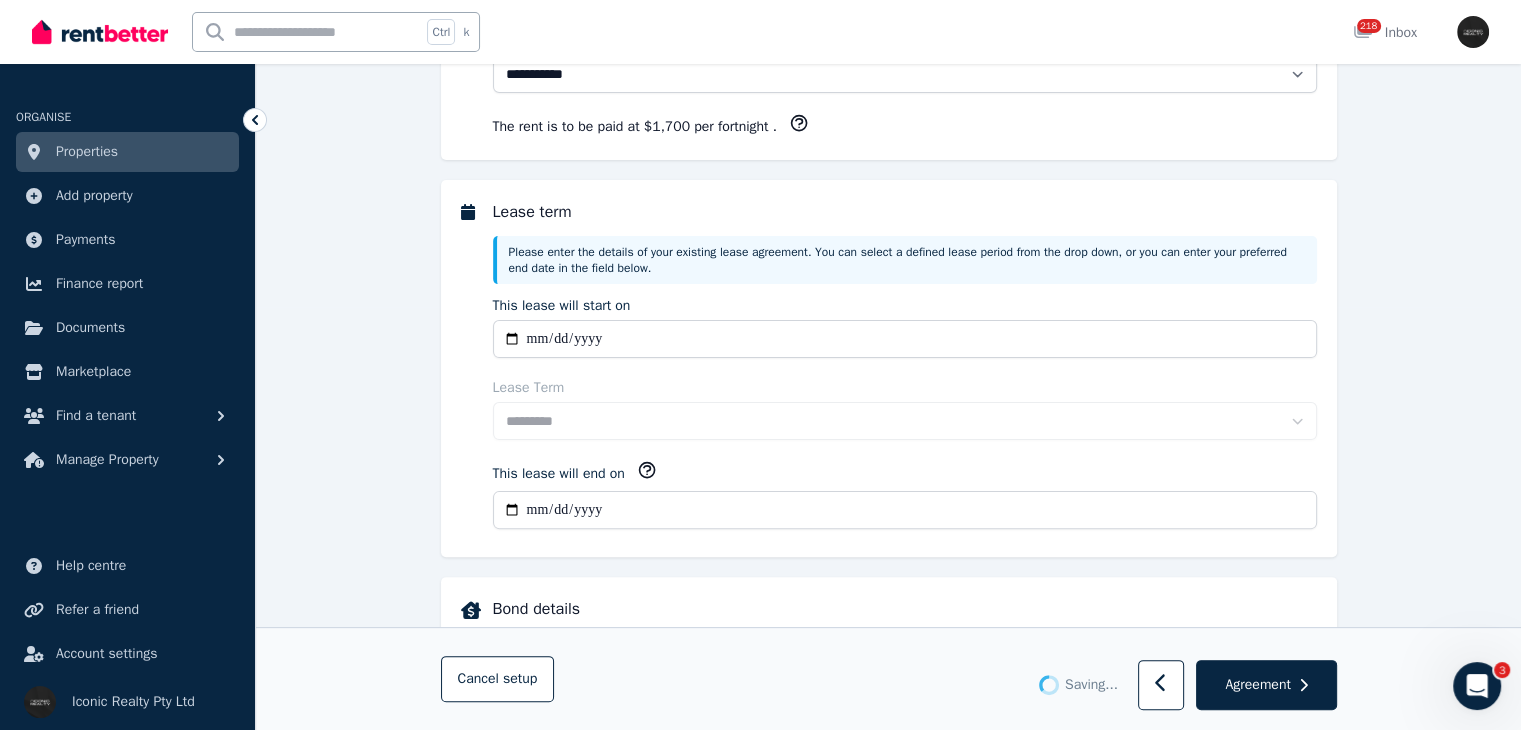 select on "**********" 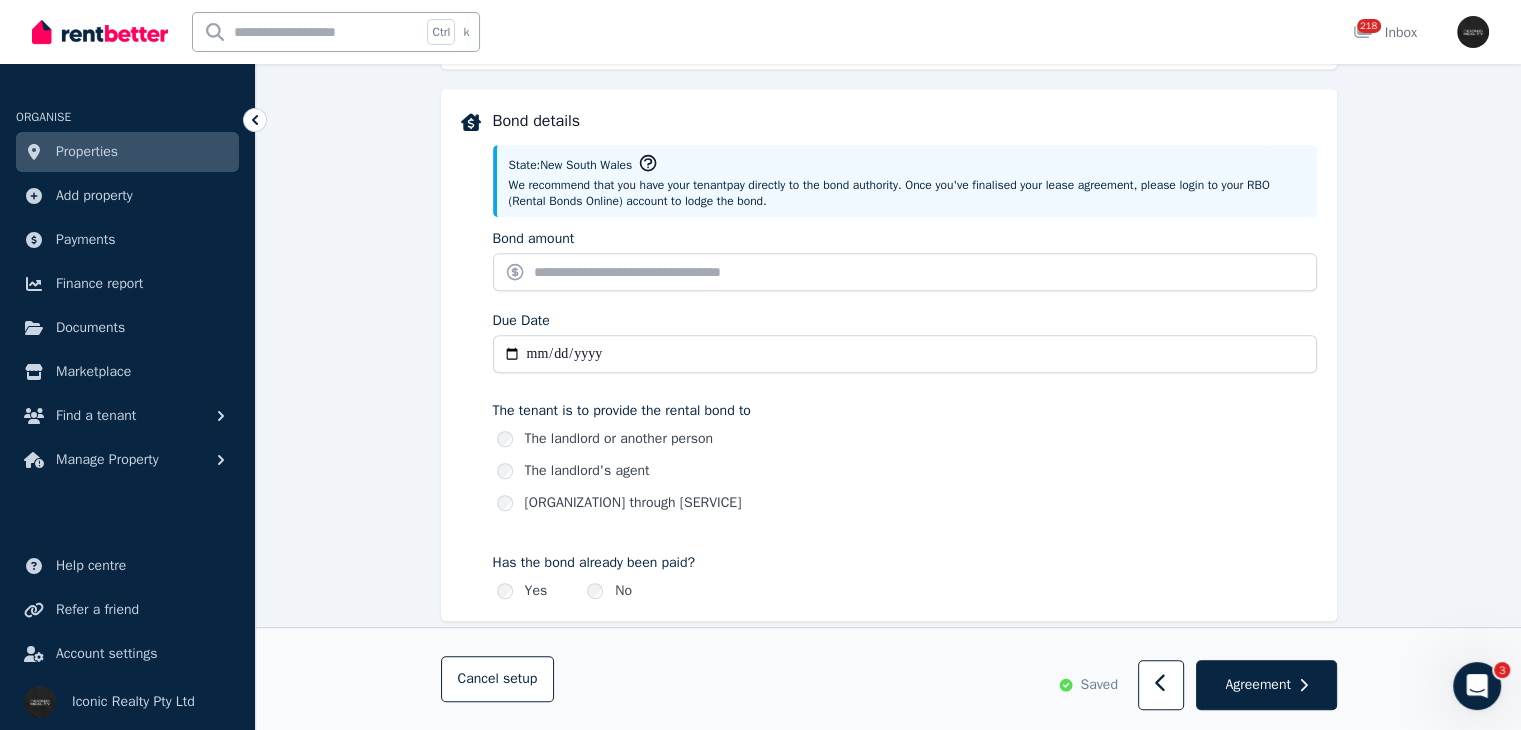 scroll, scrollTop: 928, scrollLeft: 0, axis: vertical 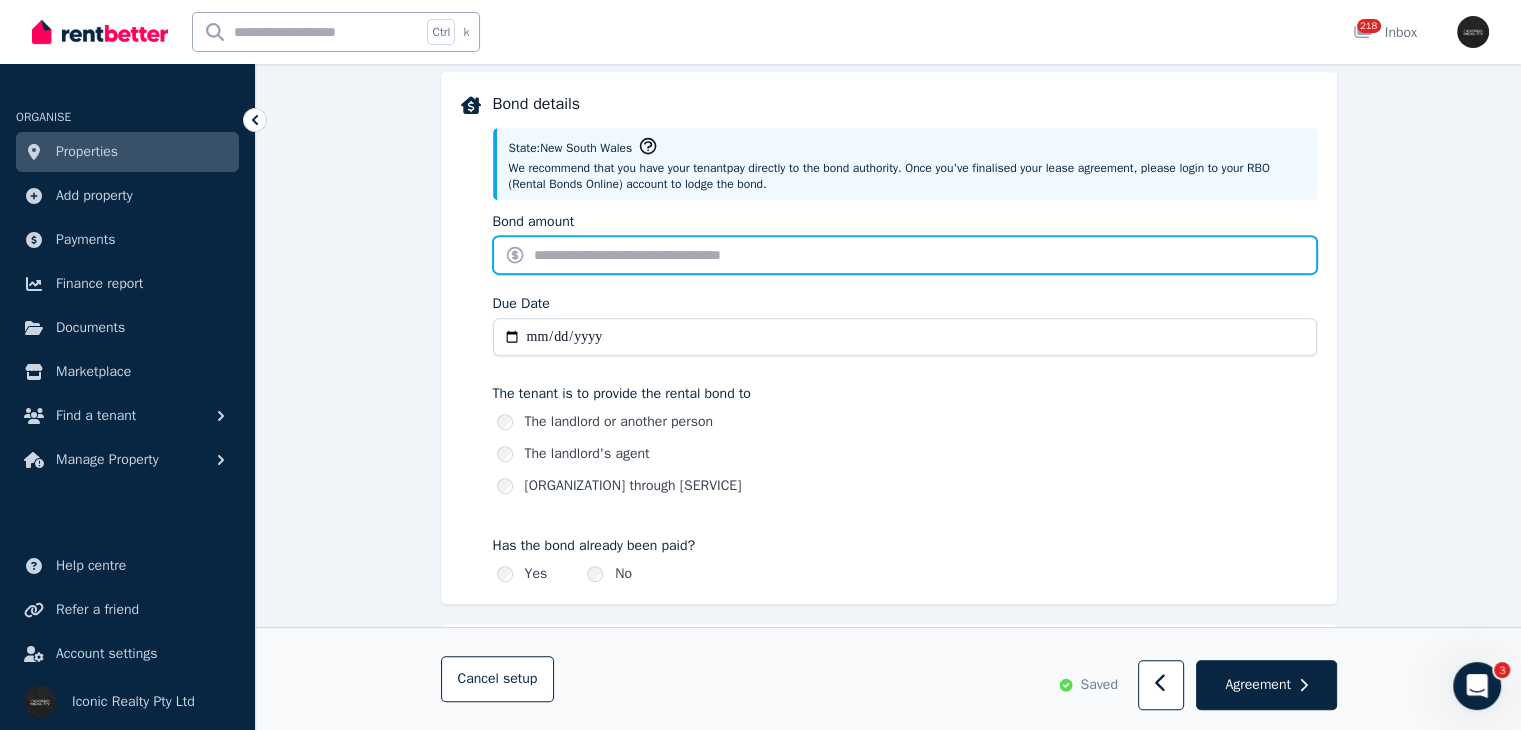 click on "Bond amount" at bounding box center (905, 255) 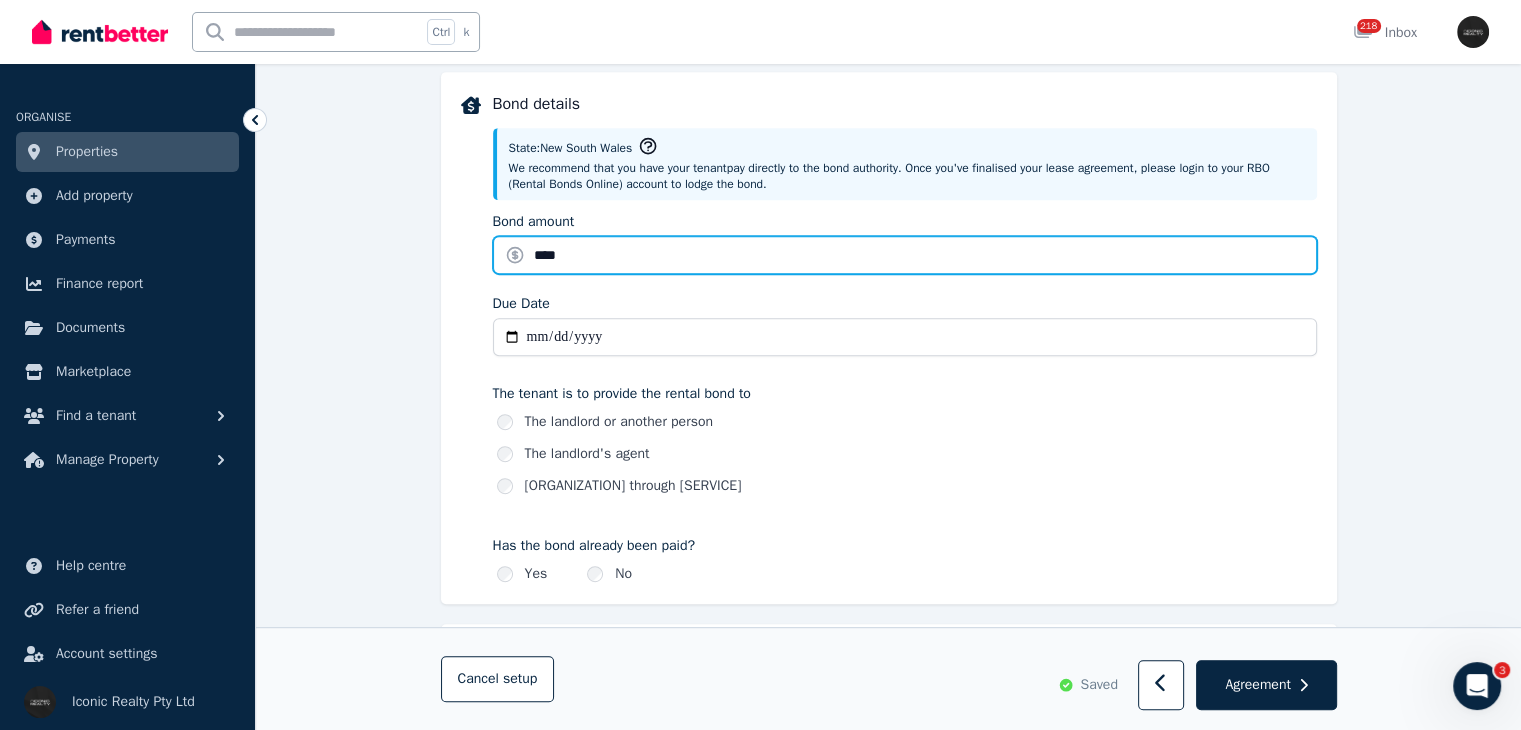 type on "****" 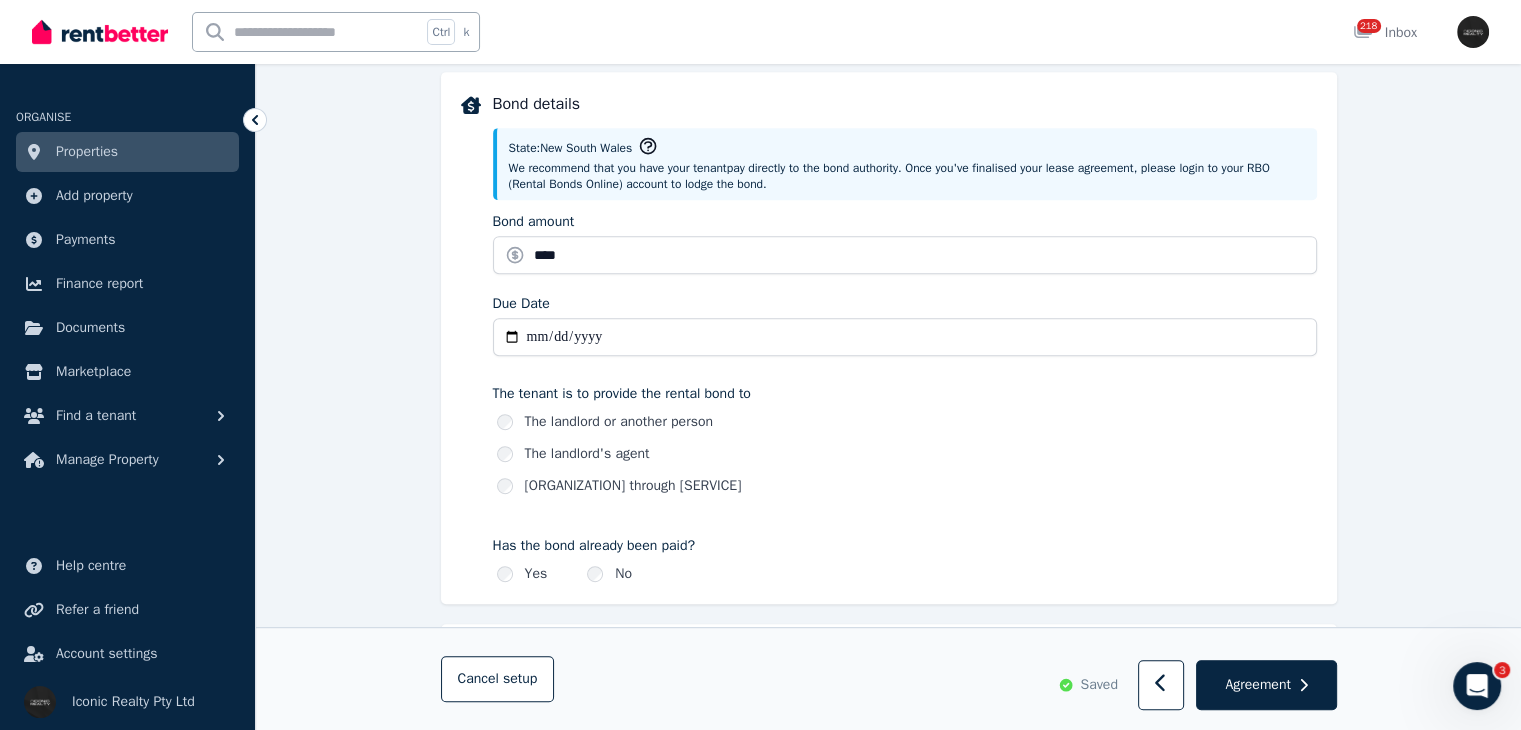 click on "State: [STATE] We recommend that you have your tenant pay directly to the bond authority . Once you've finalised your lease agreement, please login to your RBO (Rental Bonds Online) account to lodge the bond. Bond amount **** Due Date The tenant is to provide the rental bond to The landlord or another person" at bounding box center (888, 362) 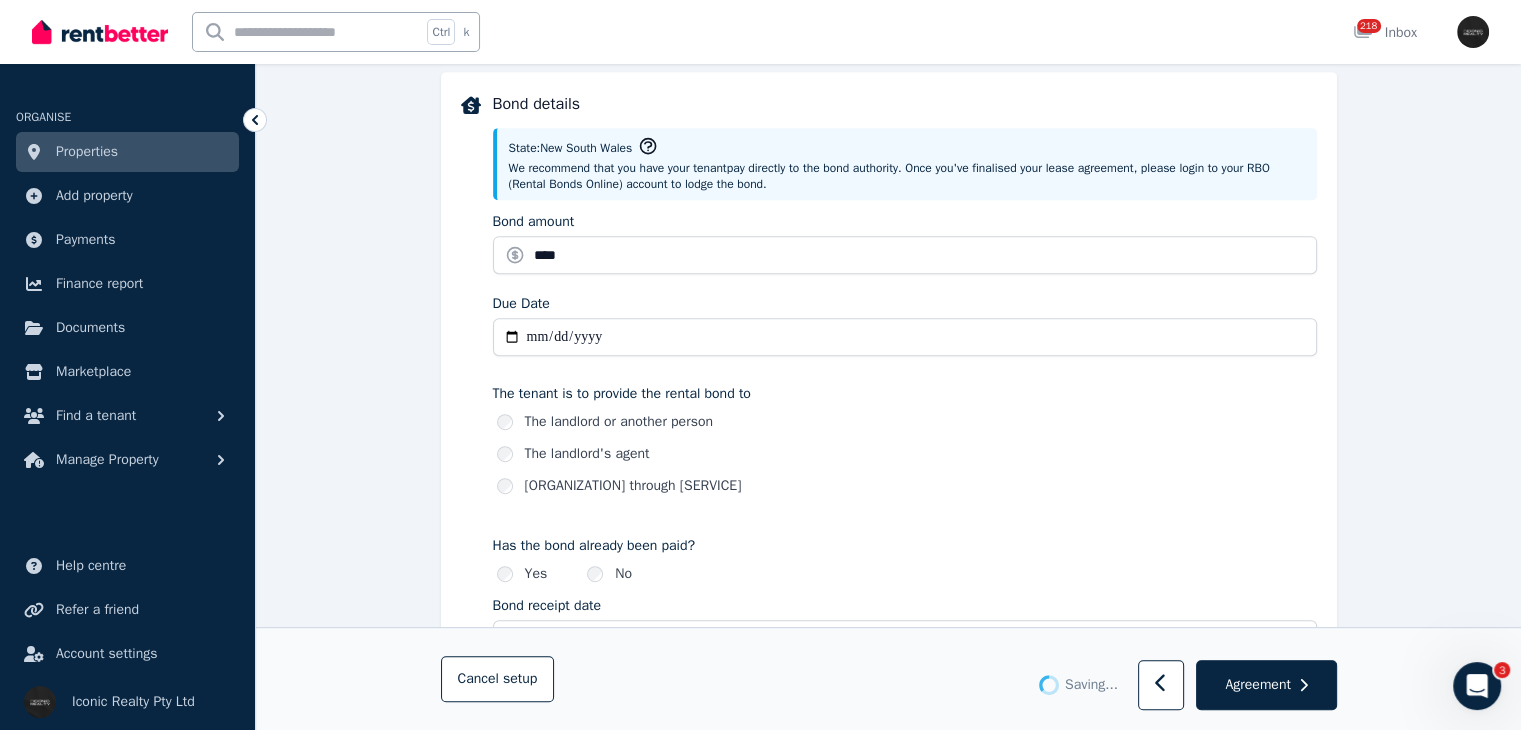 click on "State: [STATE] We recommend that you have your tenant pay directly to the bond authority . Once you've finalised your lease agreement, please login to your RBO (Rental Bonds Online) account to lodge the bond. Bond amount **** Due Date The tenant is to provide the rental bond to The landlord or another person" at bounding box center [888, 403] 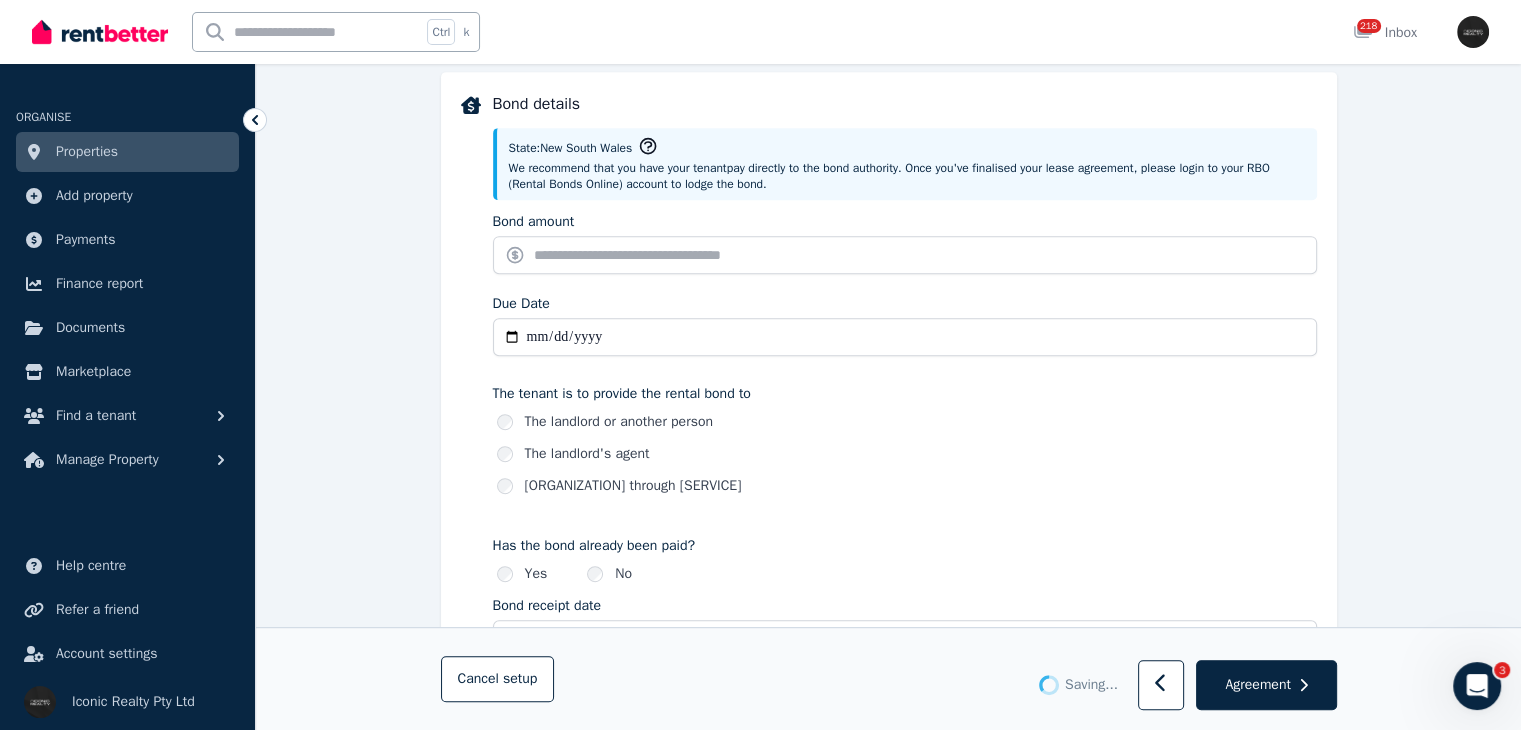 type on "*******" 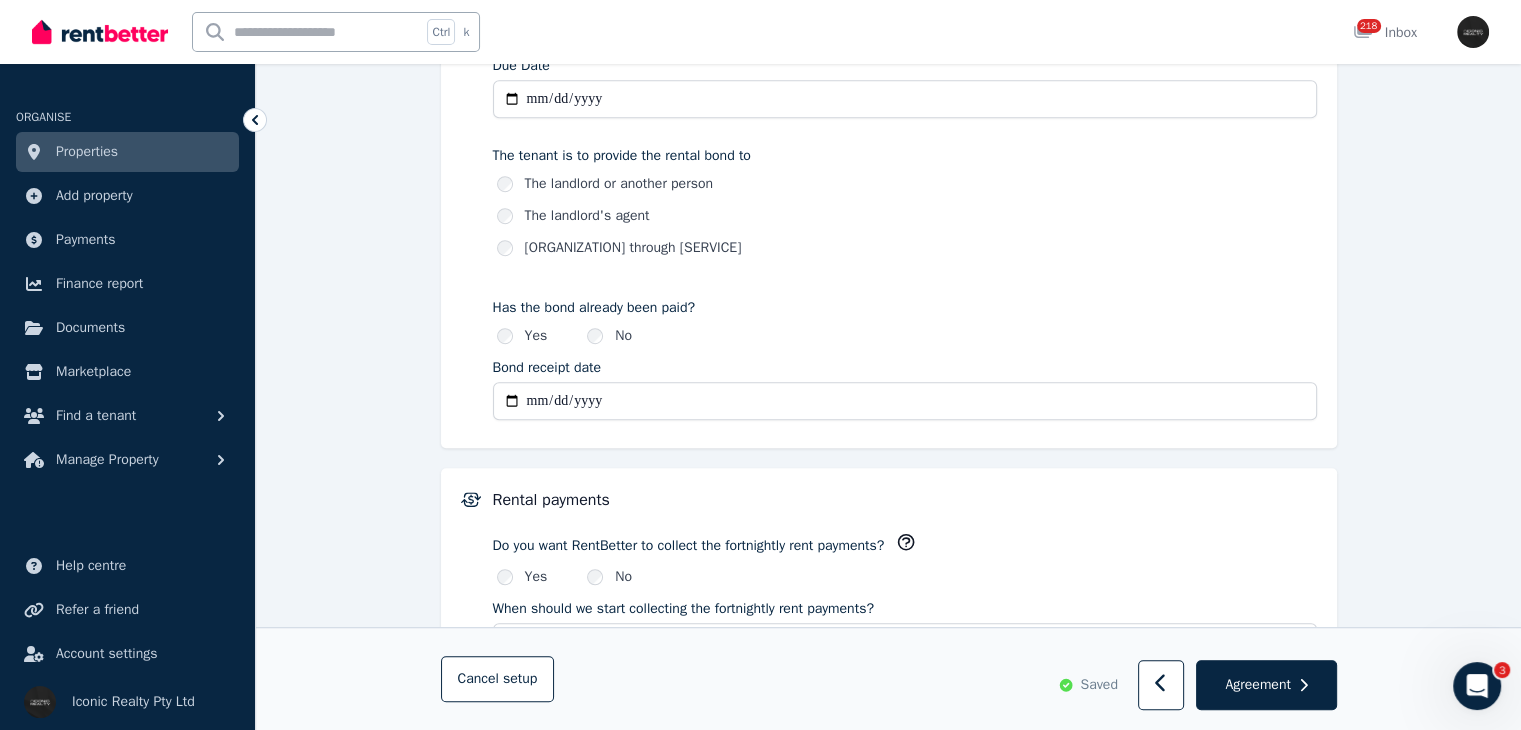 scroll, scrollTop: 1294, scrollLeft: 0, axis: vertical 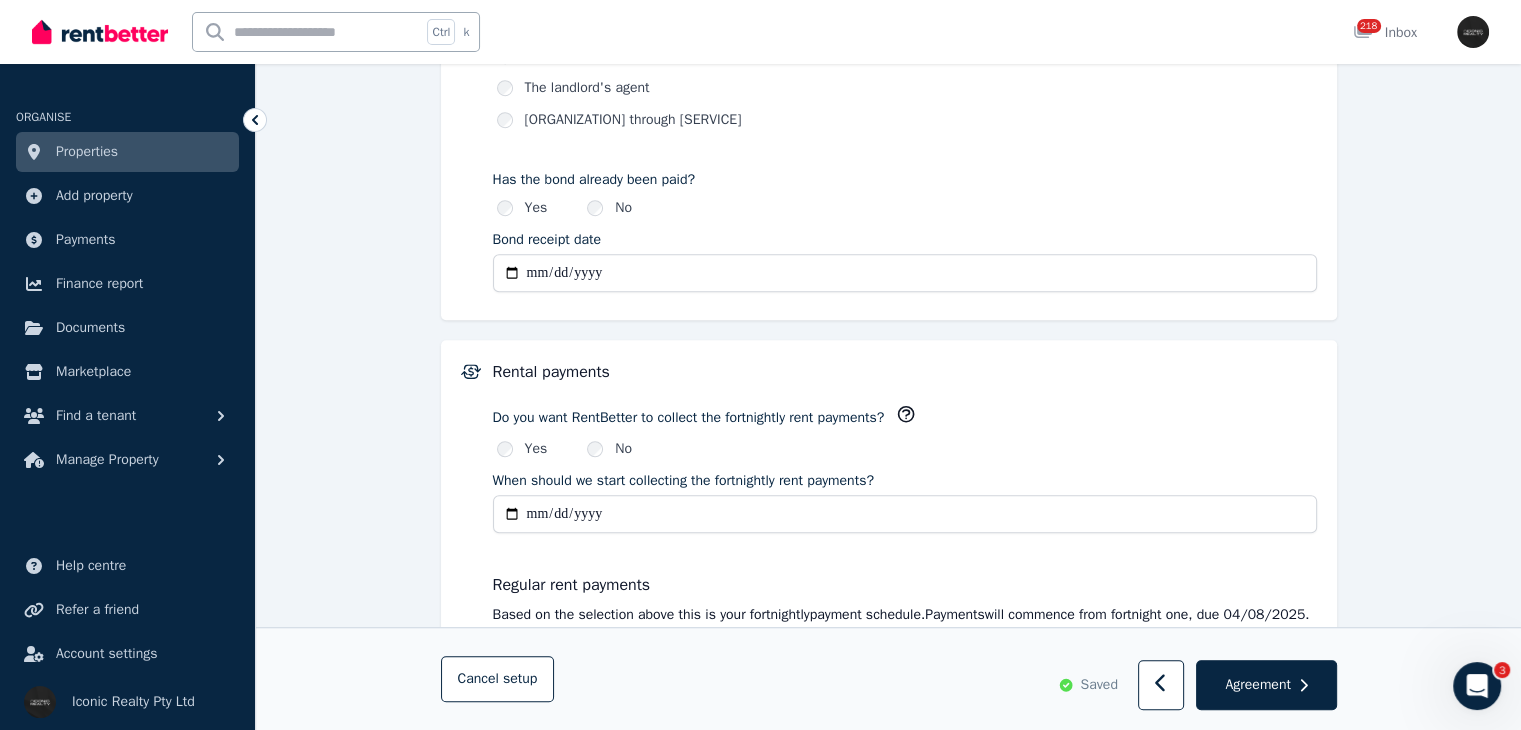 click on "**********" at bounding box center (905, 273) 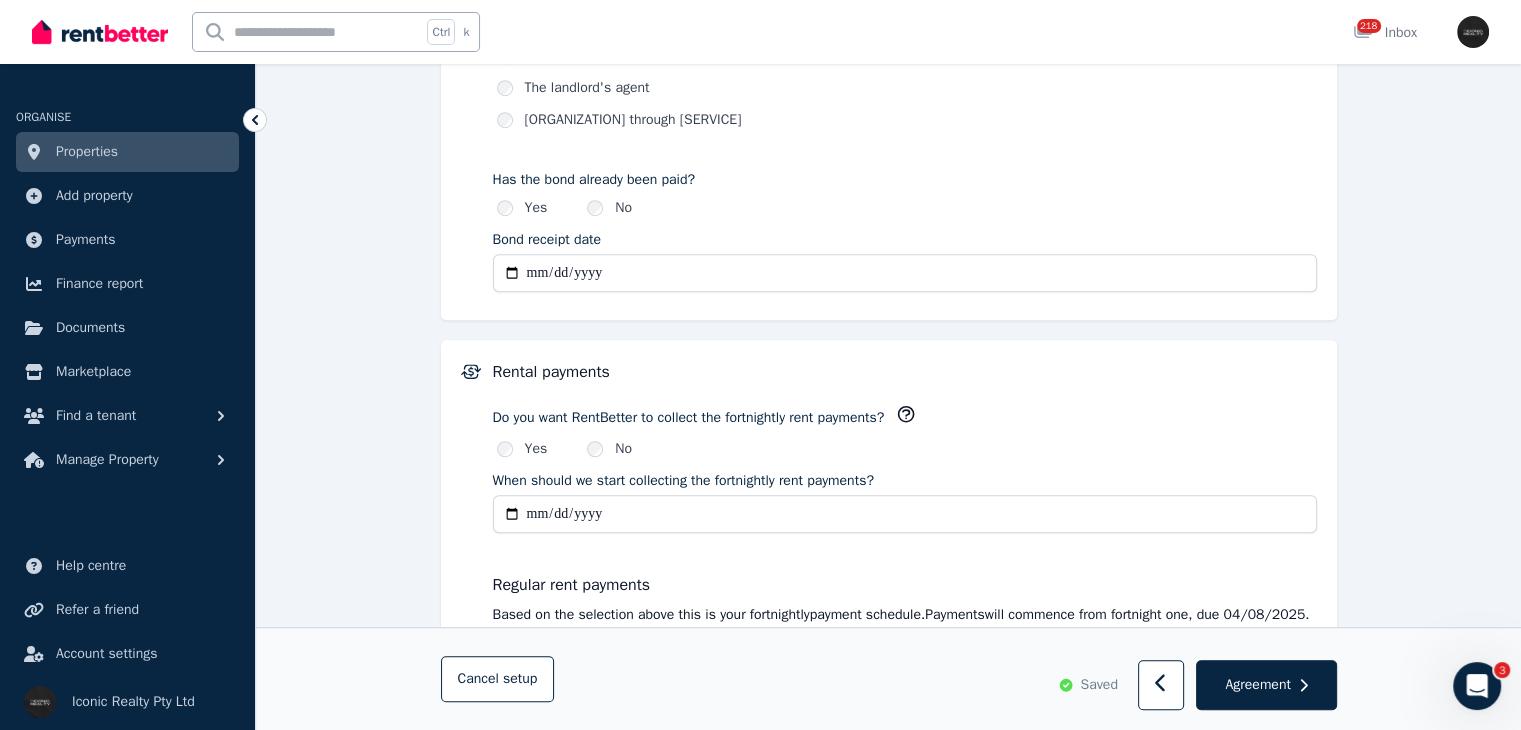 type on "**********" 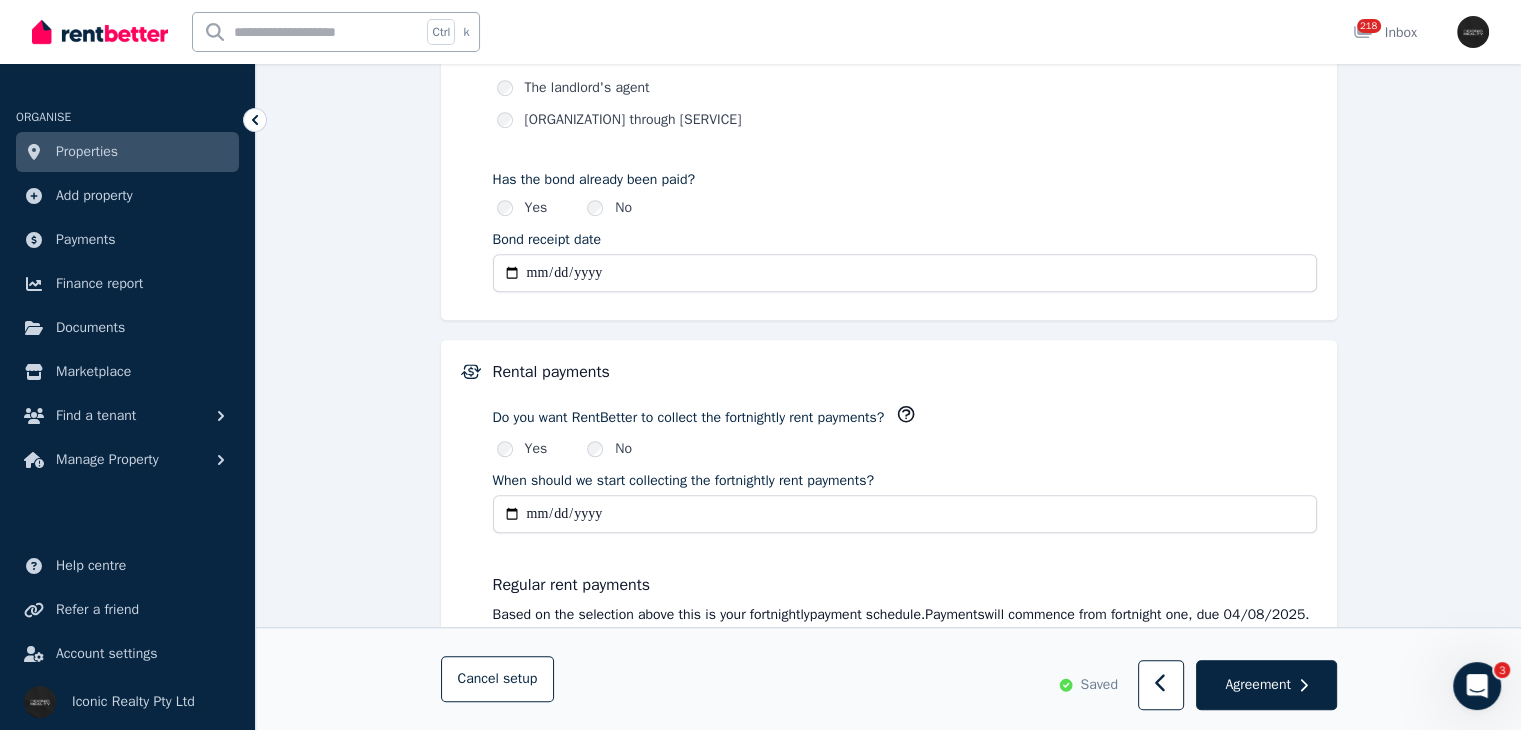 click on "**********" at bounding box center [888, 37] 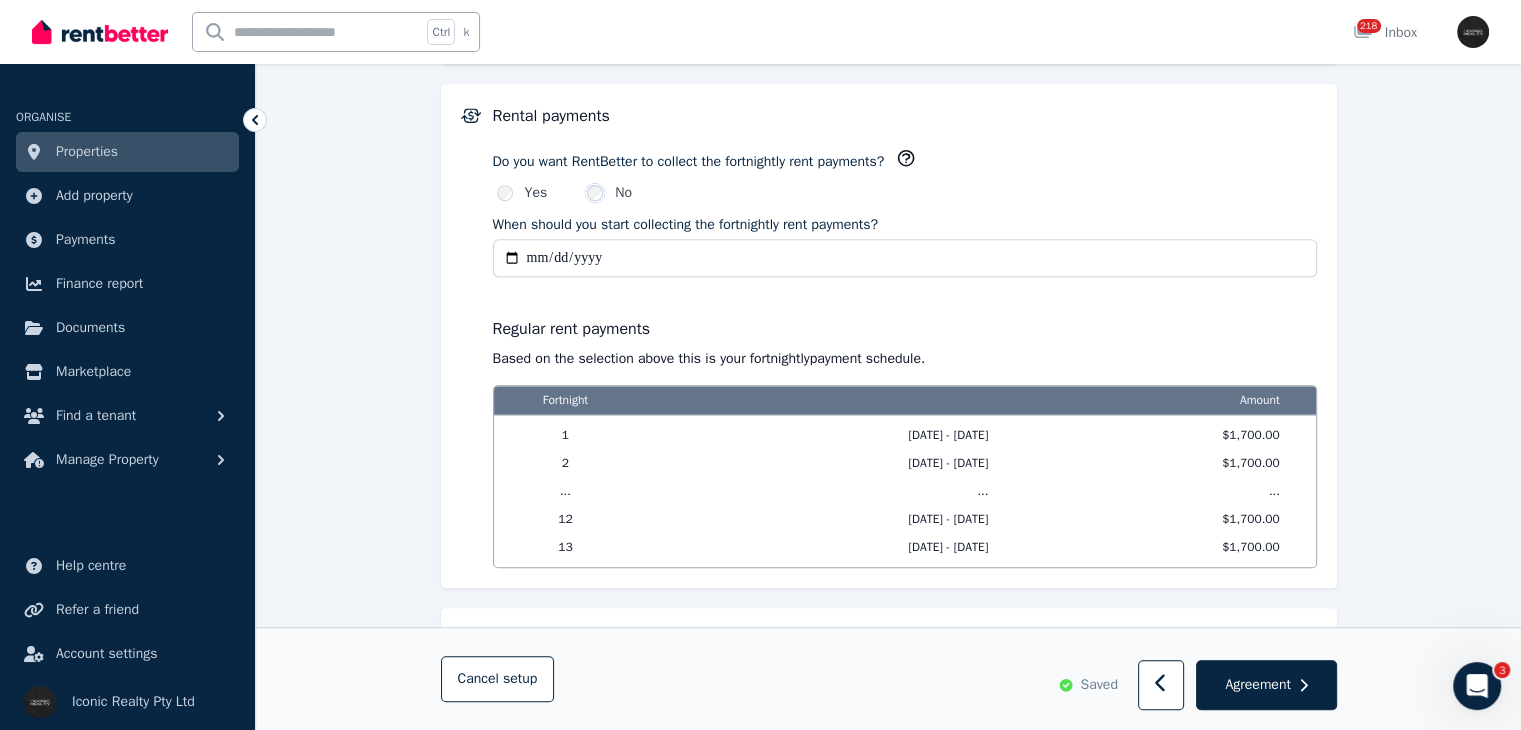 scroll, scrollTop: 1622, scrollLeft: 0, axis: vertical 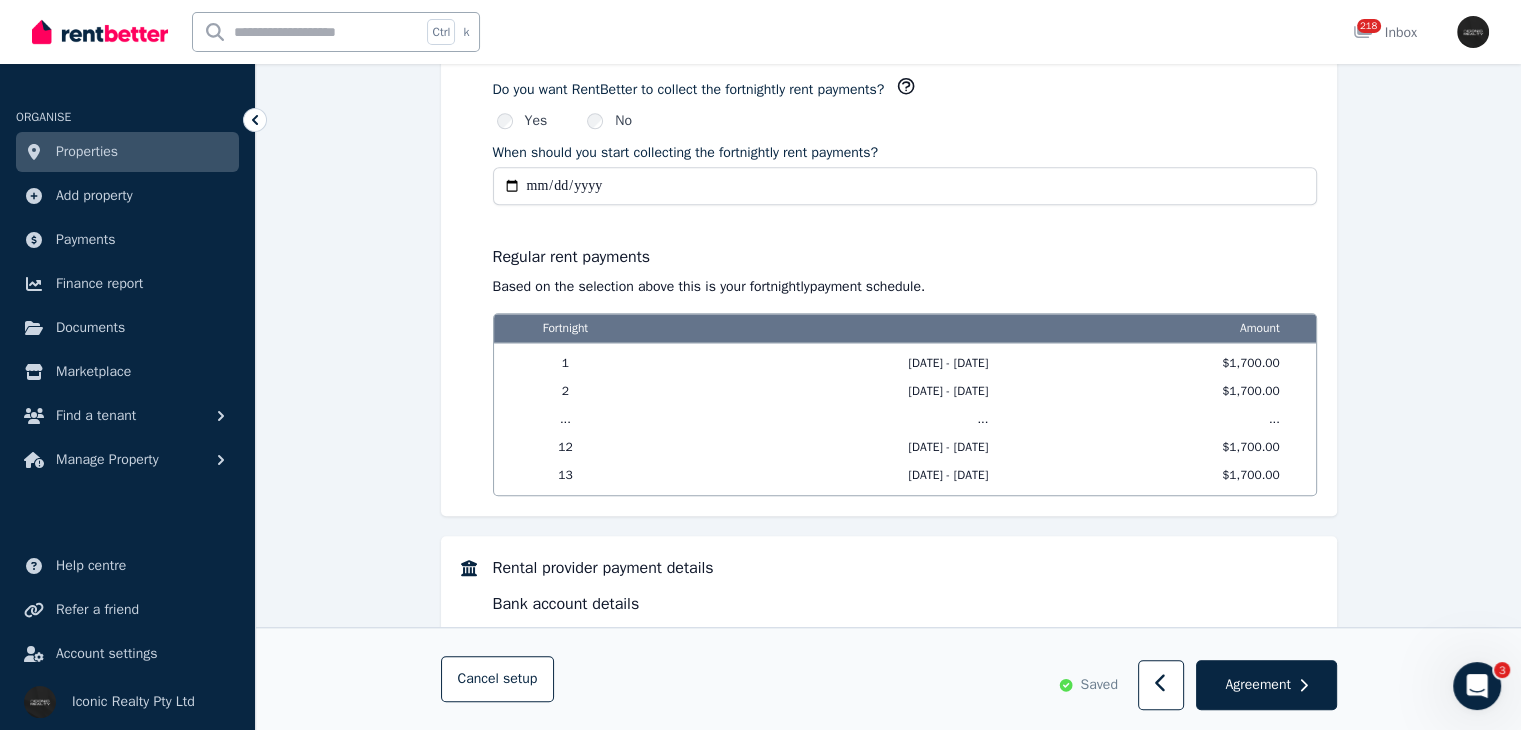 click on "..." at bounding box center (1167, 419) 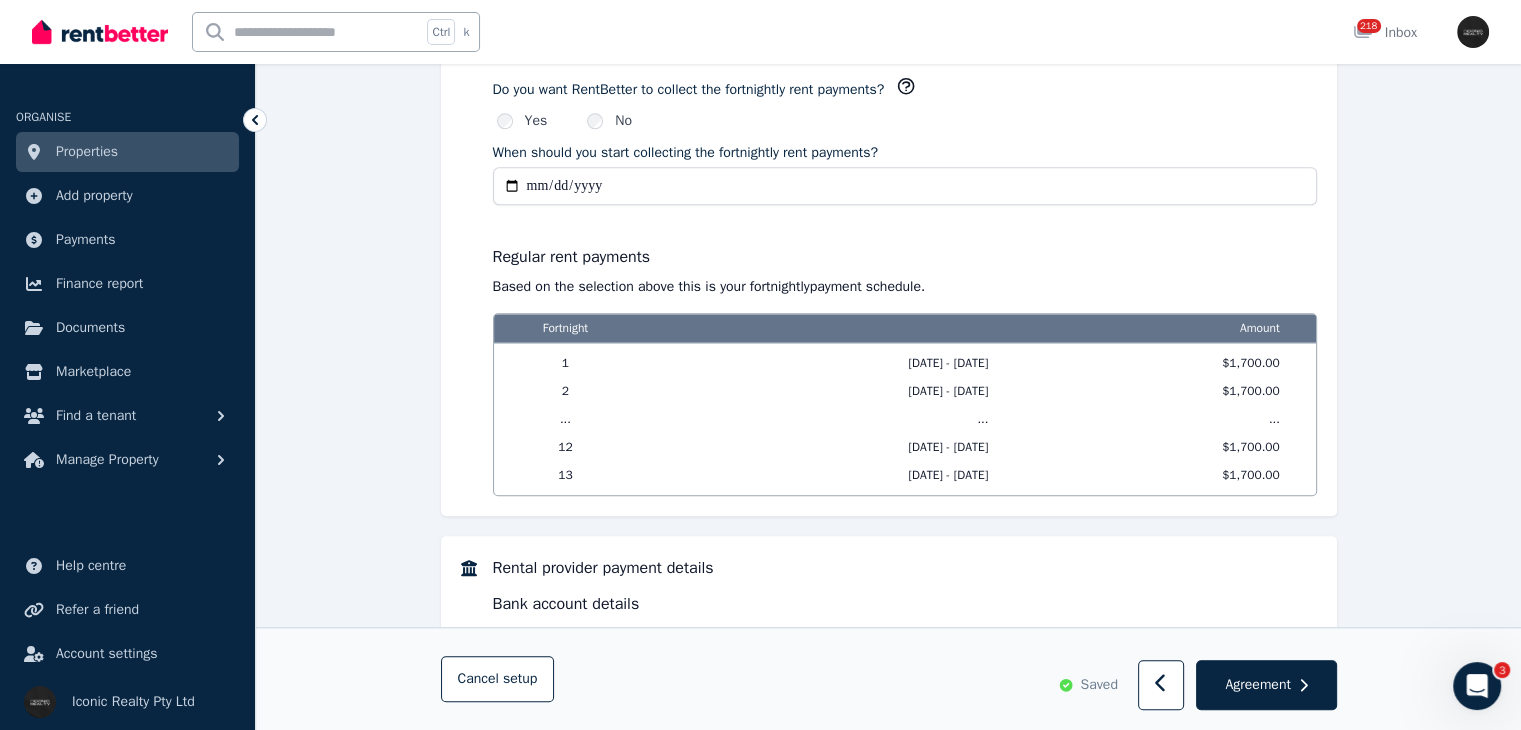 type on "**********" 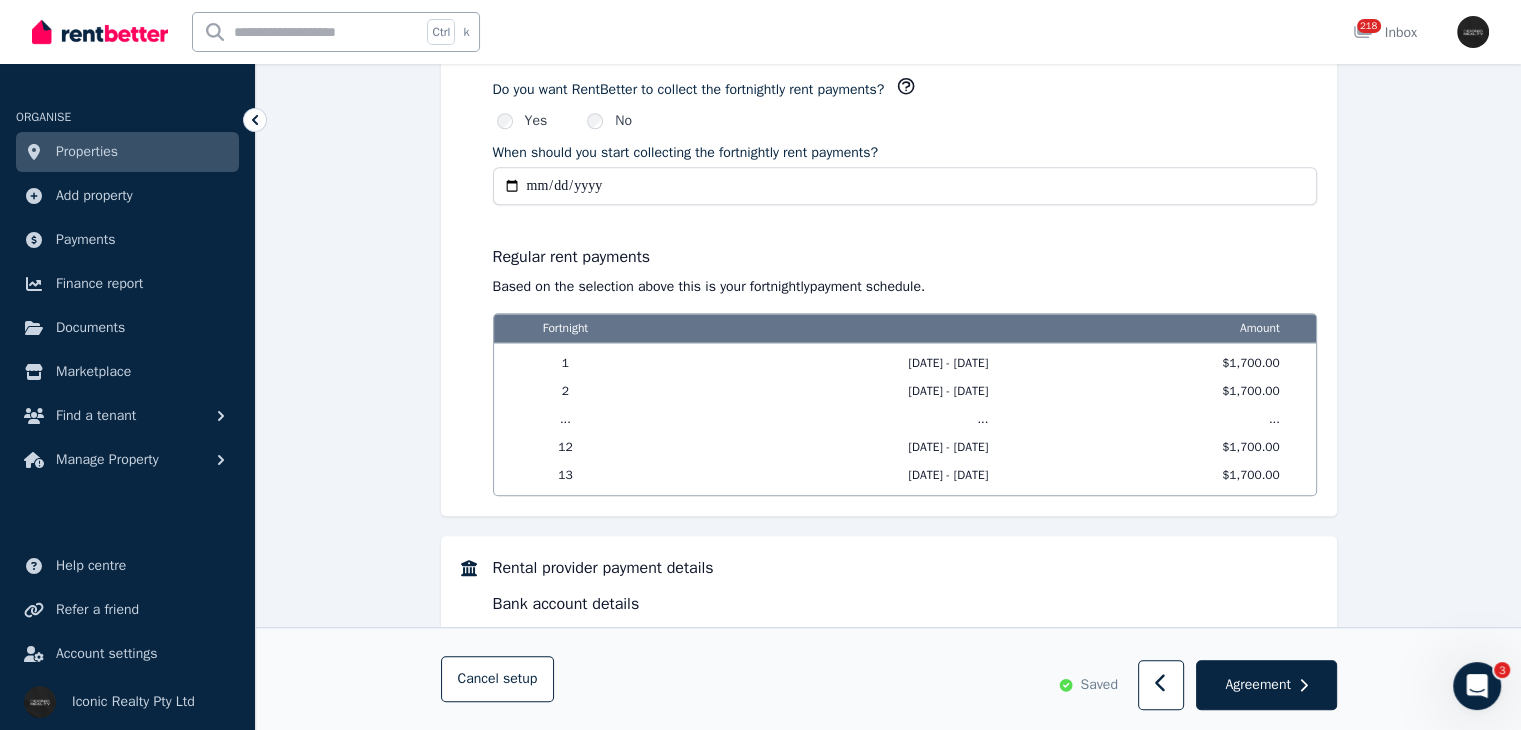 click on "**********" at bounding box center (888, -291) 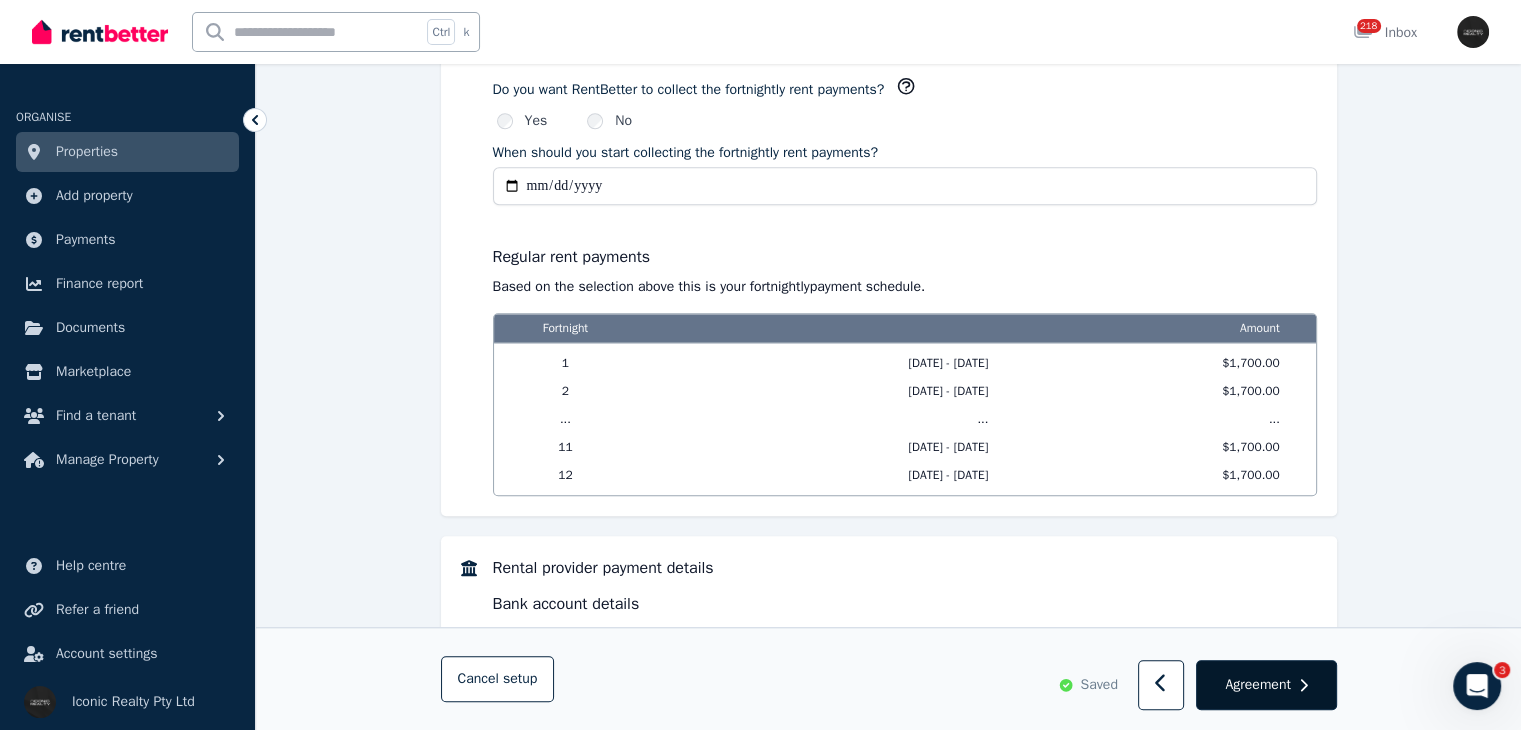 click on "Agreement" at bounding box center [1257, 685] 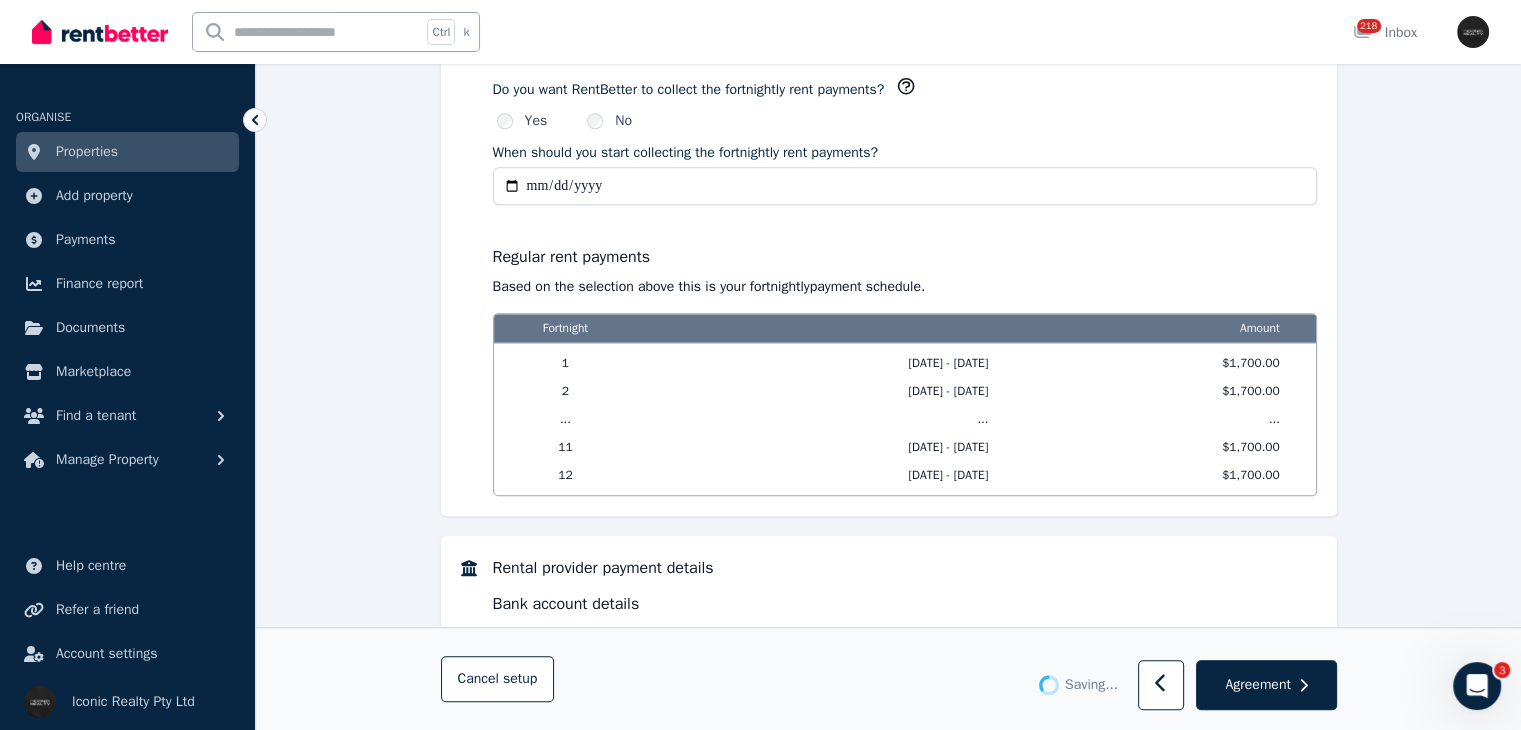 scroll, scrollTop: 0, scrollLeft: 0, axis: both 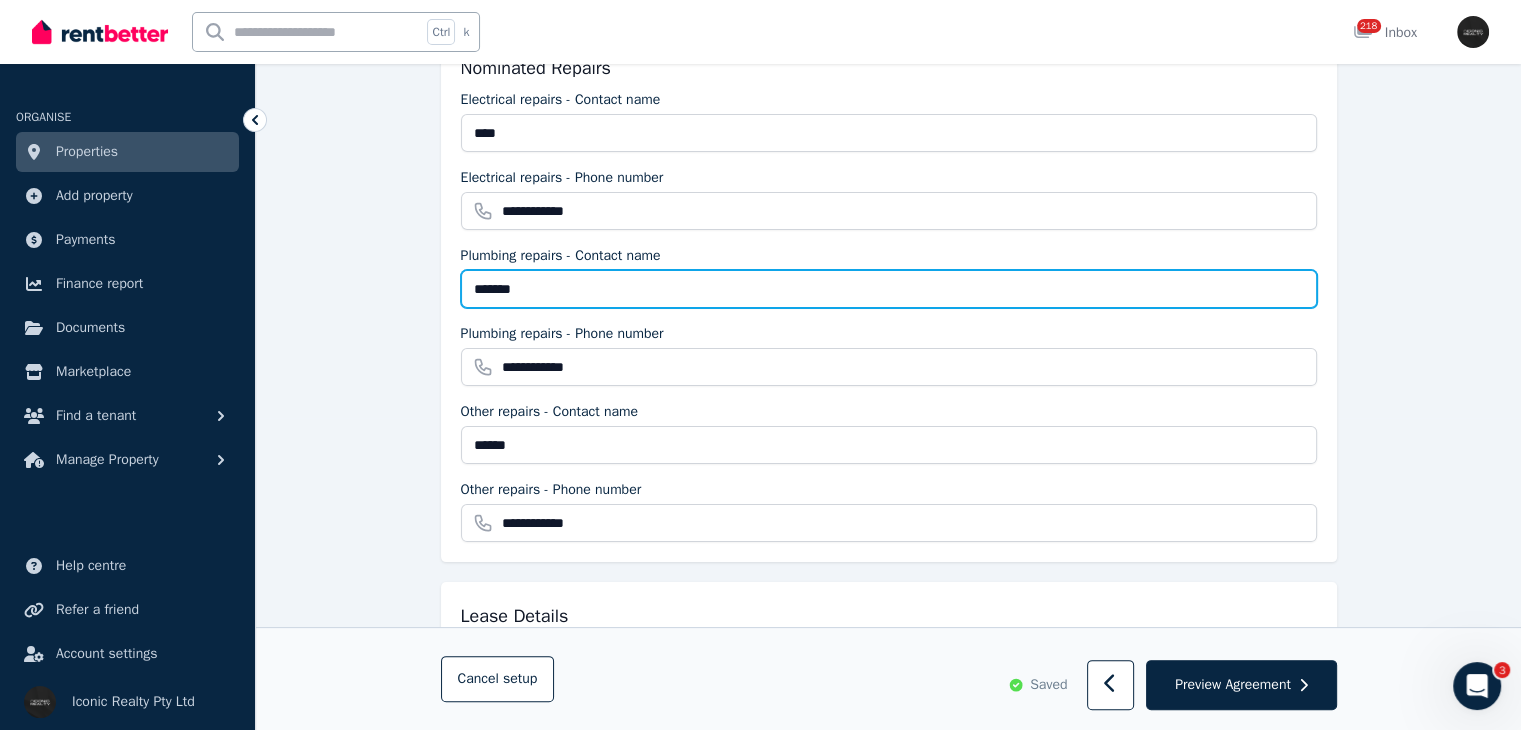 click on "*******" at bounding box center (889, 289) 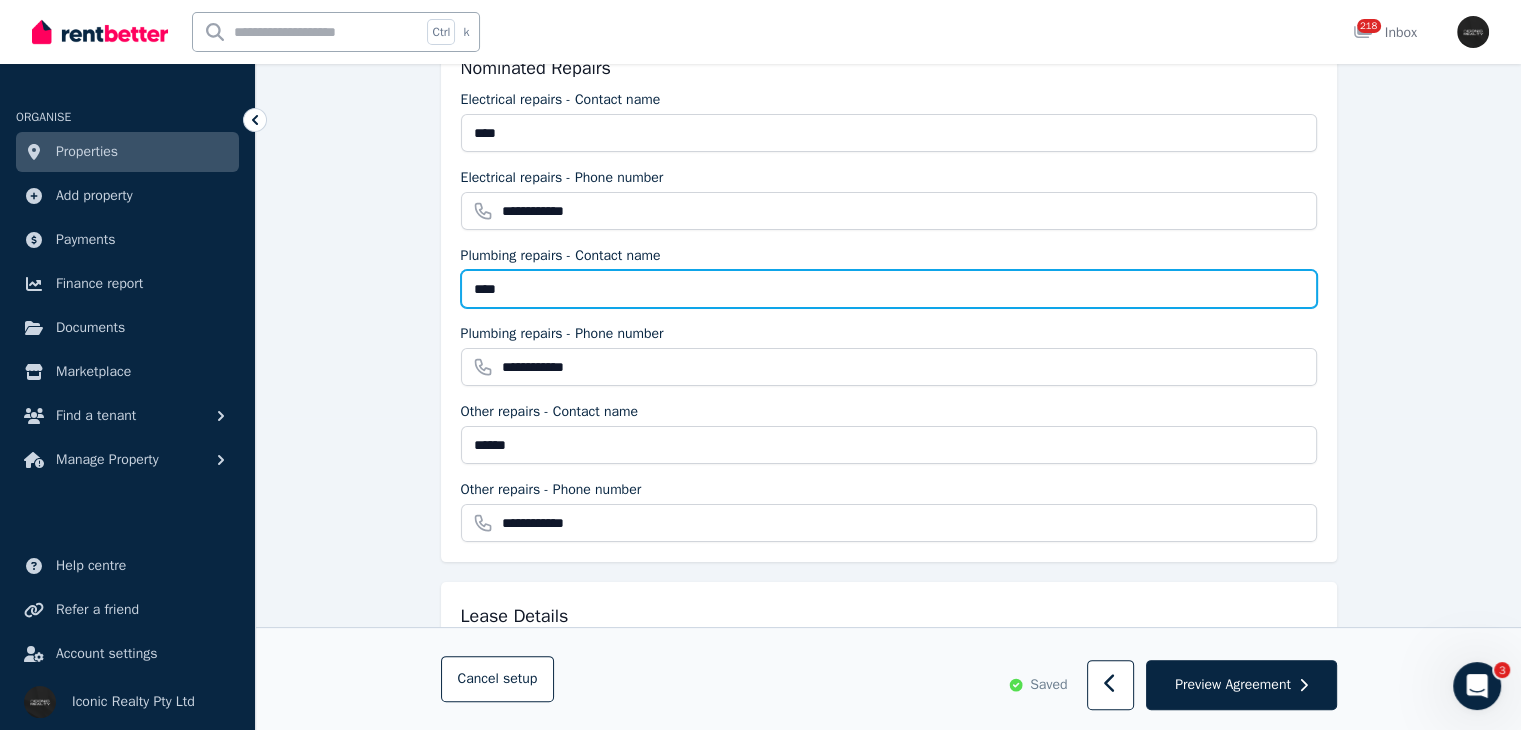 type on "****" 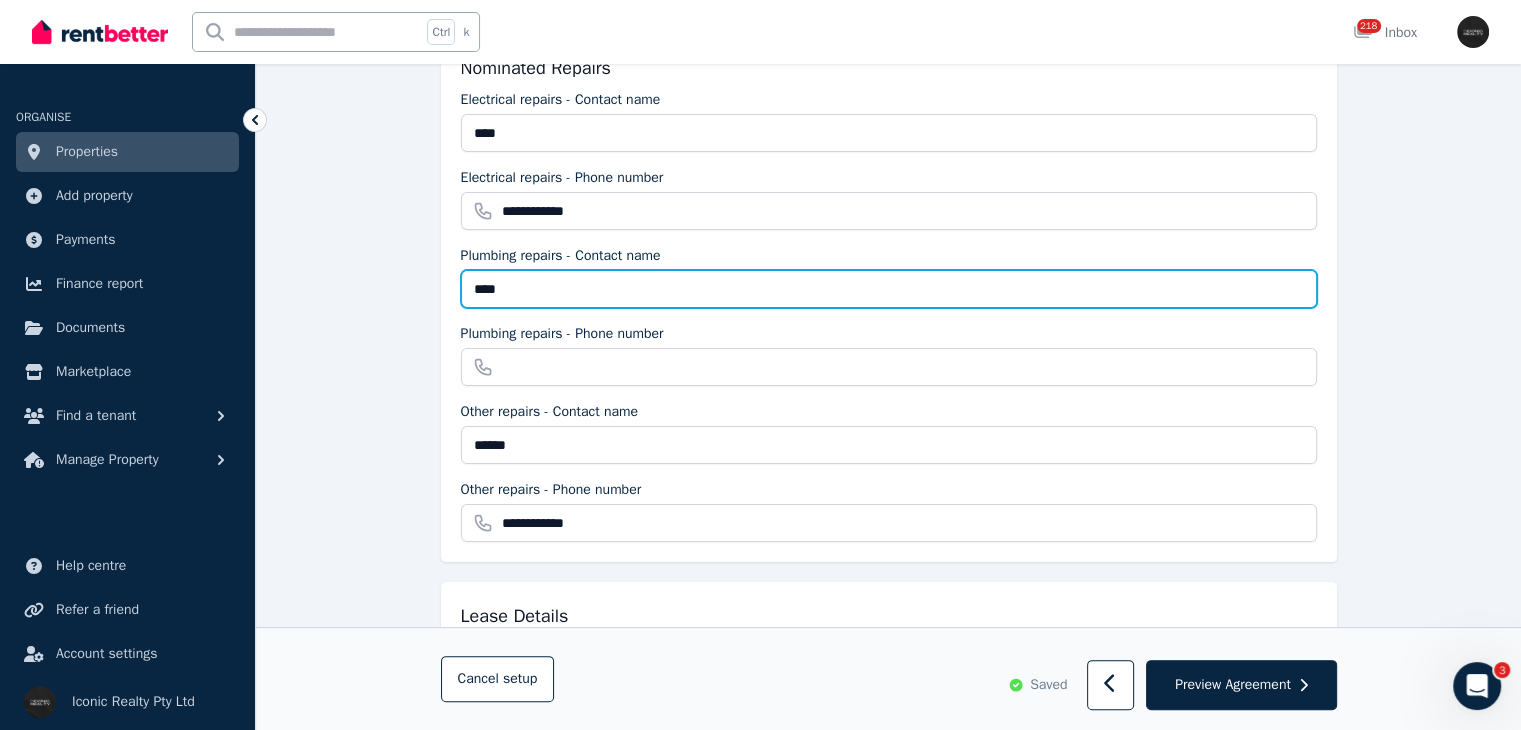click on "****" at bounding box center (889, 289) 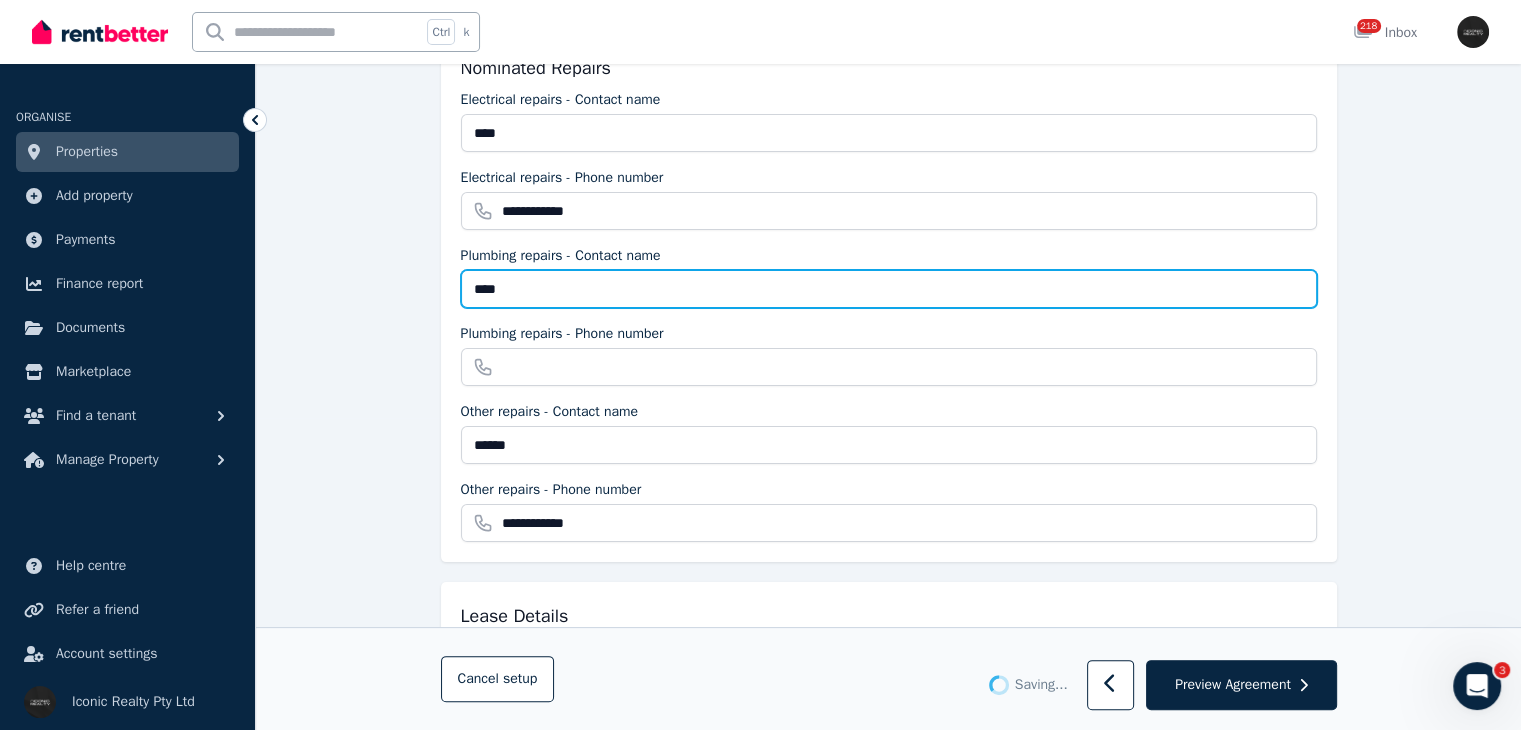 type on "**********" 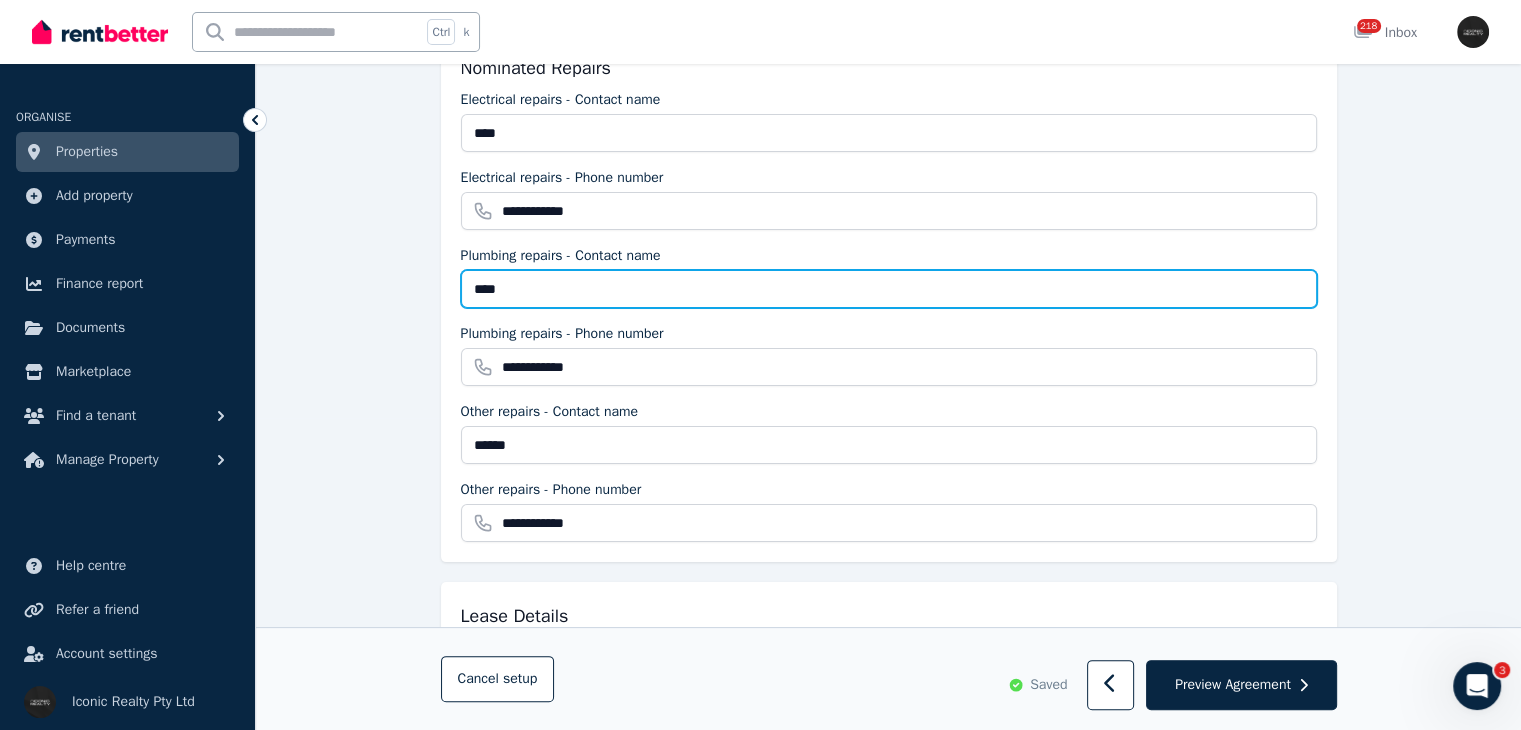 type on "****" 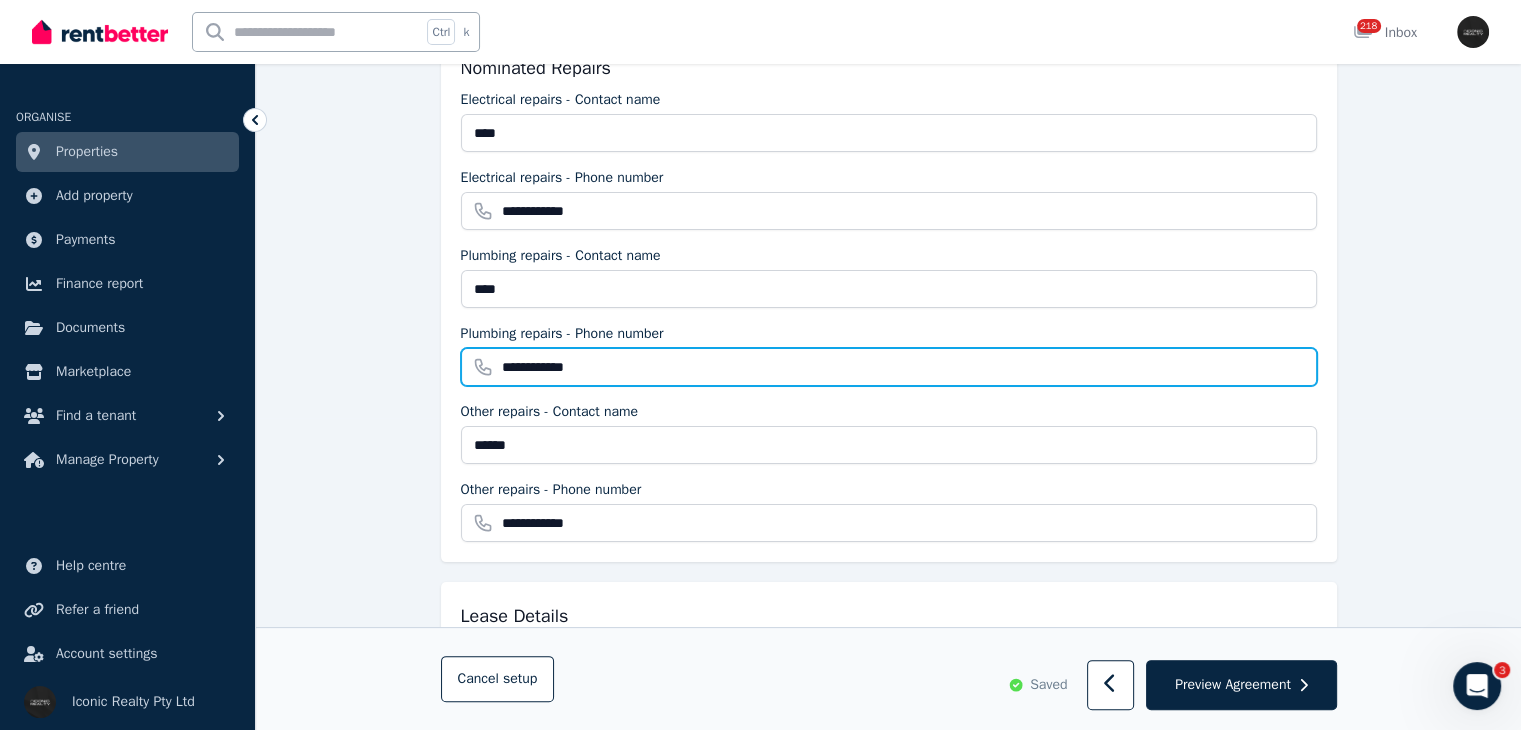 click on "**********" at bounding box center (889, 367) 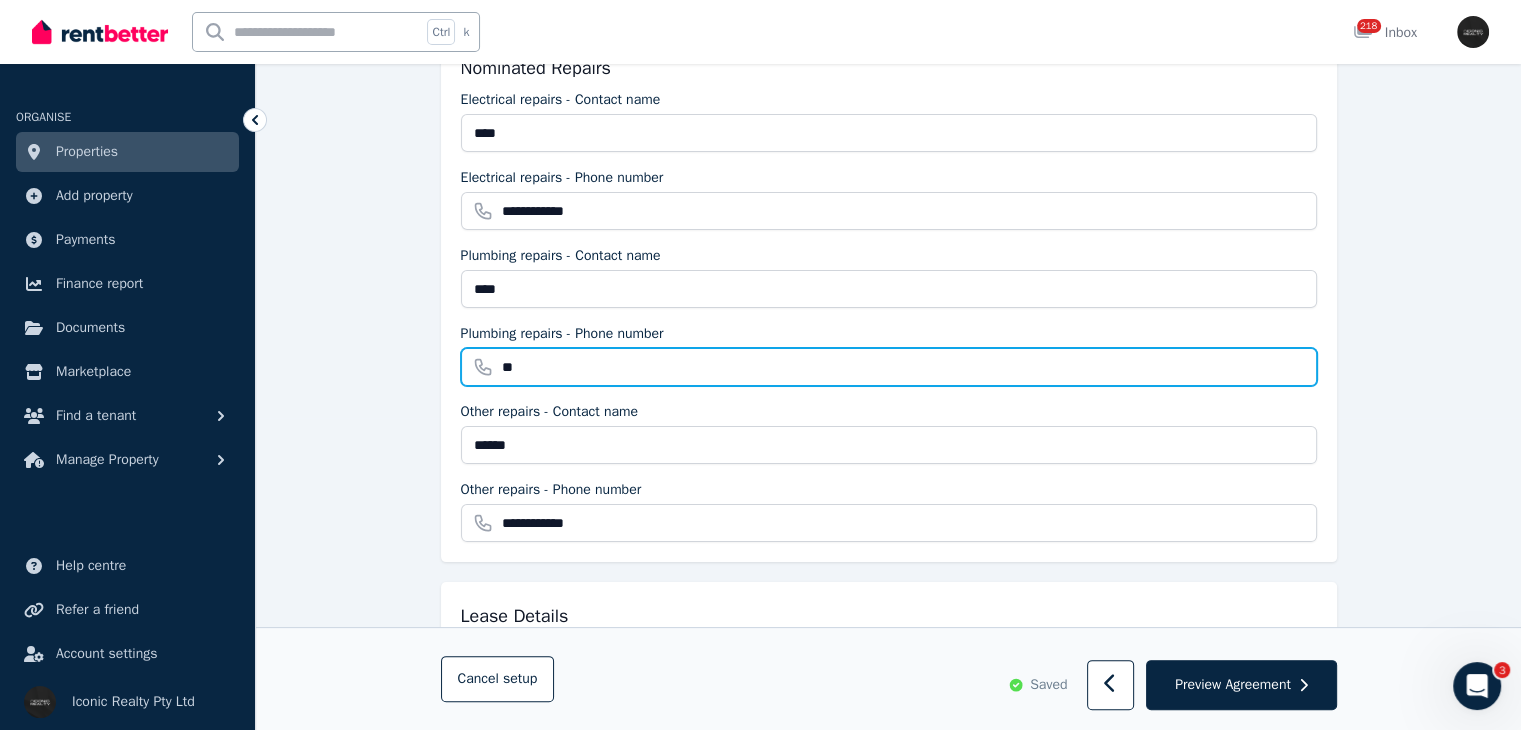 type on "*" 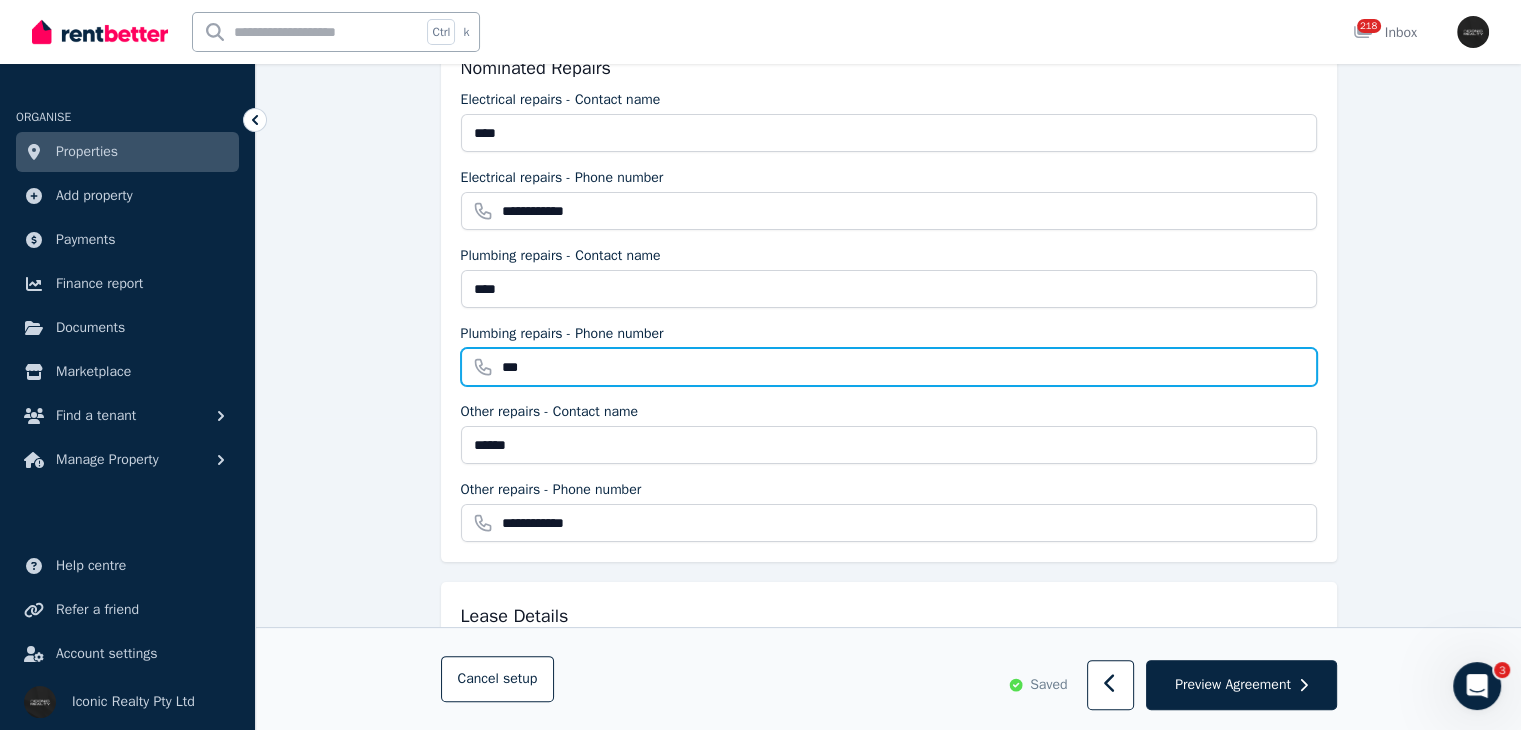 type on "**********" 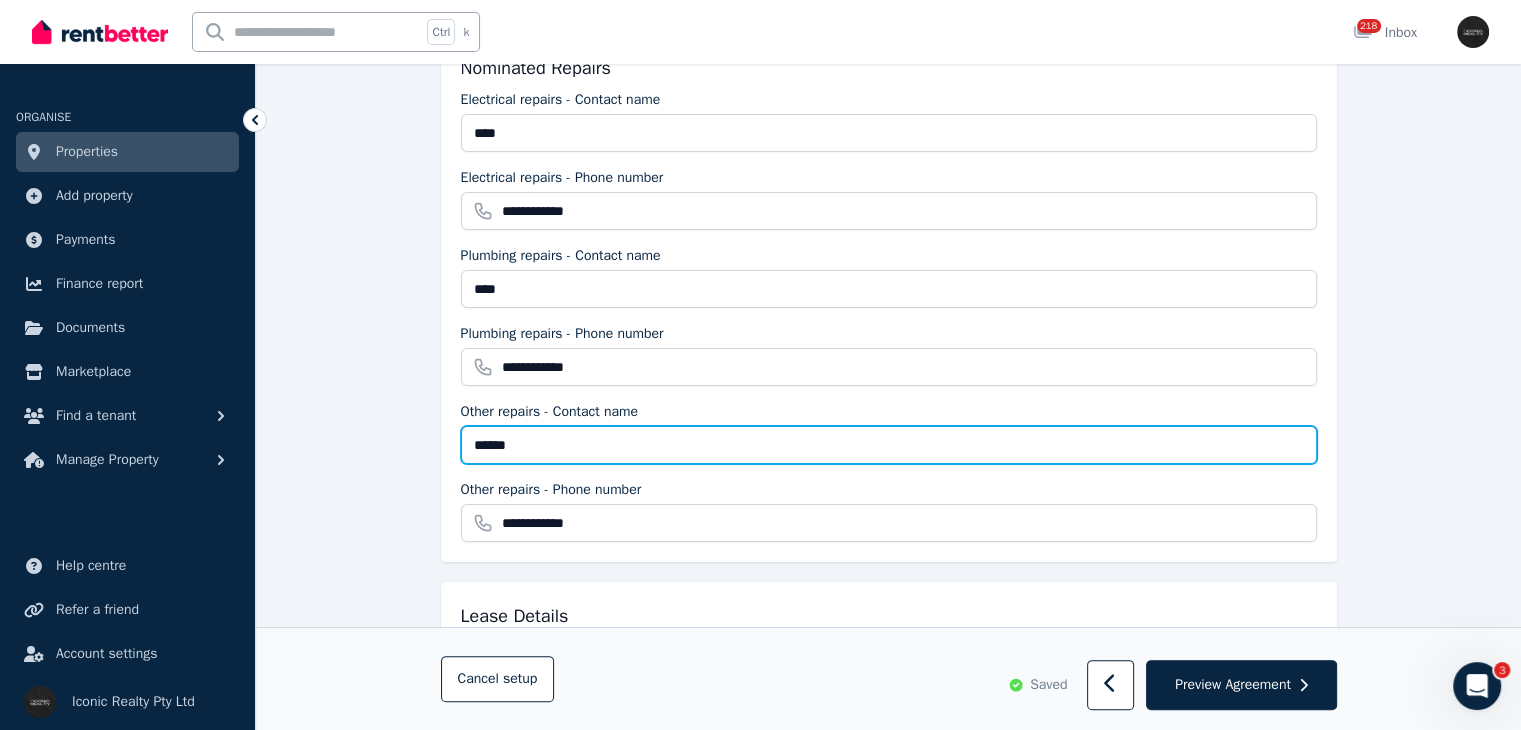 click on "******" at bounding box center [889, 445] 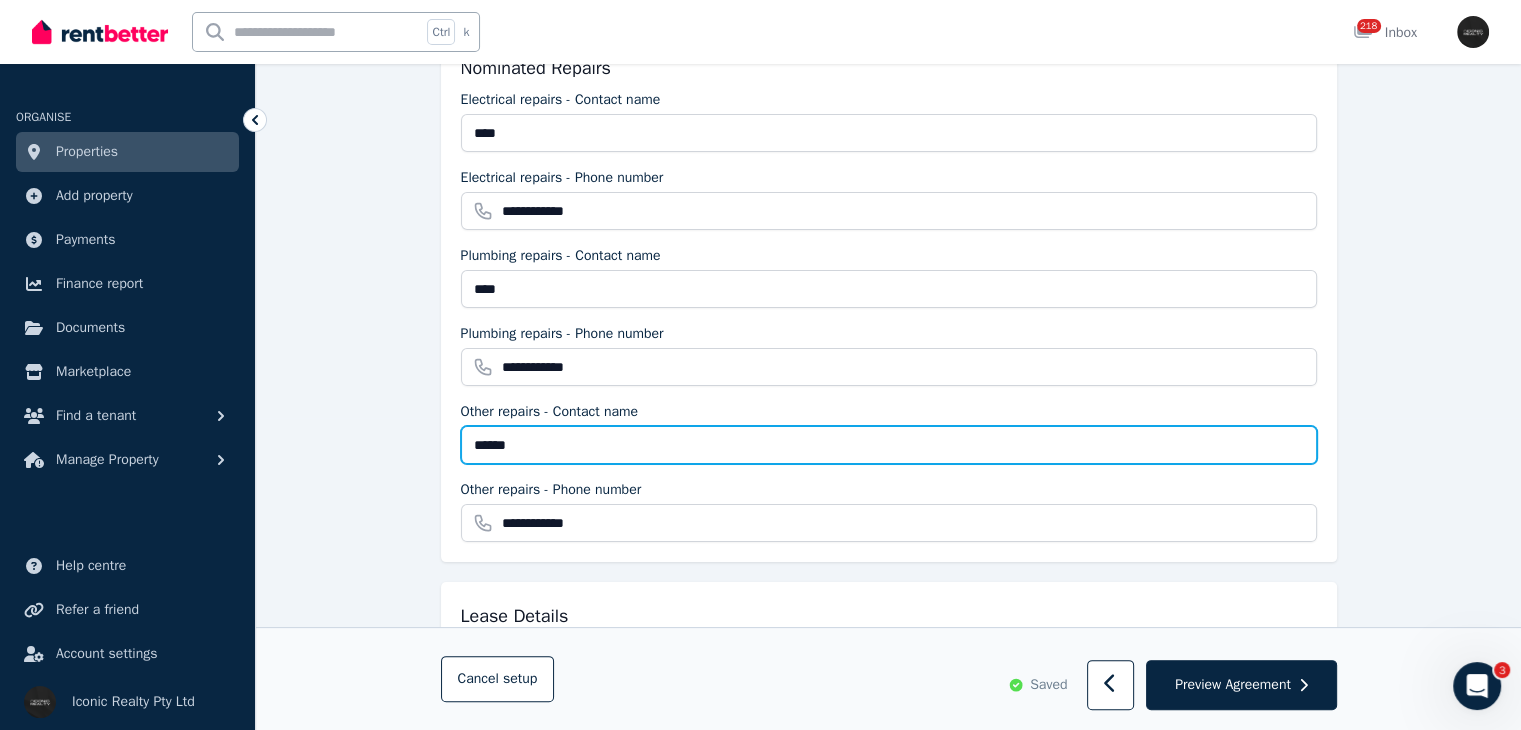 type on "******" 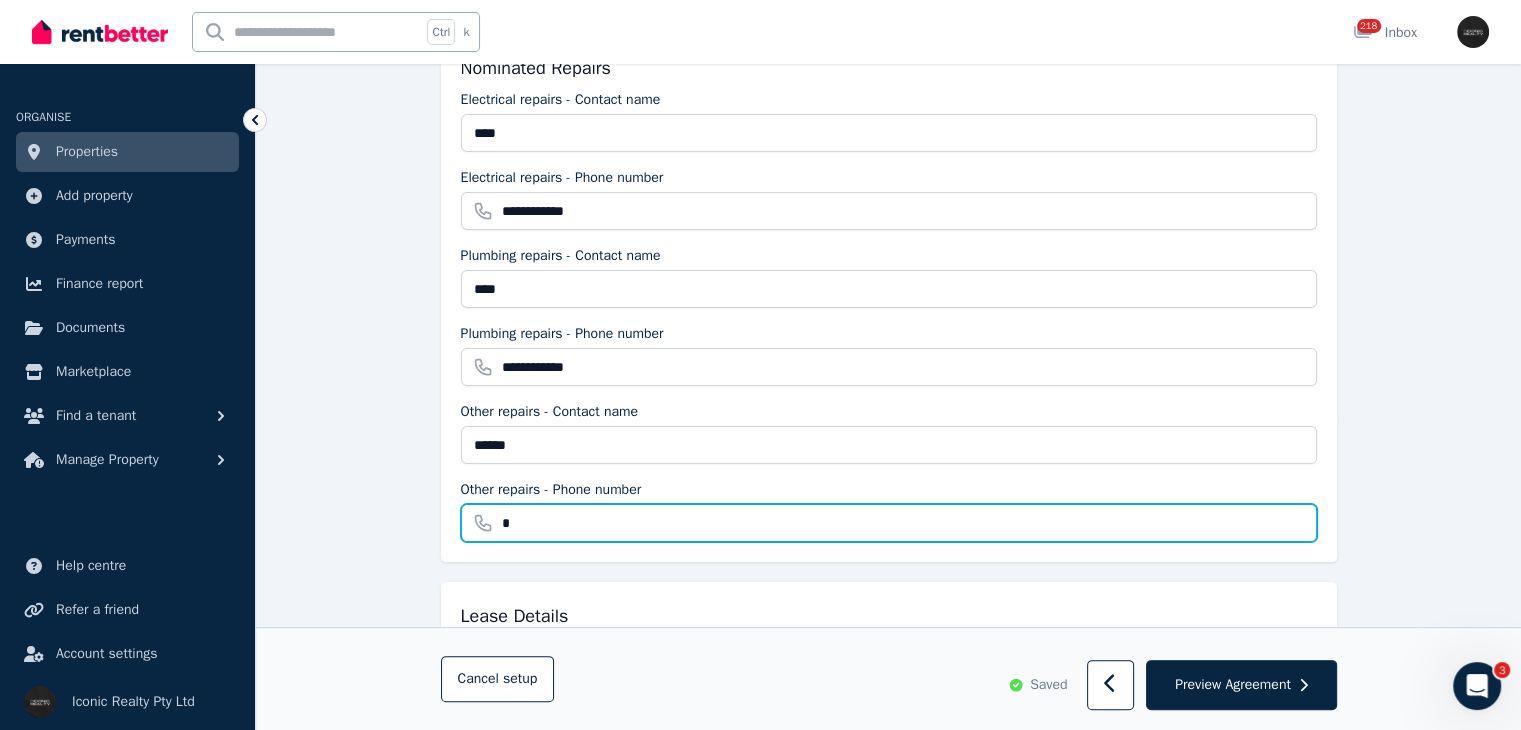 type on "**********" 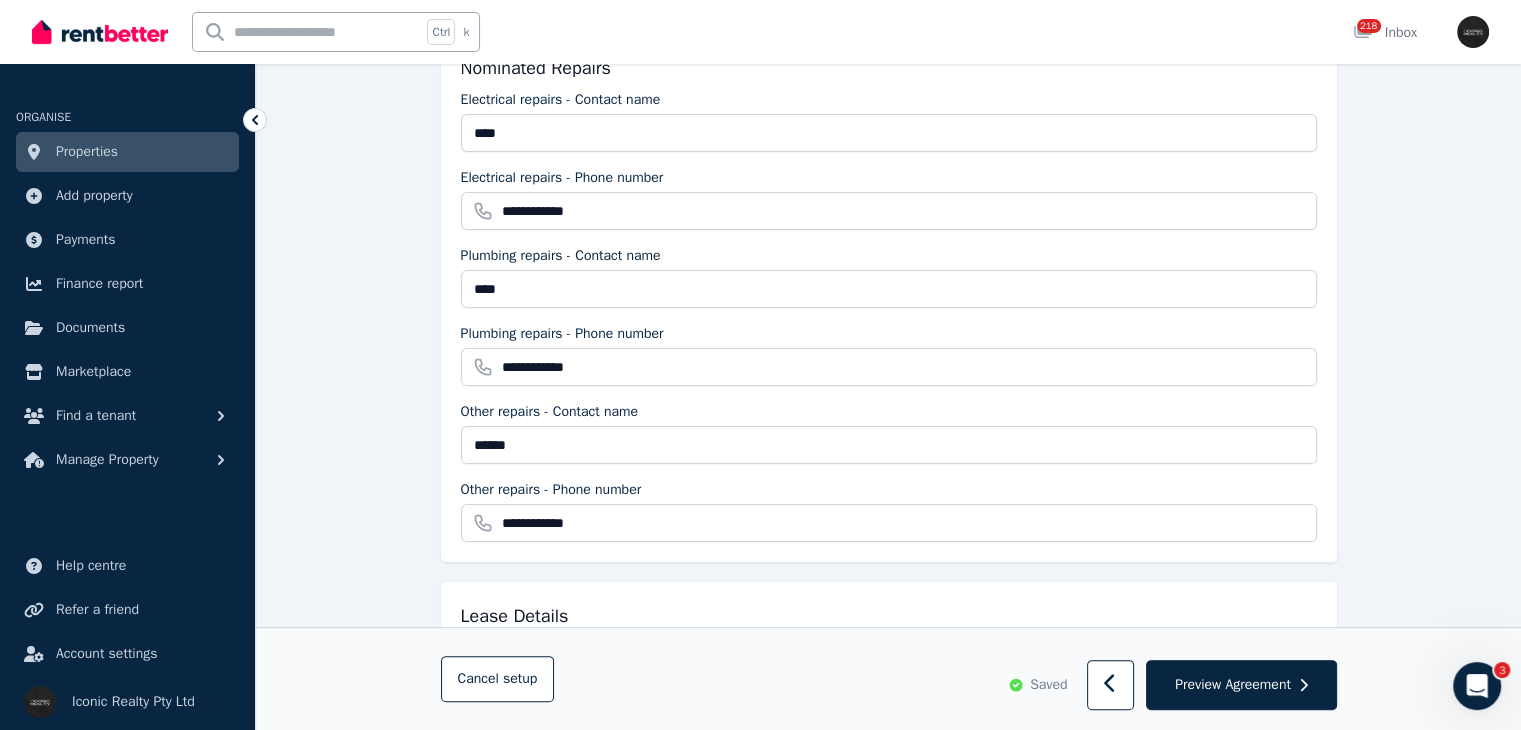 click on "**********" at bounding box center (888, 1311) 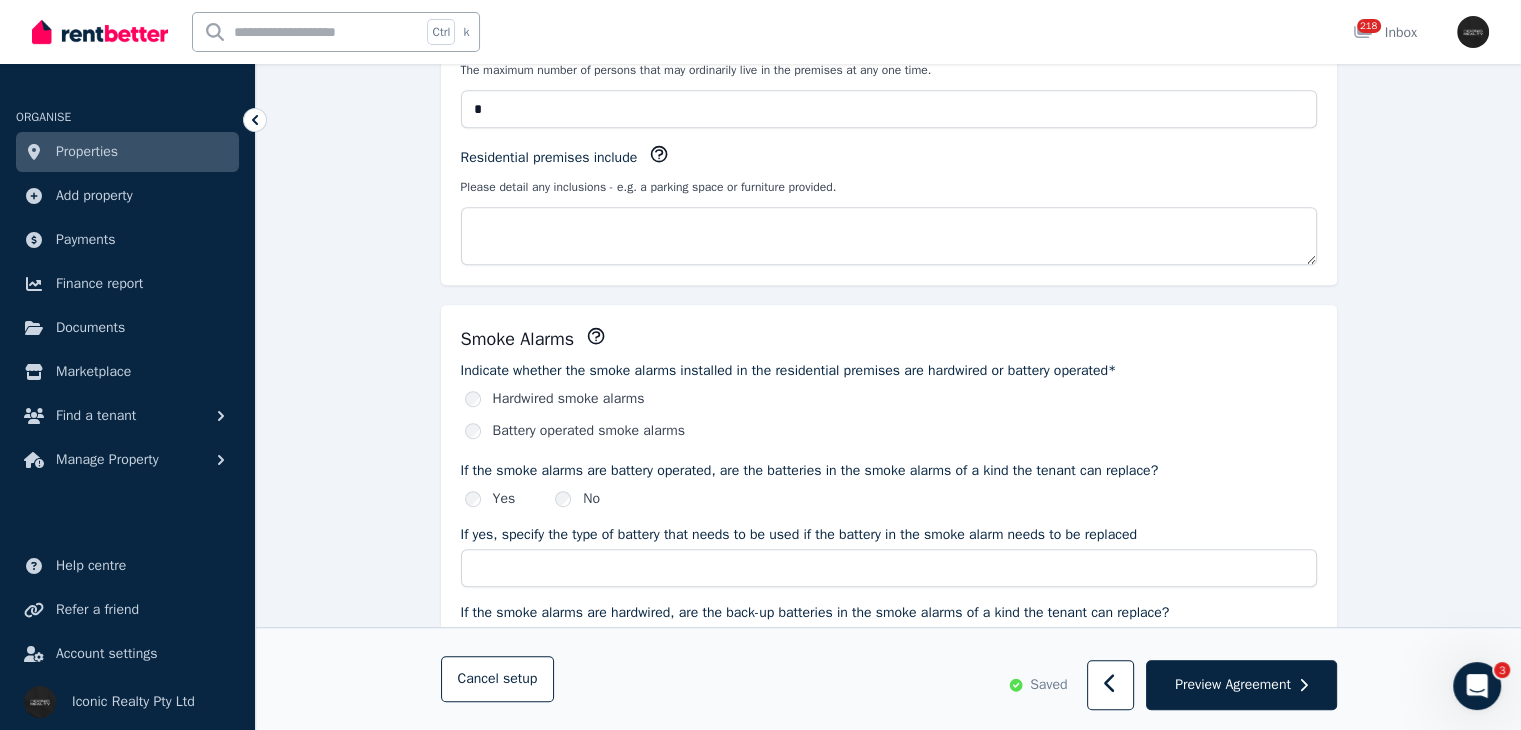scroll, scrollTop: 1085, scrollLeft: 0, axis: vertical 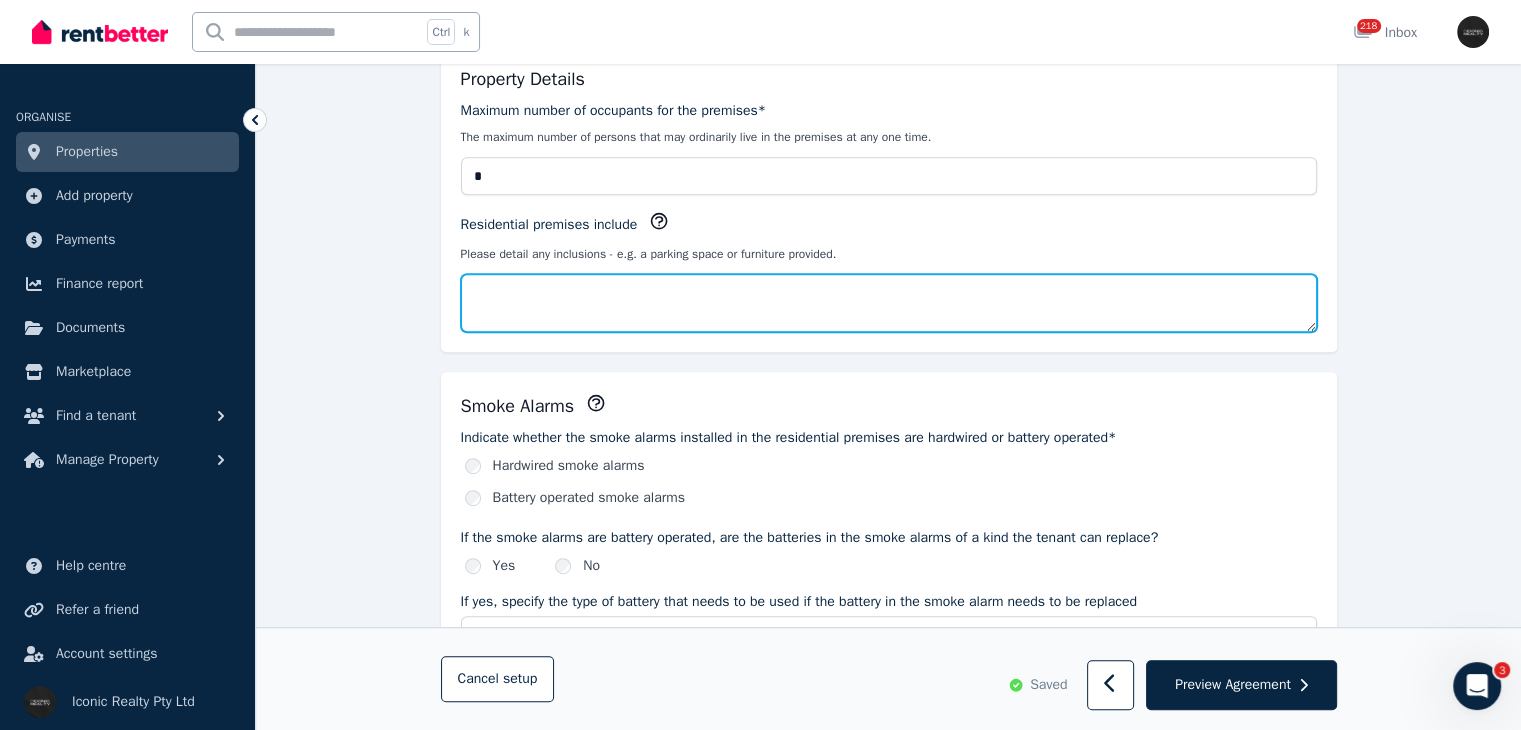 click on "Residential premises include" at bounding box center (889, 303) 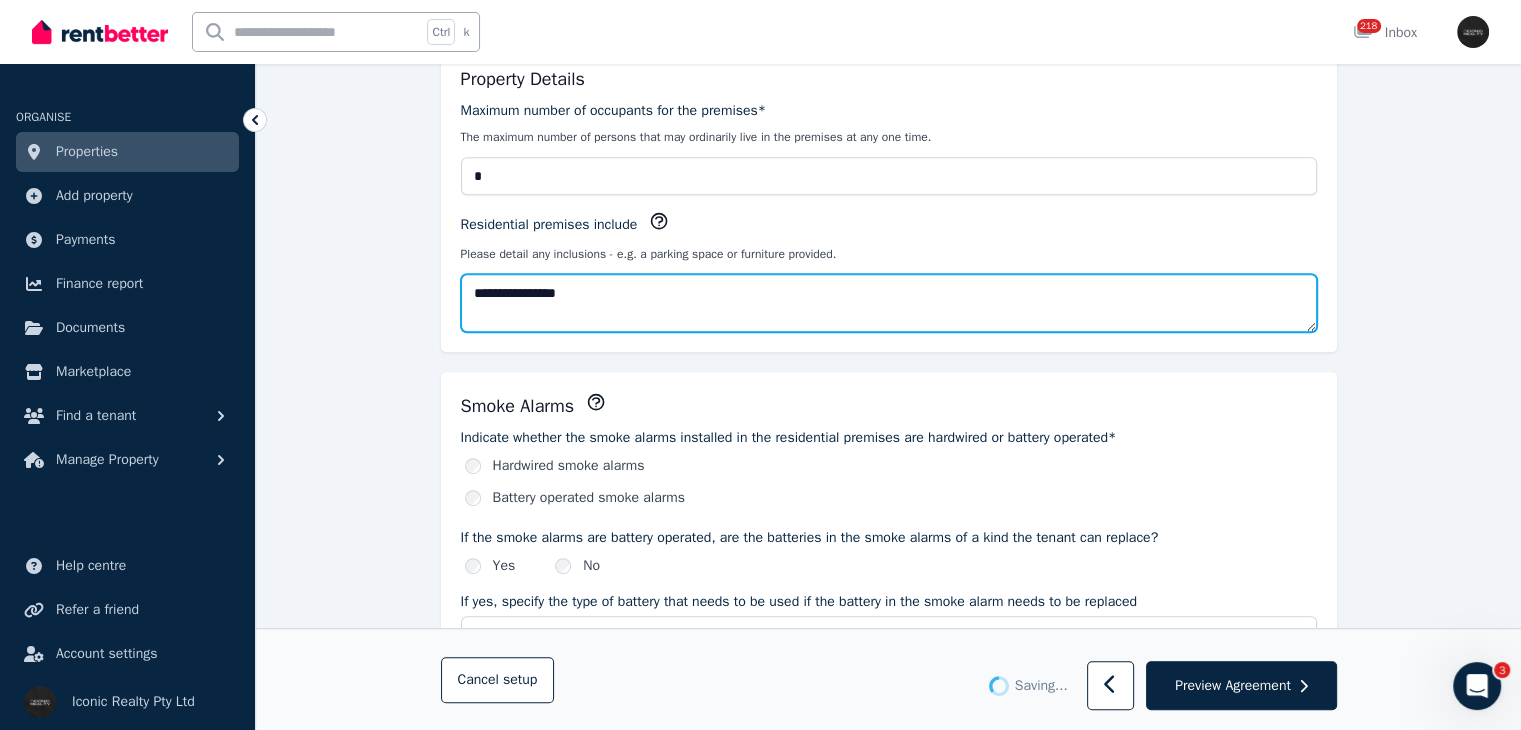 type on "**********" 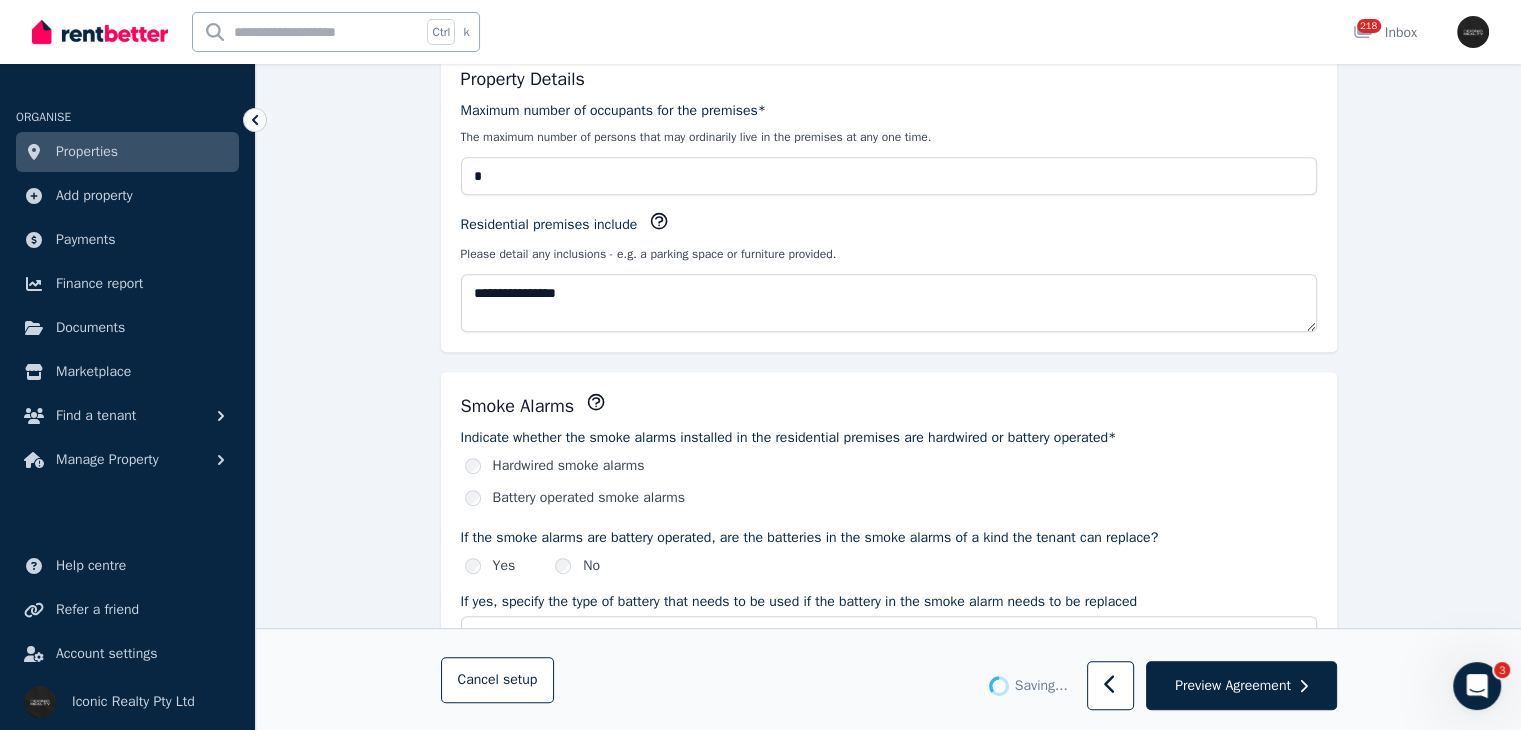 click on "**********" at bounding box center (888, 538) 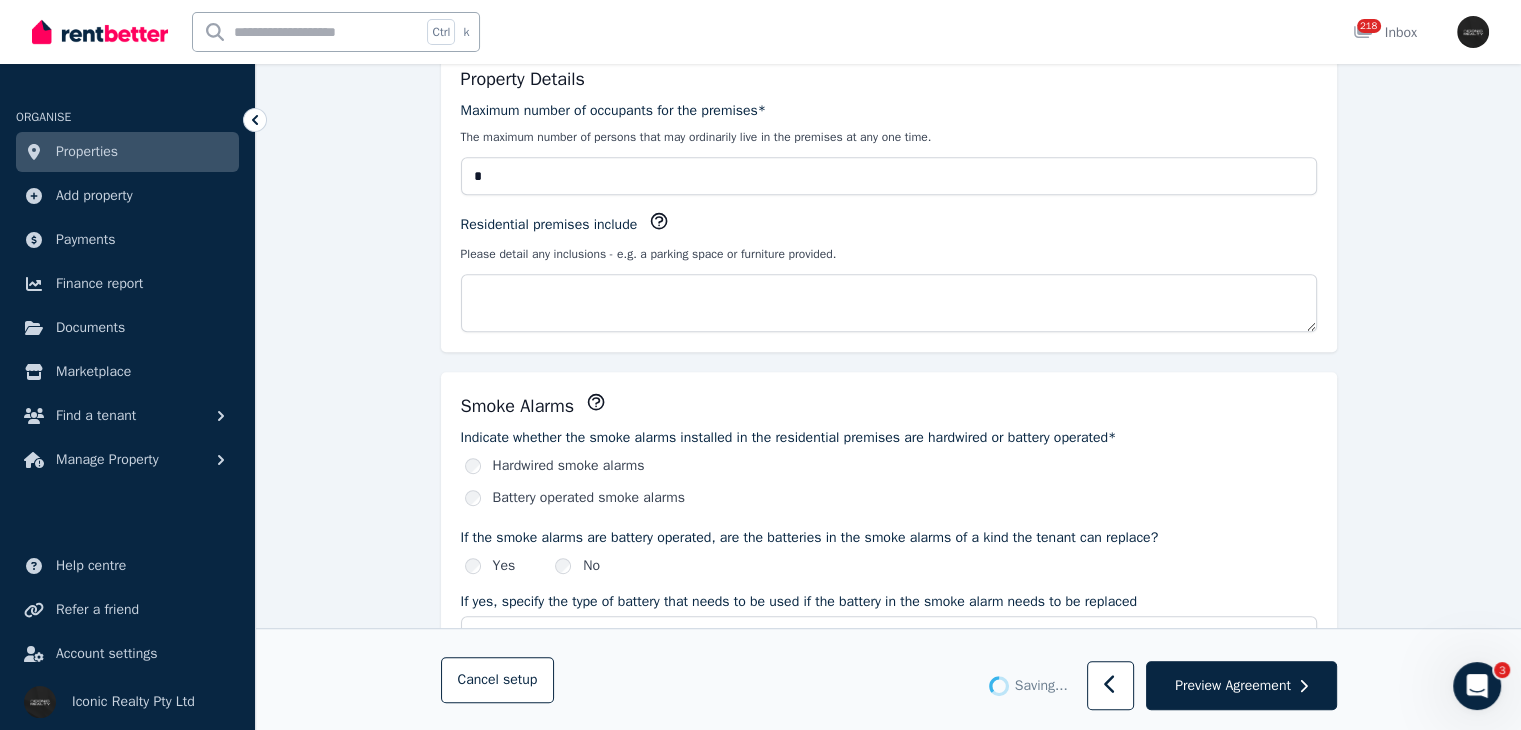 type on "**********" 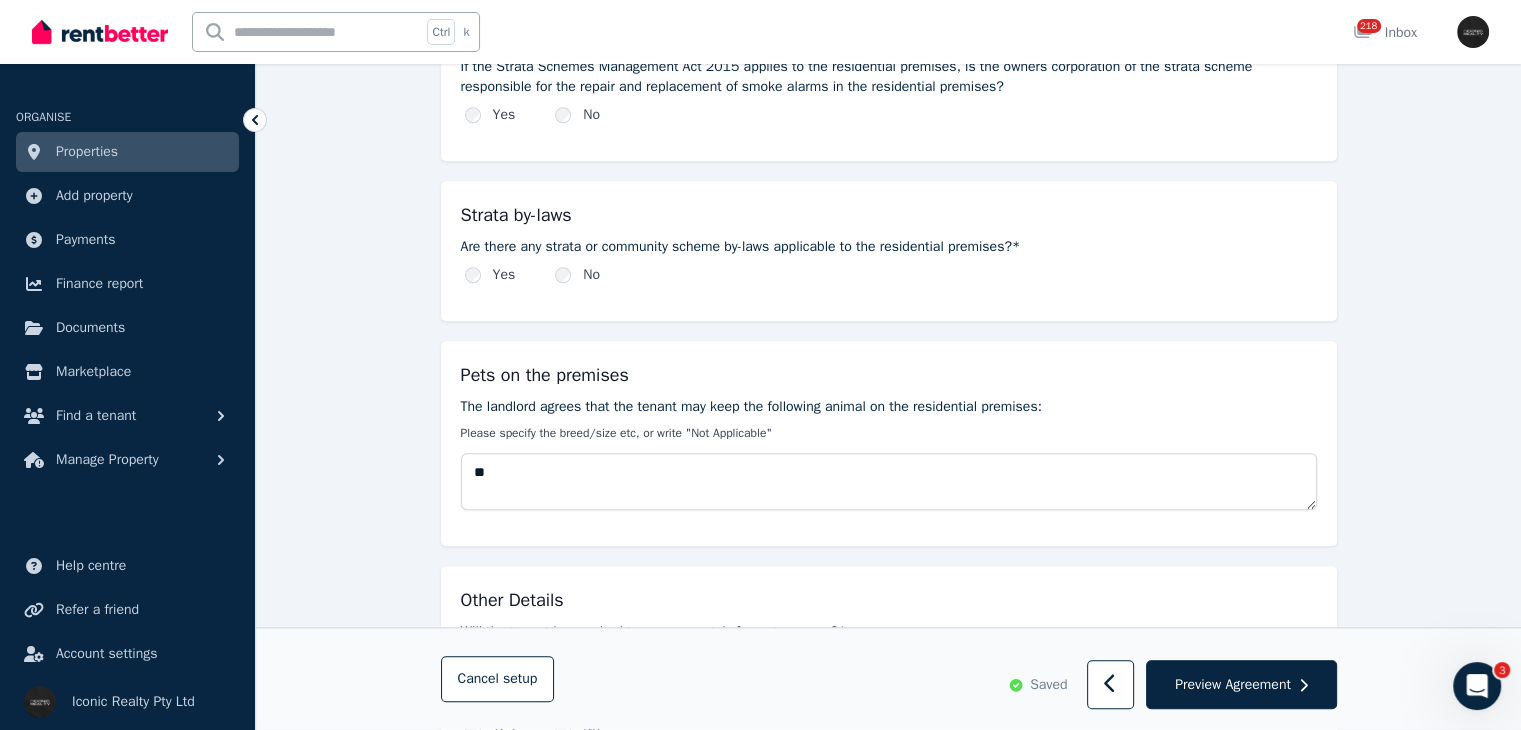 scroll, scrollTop: 1861, scrollLeft: 0, axis: vertical 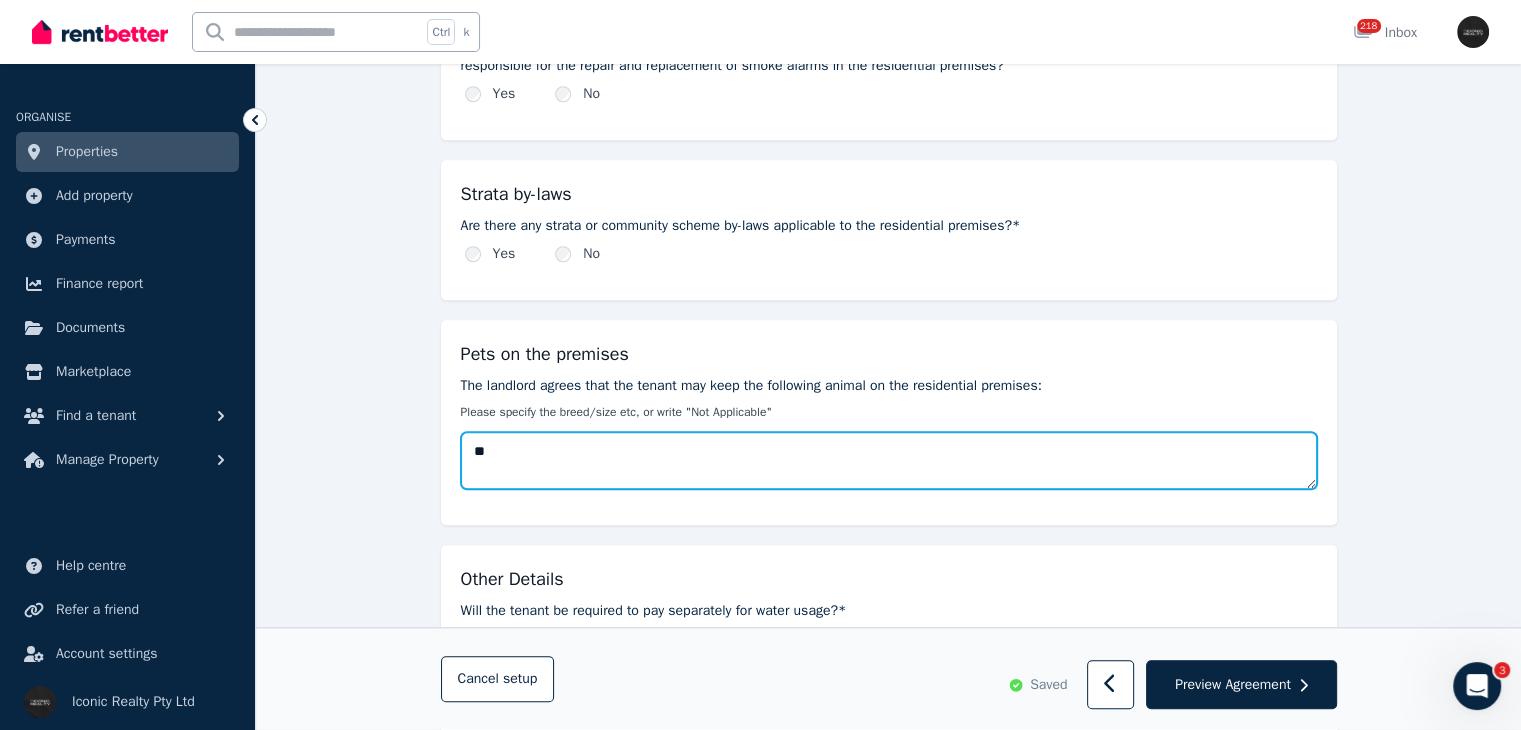 click on "**" at bounding box center (889, 461) 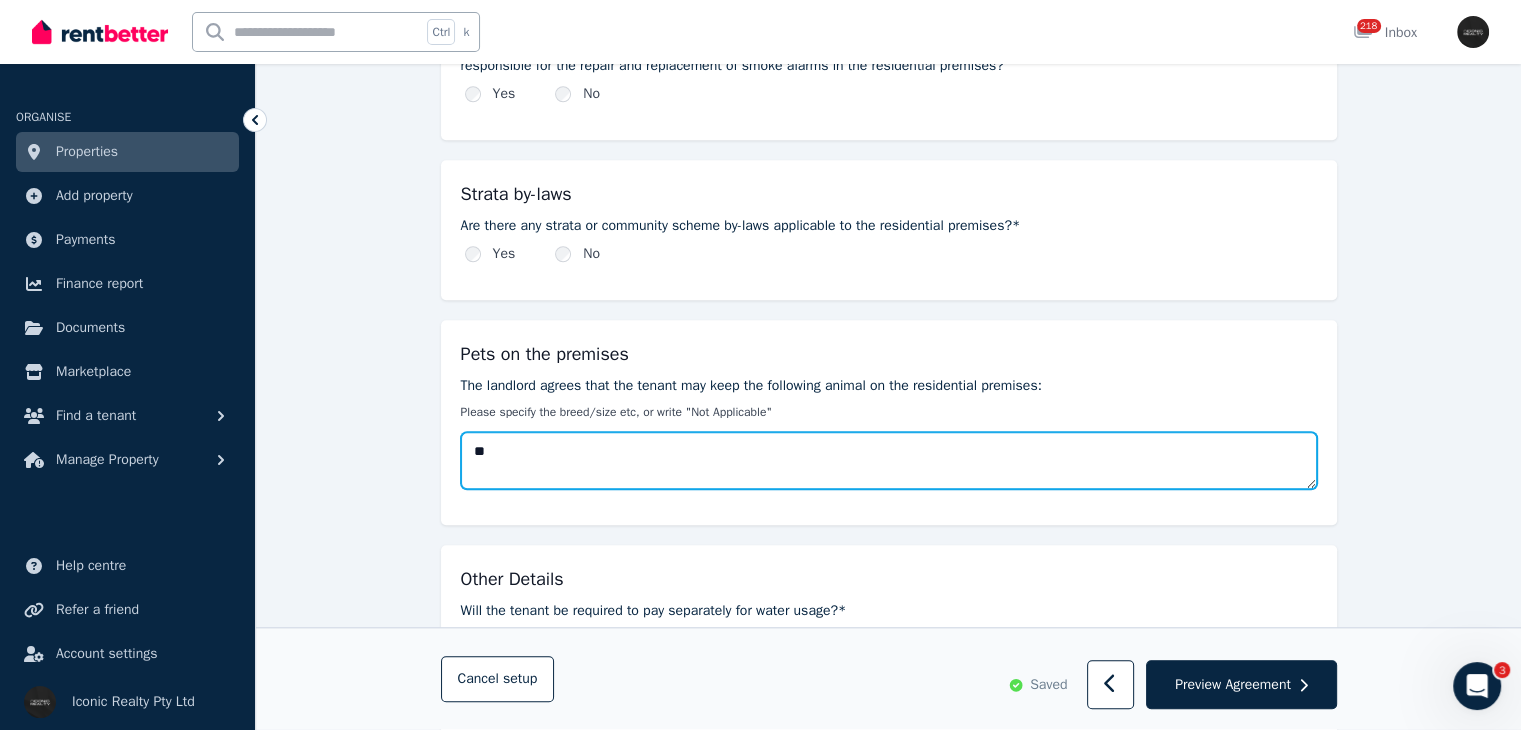 type on "*" 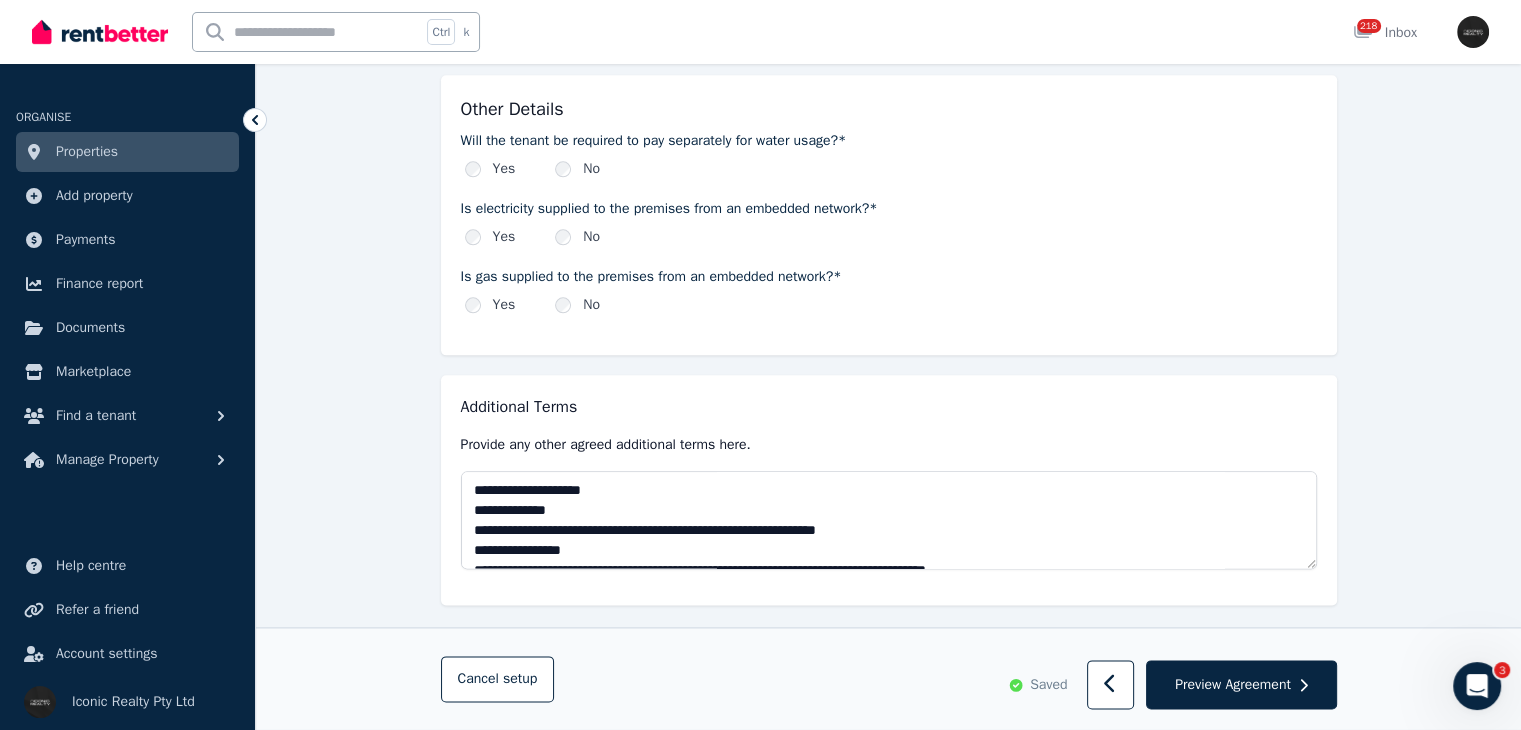 scroll, scrollTop: 2356, scrollLeft: 0, axis: vertical 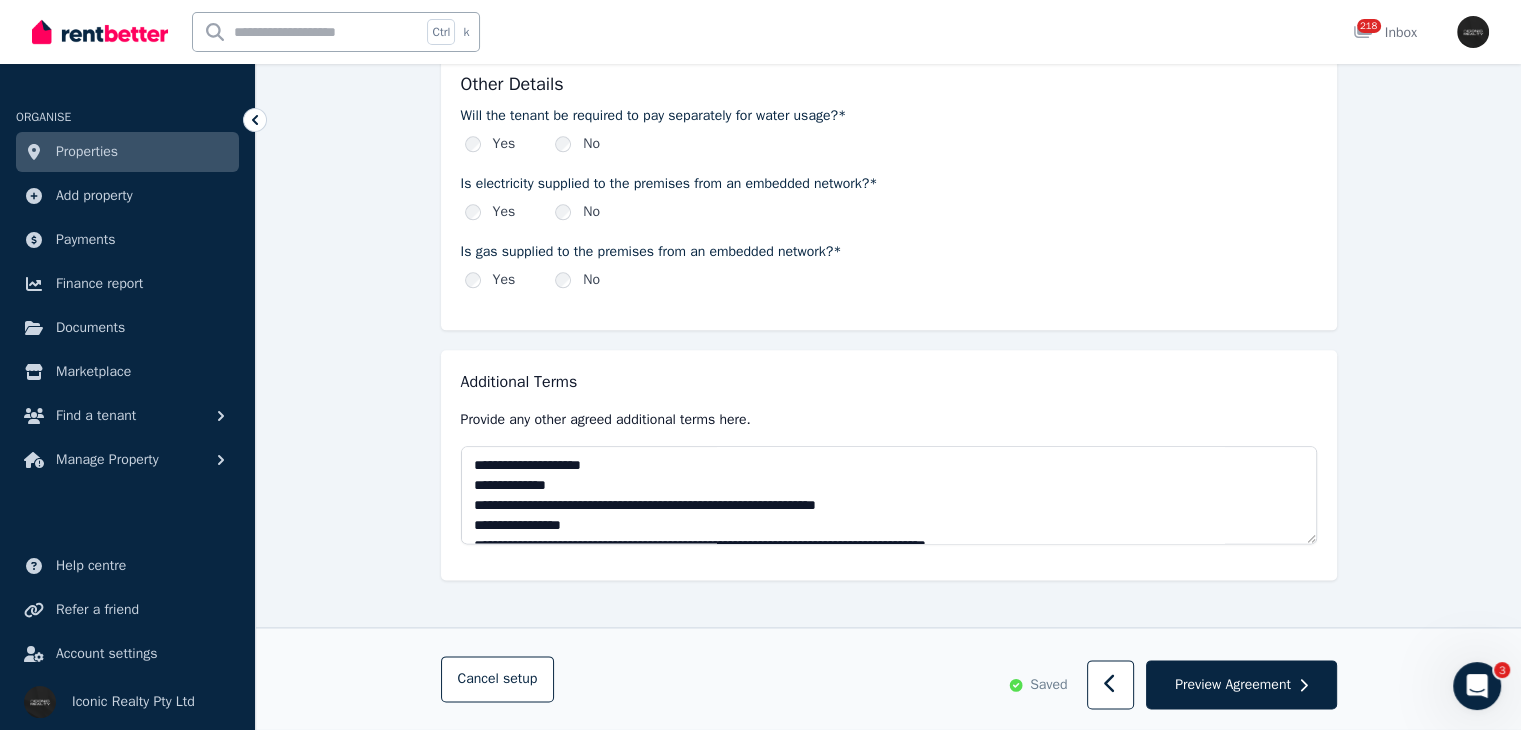 type on "*******" 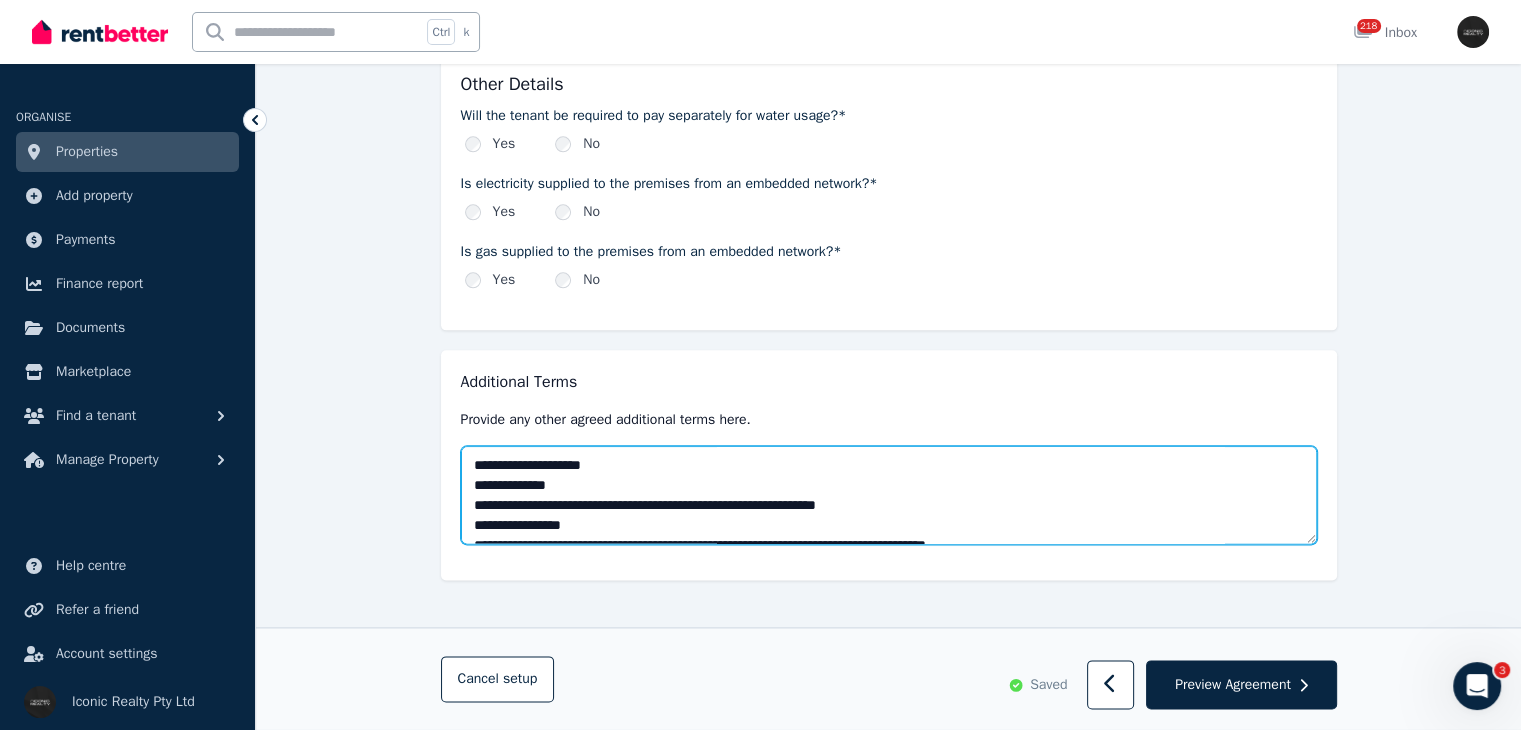 scroll, scrollTop: 260, scrollLeft: 0, axis: vertical 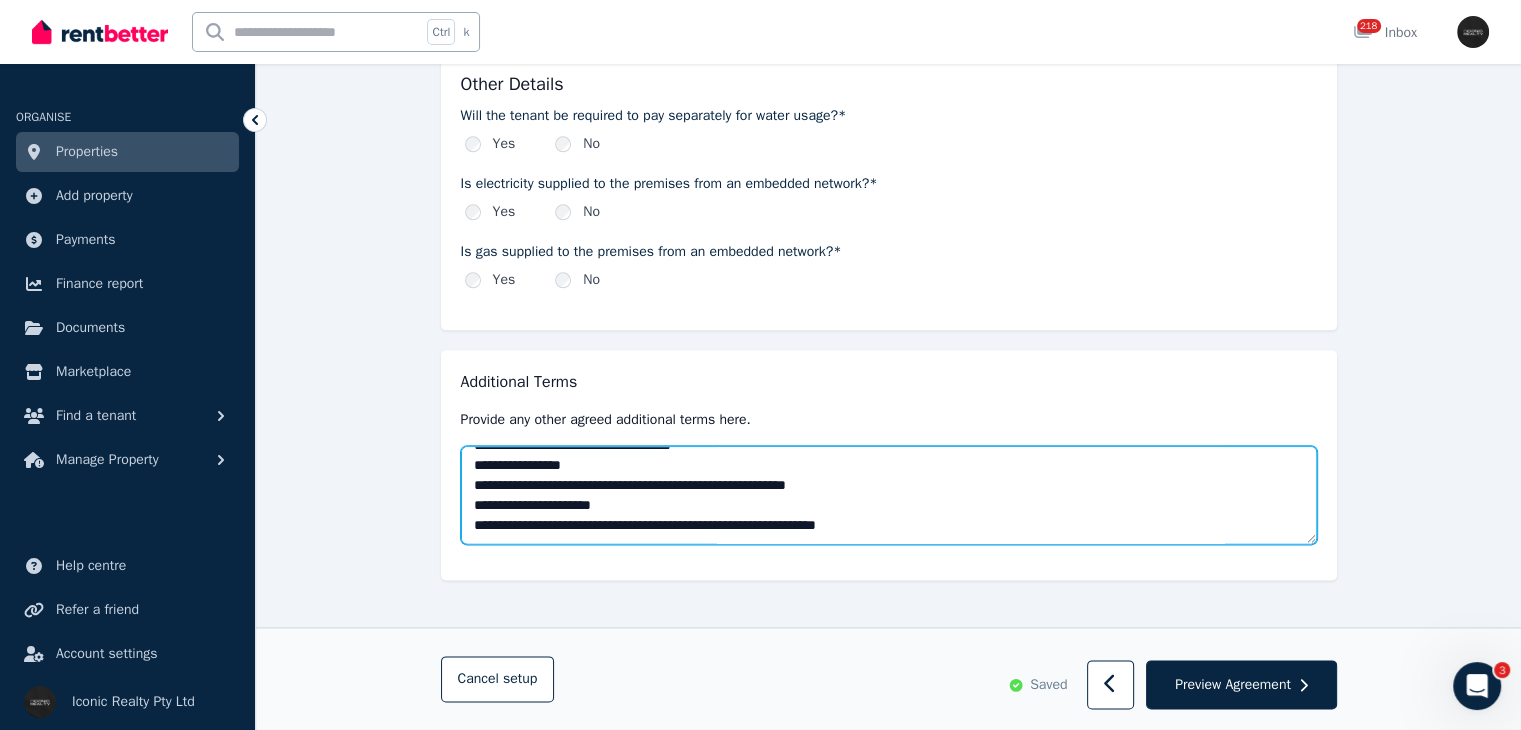 drag, startPoint x: 468, startPoint y: 460, endPoint x: 1096, endPoint y: 612, distance: 646.1331 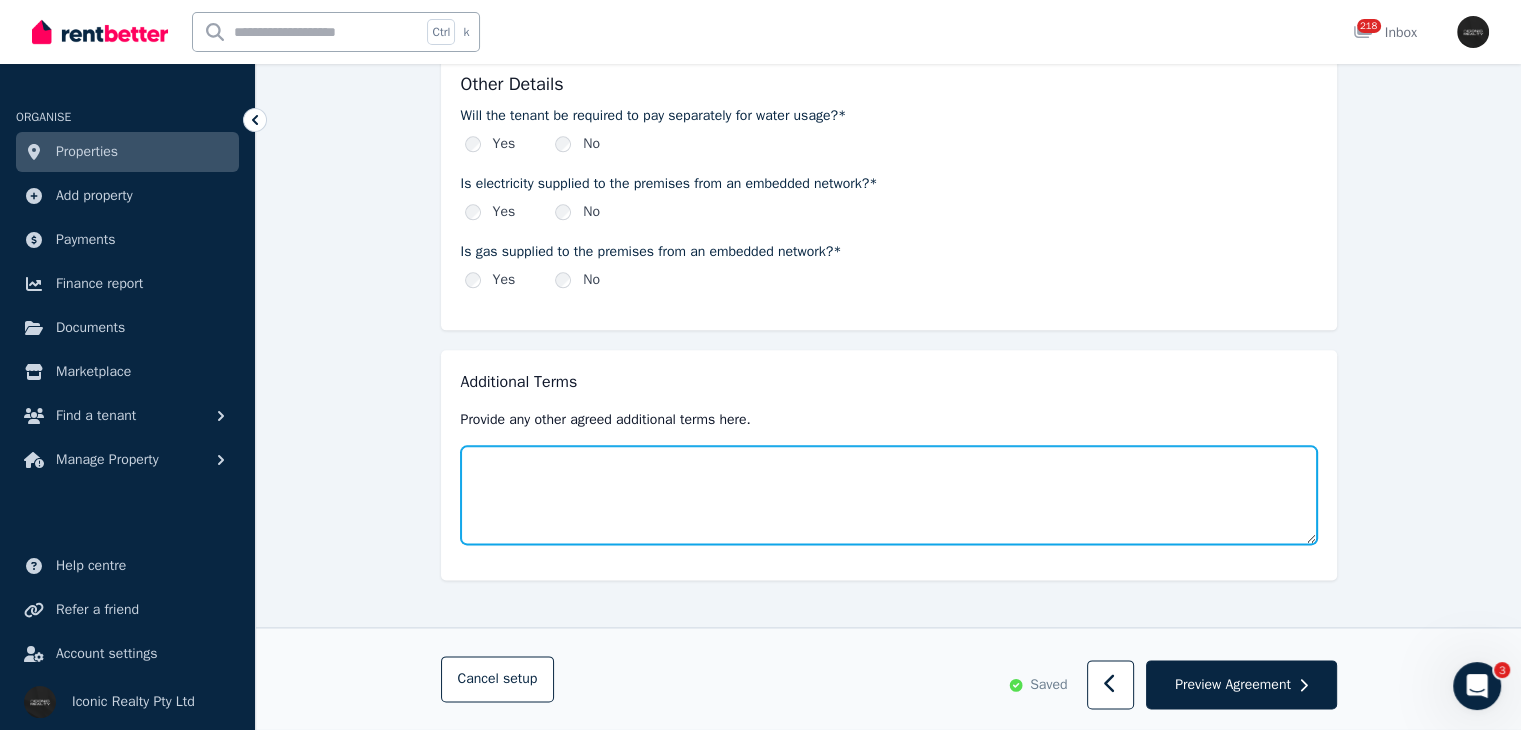 scroll, scrollTop: 0, scrollLeft: 0, axis: both 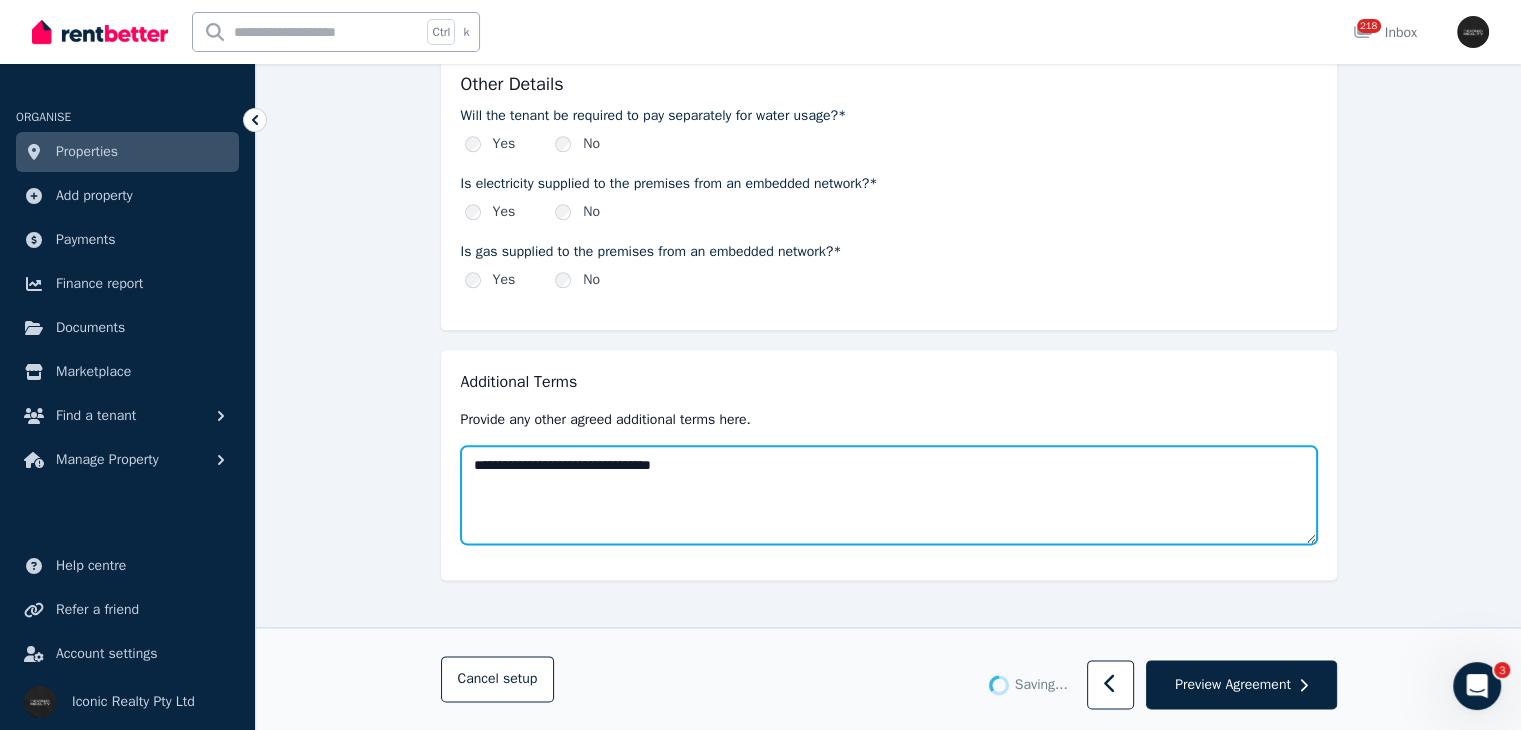 click on "**********" at bounding box center [889, 495] 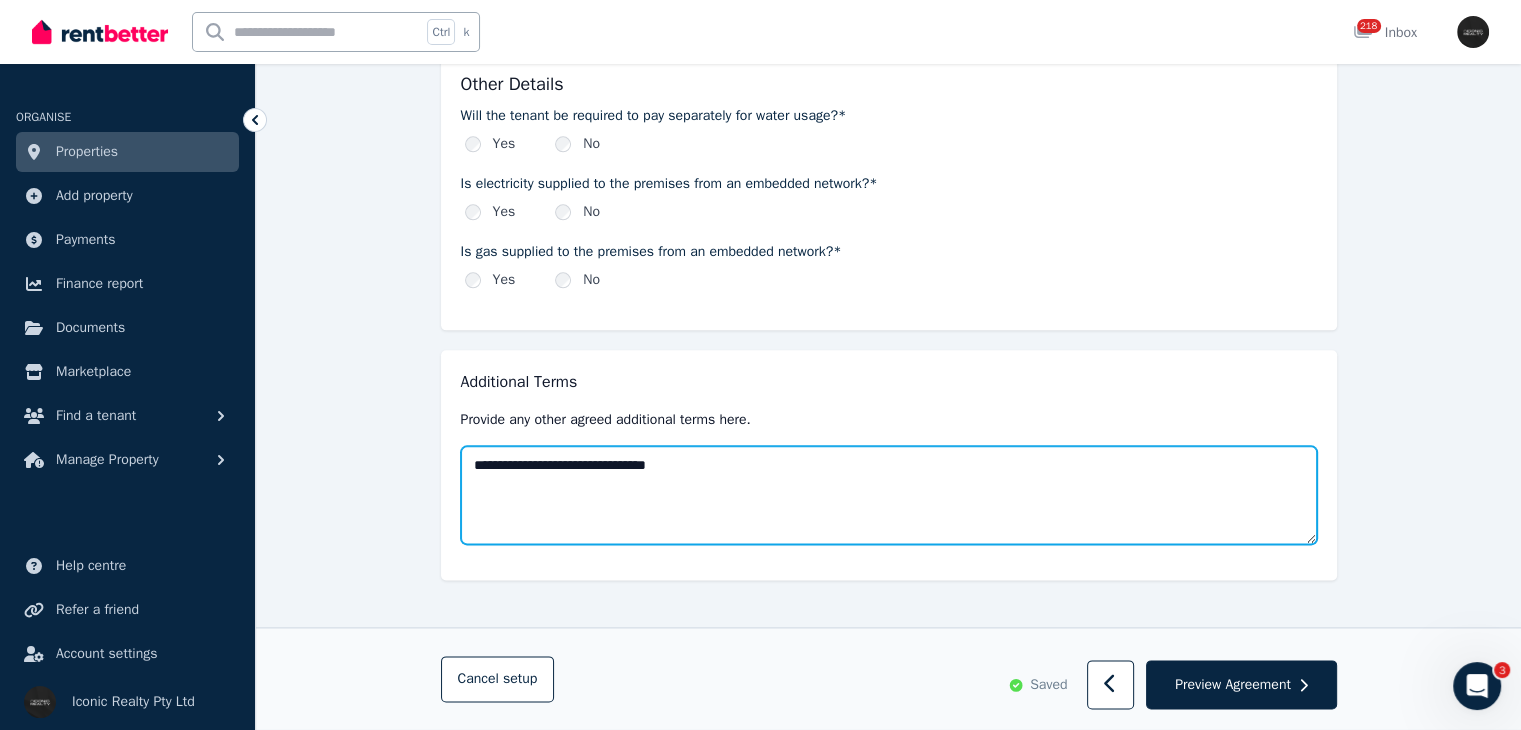 drag, startPoint x: 585, startPoint y: 459, endPoint x: 623, endPoint y: 483, distance: 44.94441 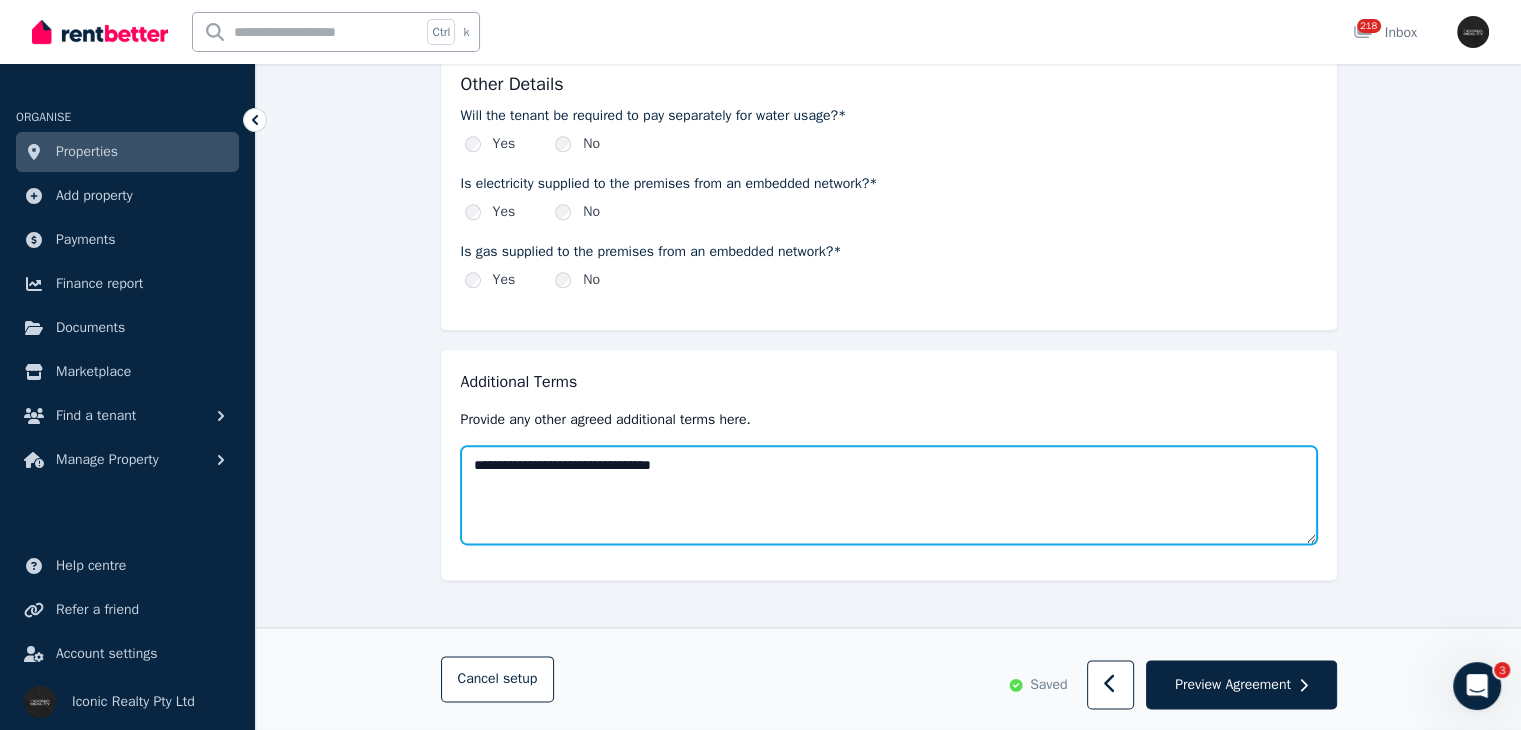 click on "**********" at bounding box center [889, 495] 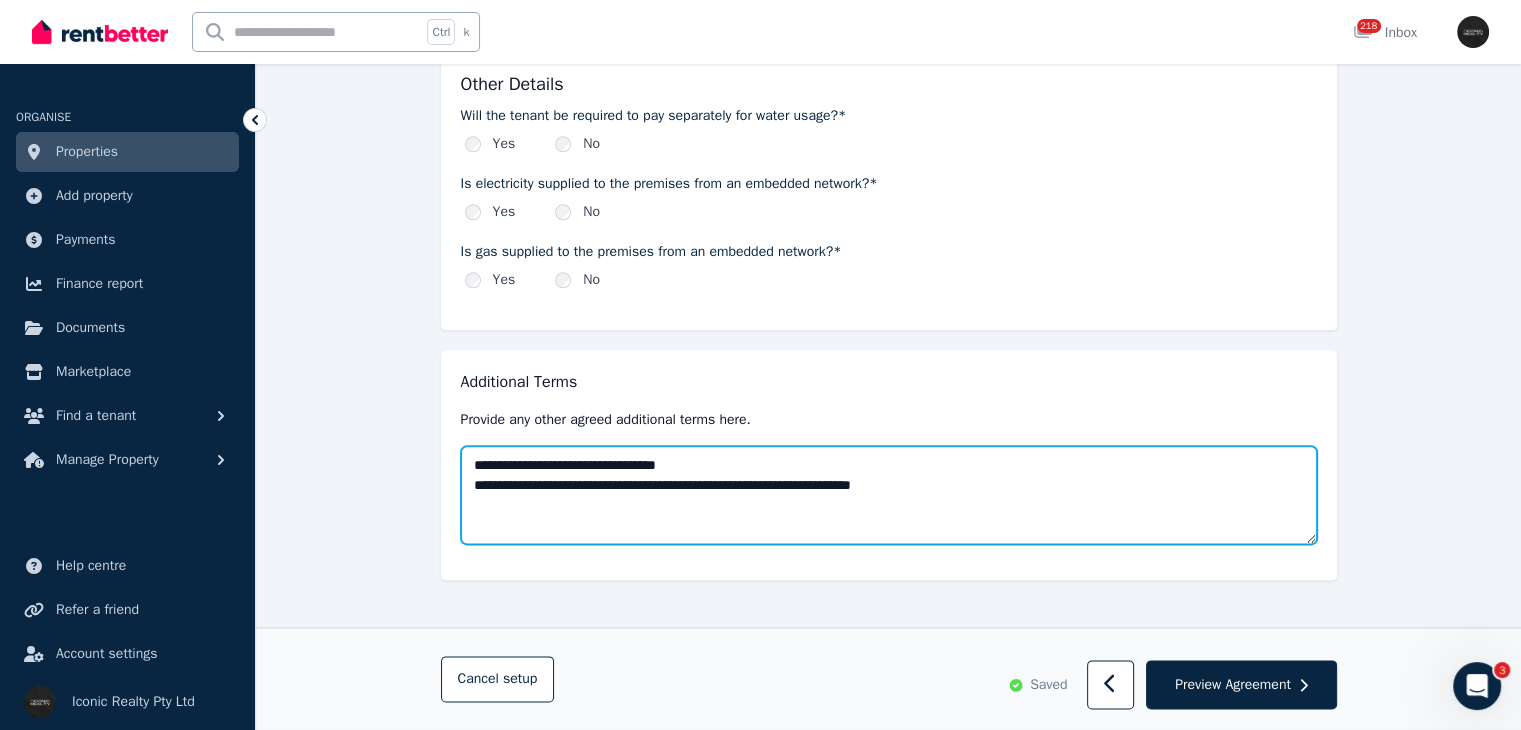 click on "**********" at bounding box center (889, 495) 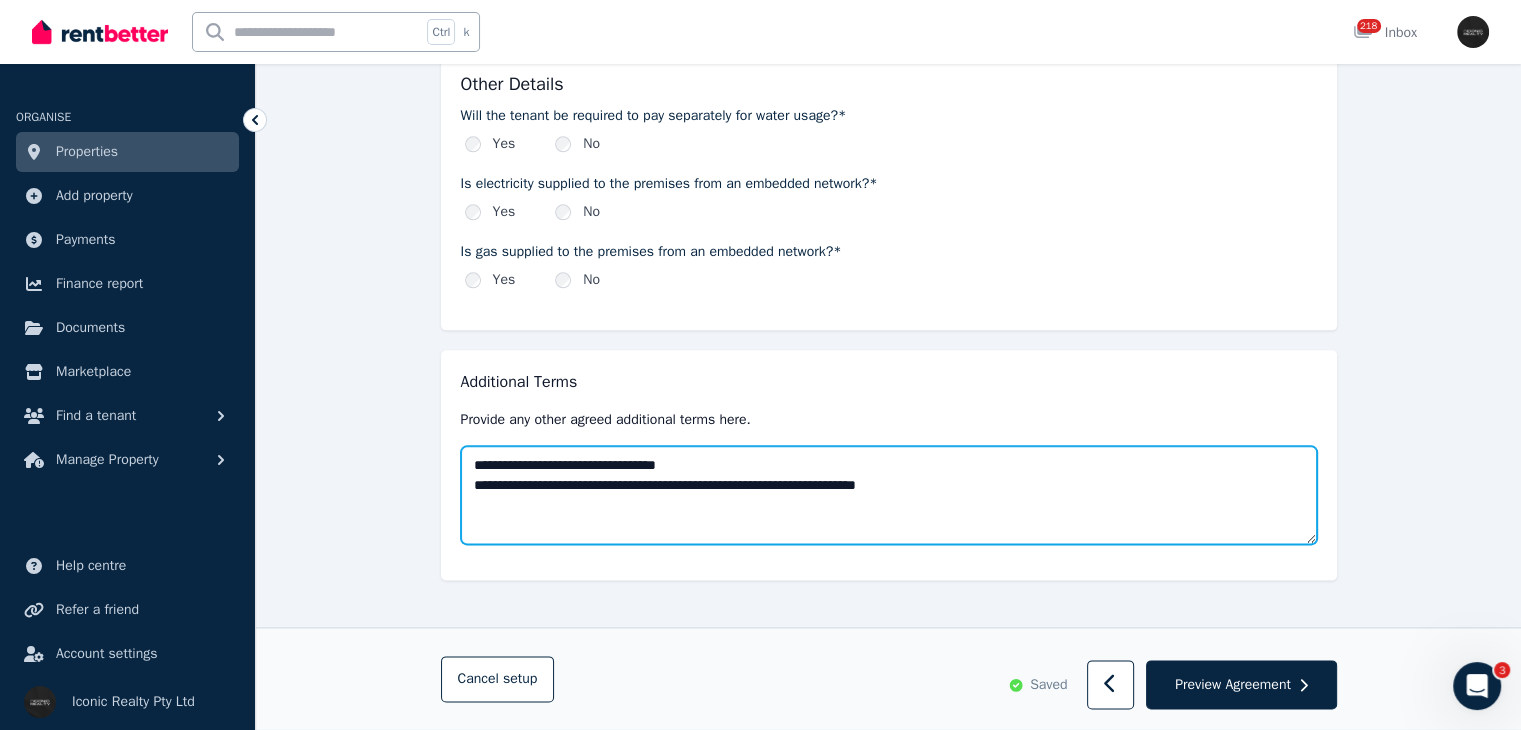 click on "**********" at bounding box center [889, 495] 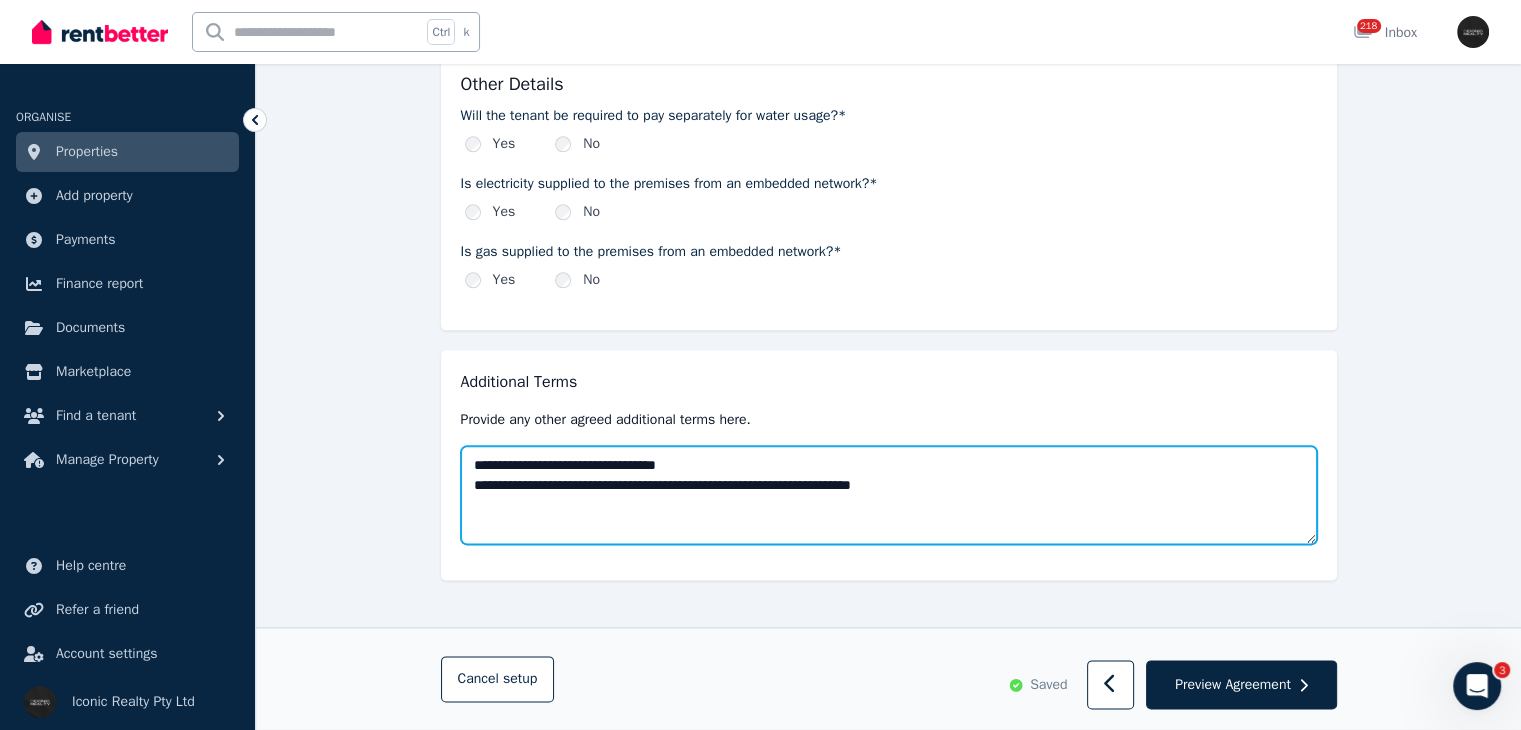 click on "**********" at bounding box center (889, 495) 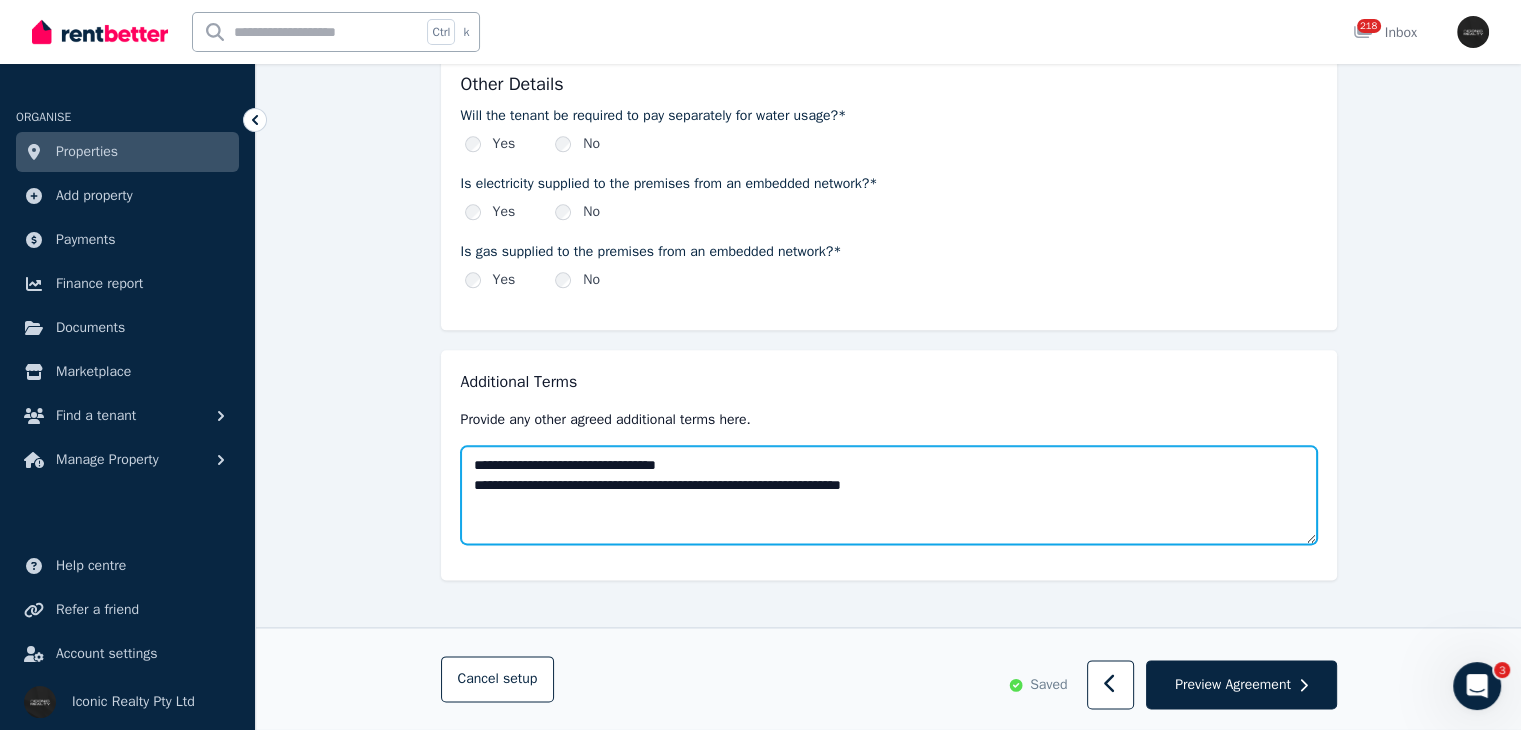 click on "**********" at bounding box center [889, 495] 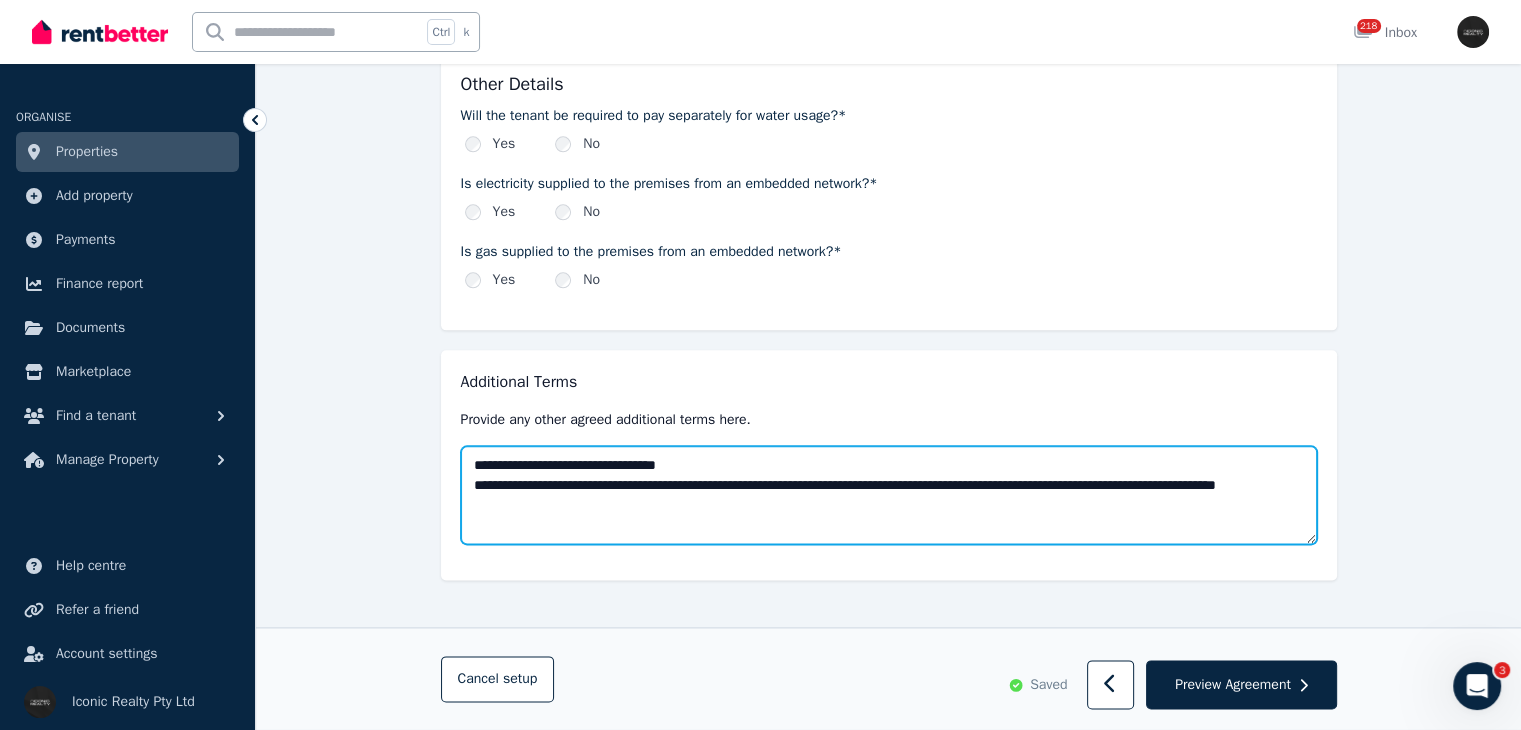 paste on "**********" 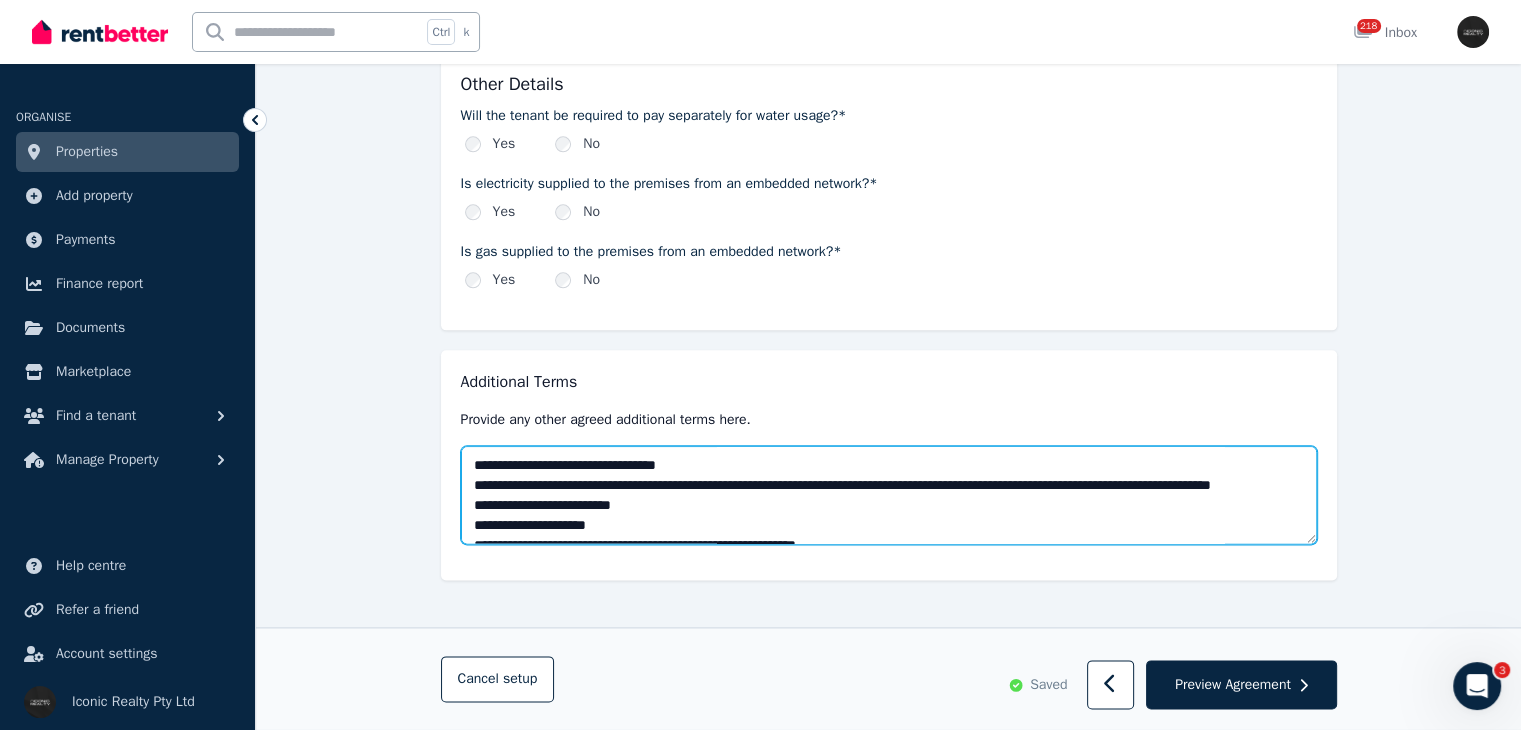 scroll, scrollTop: 1191, scrollLeft: 0, axis: vertical 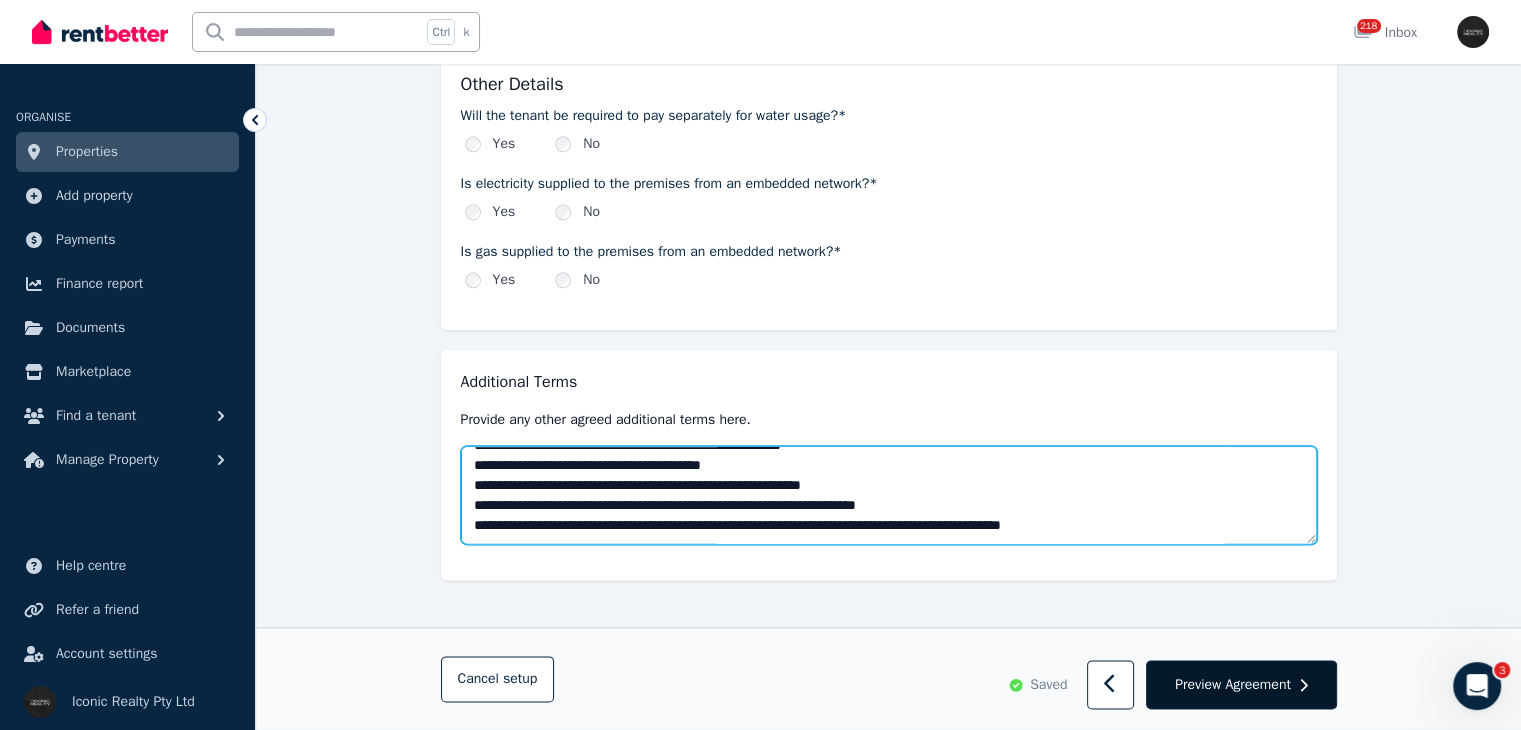 type on "**********" 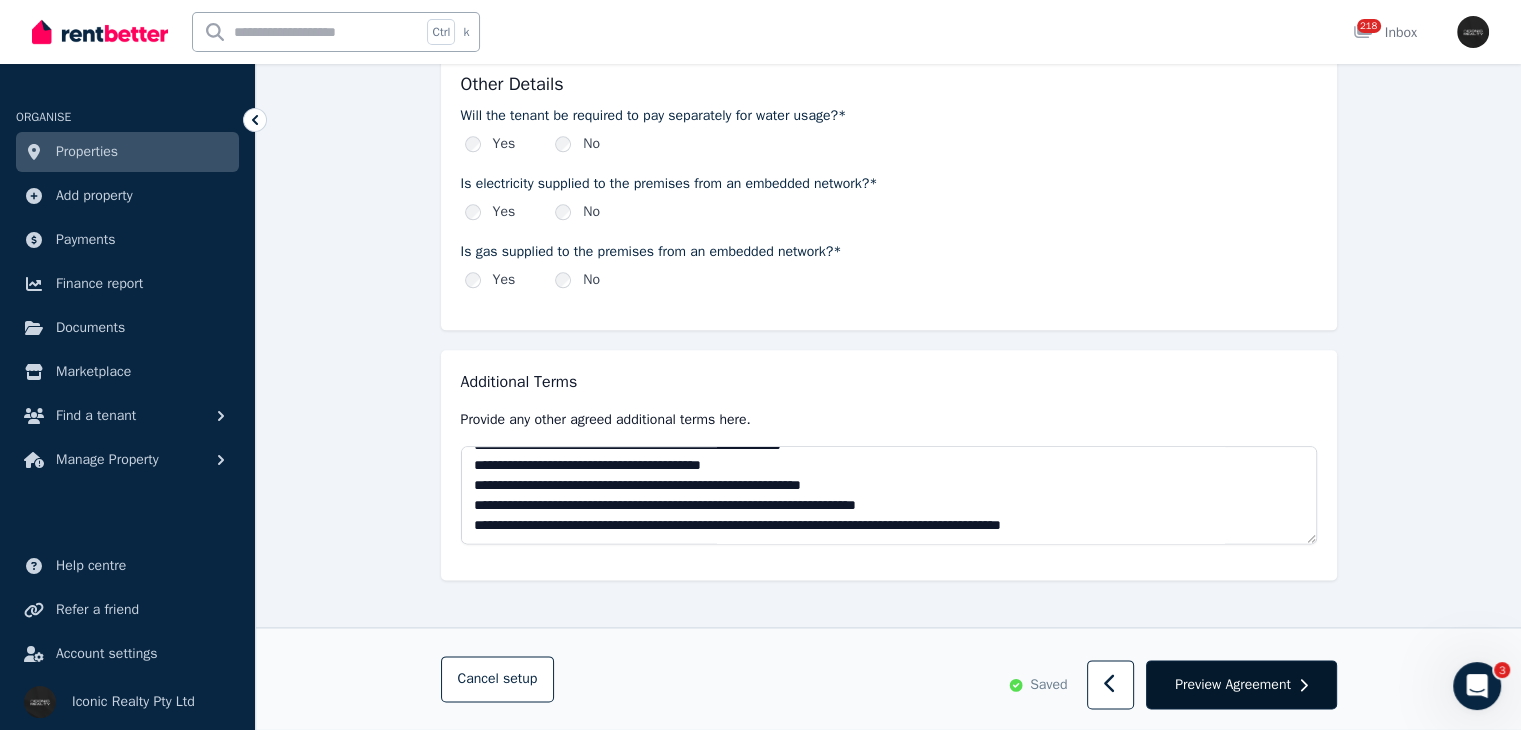click on "Preview Agreement" at bounding box center [1233, 685] 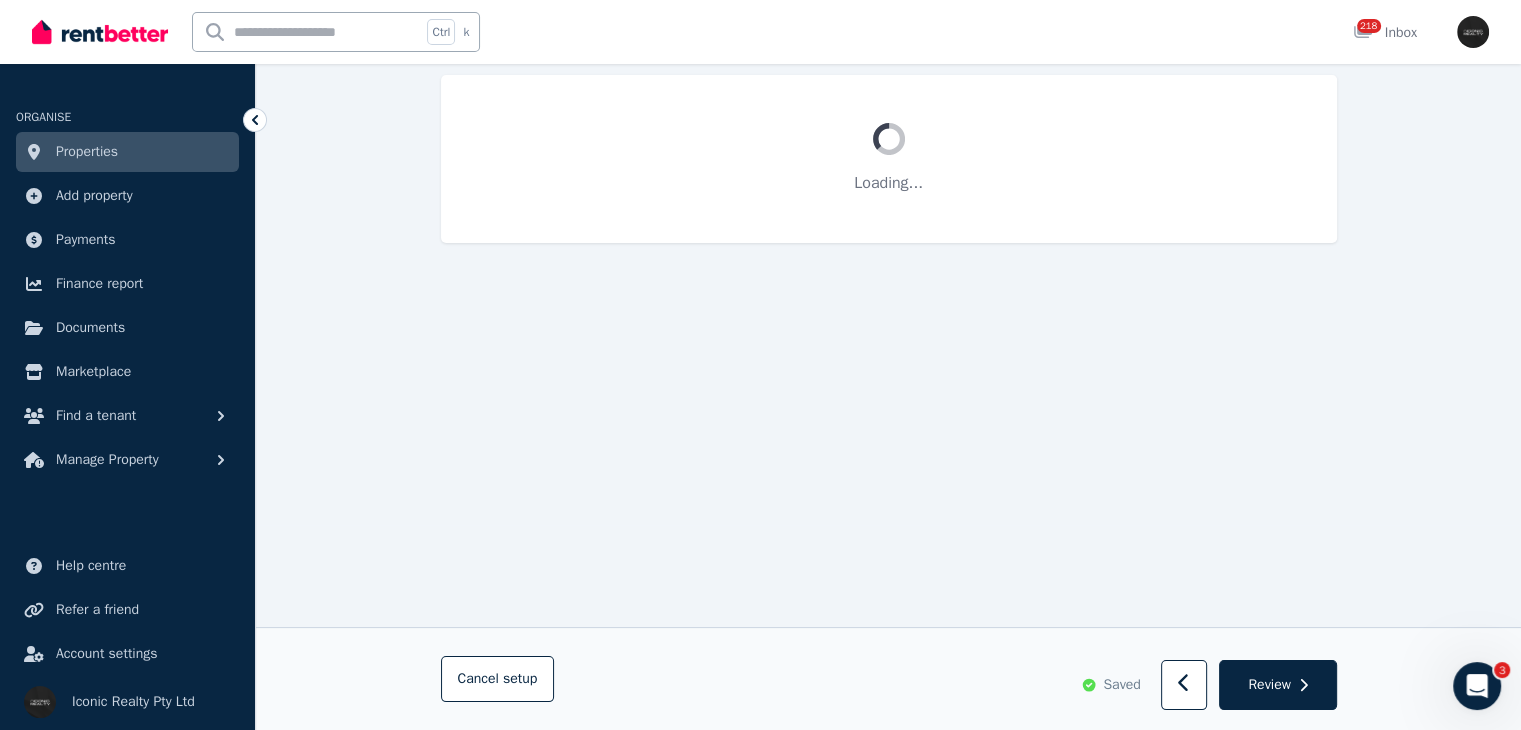 scroll, scrollTop: 0, scrollLeft: 0, axis: both 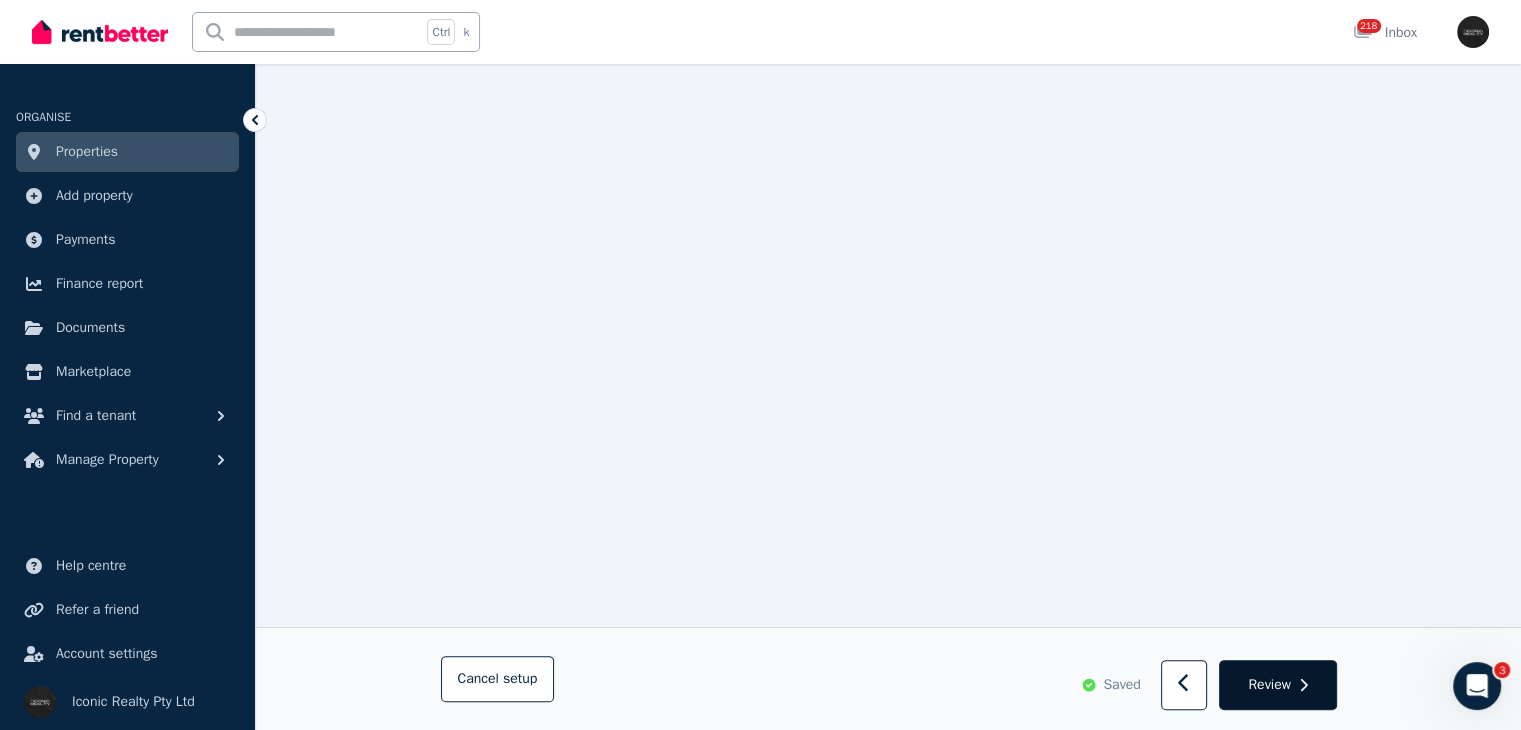click 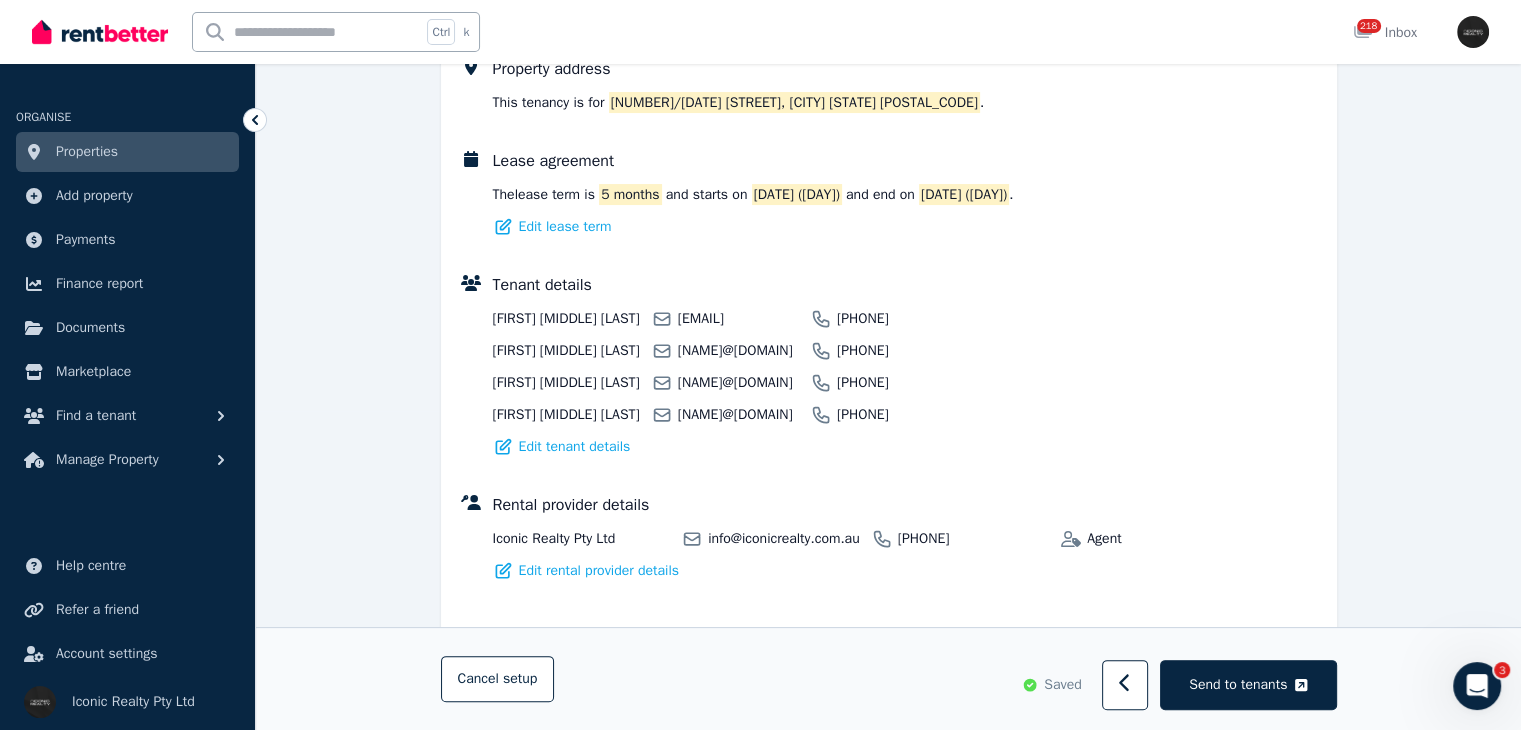 scroll, scrollTop: 0, scrollLeft: 0, axis: both 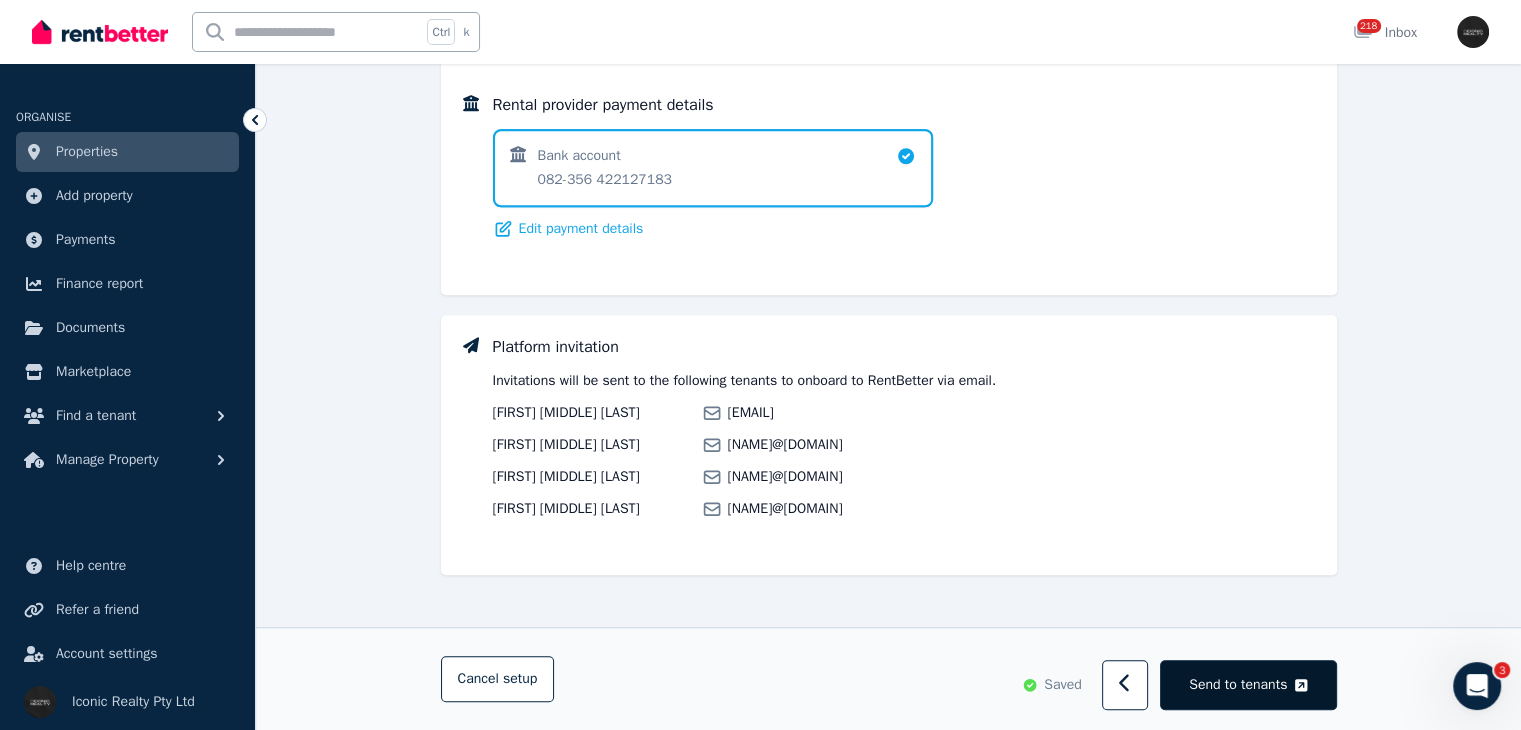 click on "Send to tenants" at bounding box center [1238, 685] 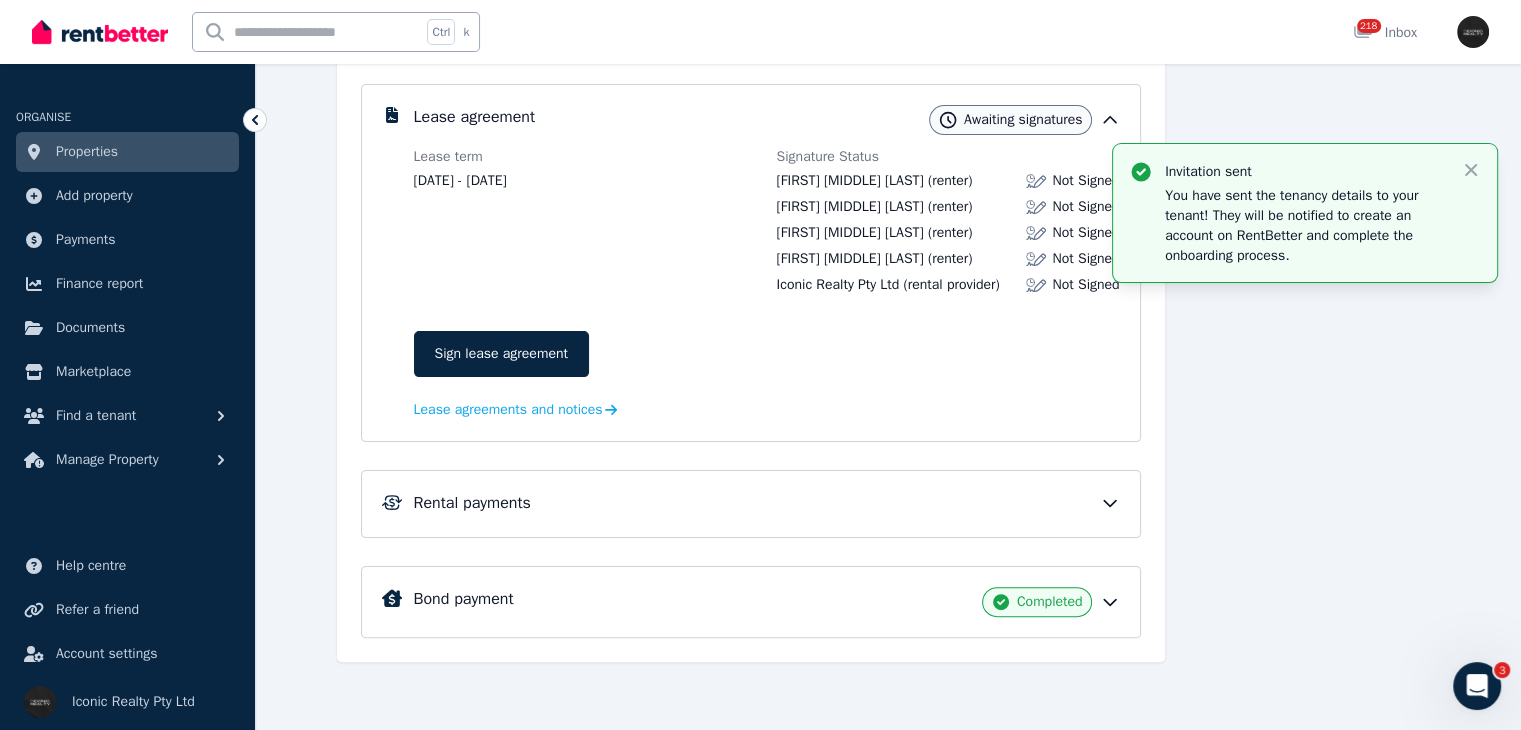 scroll, scrollTop: 379, scrollLeft: 0, axis: vertical 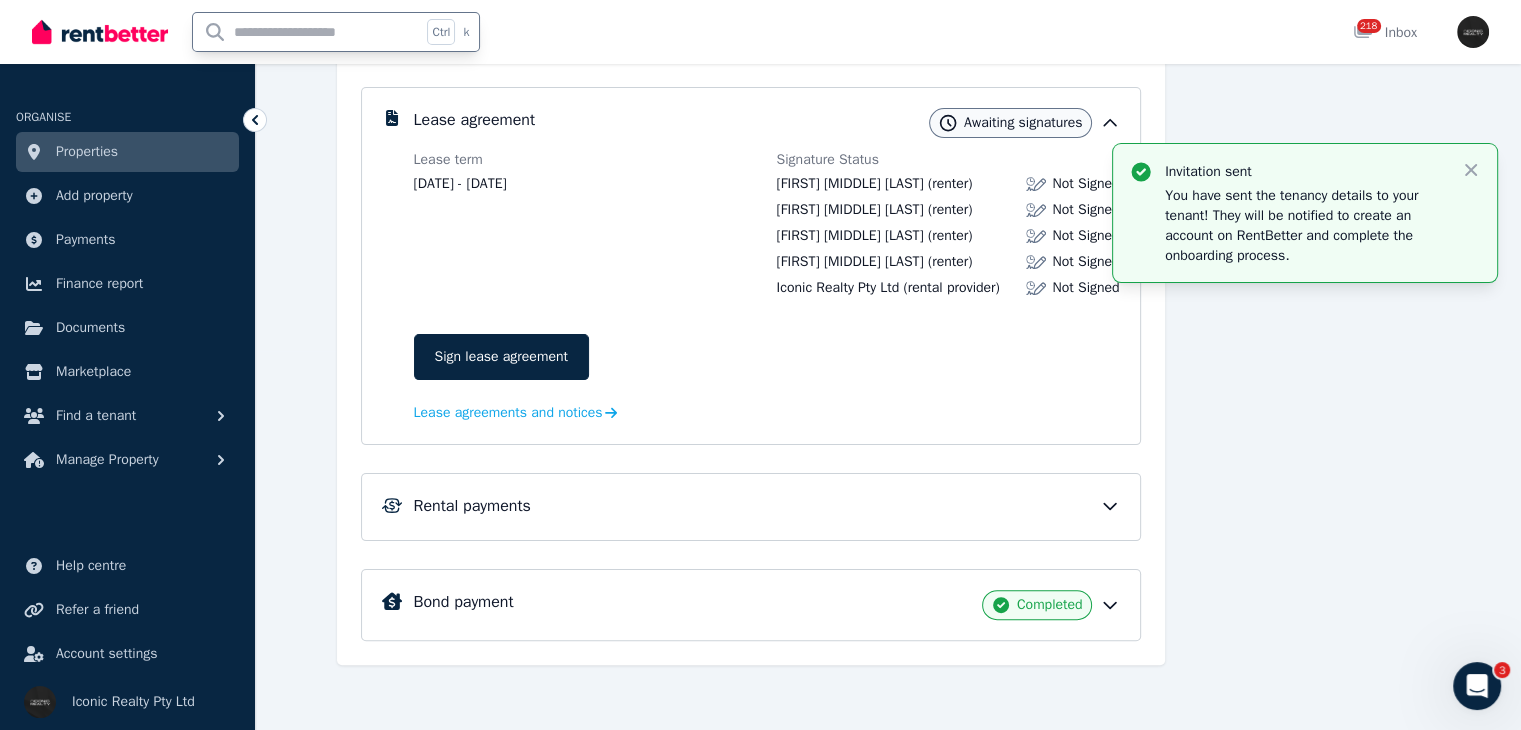 click at bounding box center [307, 32] 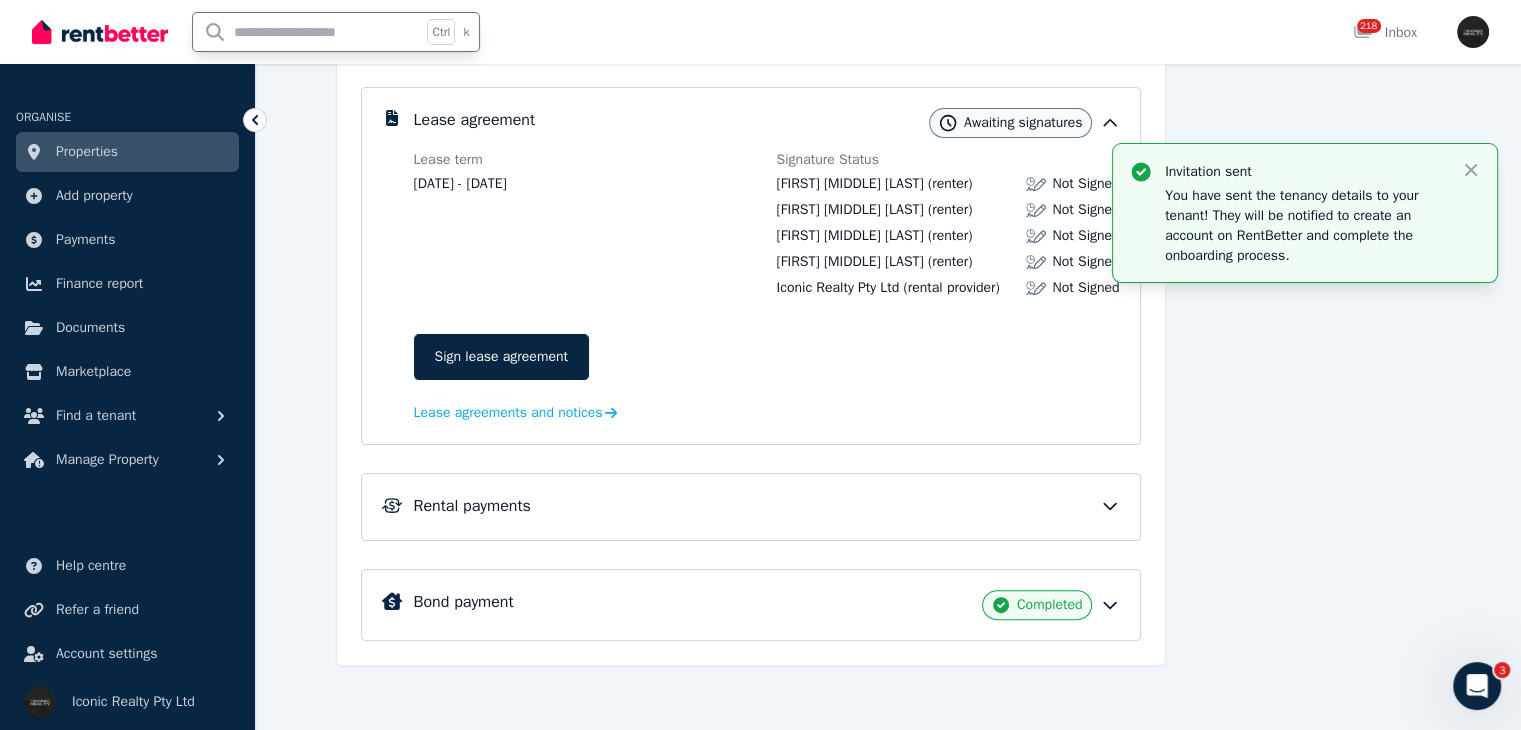 click at bounding box center (100, 32) 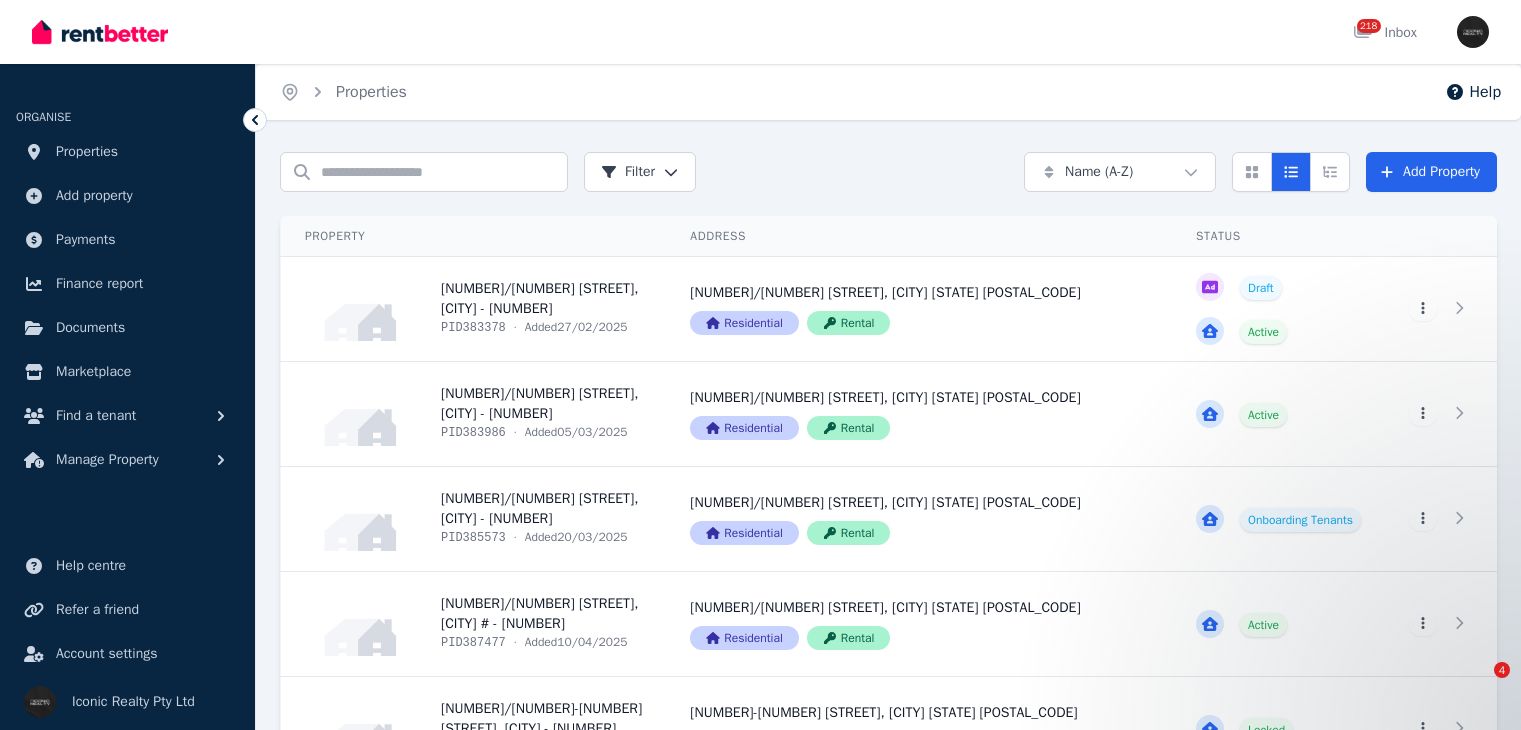 scroll, scrollTop: 0, scrollLeft: 0, axis: both 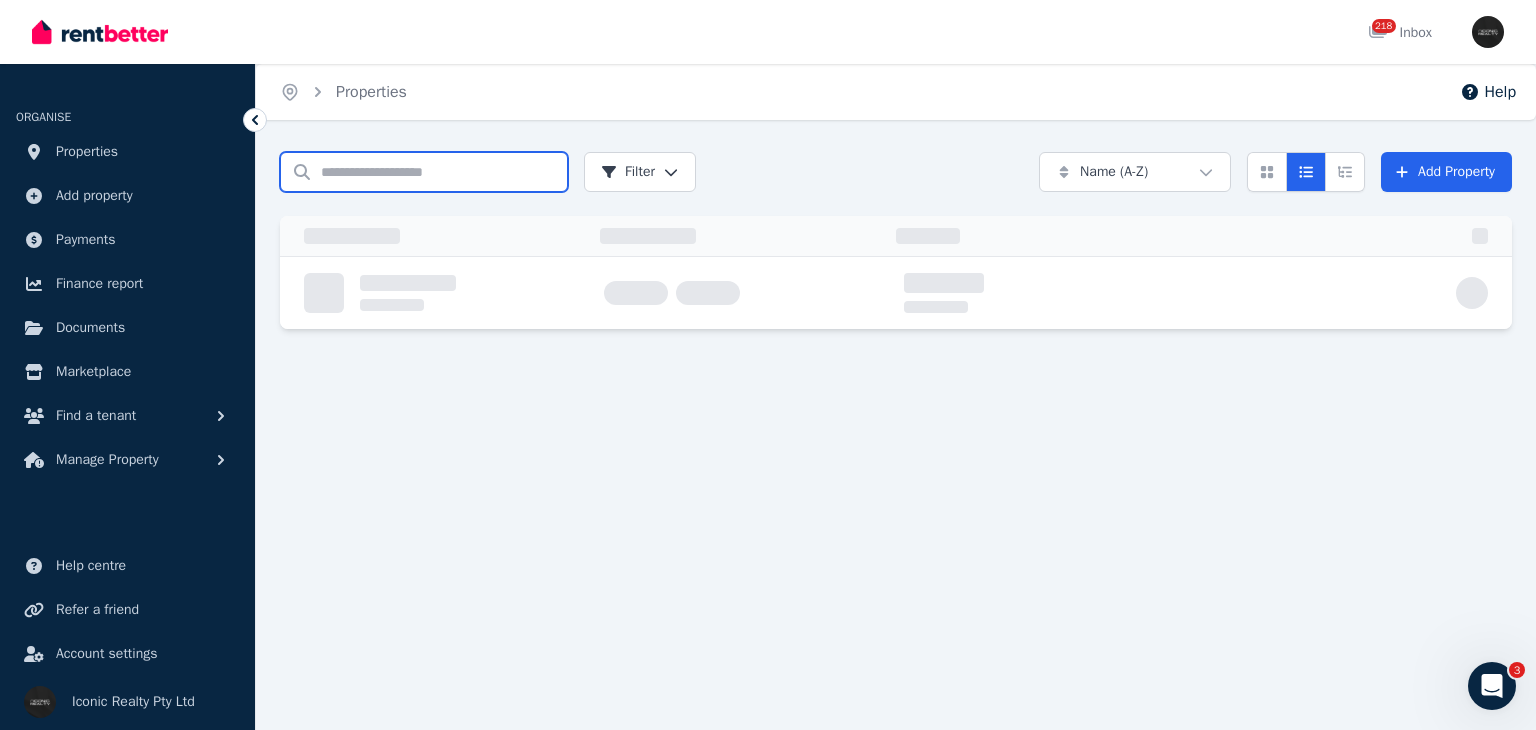 click on "Search properties" at bounding box center (424, 172) 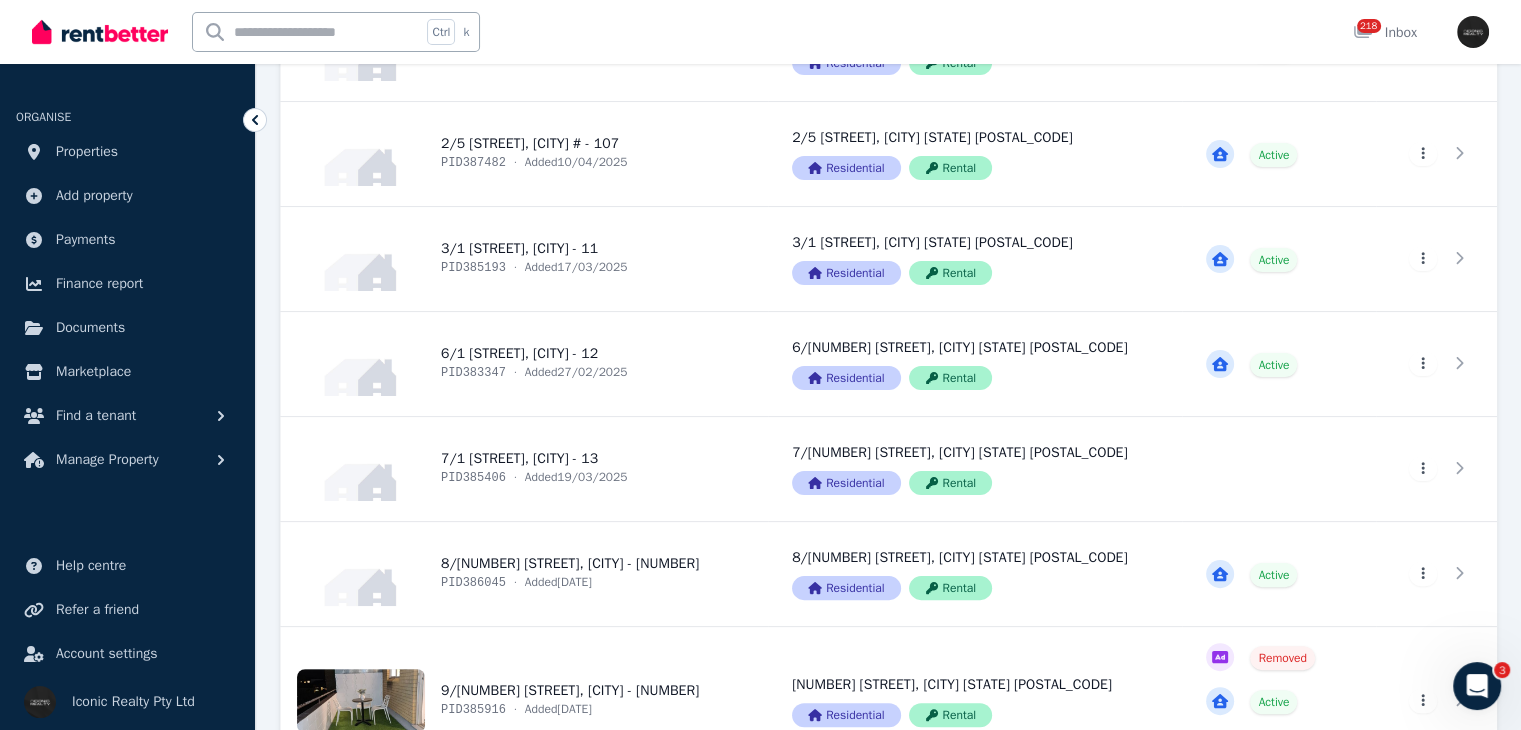 scroll, scrollTop: 387, scrollLeft: 0, axis: vertical 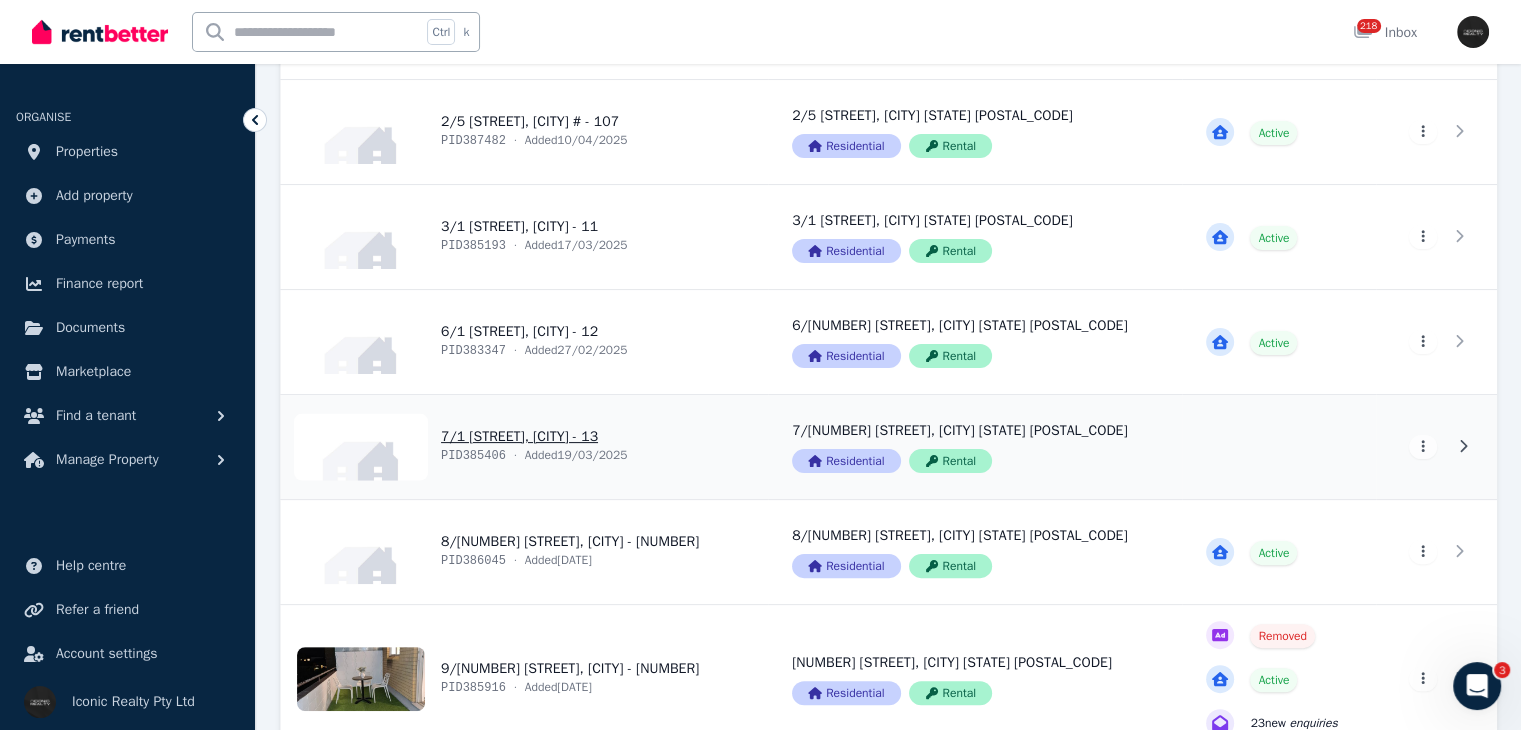 type on "***" 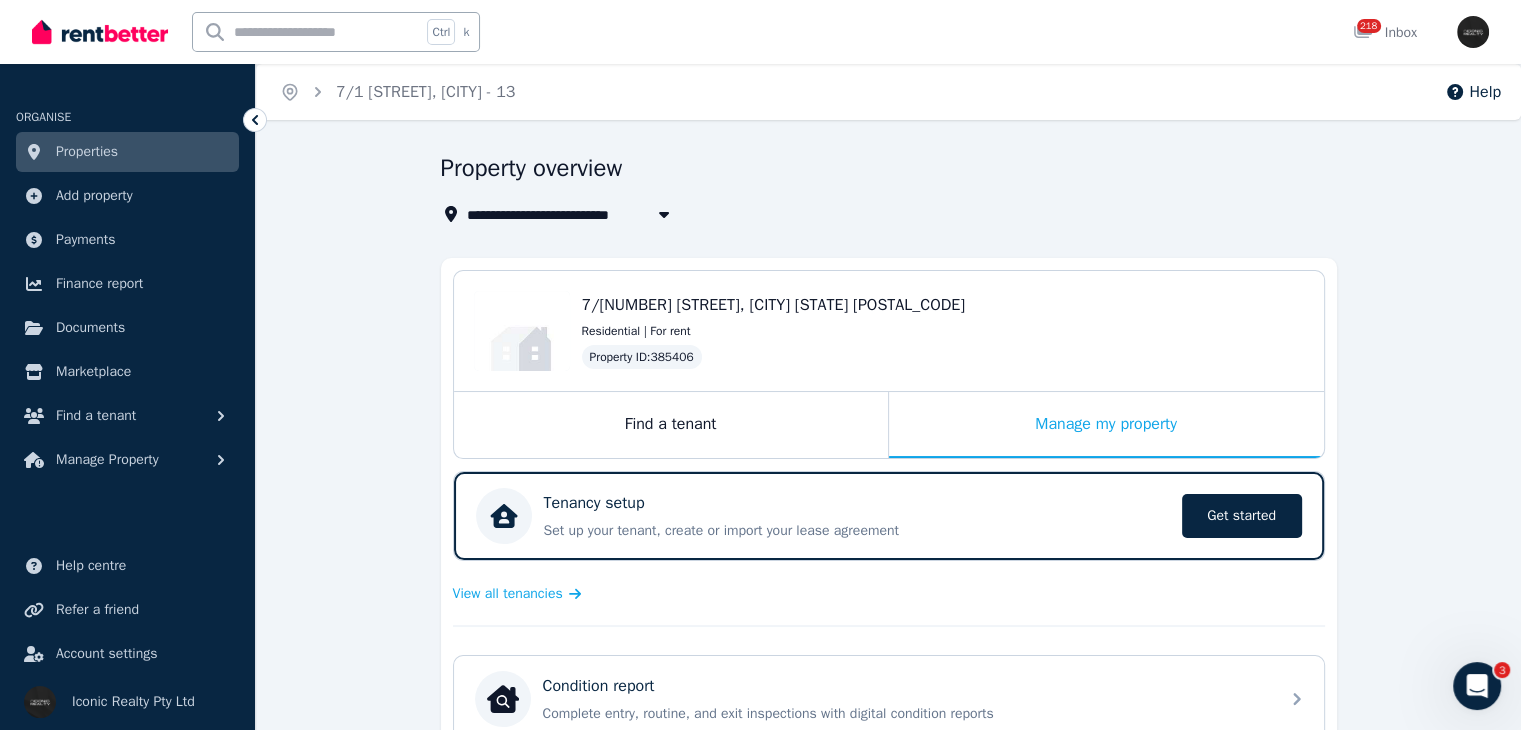 click on "**********" at bounding box center [888, 741] 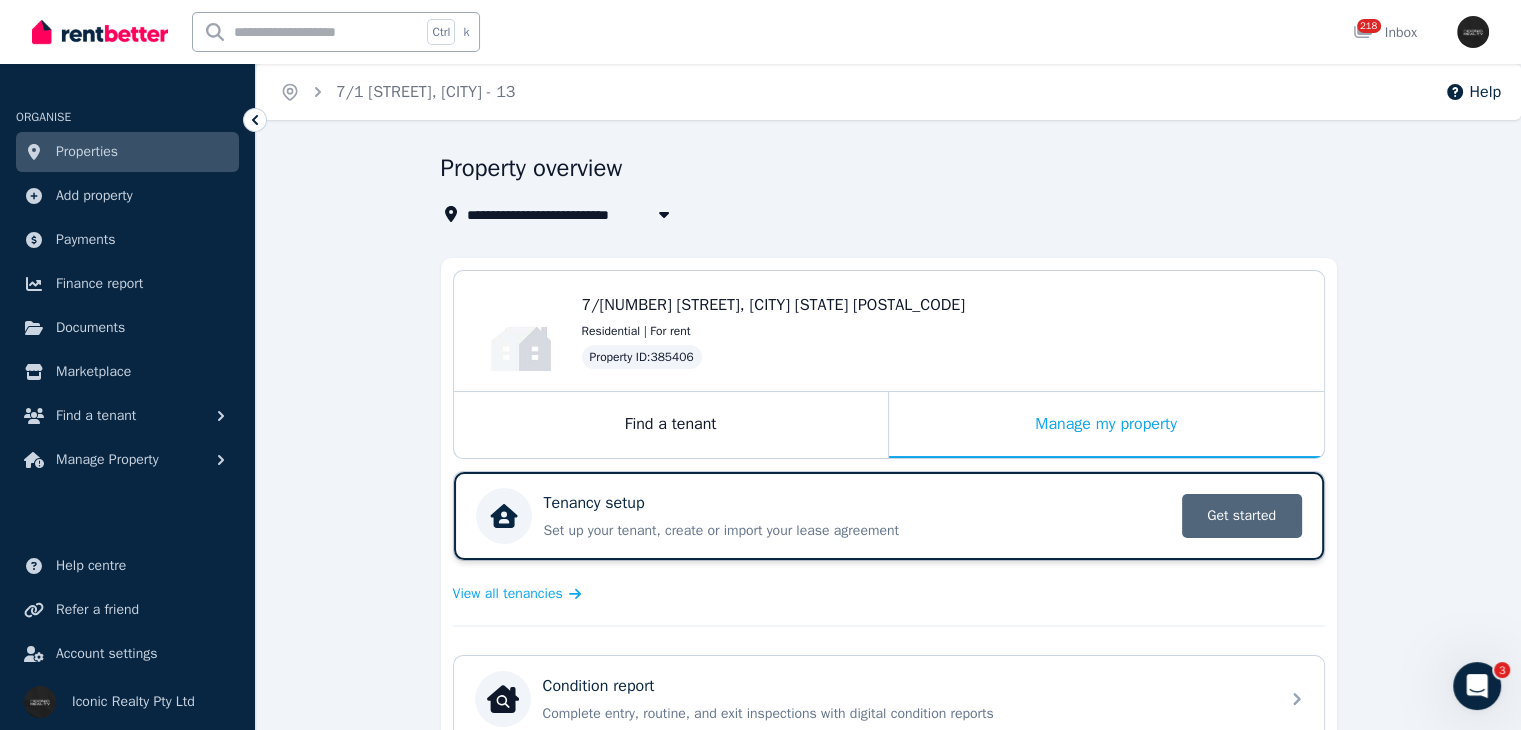 click on "Get started" at bounding box center (1242, 516) 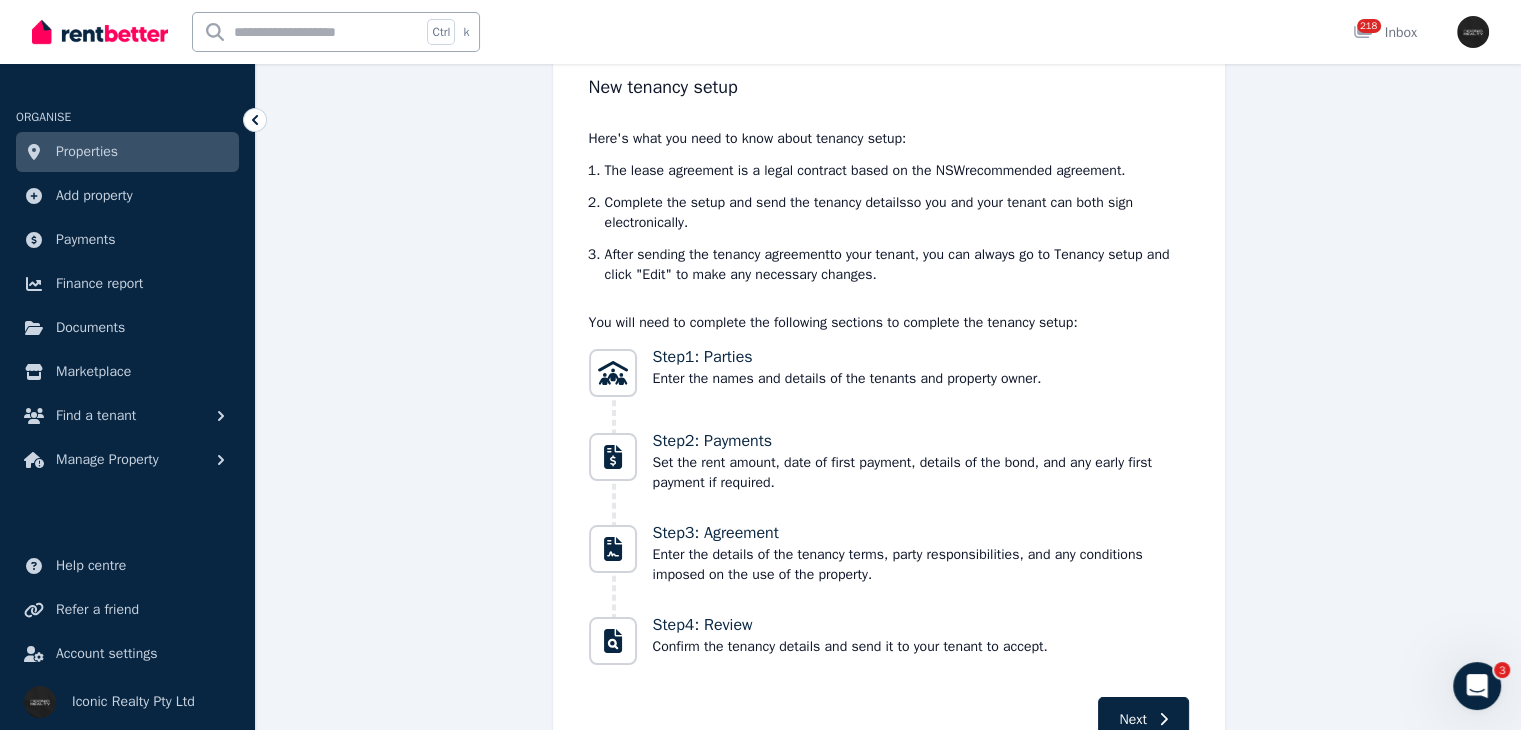 scroll, scrollTop: 240, scrollLeft: 0, axis: vertical 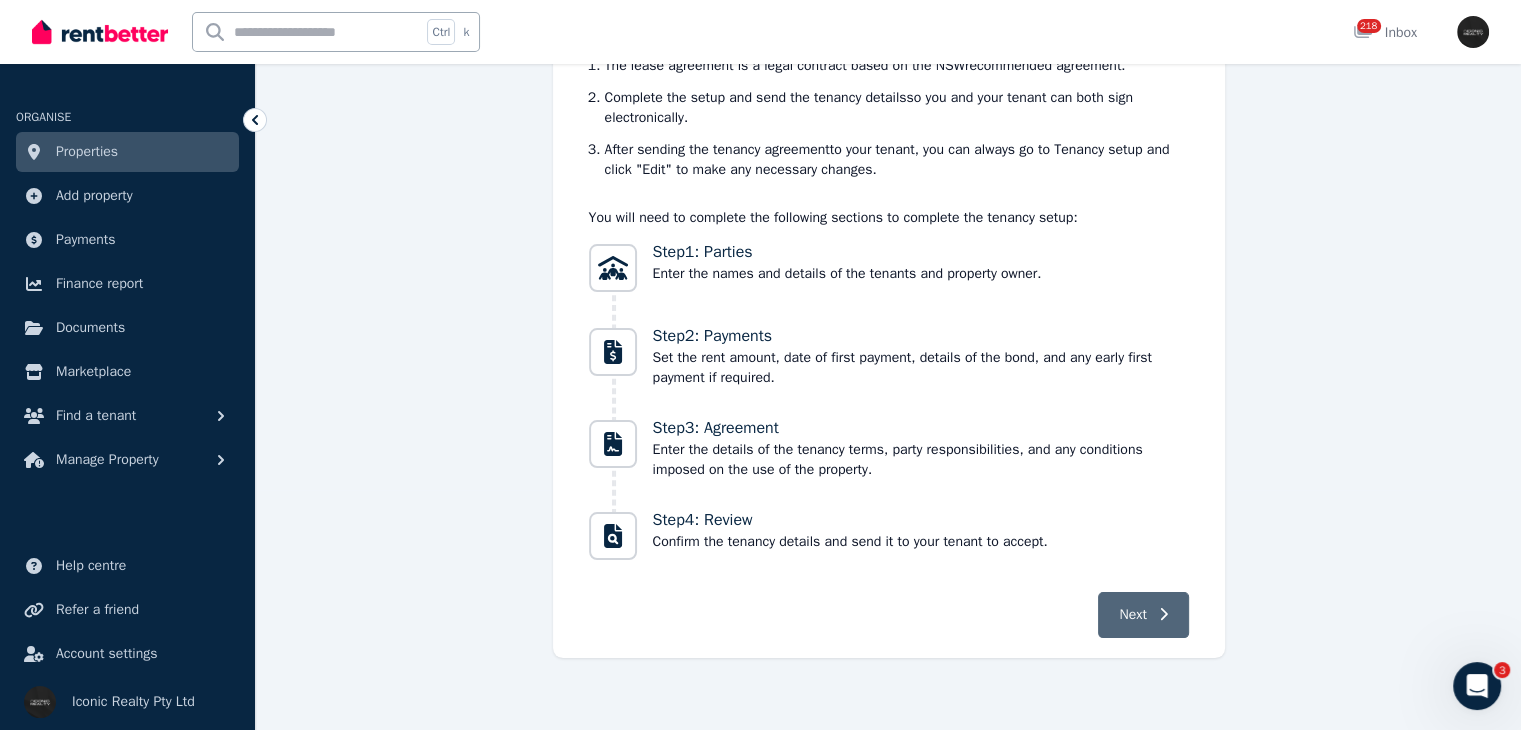 click on "Next" at bounding box center [1143, 615] 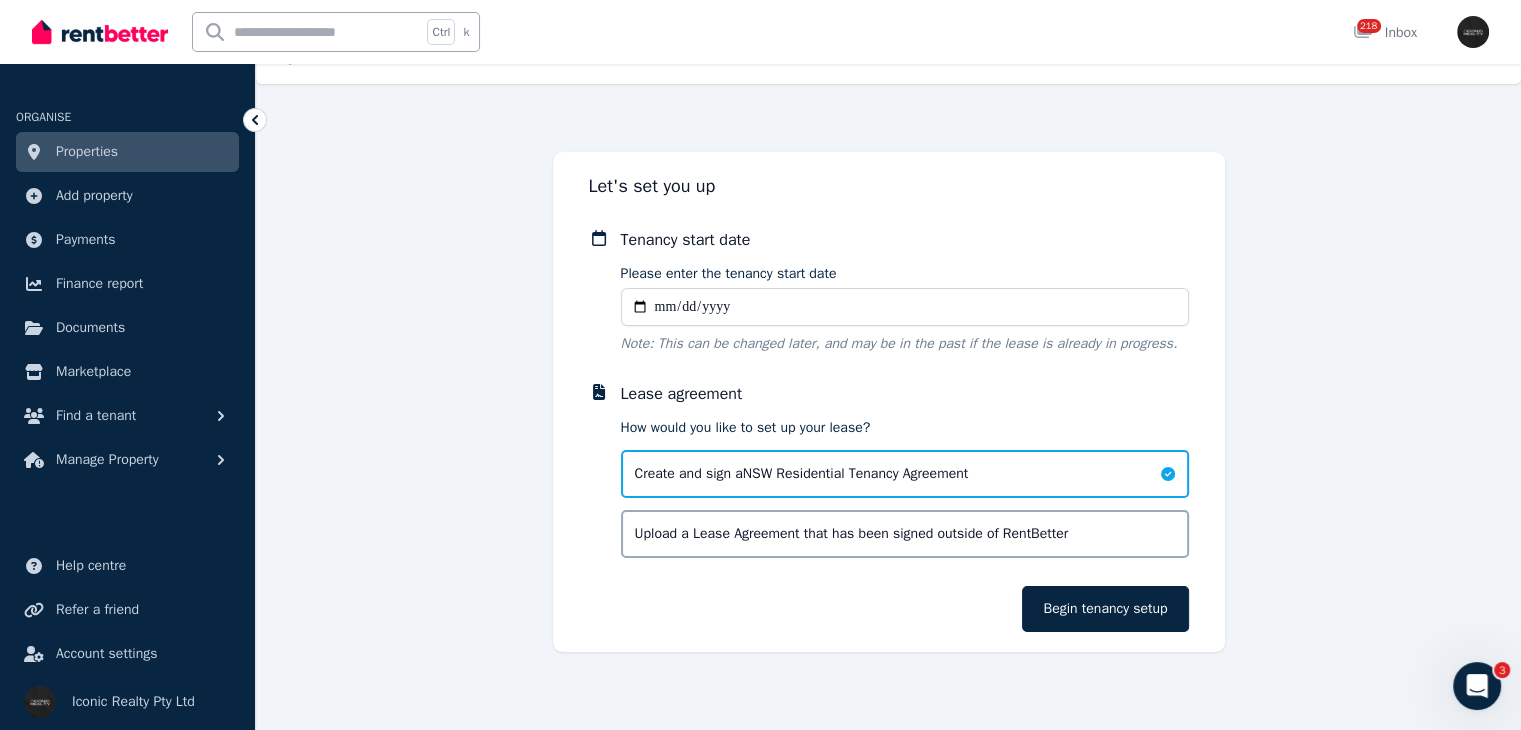 click on "Please enter the tenancy start date" at bounding box center (905, 307) 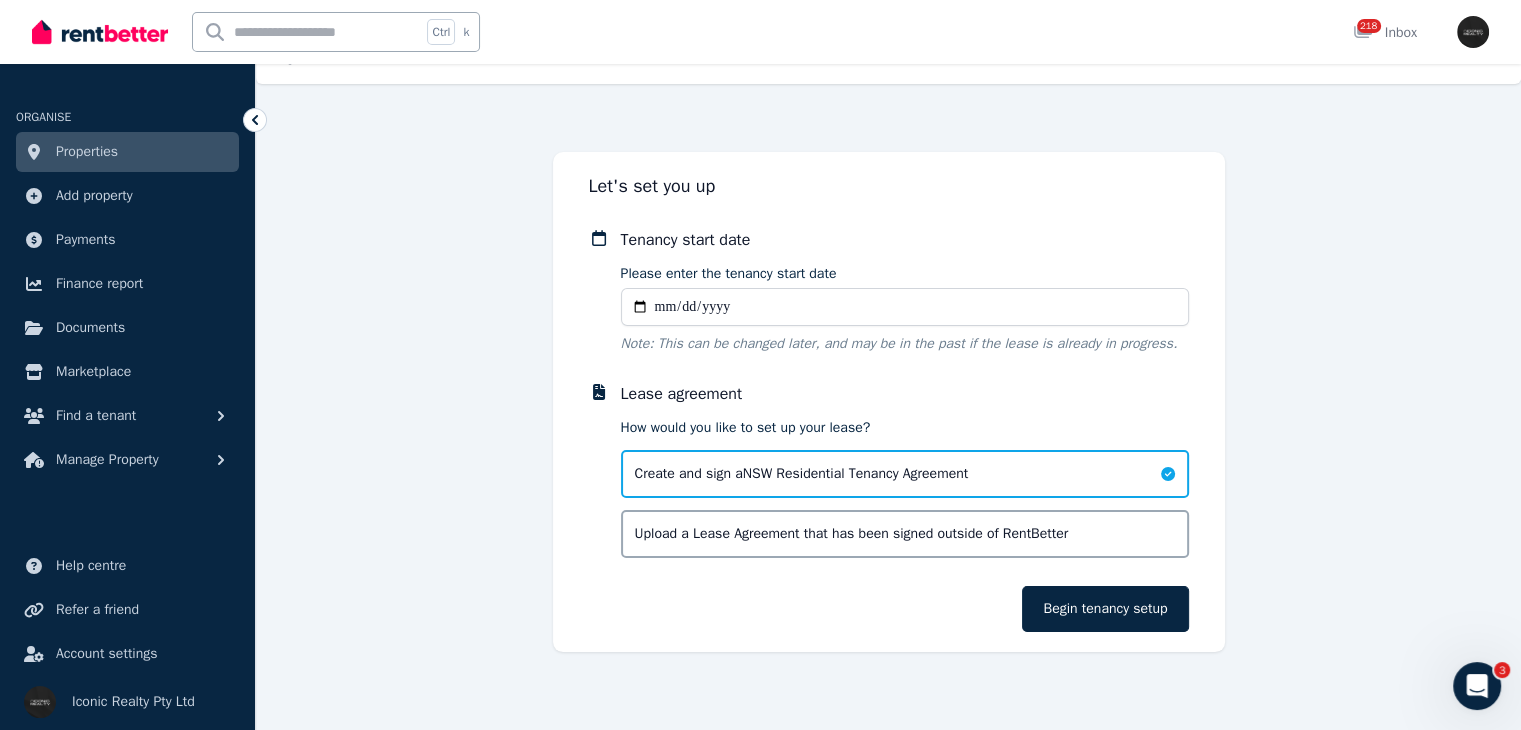type on "**********" 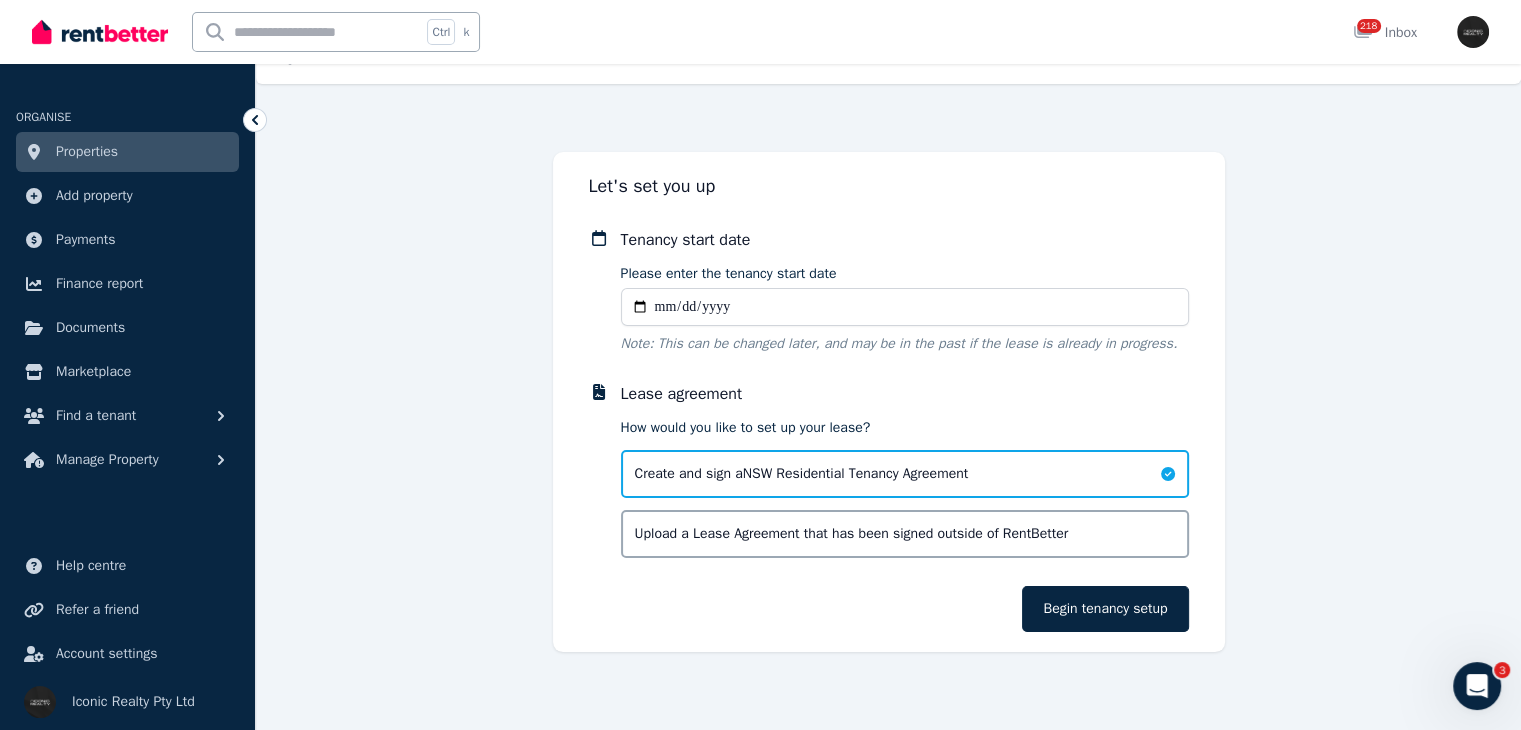 click on "Let's set you up" at bounding box center [889, 186] 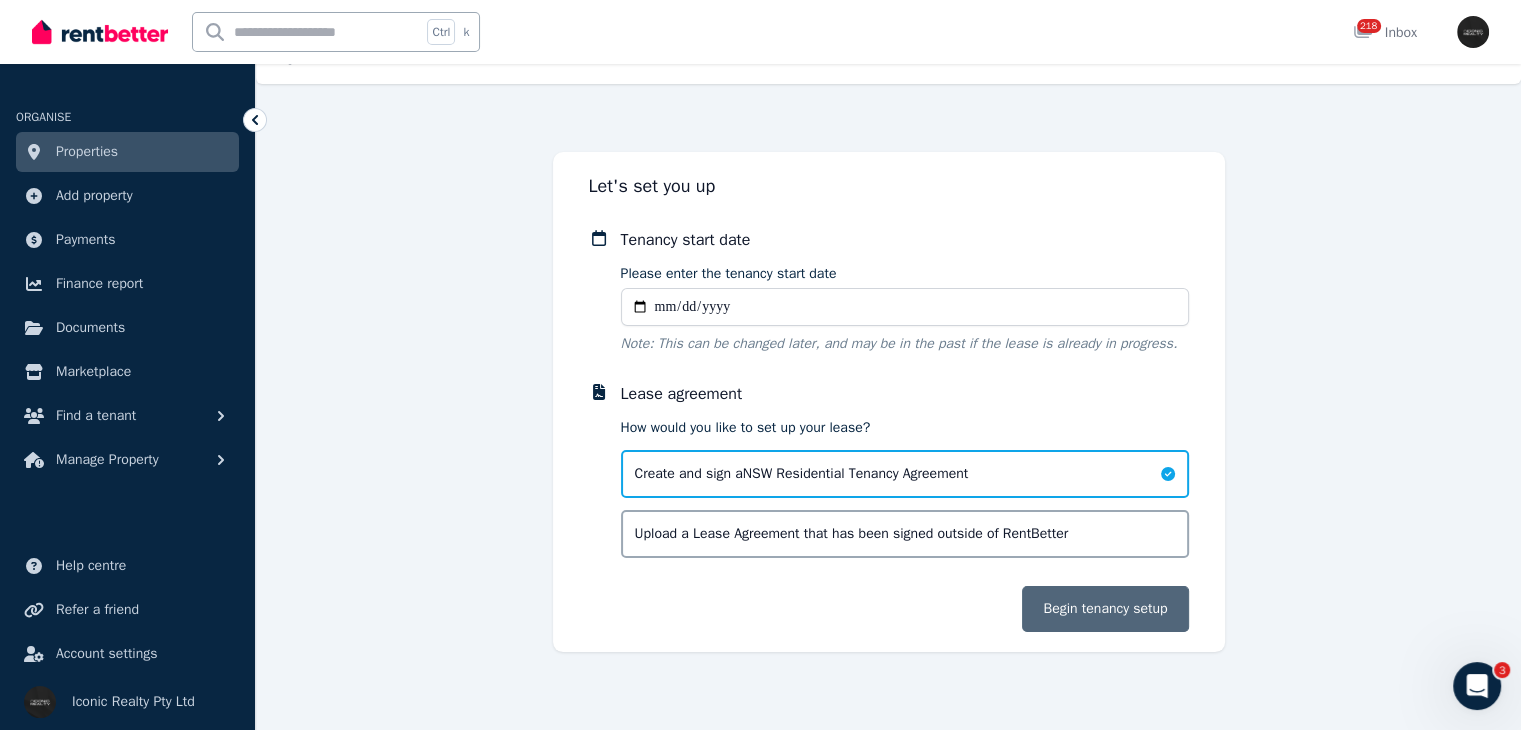 click on "Begin tenancy setup" at bounding box center (1105, 609) 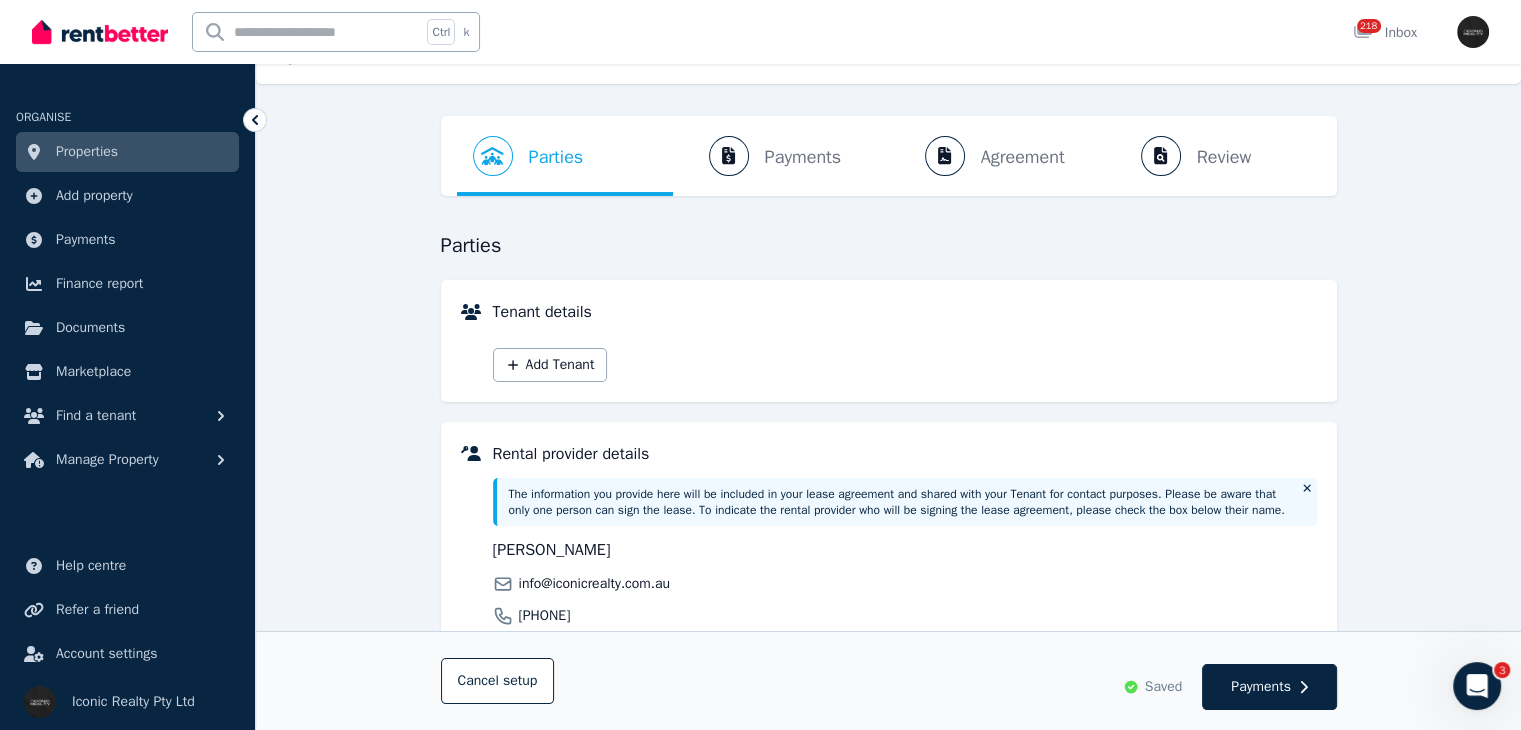 scroll, scrollTop: 0, scrollLeft: 0, axis: both 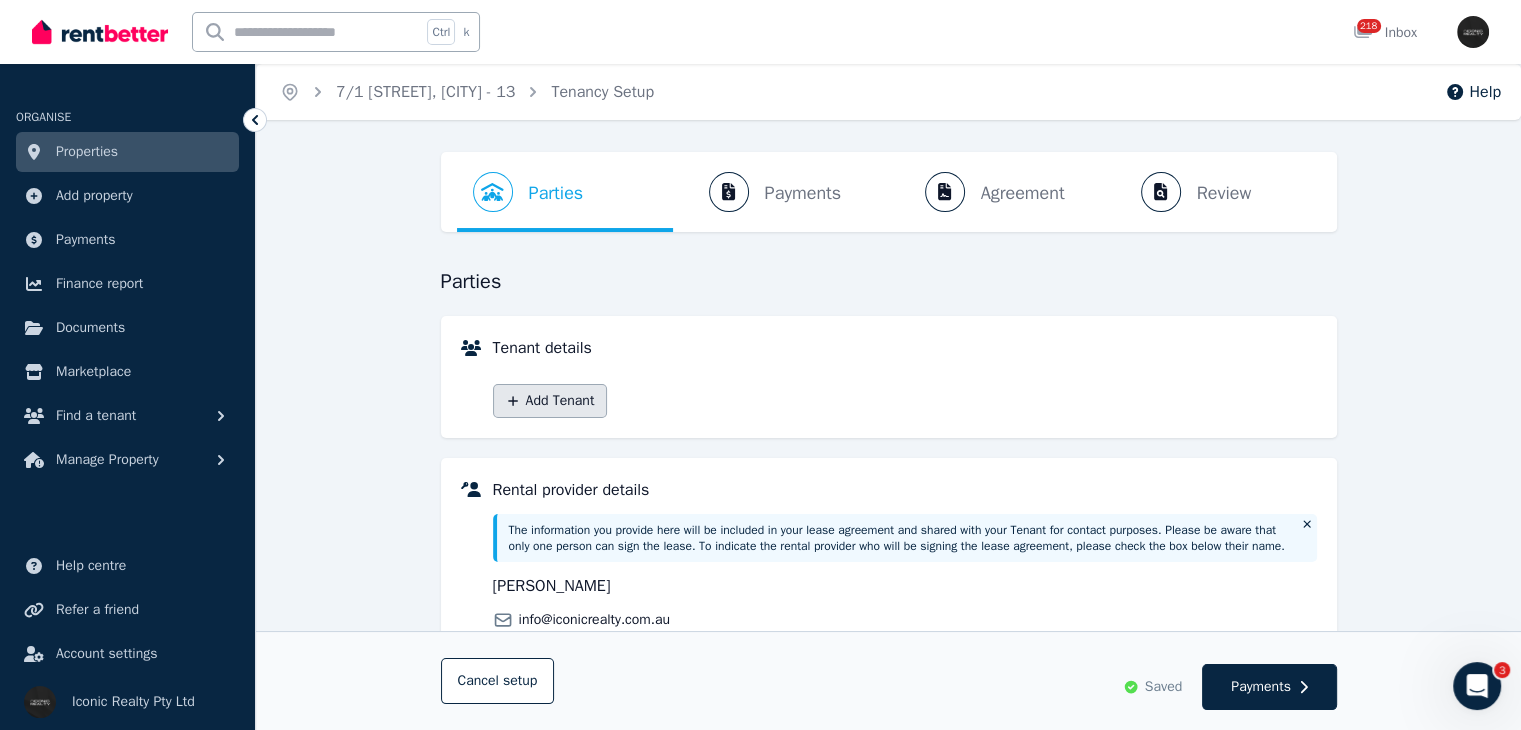 click on "Add Tenant" at bounding box center [550, 401] 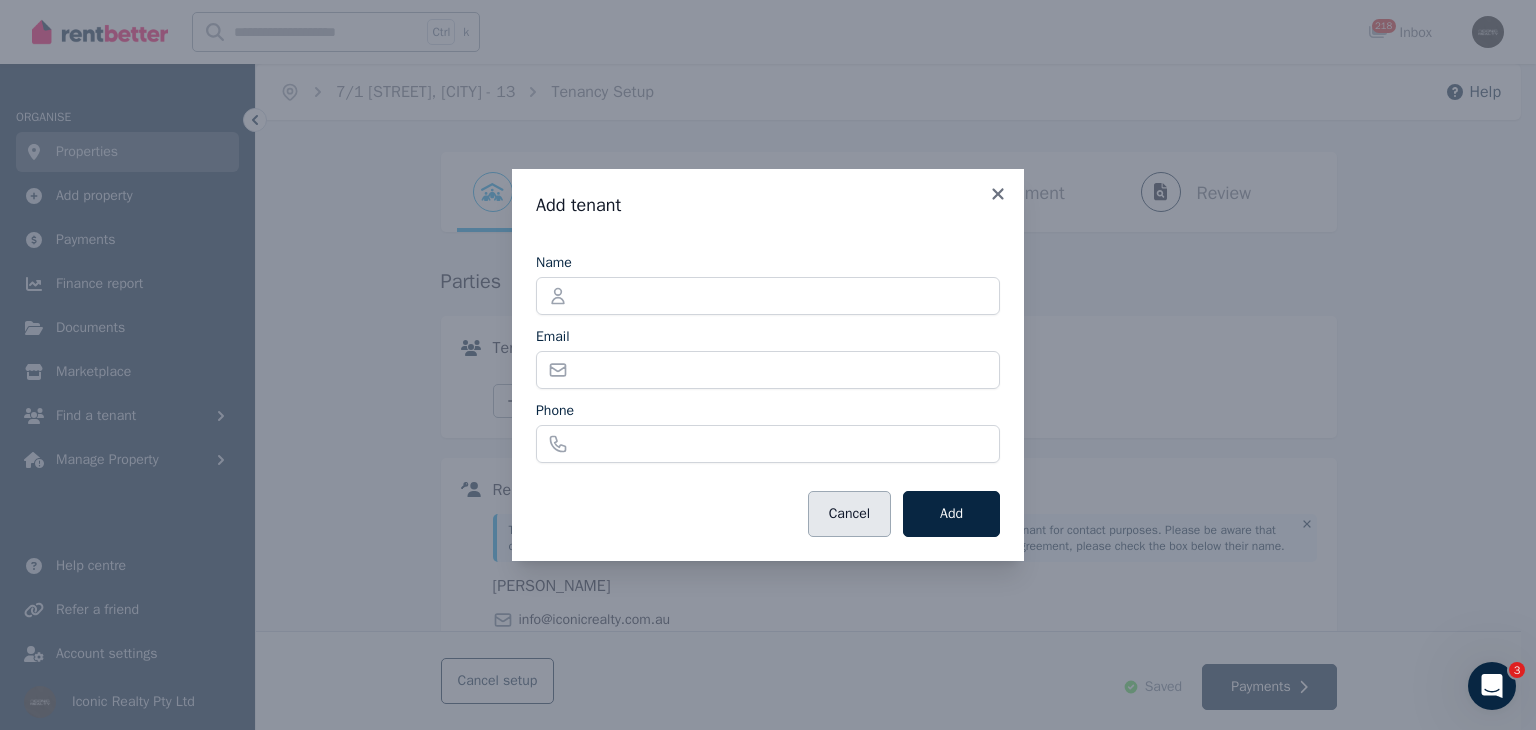 click on "Cancel" at bounding box center [849, 514] 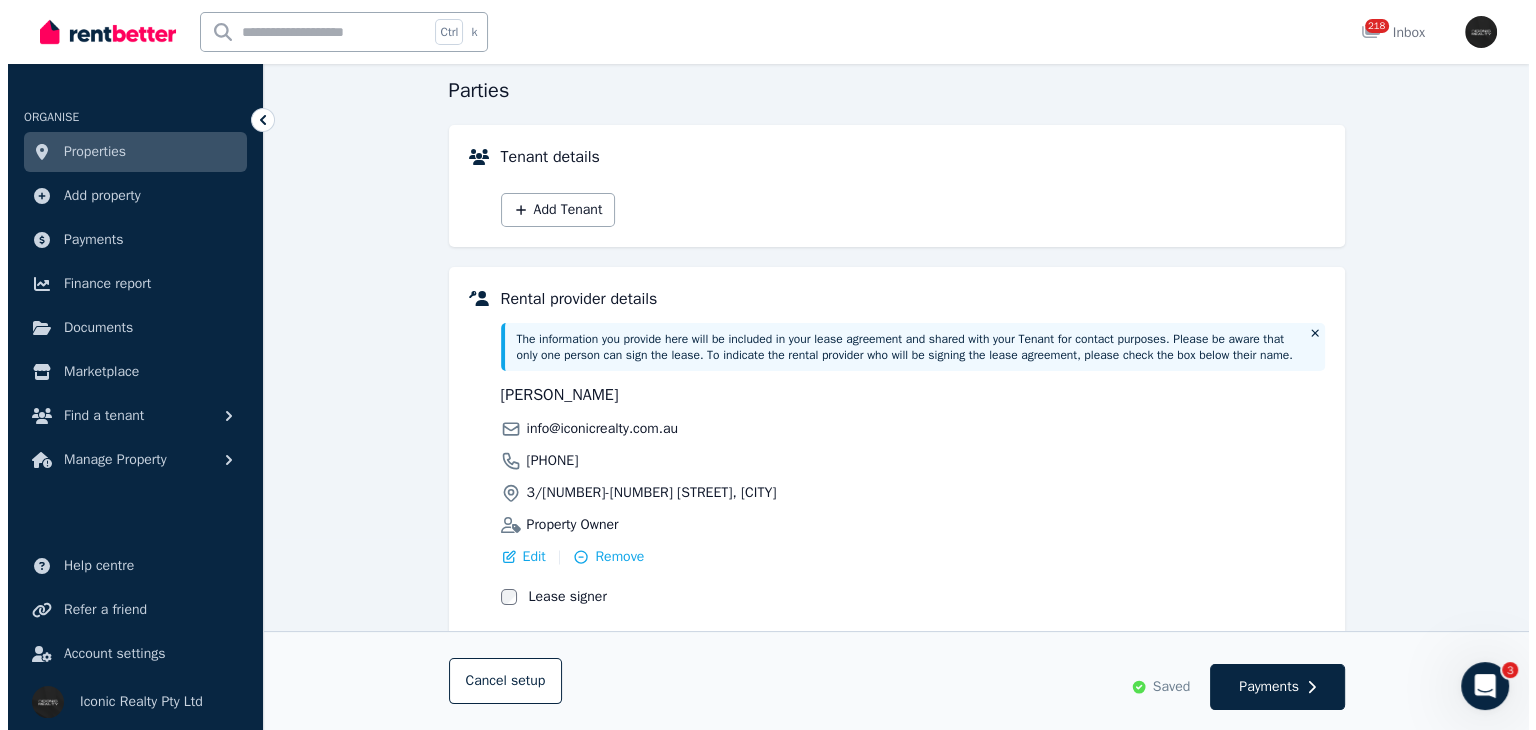 scroll, scrollTop: 241, scrollLeft: 0, axis: vertical 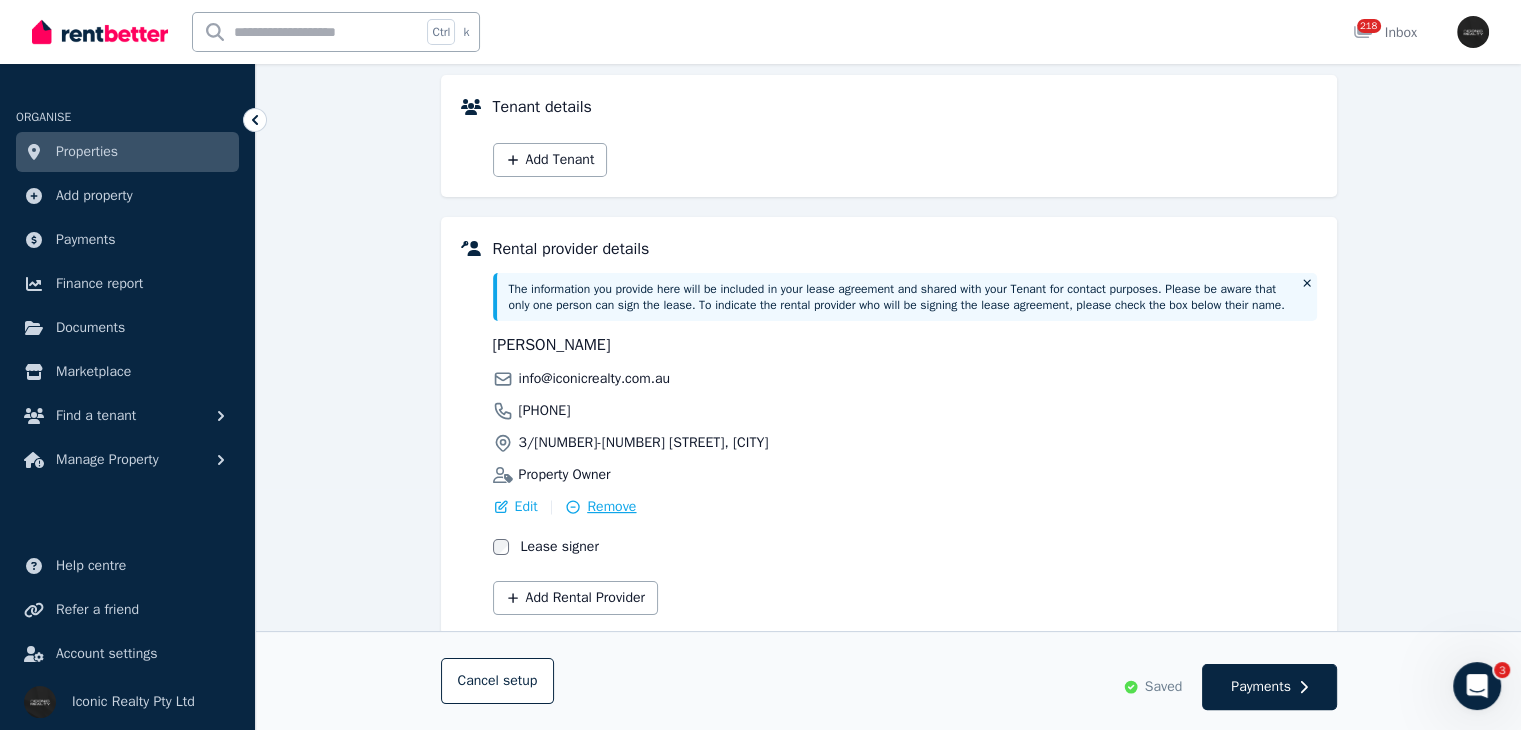 click on "Remove" at bounding box center (611, 507) 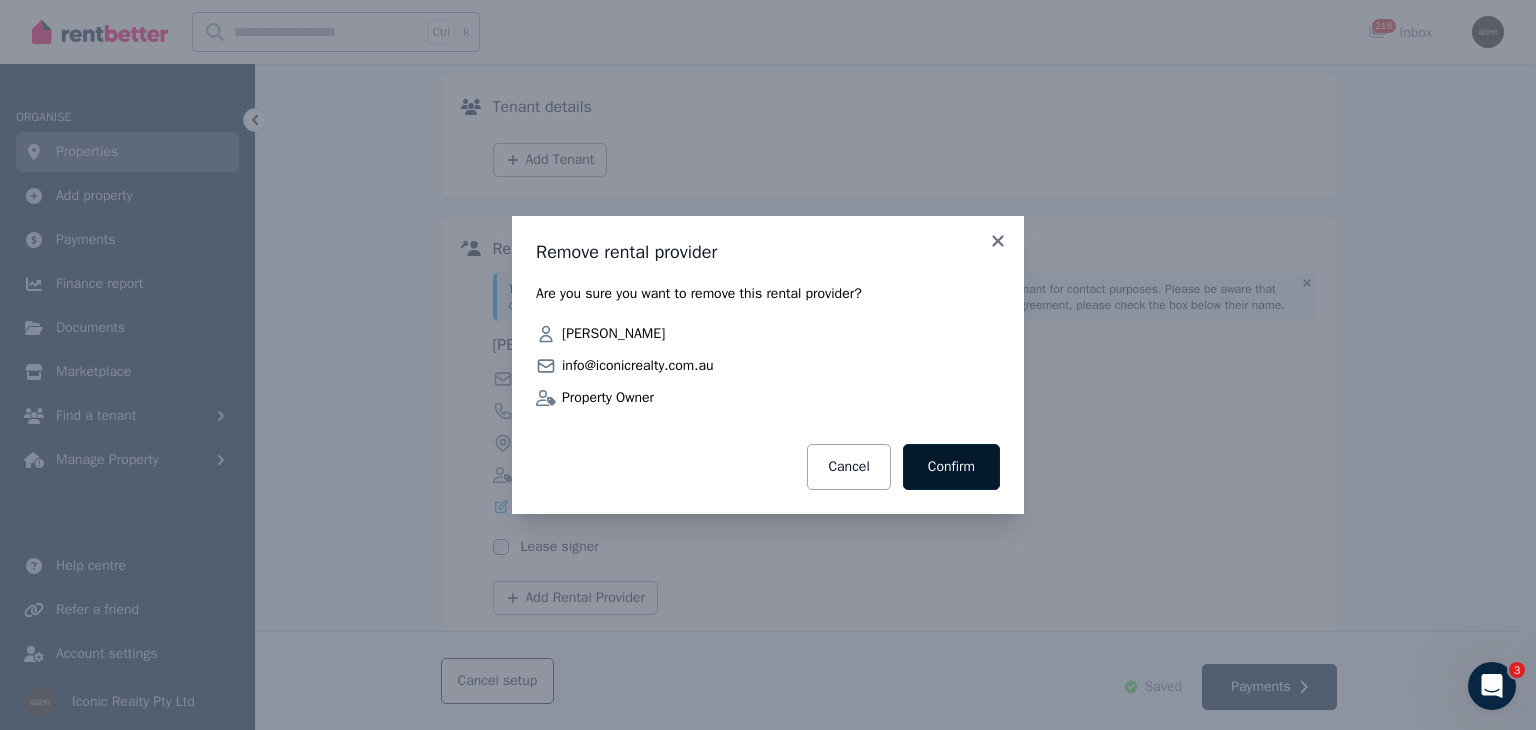 click on "Confirm" at bounding box center [951, 467] 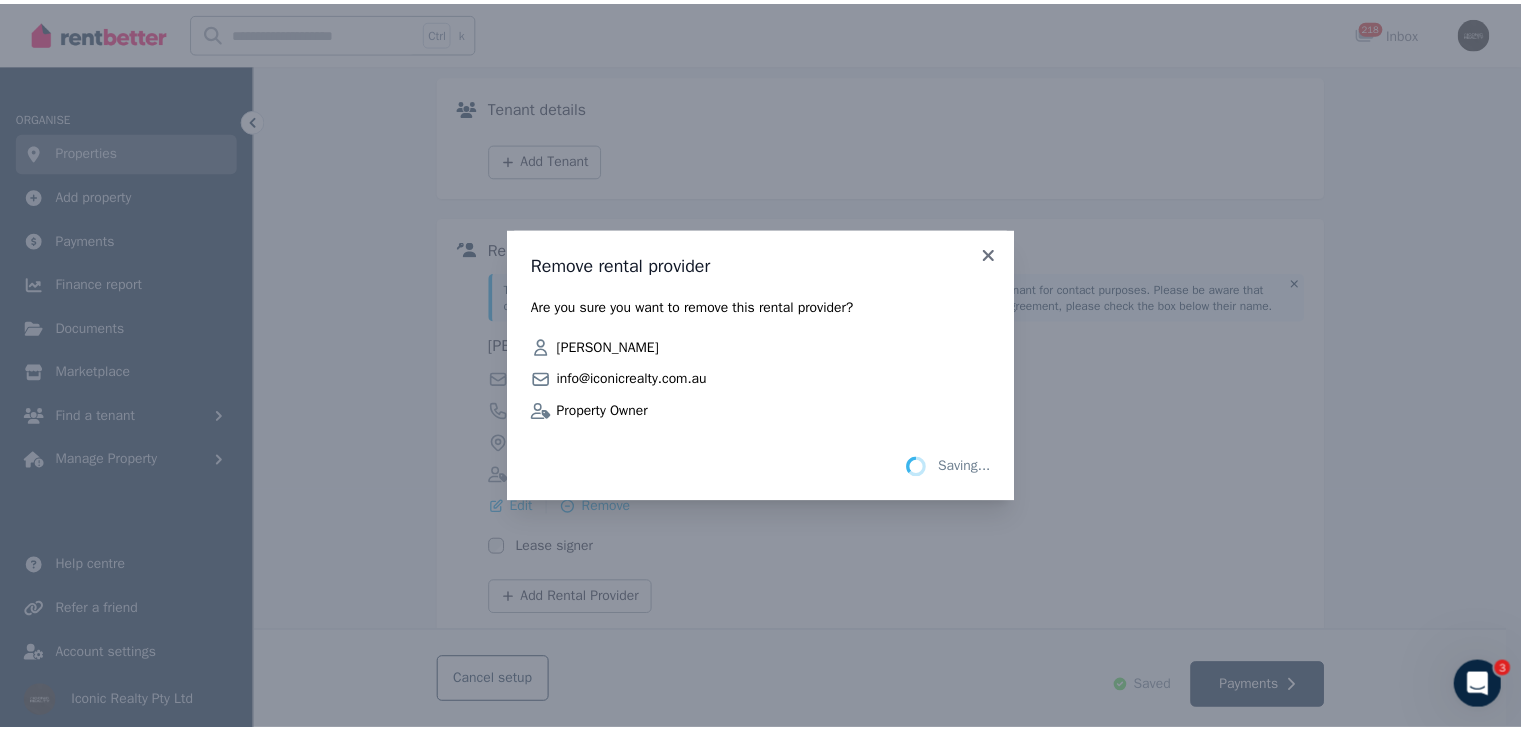 scroll, scrollTop: 236, scrollLeft: 0, axis: vertical 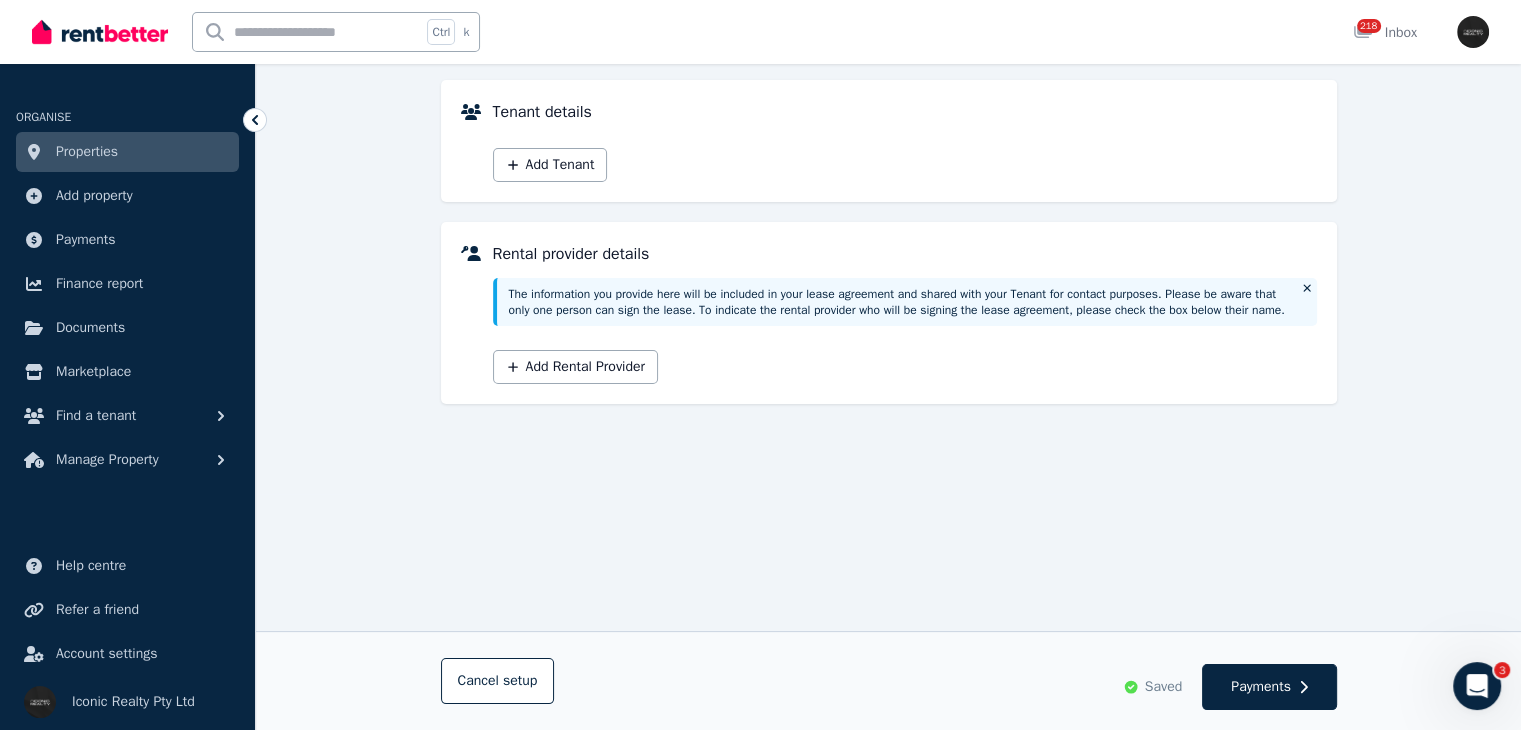 click on "Parties Rental provider and tenant details Payments Bond and rental payments Agreement Lease agreement Review Send tenancy details Step  1 / 4 :  Parties Parties Tenant details Add Tenant Rental provider details The information you provide here will be included in your lease agreement and shared with your Tenant for contact purposes. Please be aware that only one person can sign the lease. To indicate the rental provider who will be signing the lease agreement, please check the box below their name. Add Rental Provider Cancel setup Saved Payments" at bounding box center [888, 323] 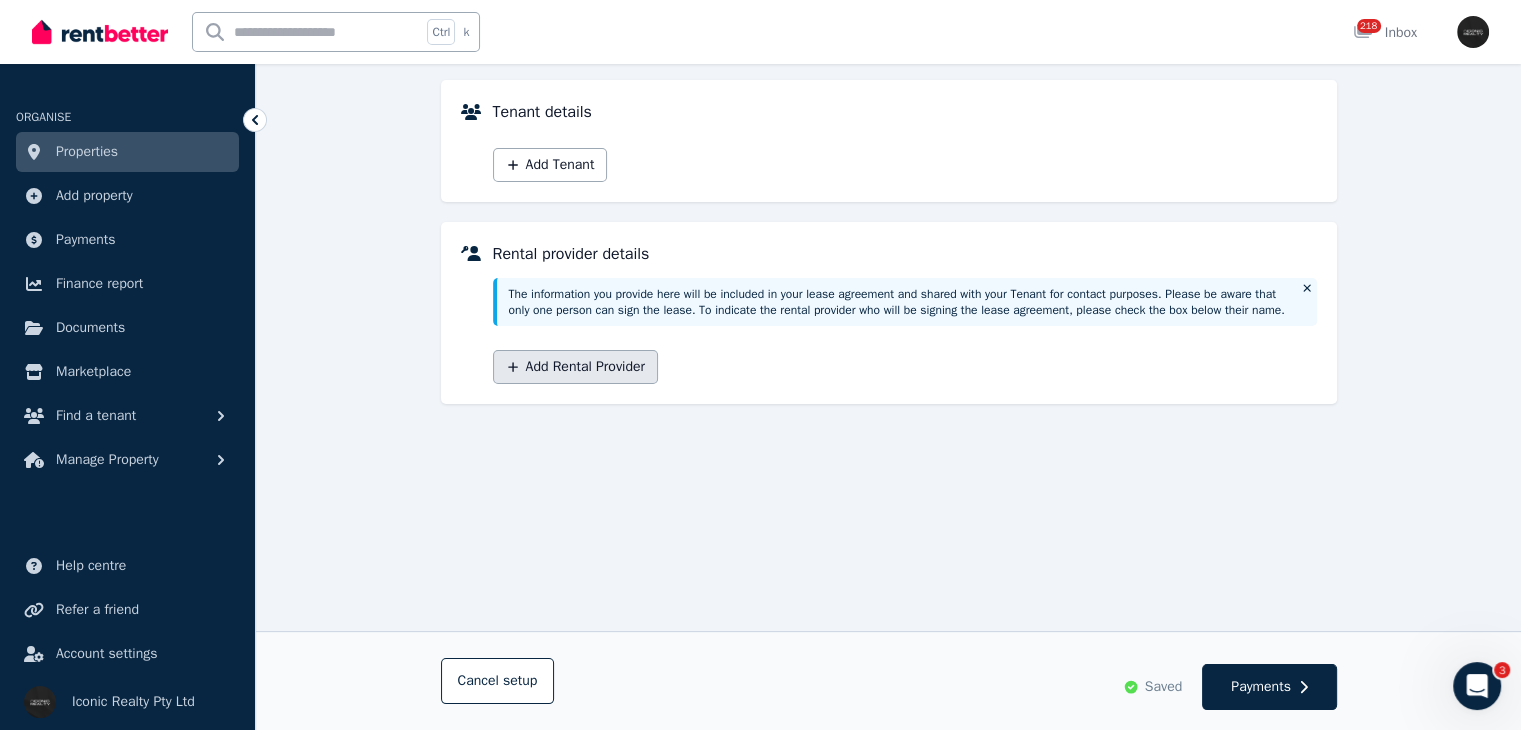 click on "Add Rental Provider" at bounding box center [575, 367] 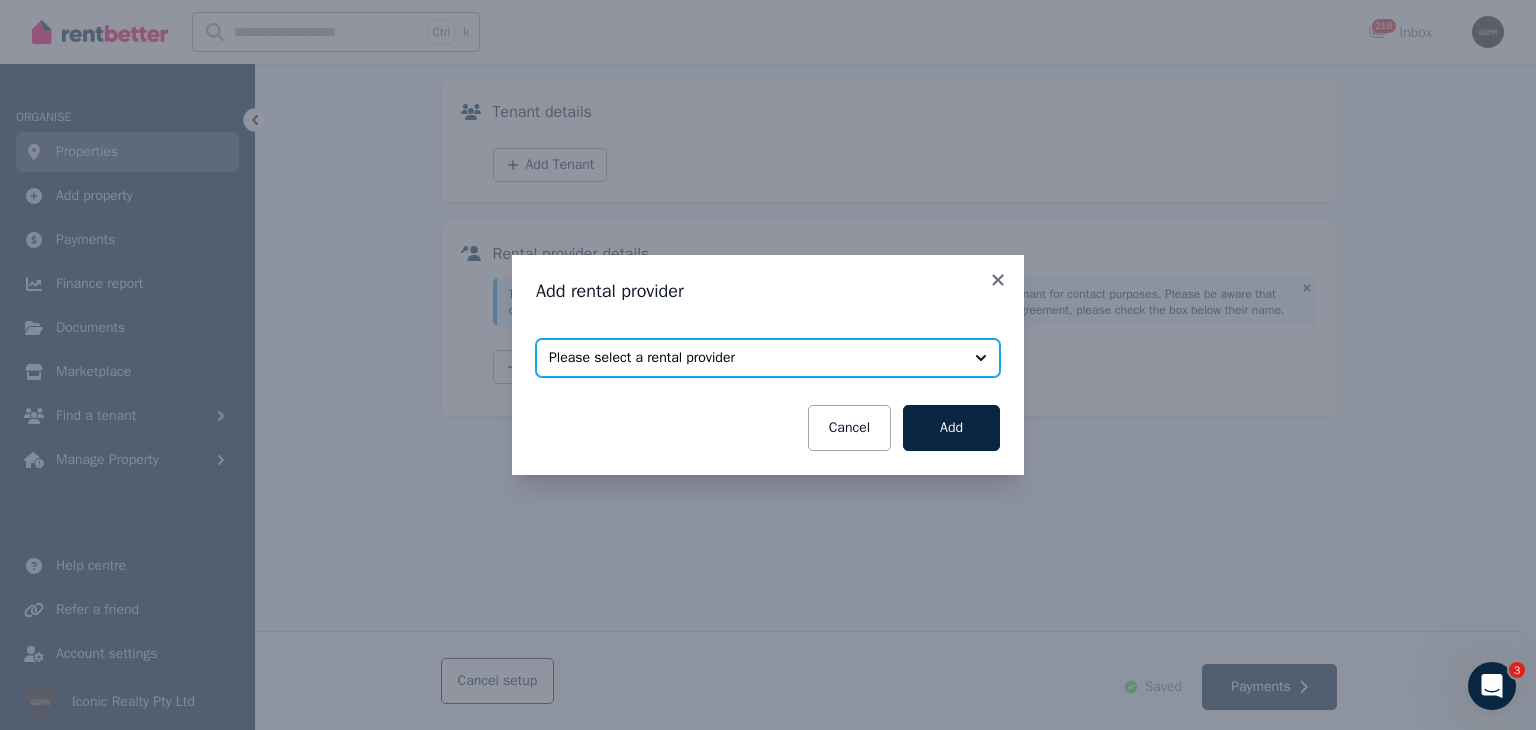 click on "Please select a rental provider" at bounding box center (754, 358) 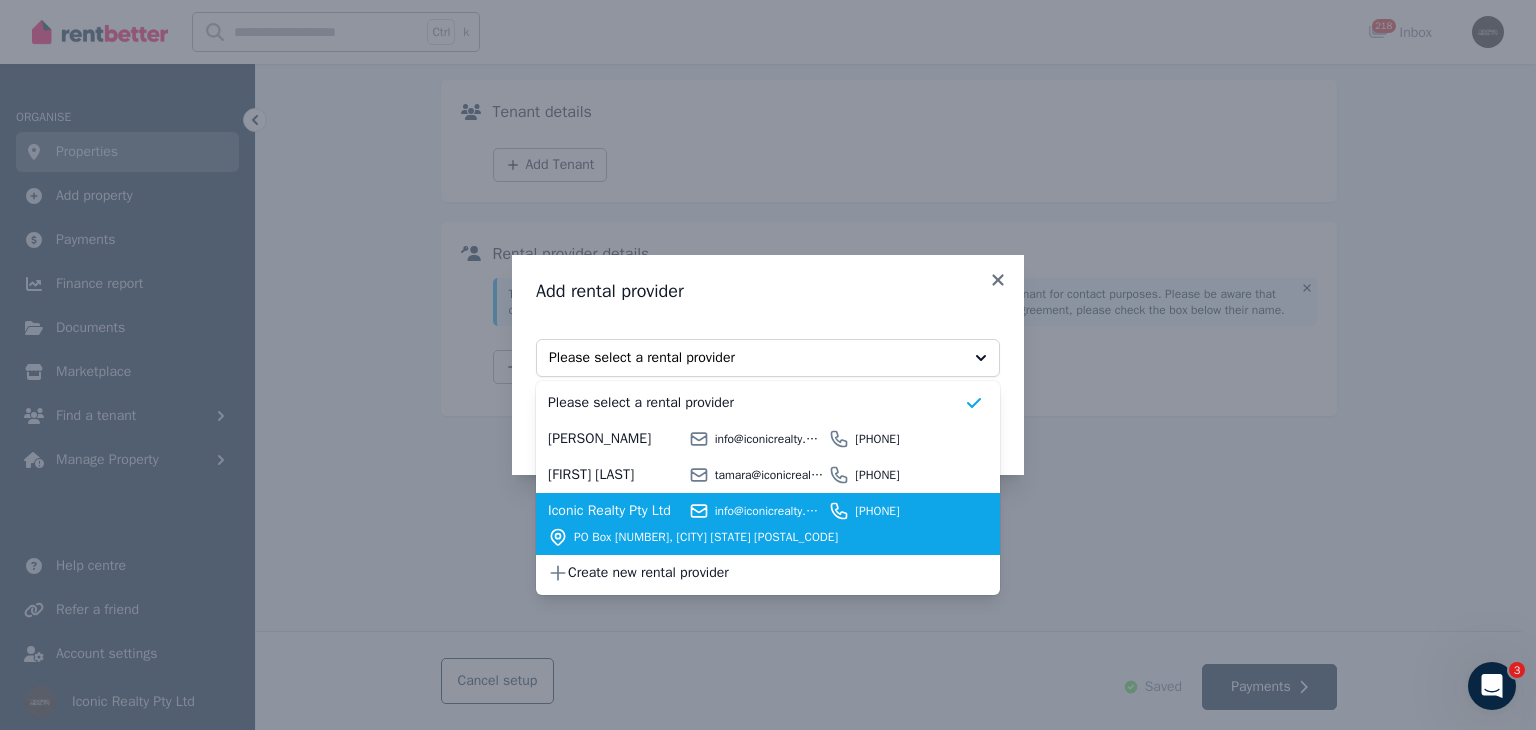 click on "[COMPANY_NAME] [EMAIL] [PHONE] [POSTAL_ADDRESS]" at bounding box center [756, 524] 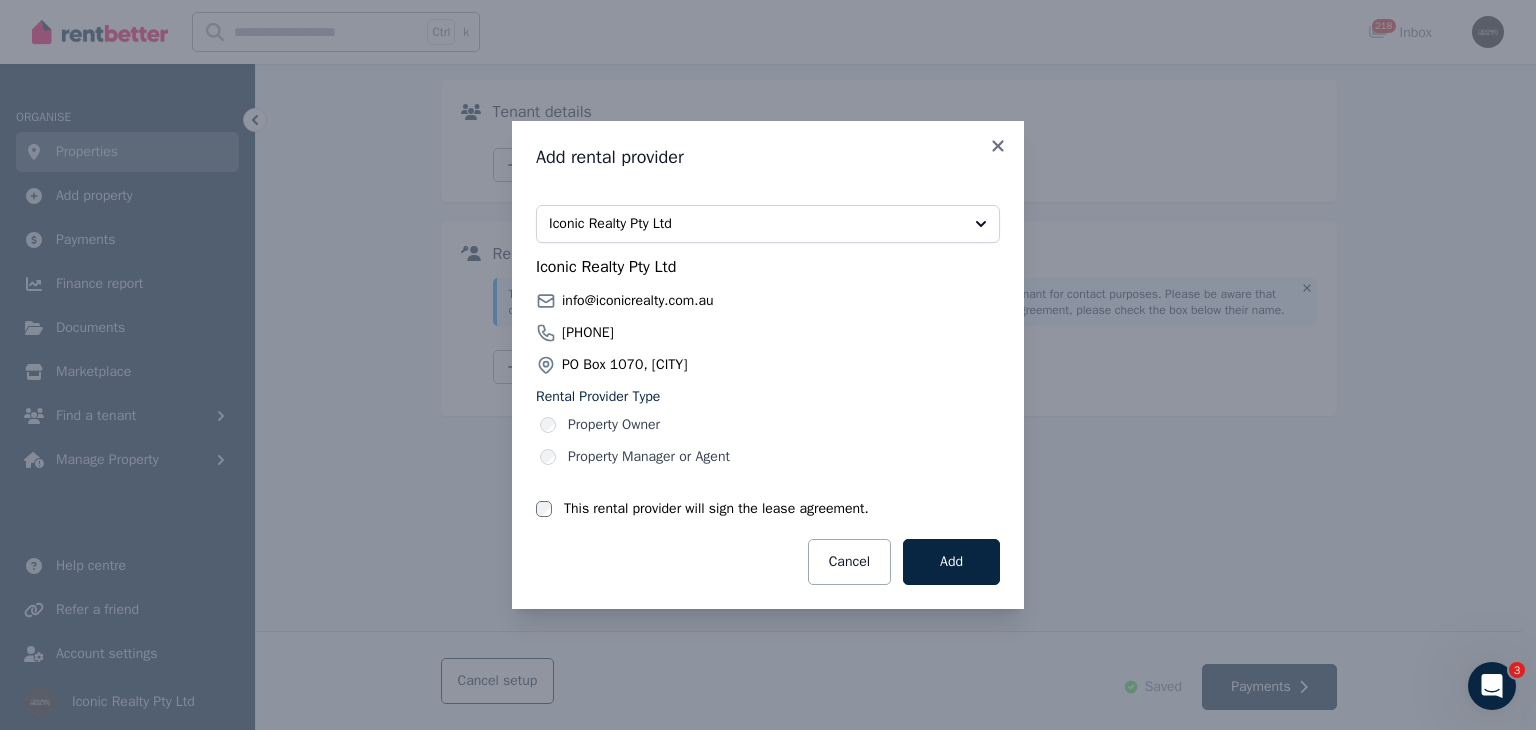 click on "Property Manager or Agent" at bounding box center [649, 457] 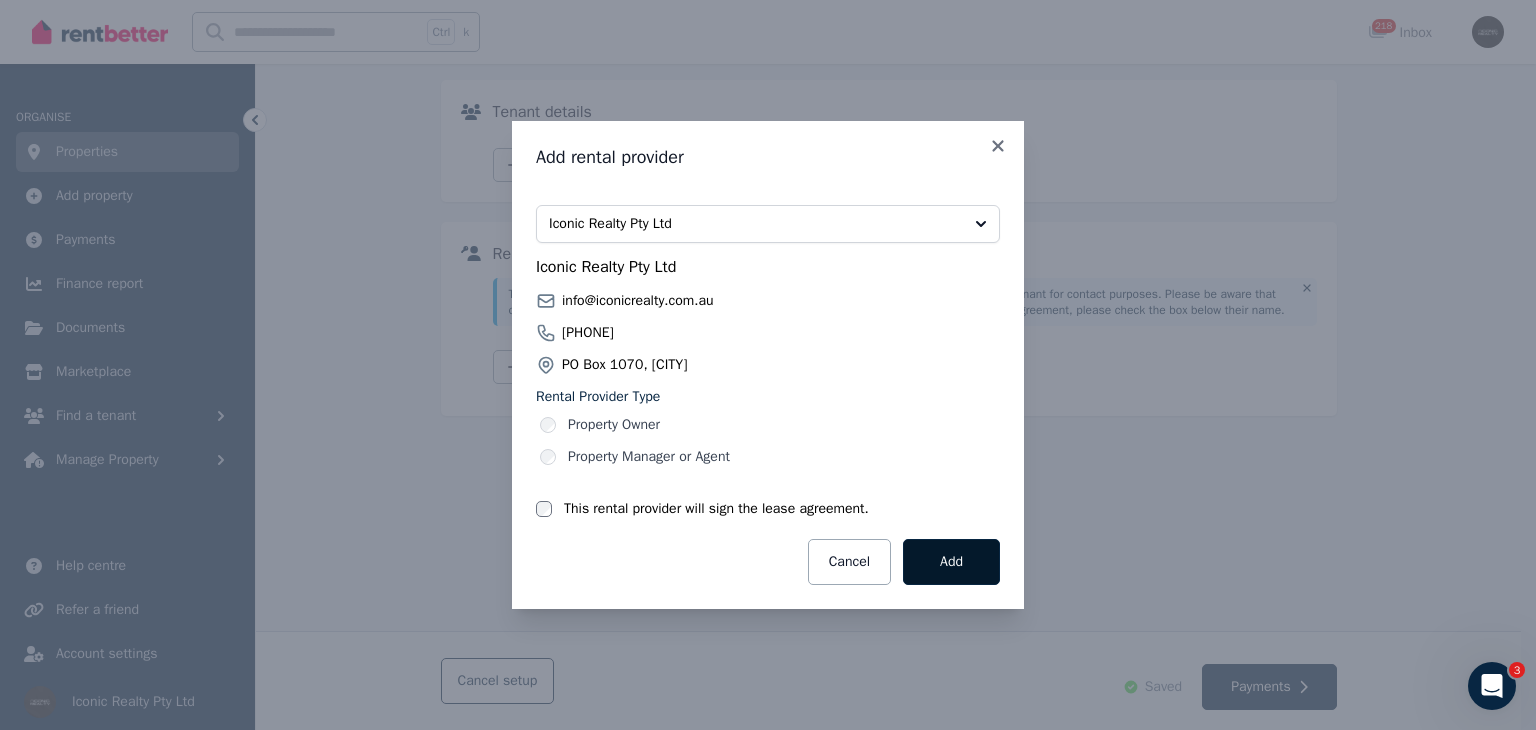 click on "Add" at bounding box center [951, 562] 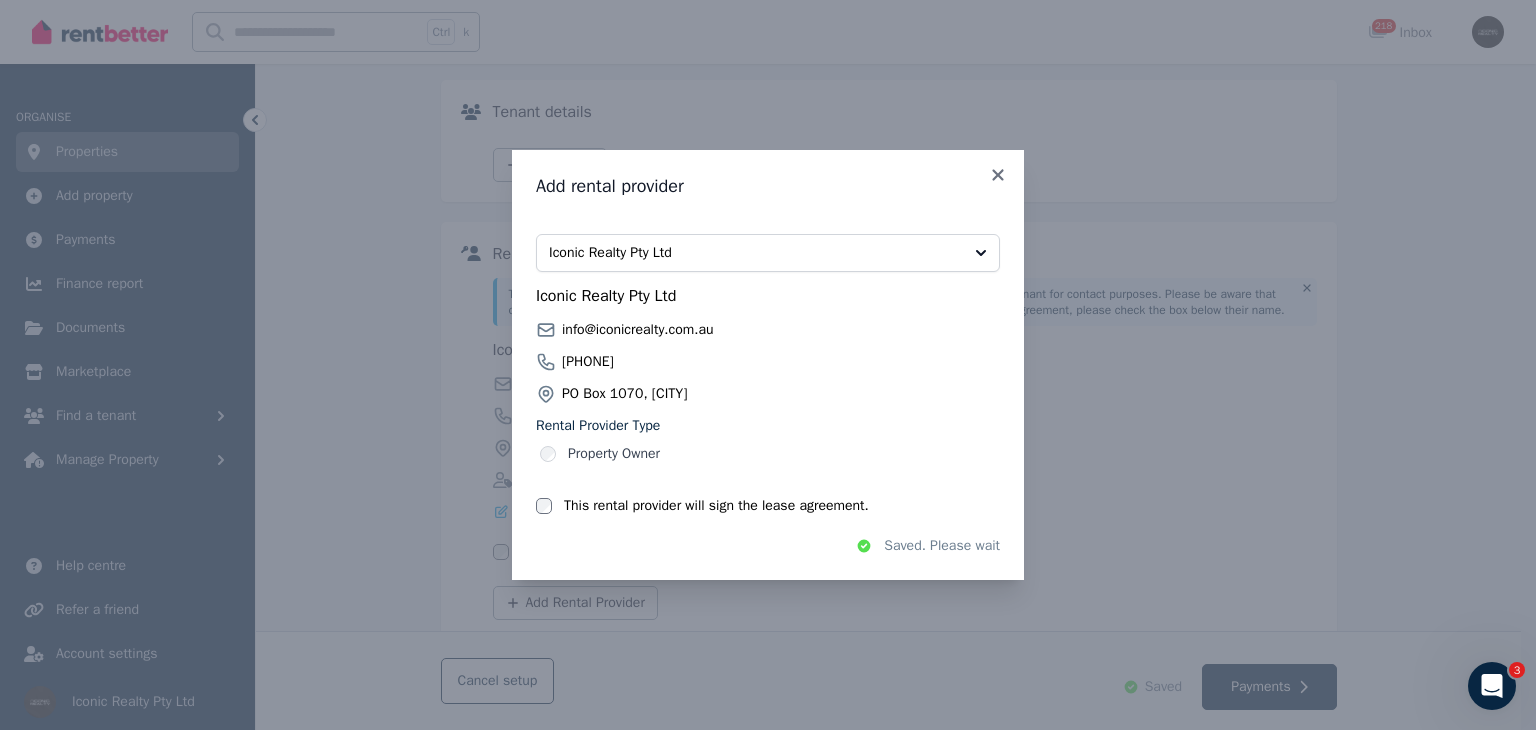 click on "Add rental provider Select rental providers to add Iconic Realty Pty Ltd Iconic Realty Pty Ltd info@iconicrealty.com.au +61415700488 PO Box 1070, Double Bay Rental Provider Type Property Owner This rental provider will sign the lease agreement. Saved. Please wait" at bounding box center [768, 365] 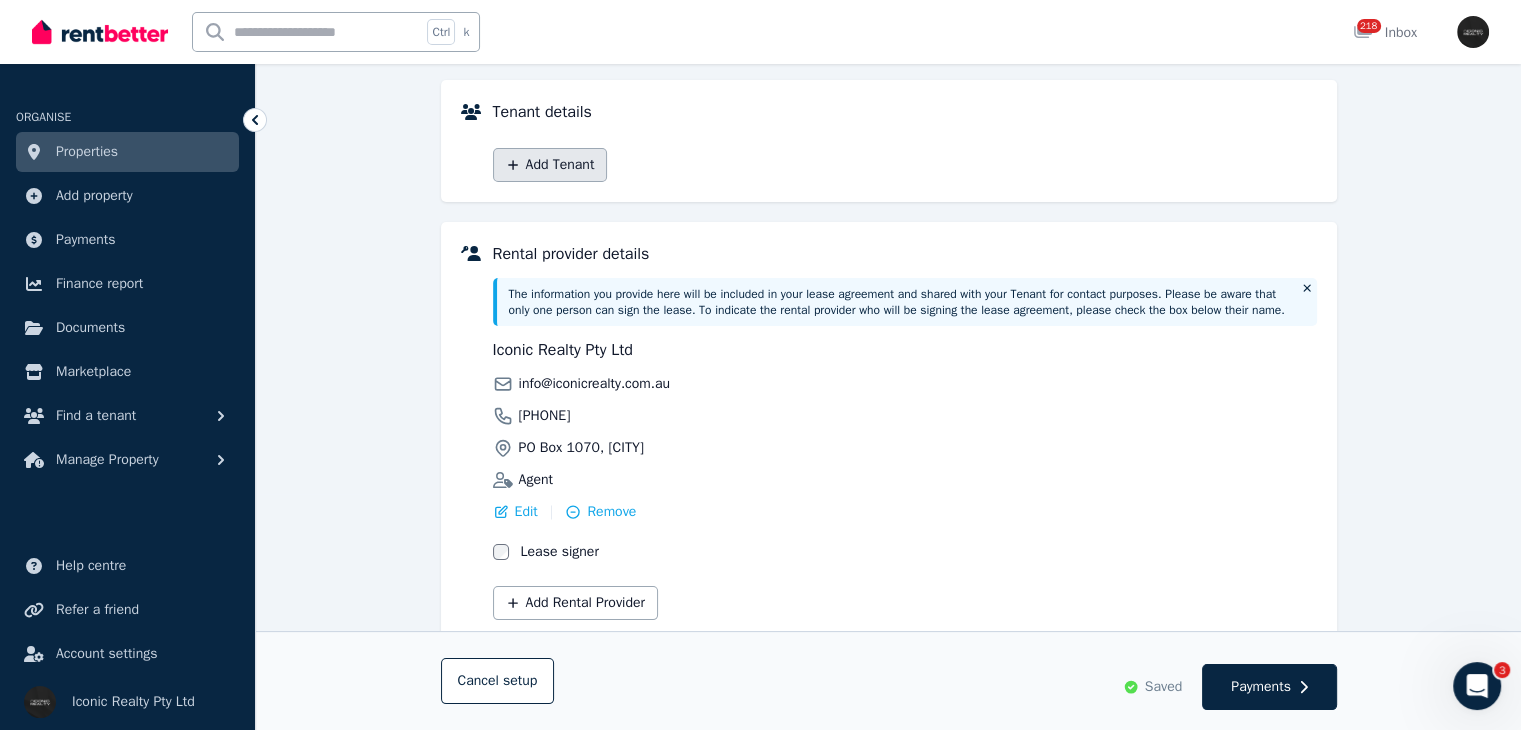 click on "Add Tenant" at bounding box center [550, 165] 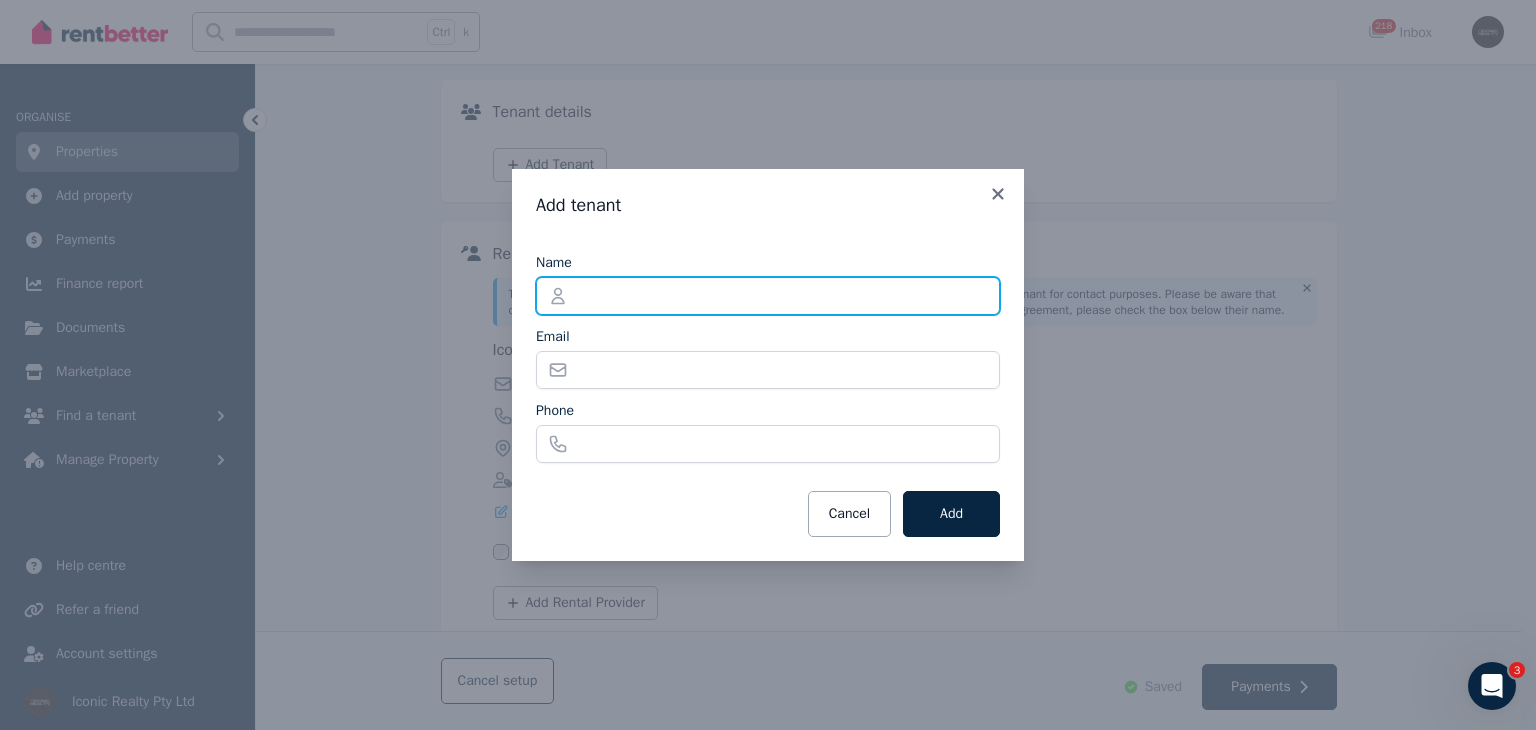 click on "Name" at bounding box center (768, 296) 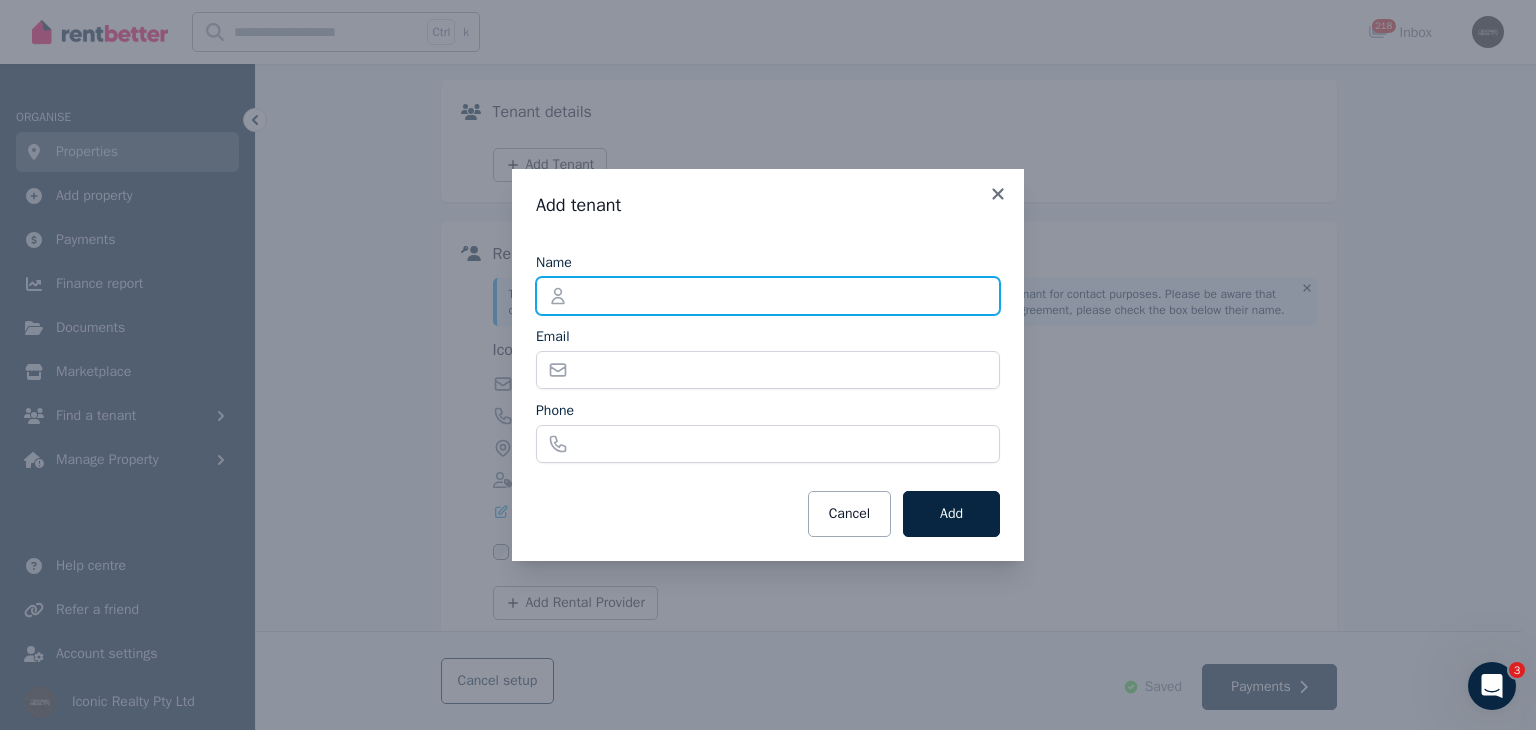 click on "Name" at bounding box center (768, 296) 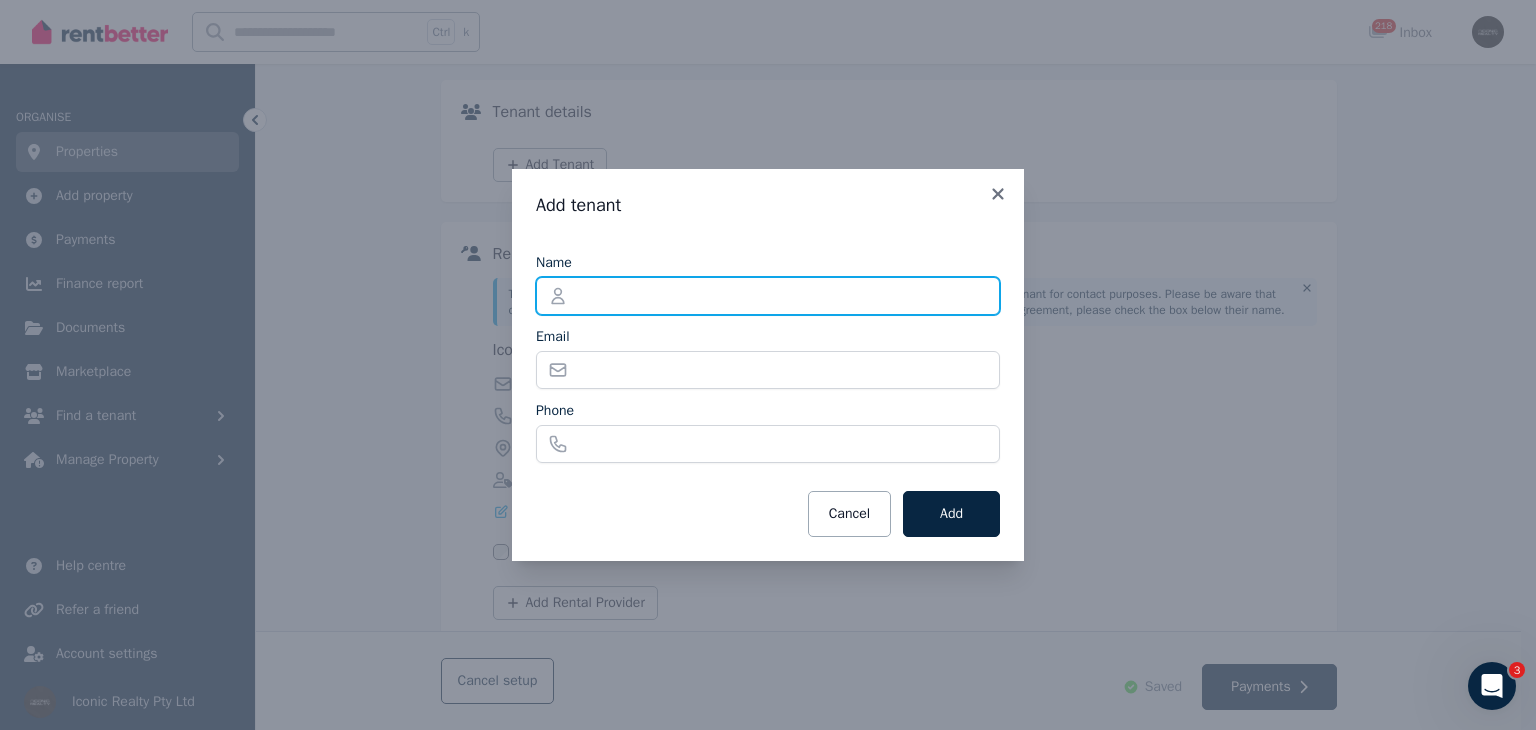 click on "Name" at bounding box center (768, 296) 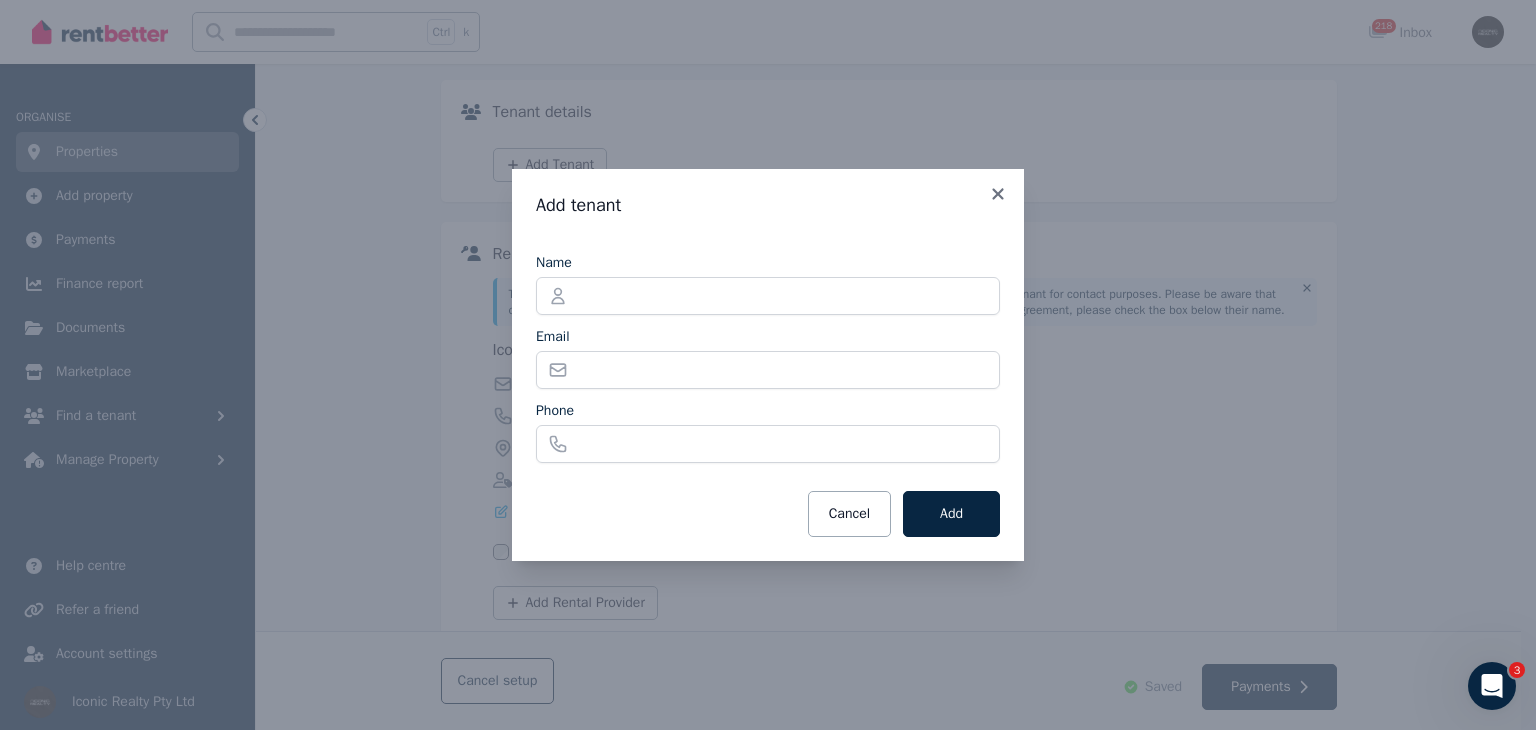 click on "Email" at bounding box center [768, 358] 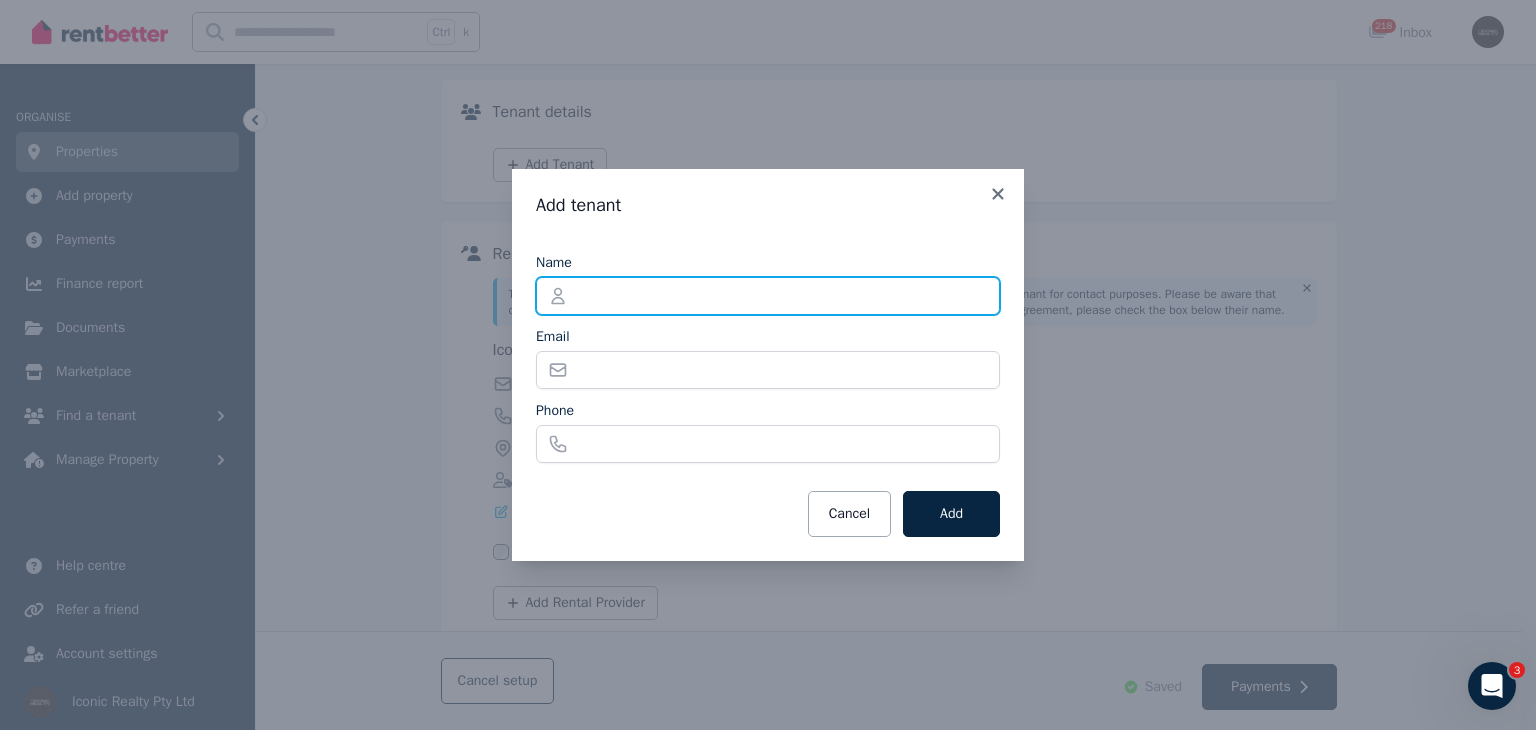 click on "Name" at bounding box center (768, 296) 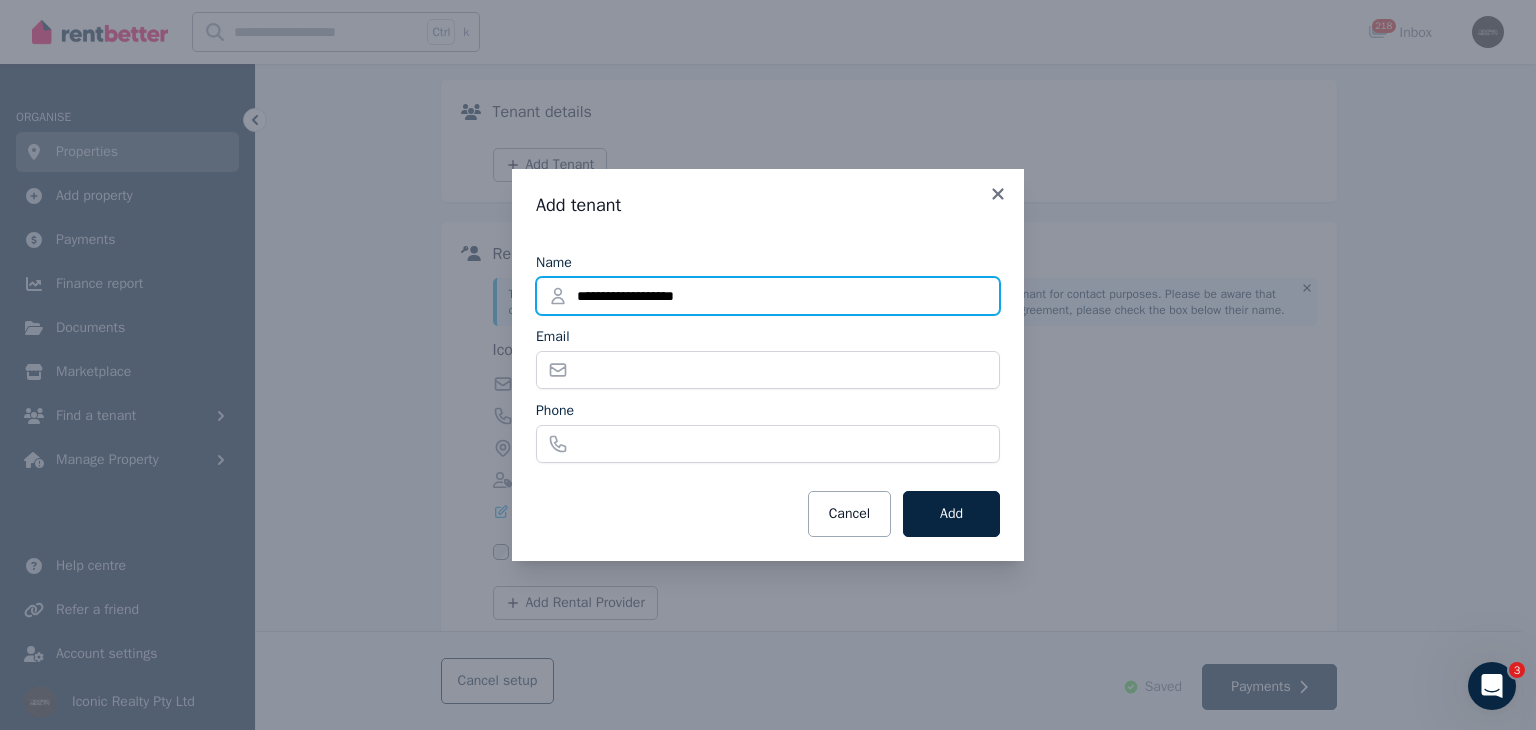 type on "**********" 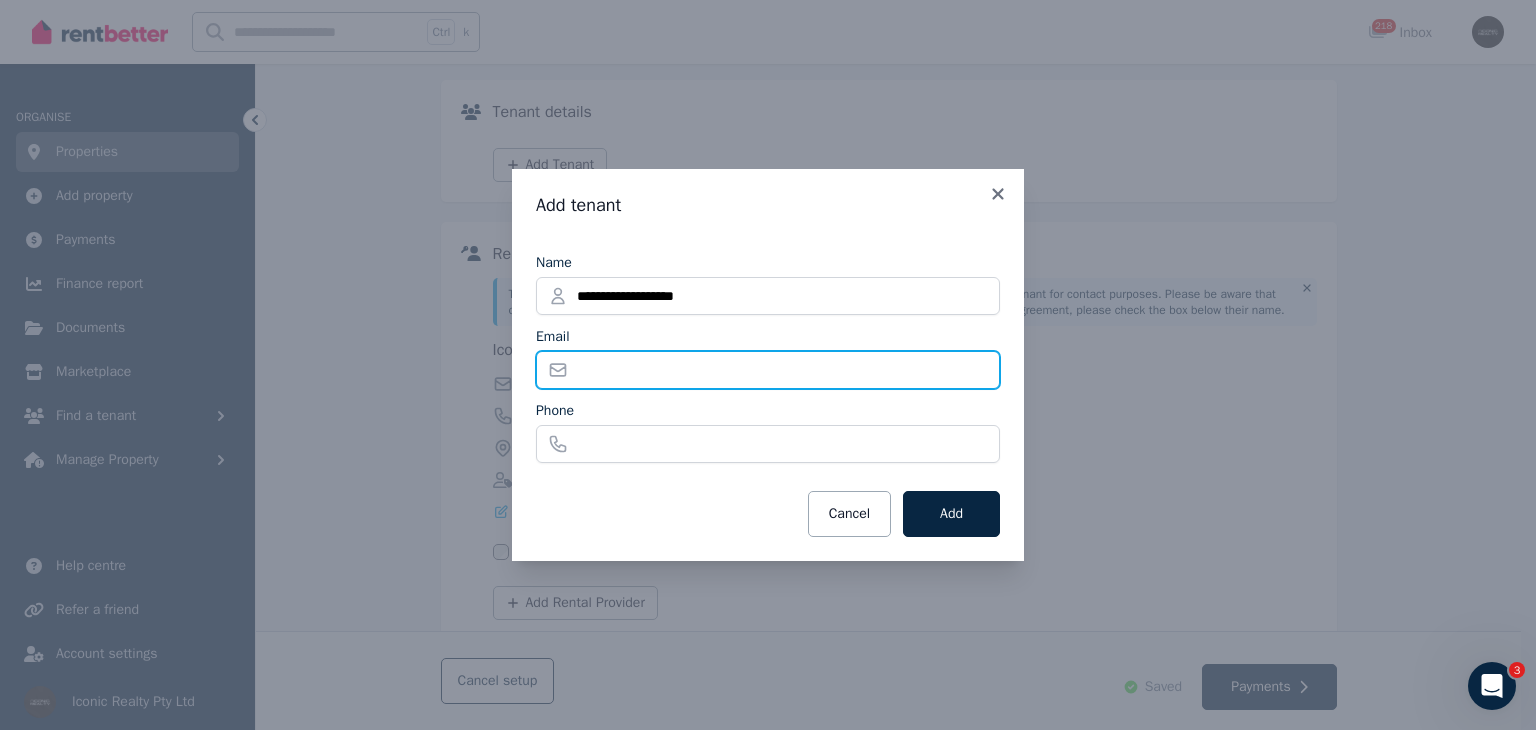 click on "Email" at bounding box center (768, 370) 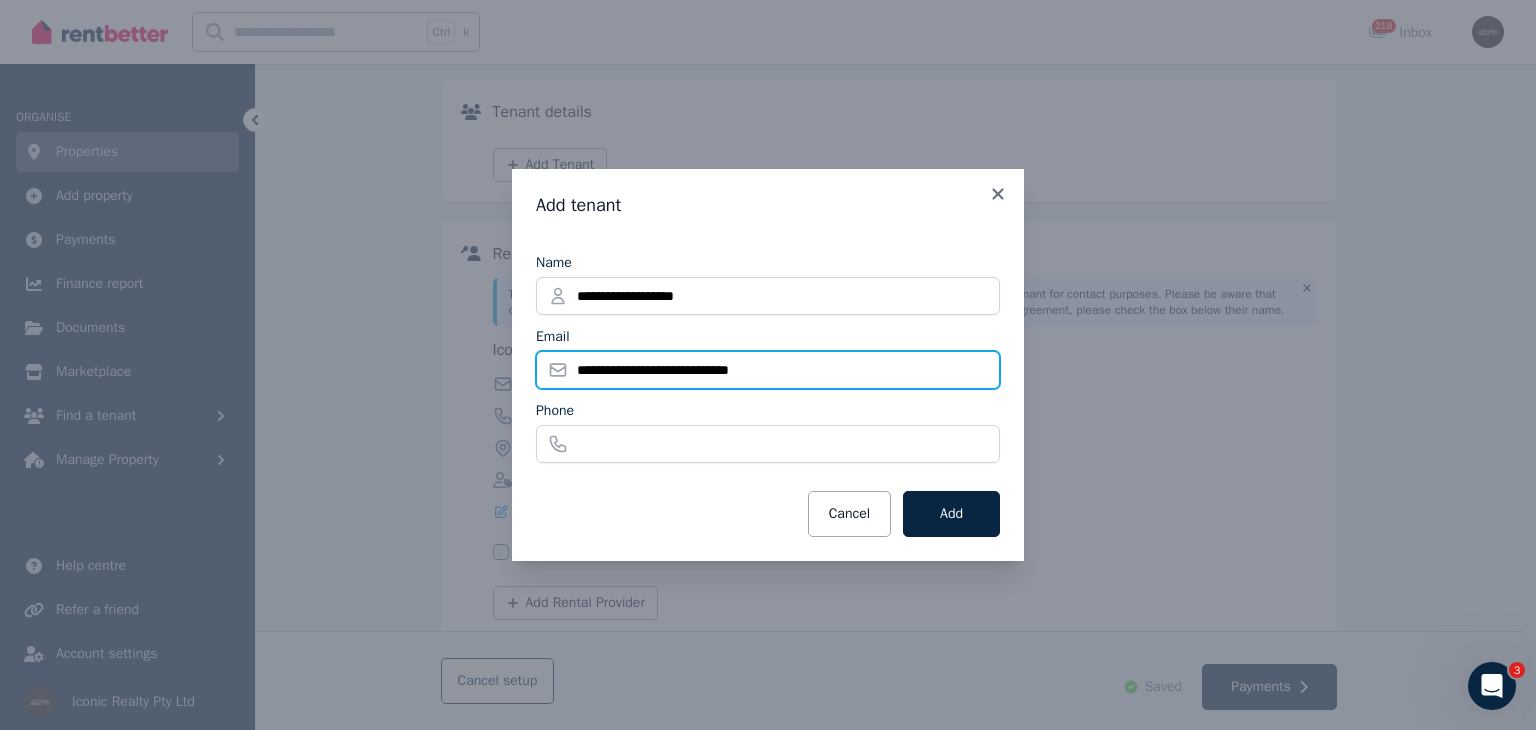 type on "**********" 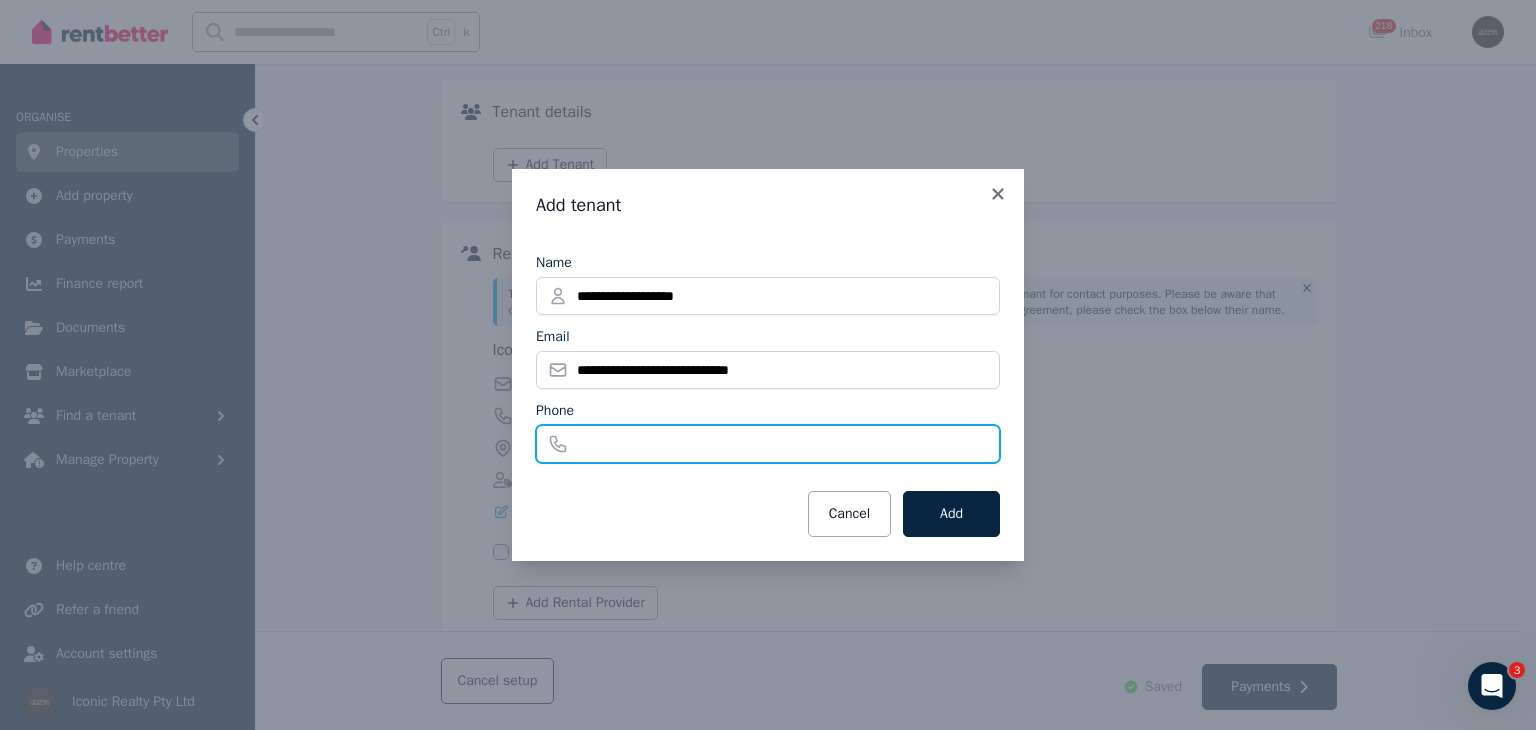 click on "Phone" at bounding box center (768, 444) 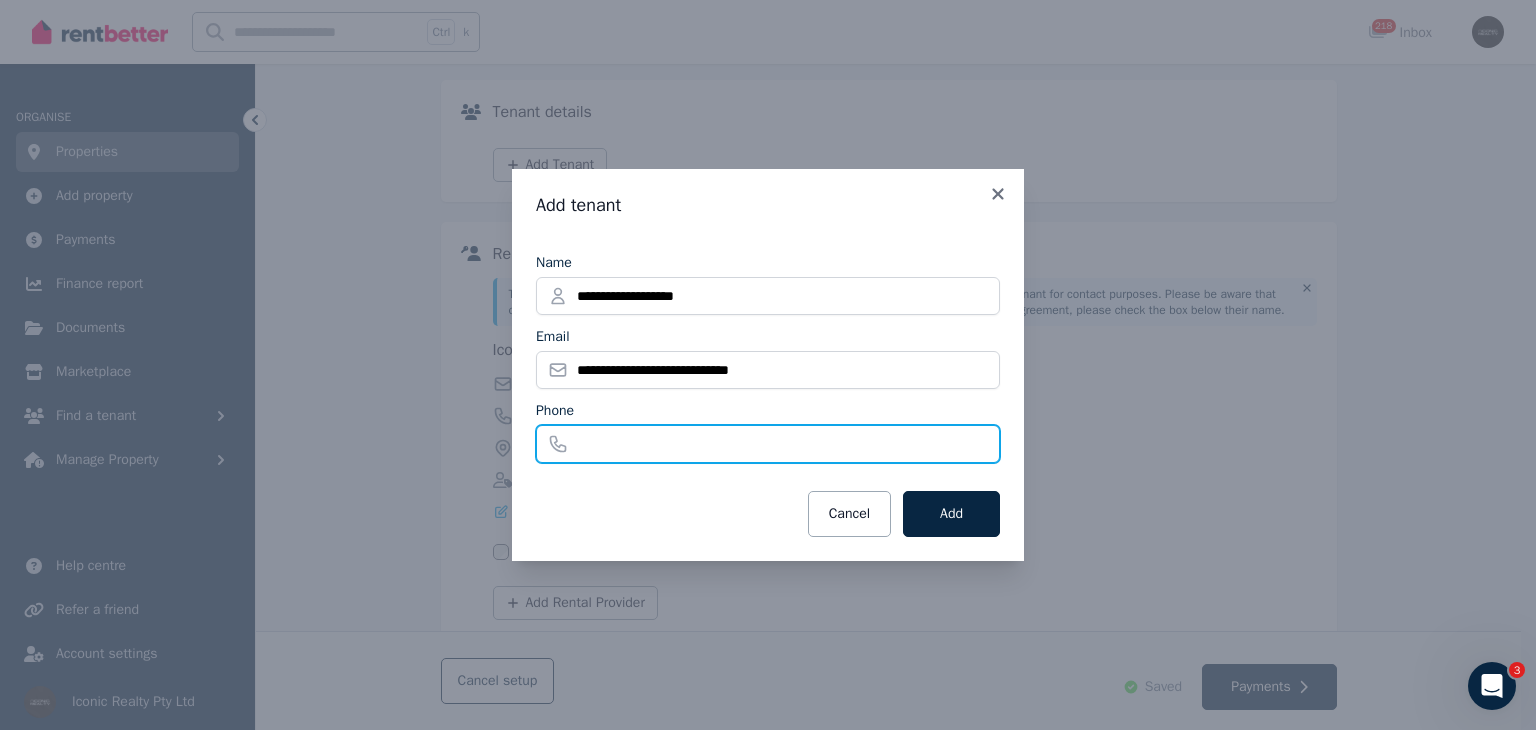 paste on "**********" 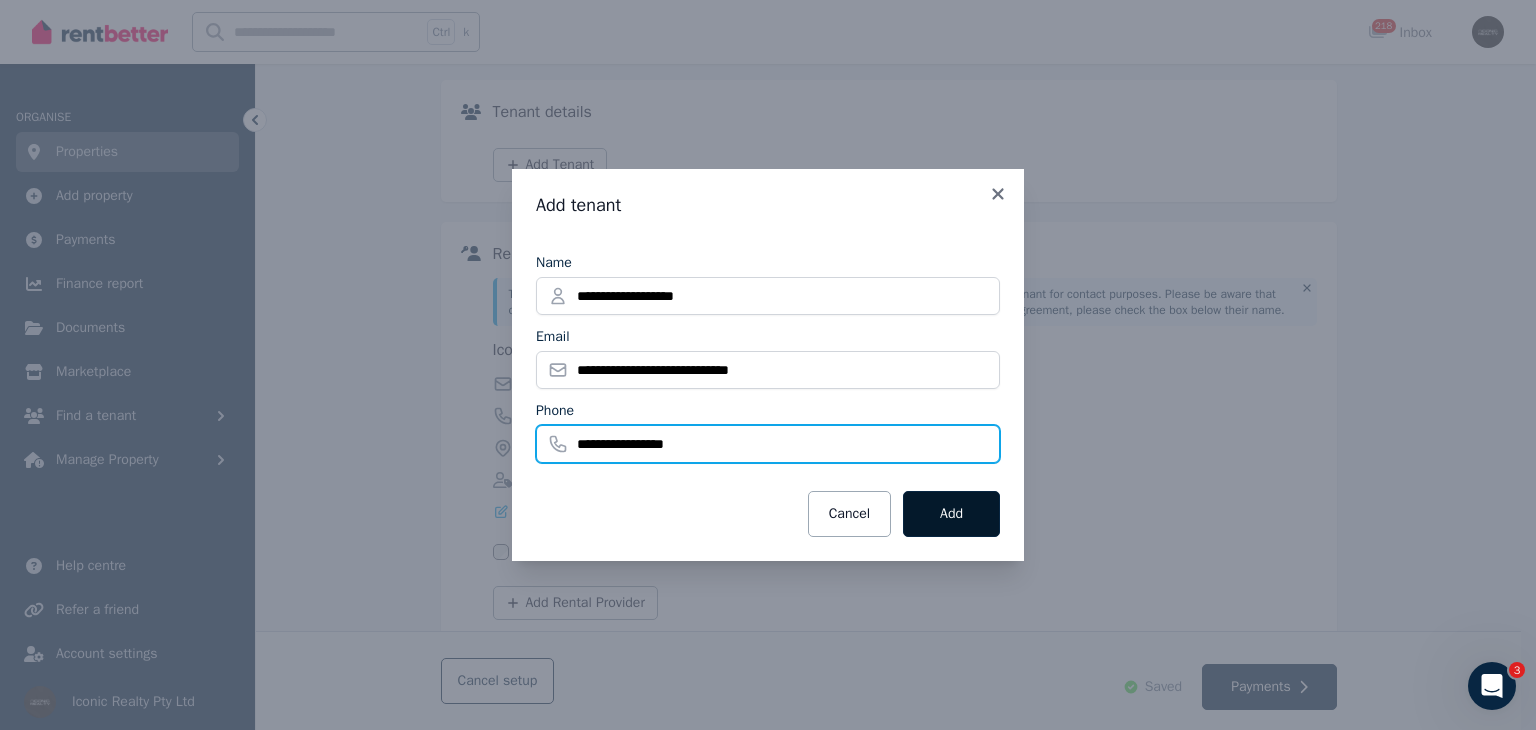 type on "**********" 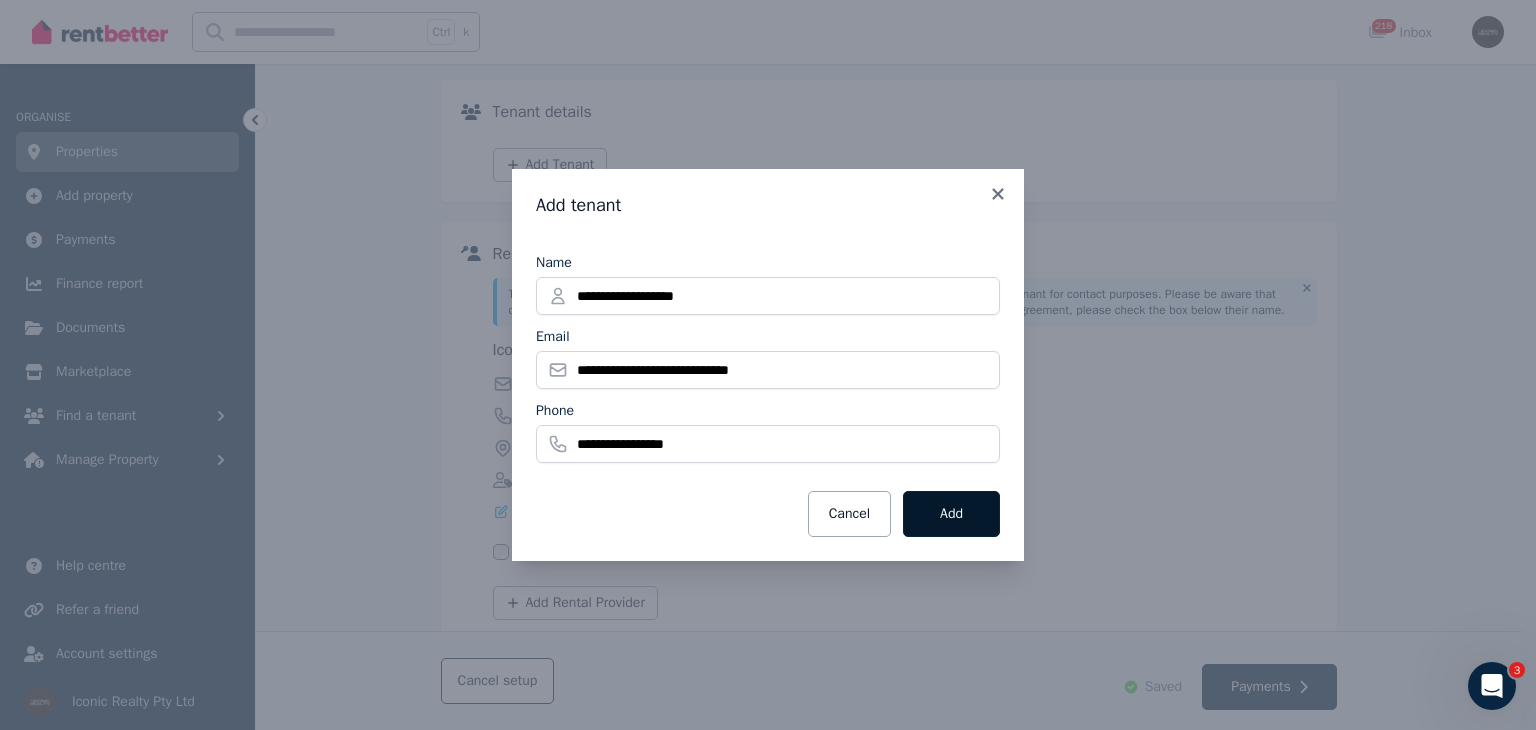 click on "Add" at bounding box center (951, 514) 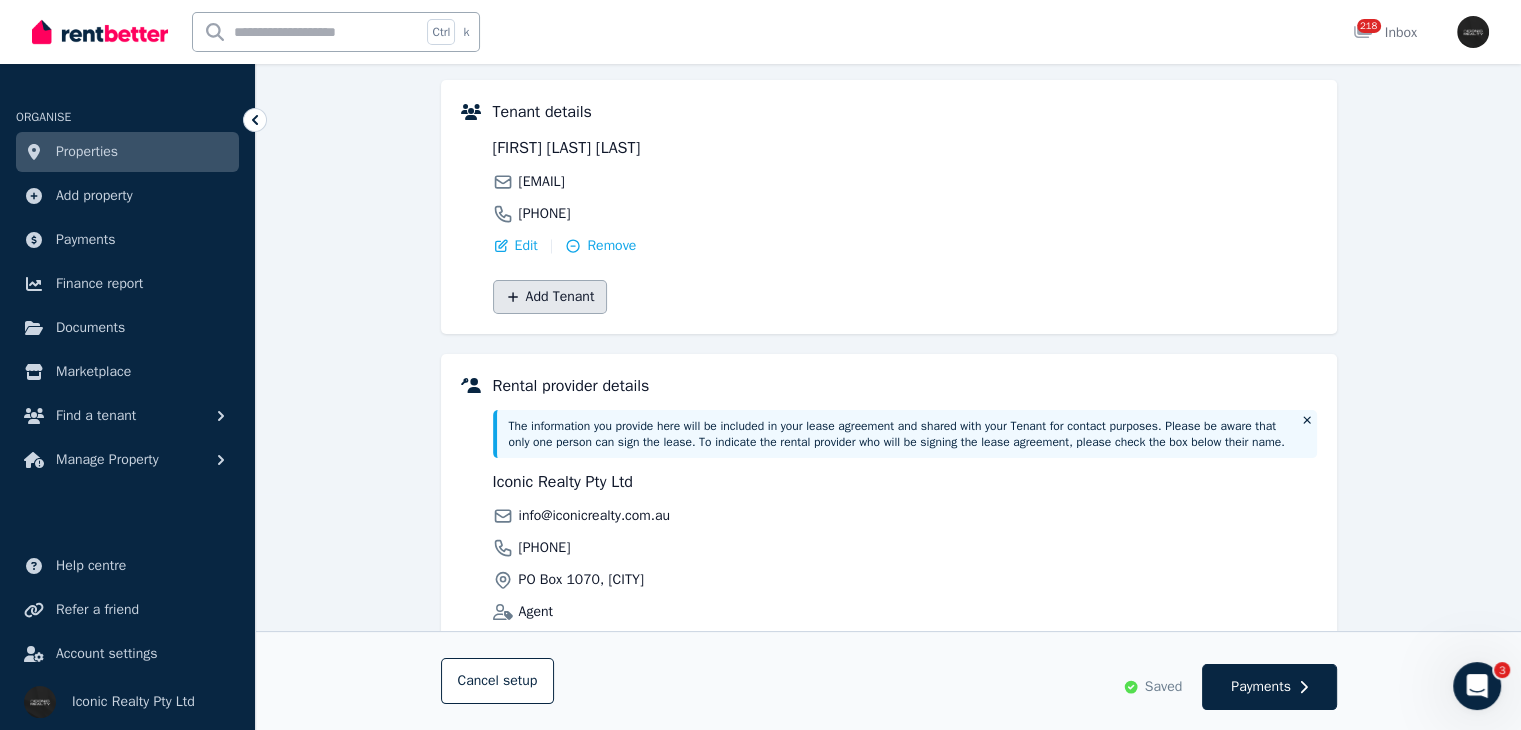 click on "Add Tenant" at bounding box center (550, 297) 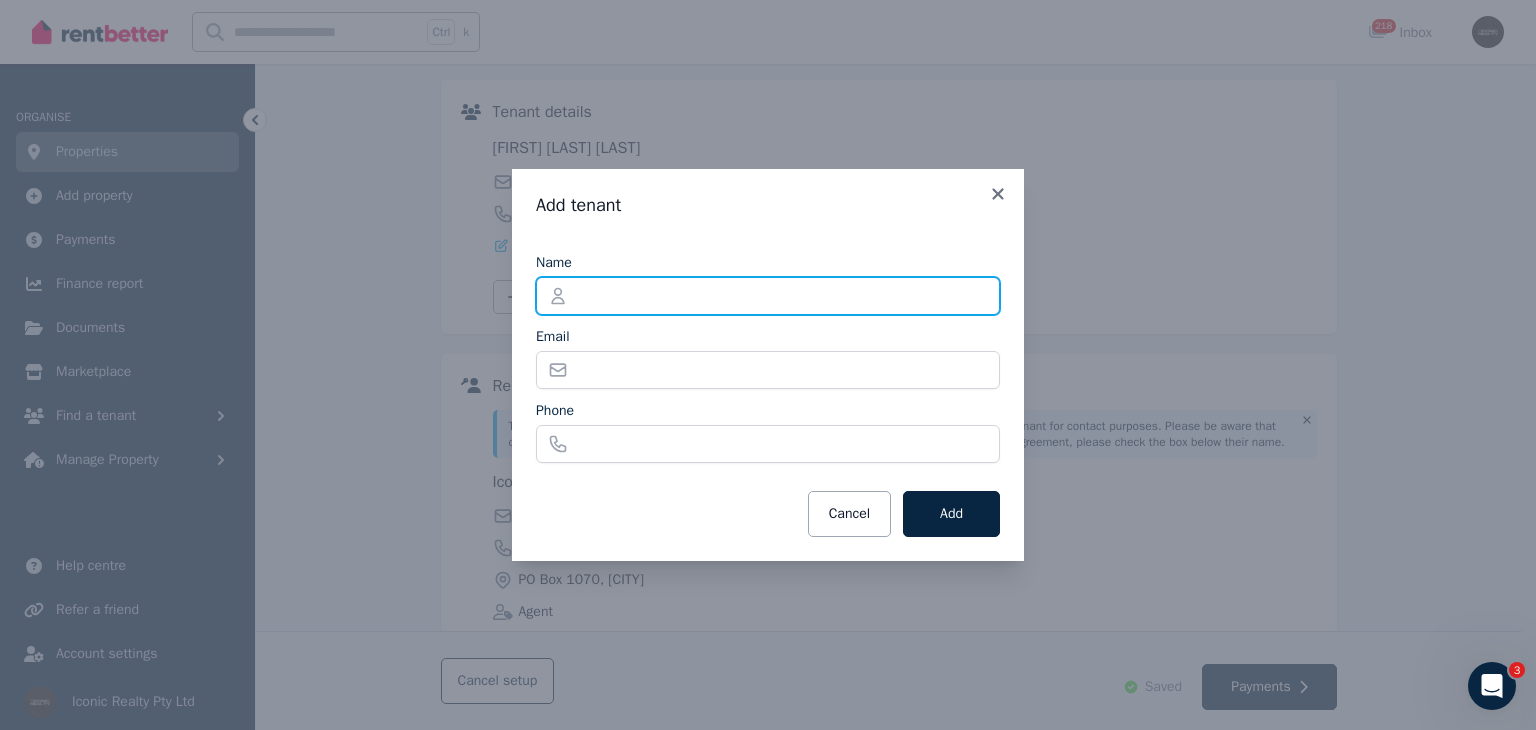 click on "Name" at bounding box center (768, 296) 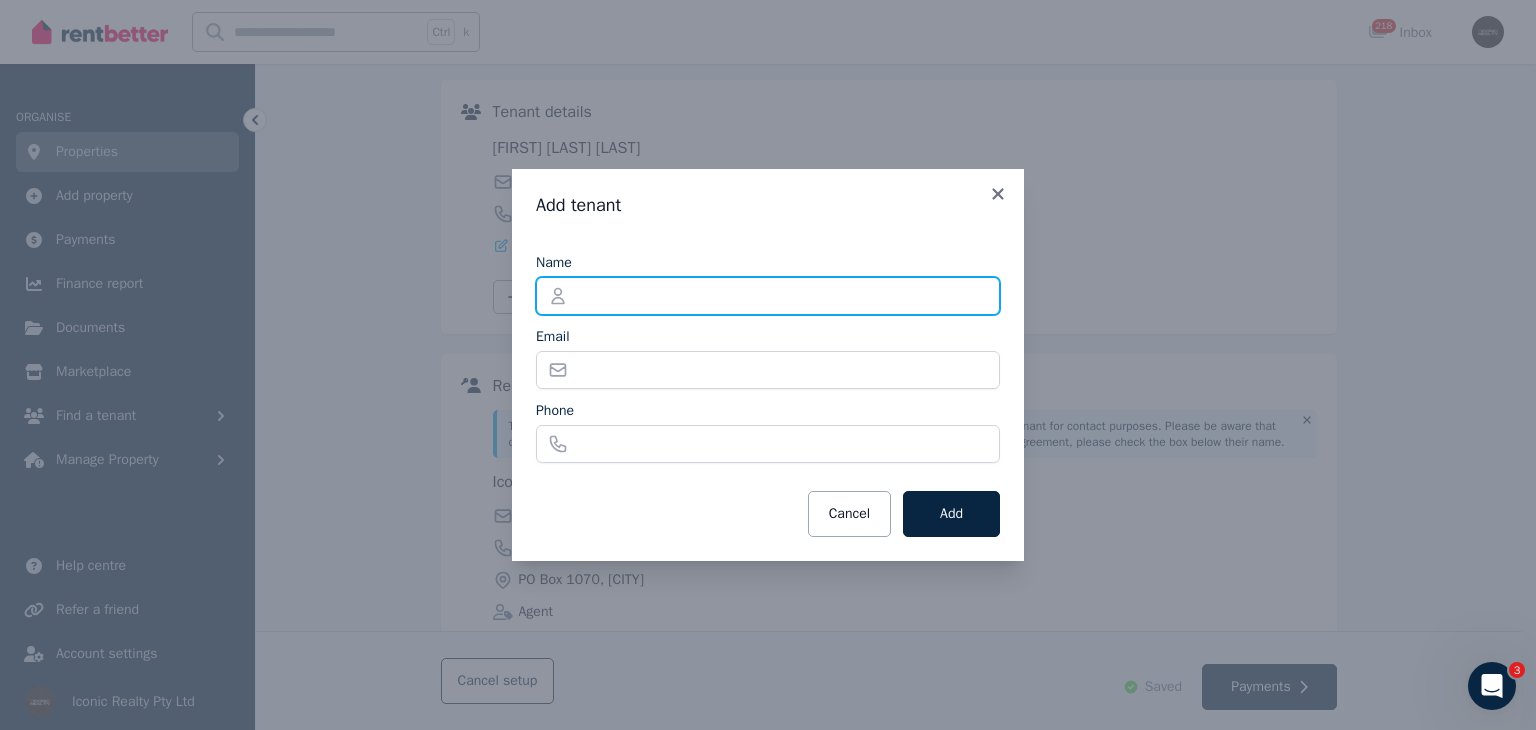 paste on "**********" 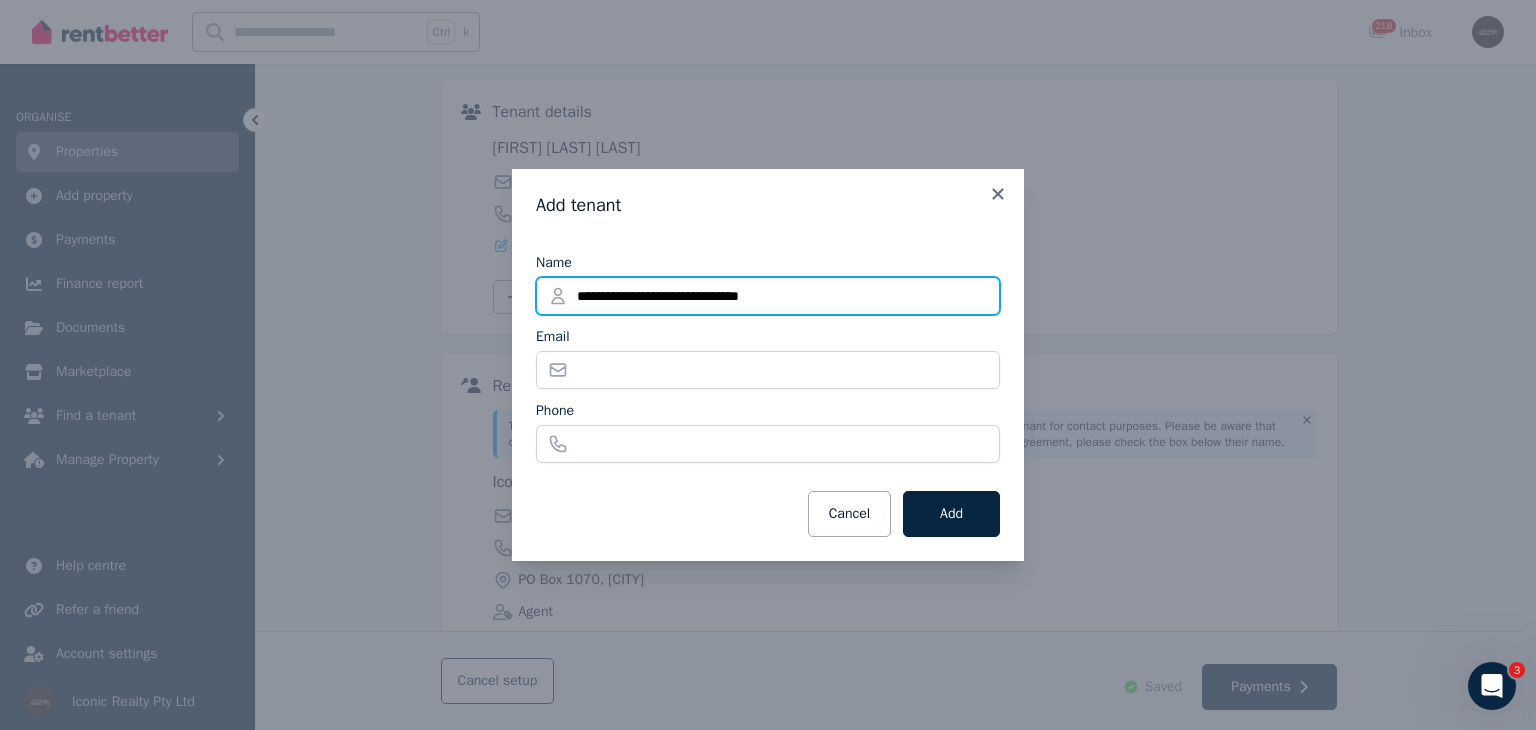 drag, startPoint x: 808, startPoint y: 296, endPoint x: 697, endPoint y: 305, distance: 111.364265 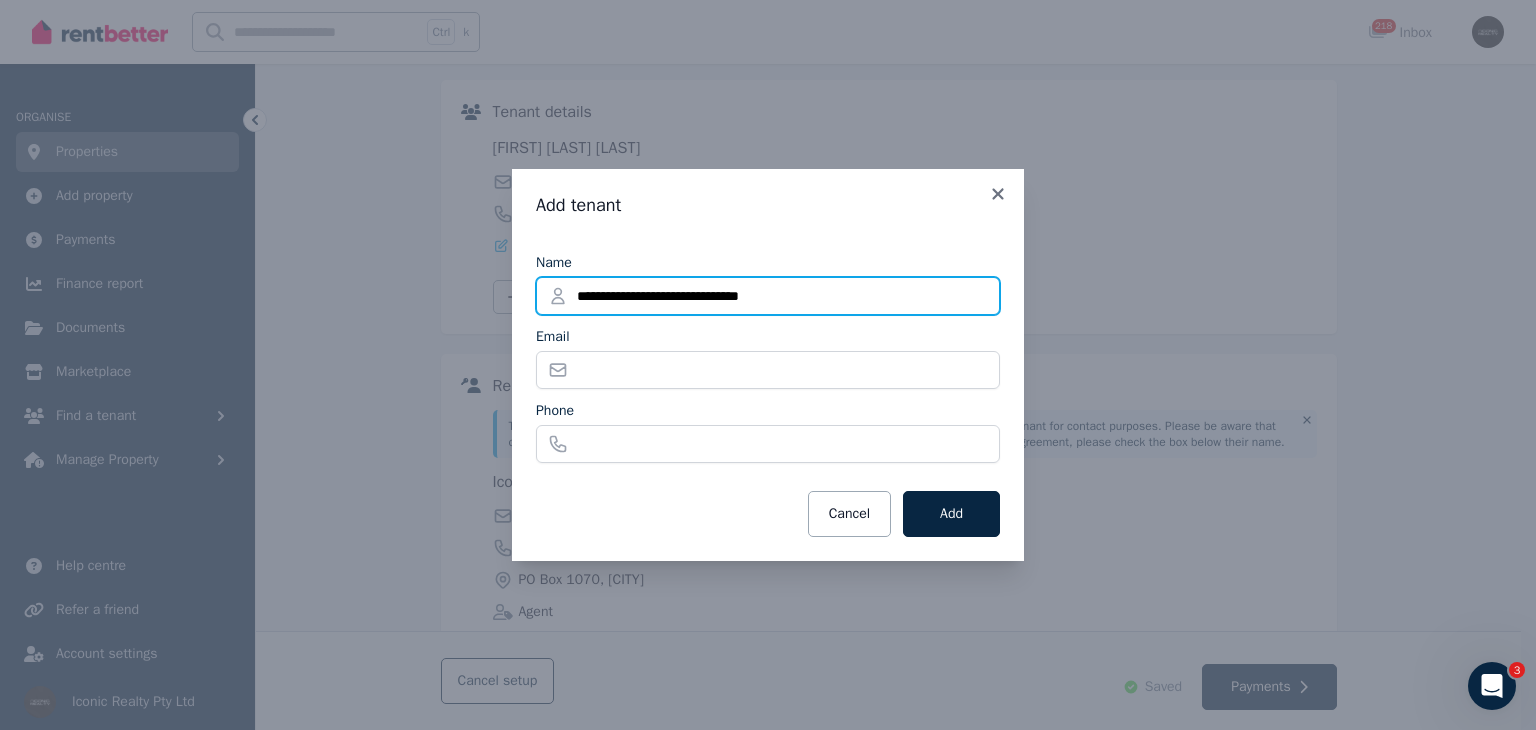 click on "**********" at bounding box center [768, 296] 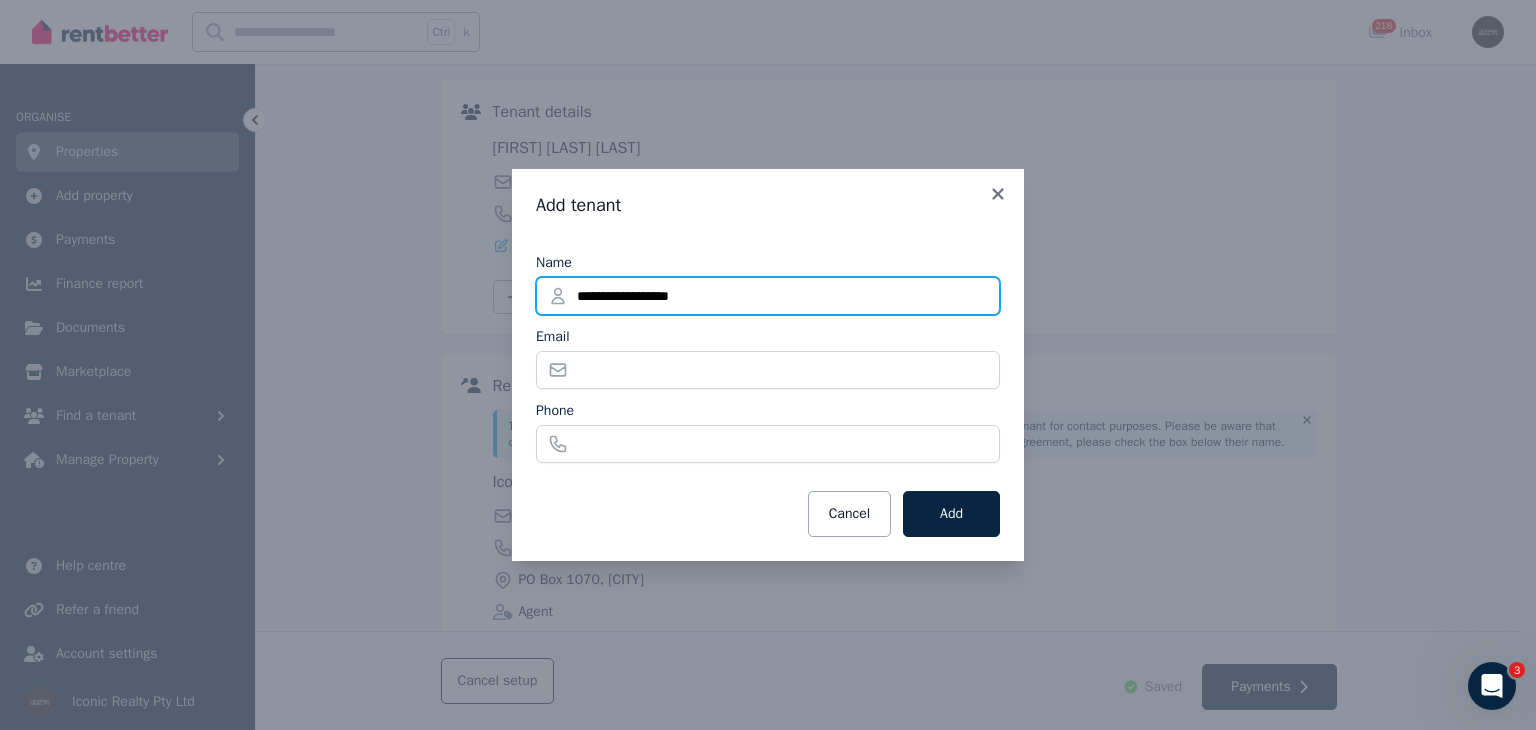 type on "**********" 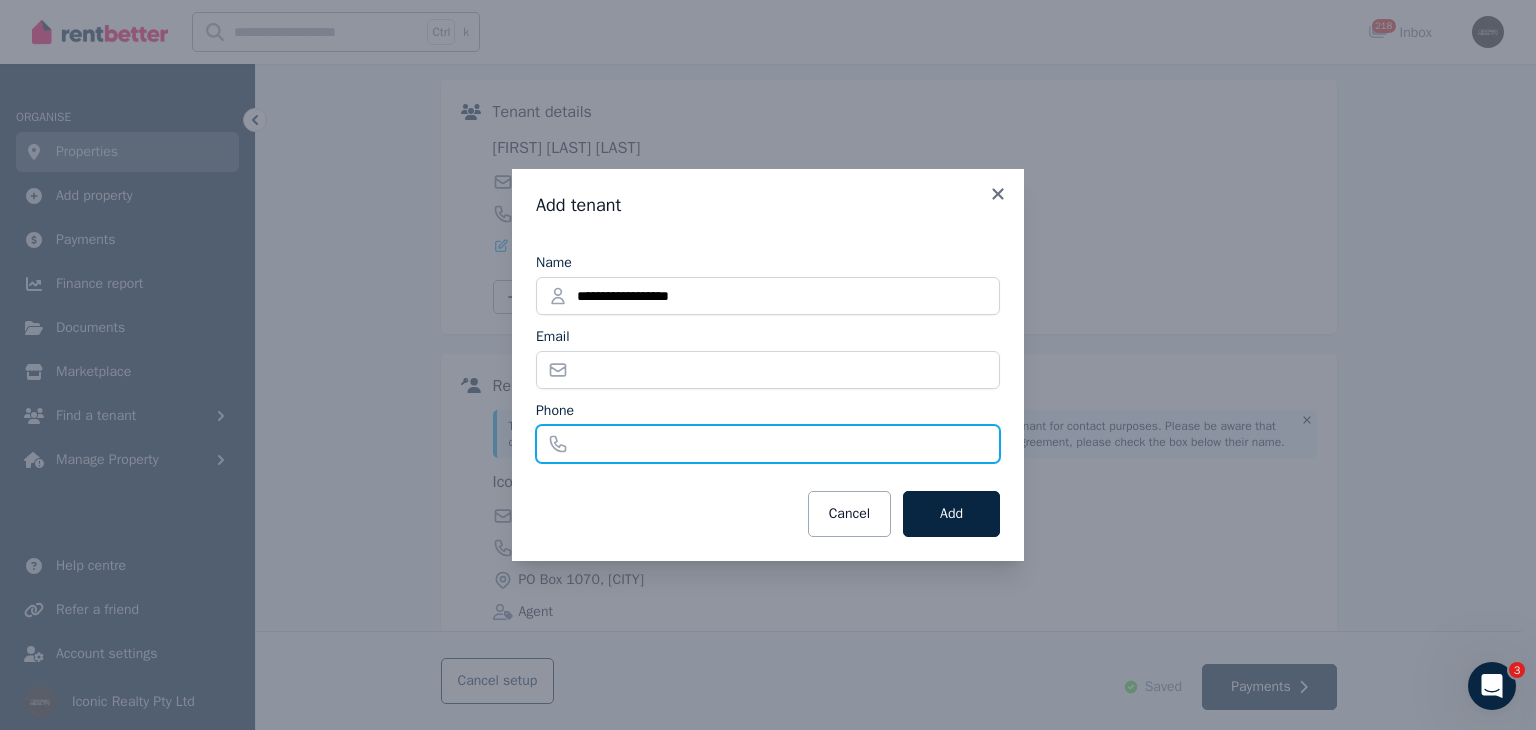 click on "Phone" at bounding box center [768, 444] 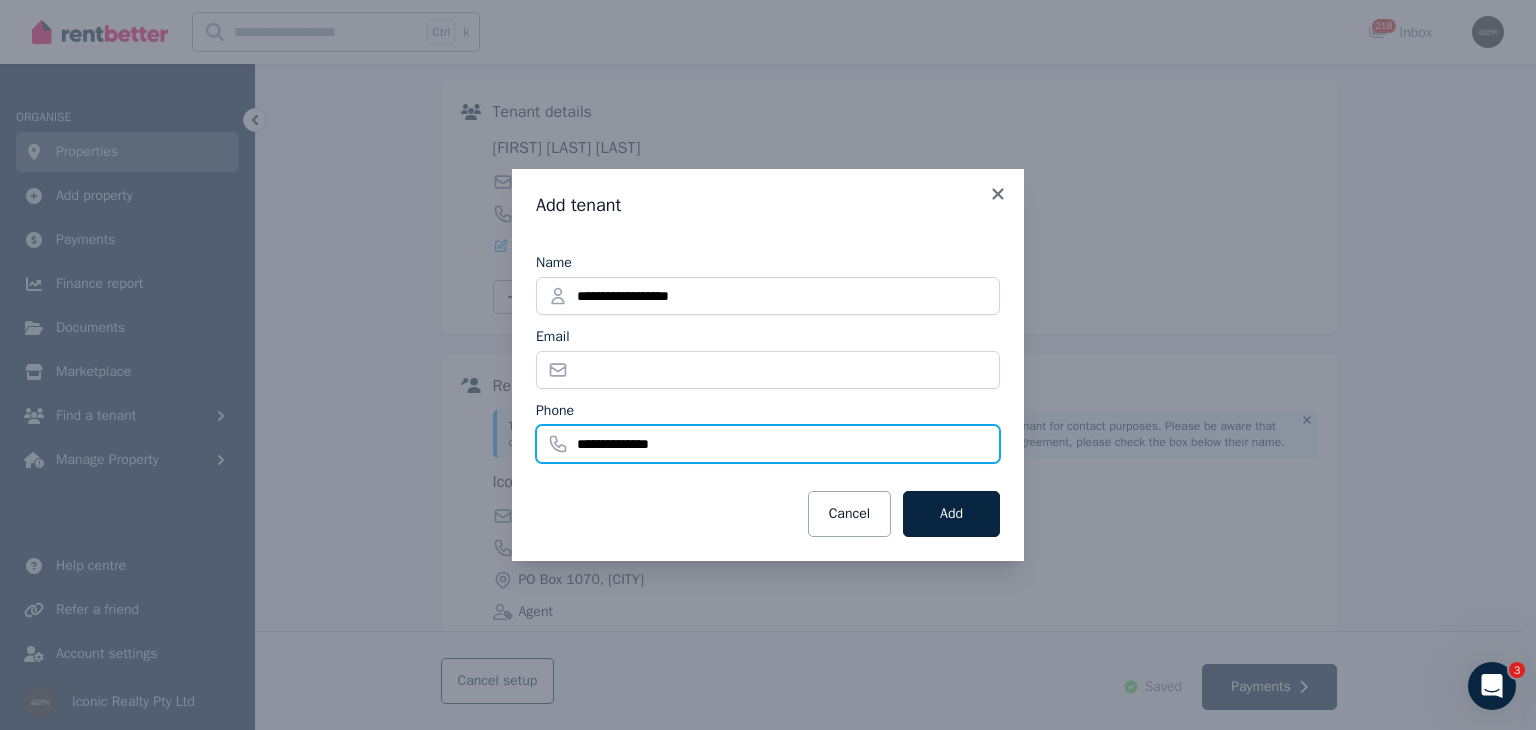 type on "**********" 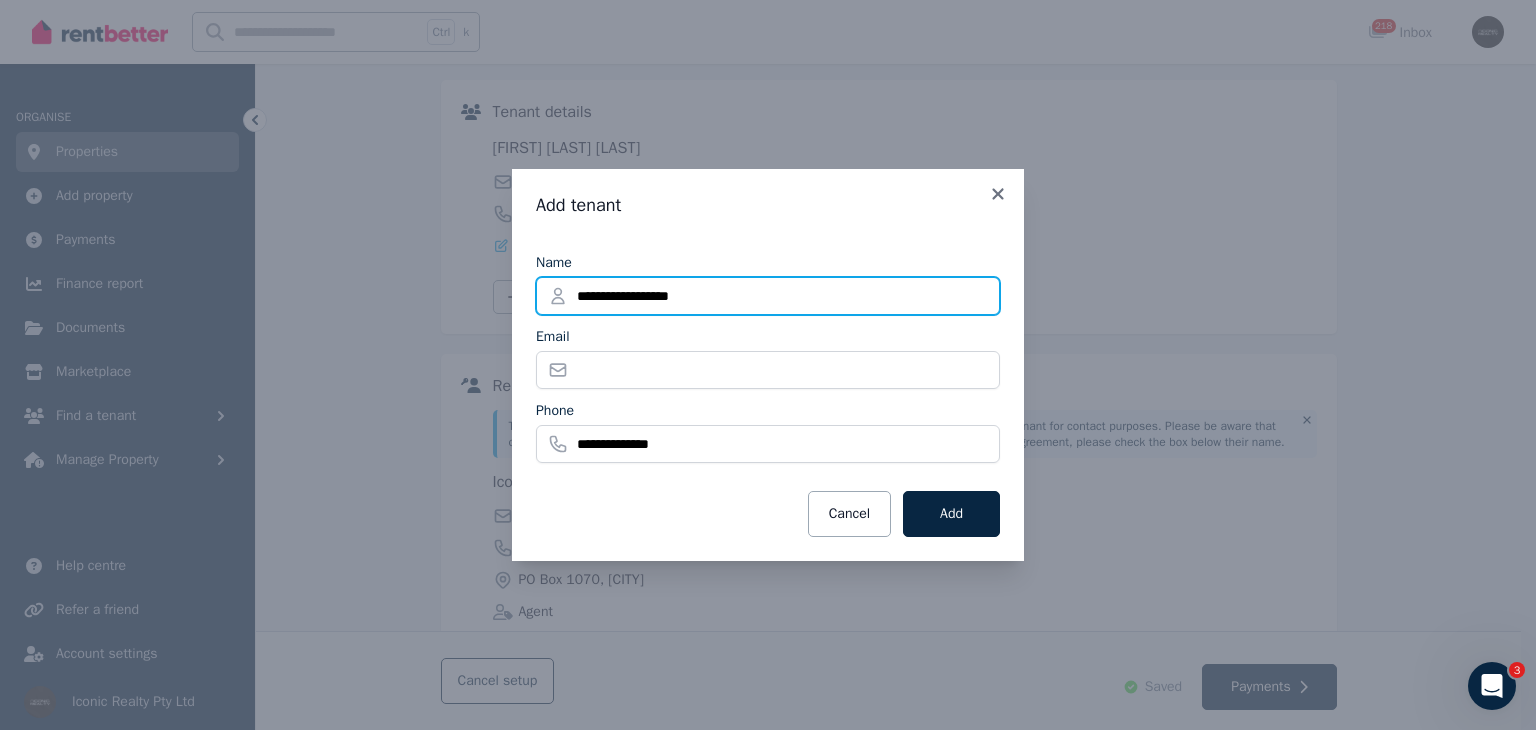 click on "**********" at bounding box center (768, 296) 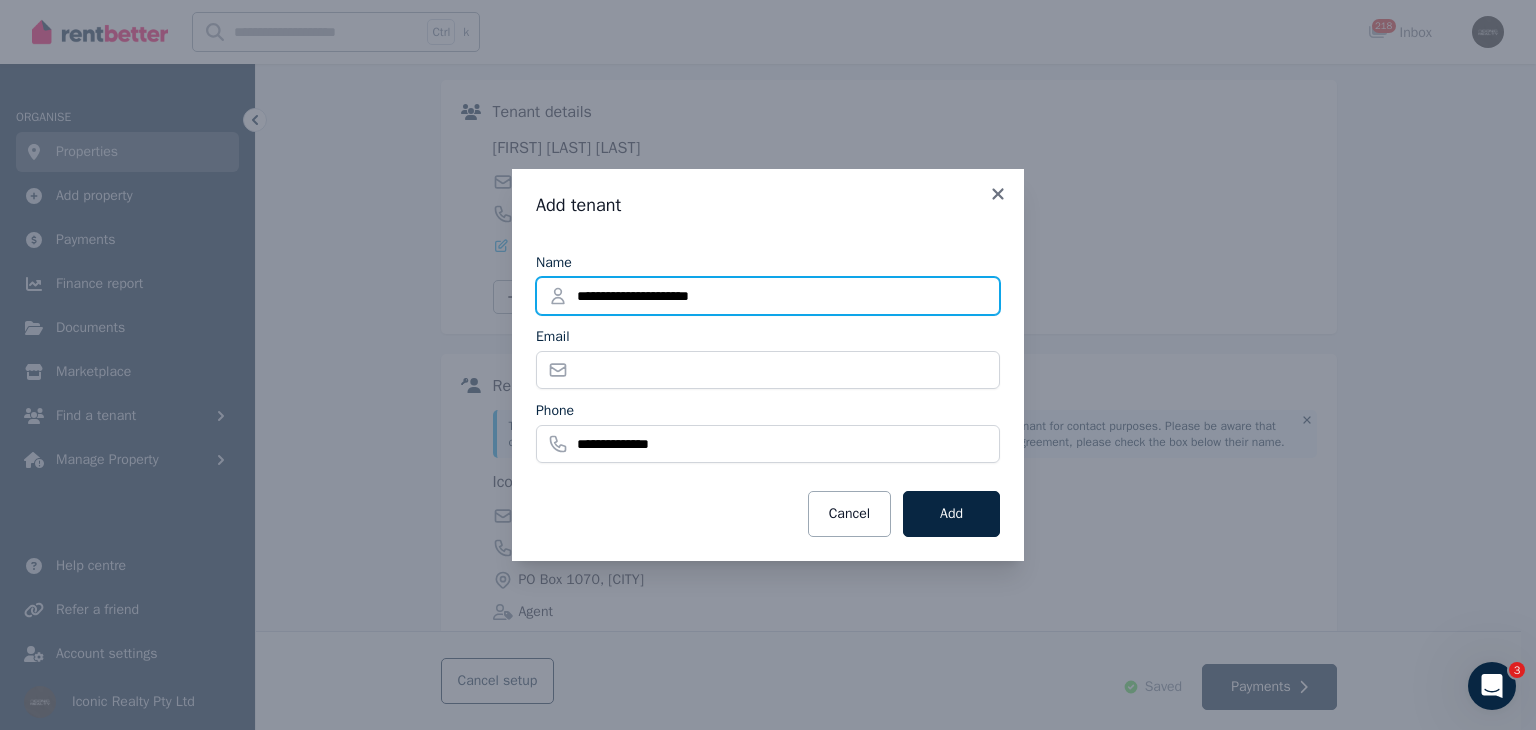 type on "**********" 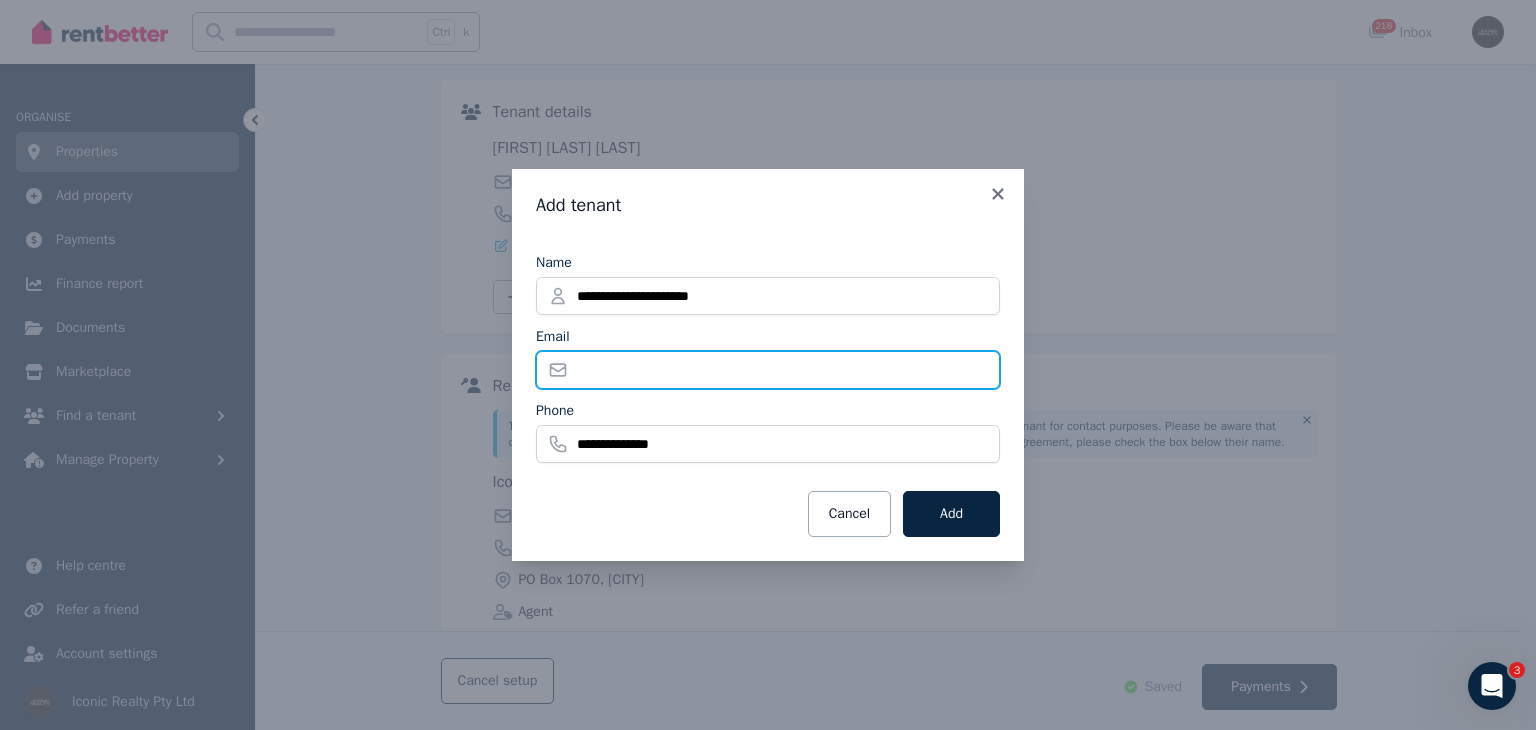 click on "Email" at bounding box center (768, 370) 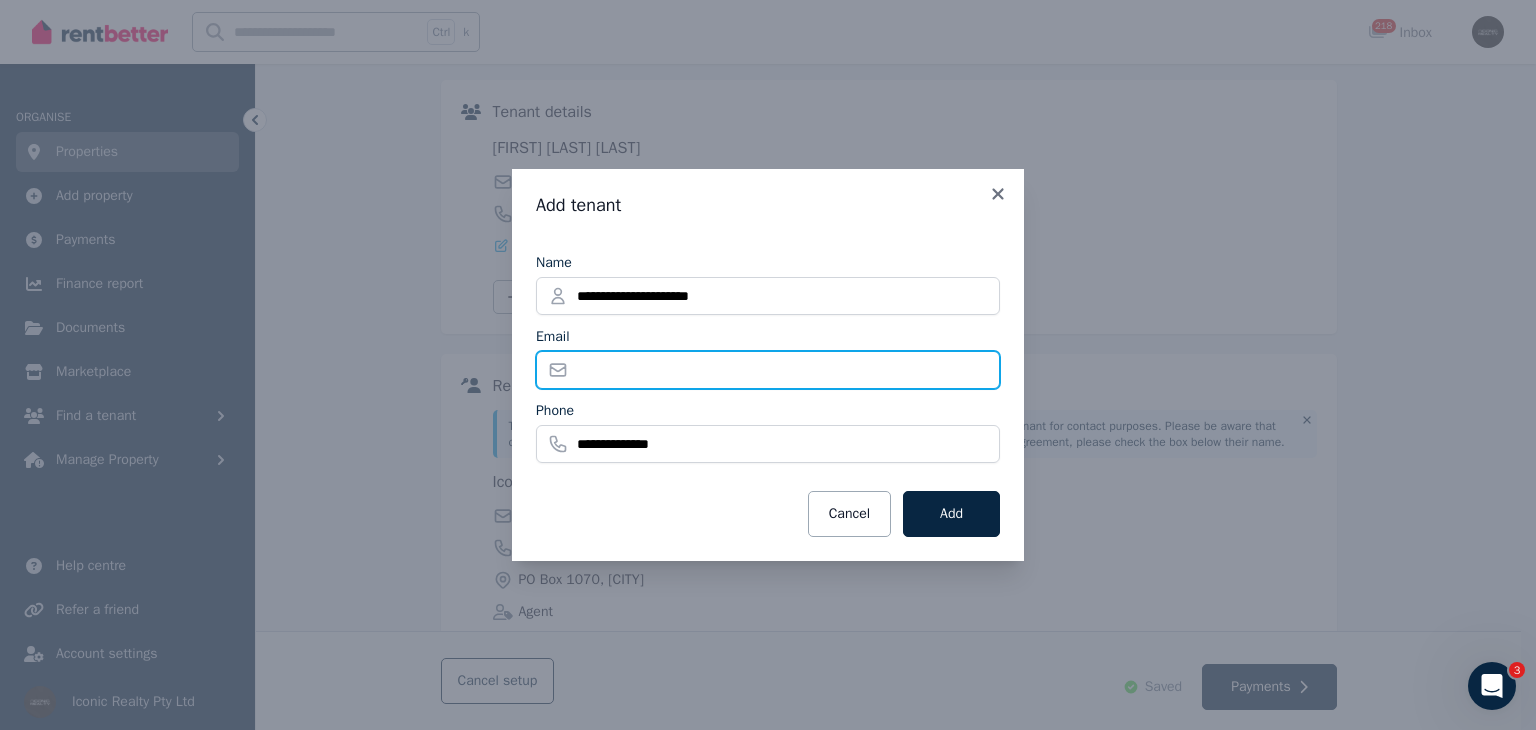 paste on "**********" 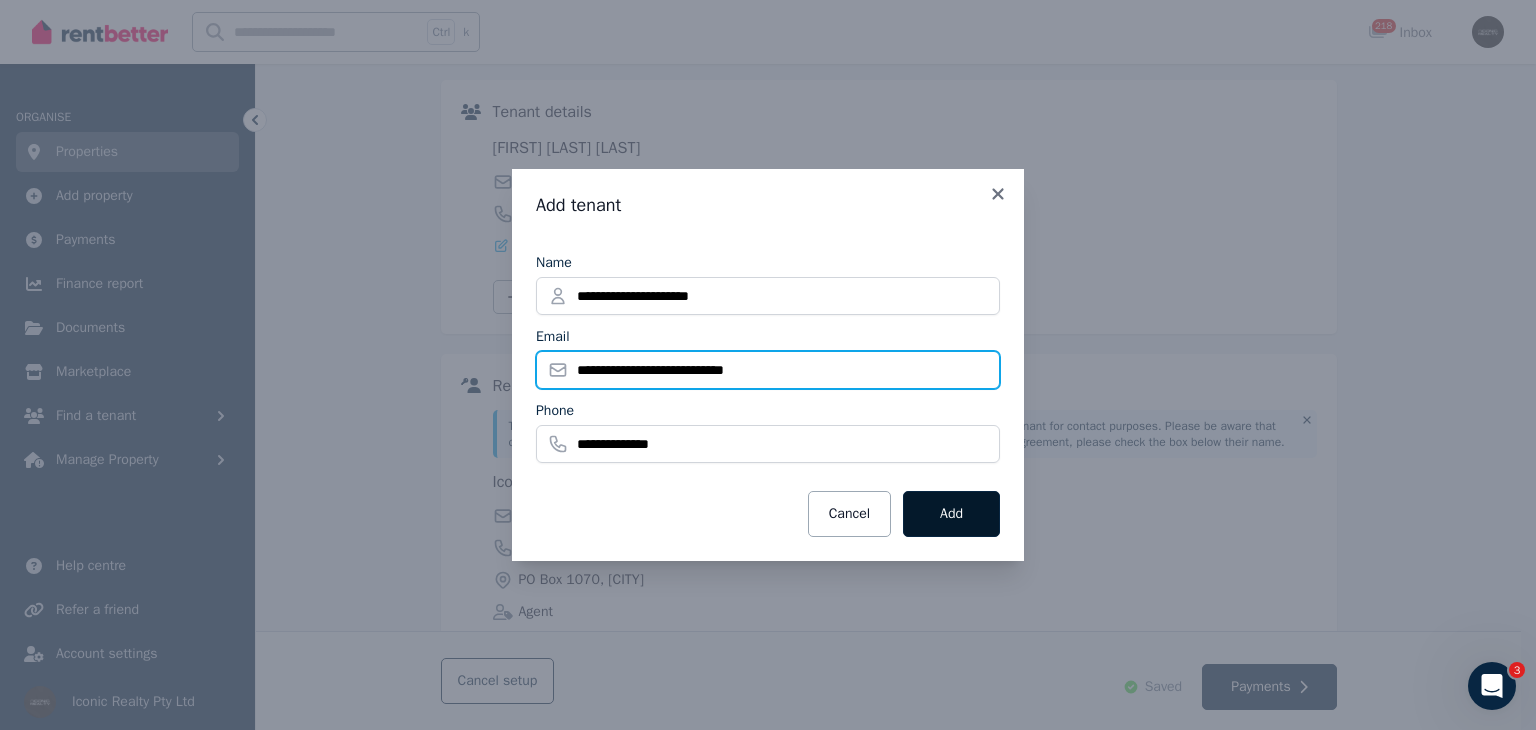 type on "**********" 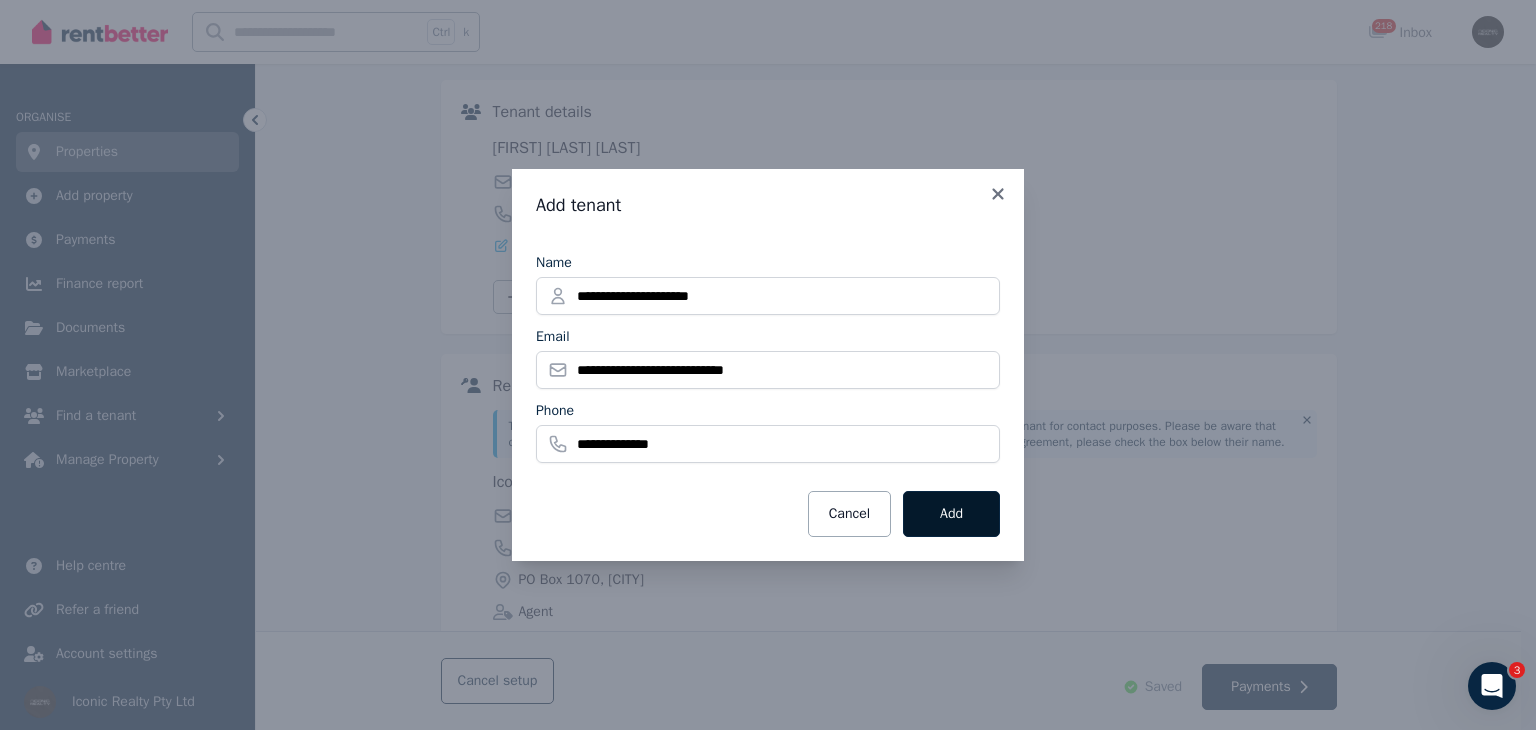 click on "Add" at bounding box center [951, 514] 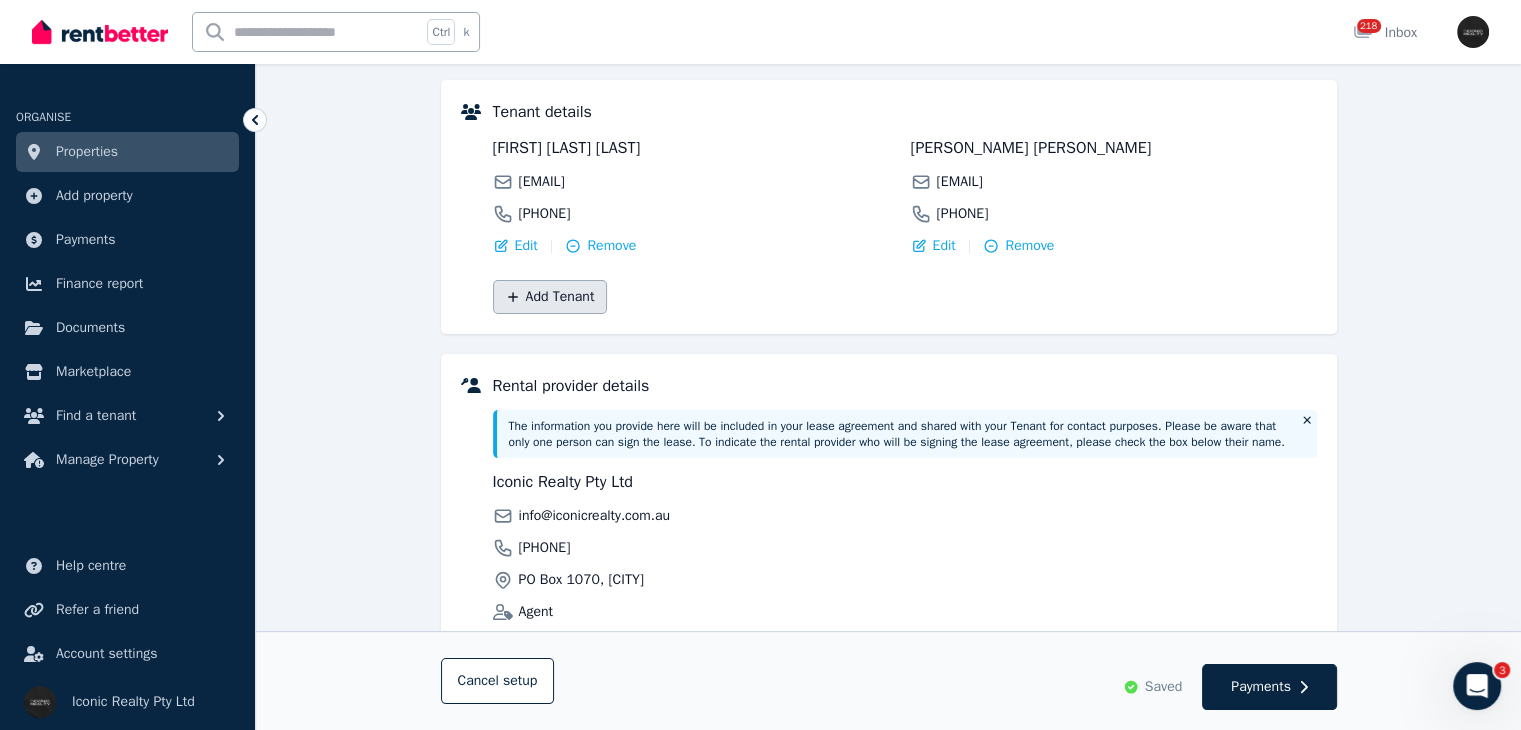 click on "Add Tenant" at bounding box center (550, 297) 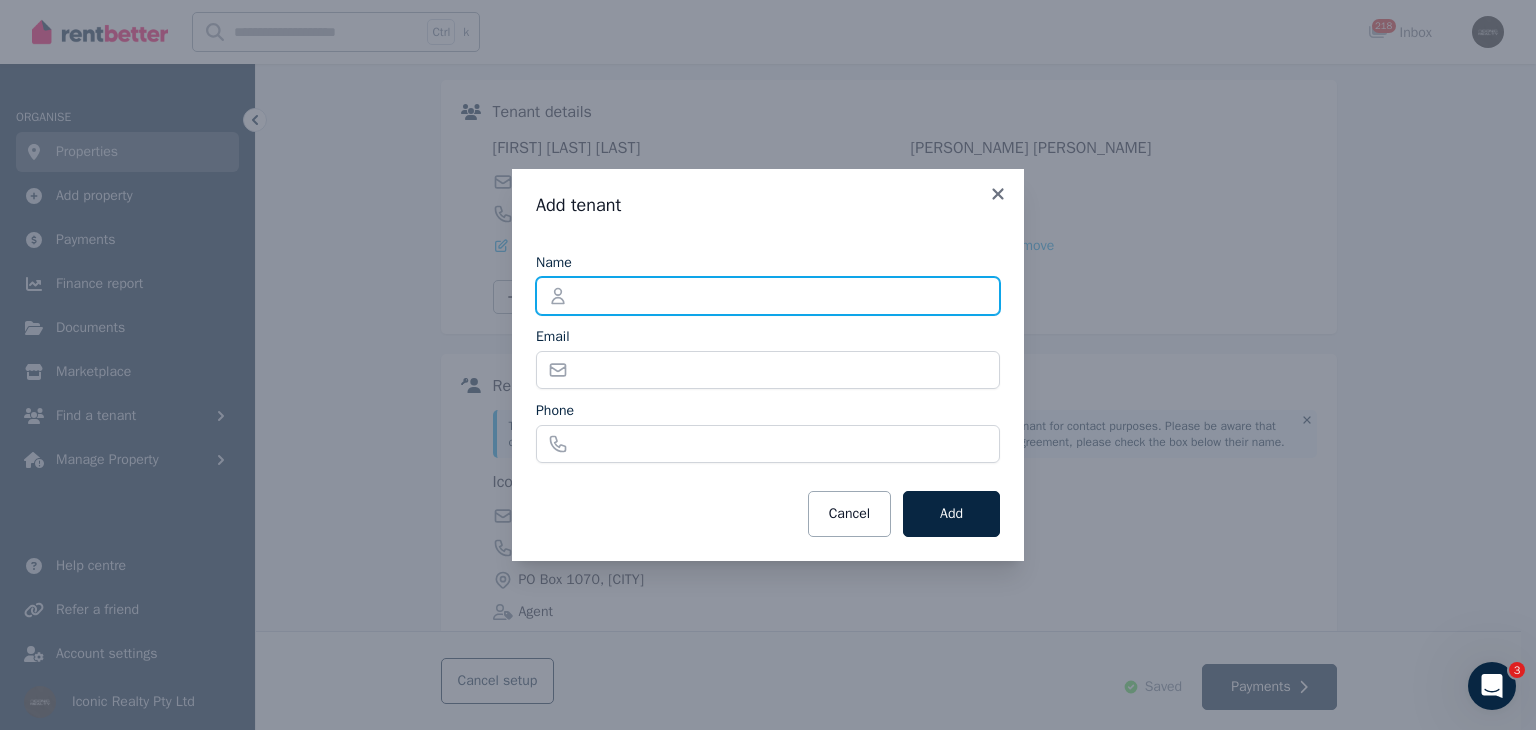 click on "Name" at bounding box center [768, 296] 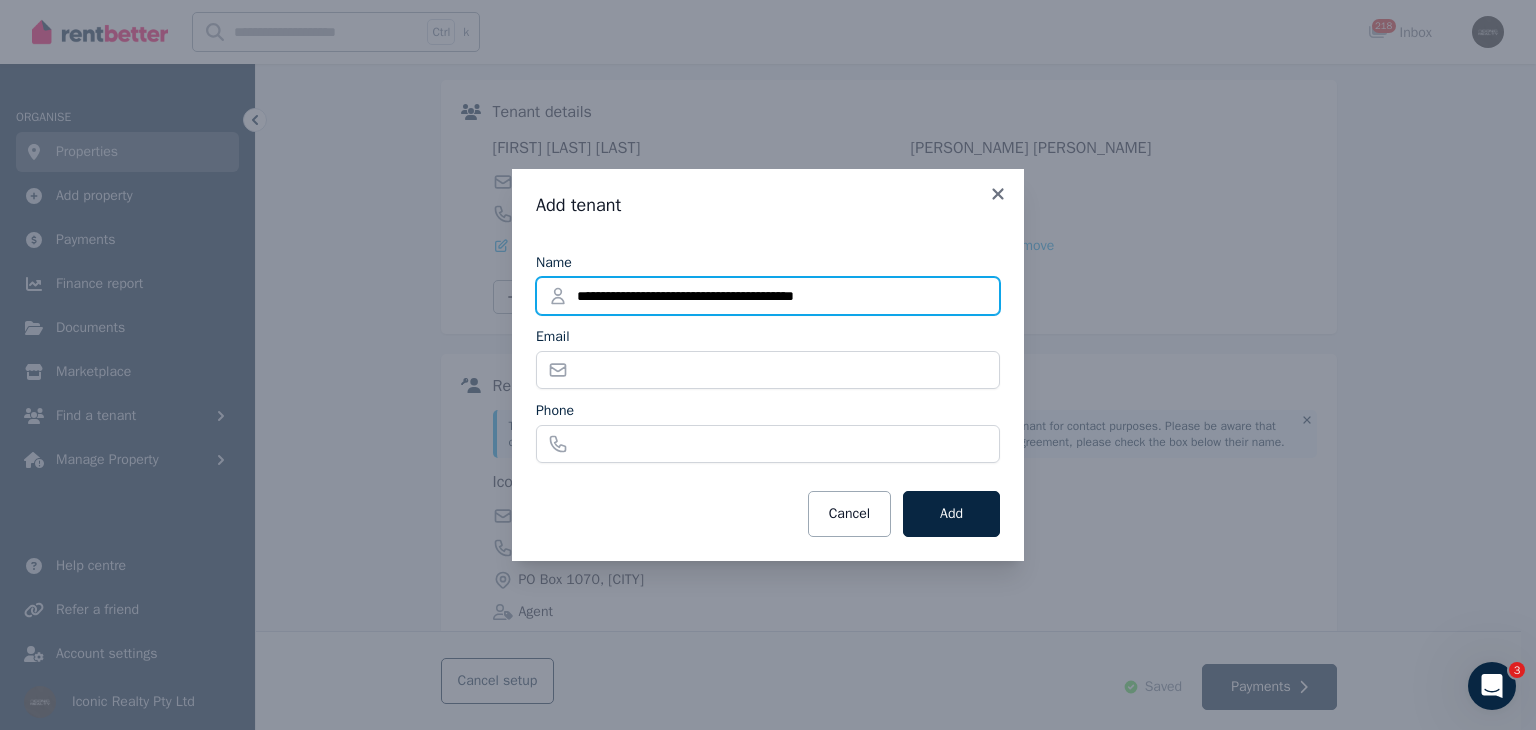 drag, startPoint x: 741, startPoint y: 298, endPoint x: 925, endPoint y: 305, distance: 184.1331 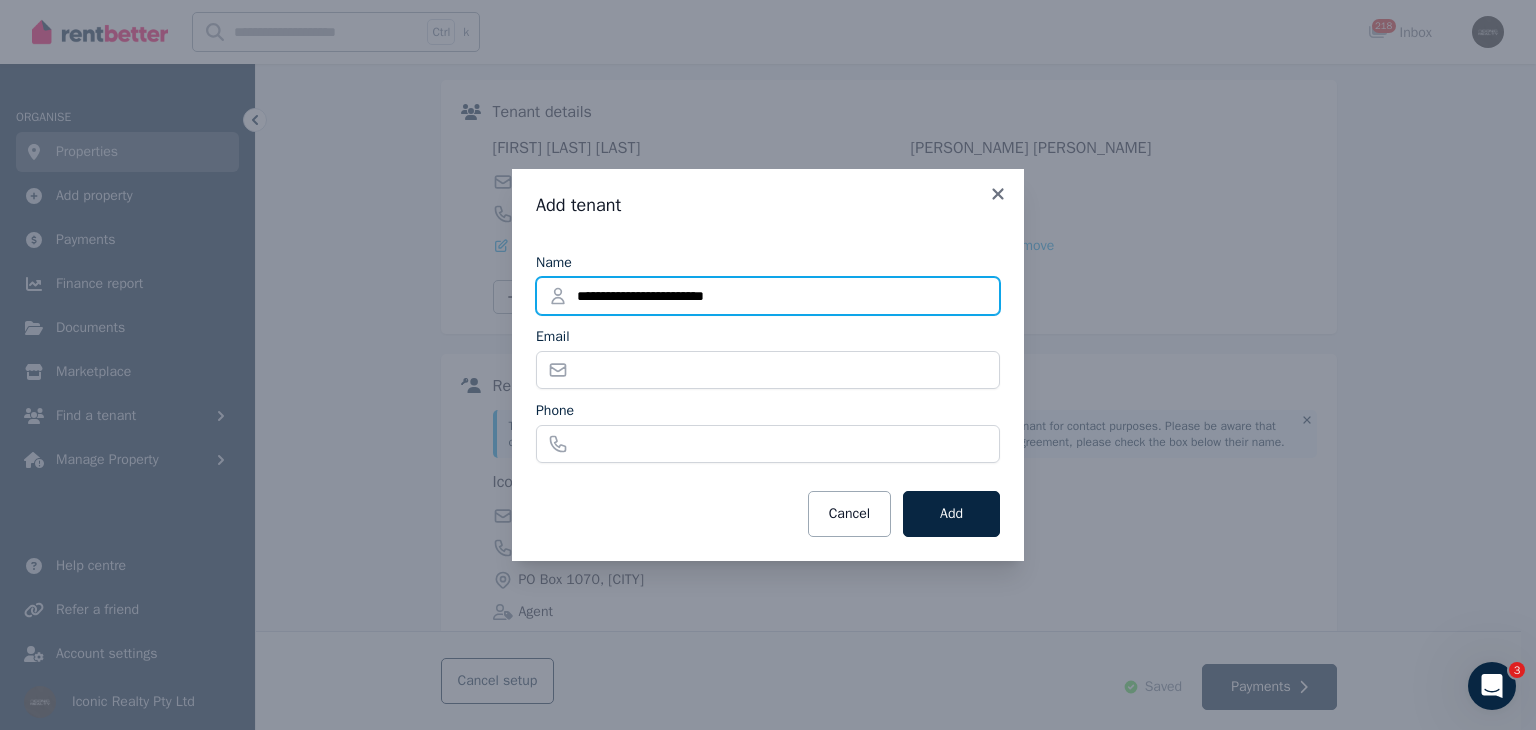 type on "**********" 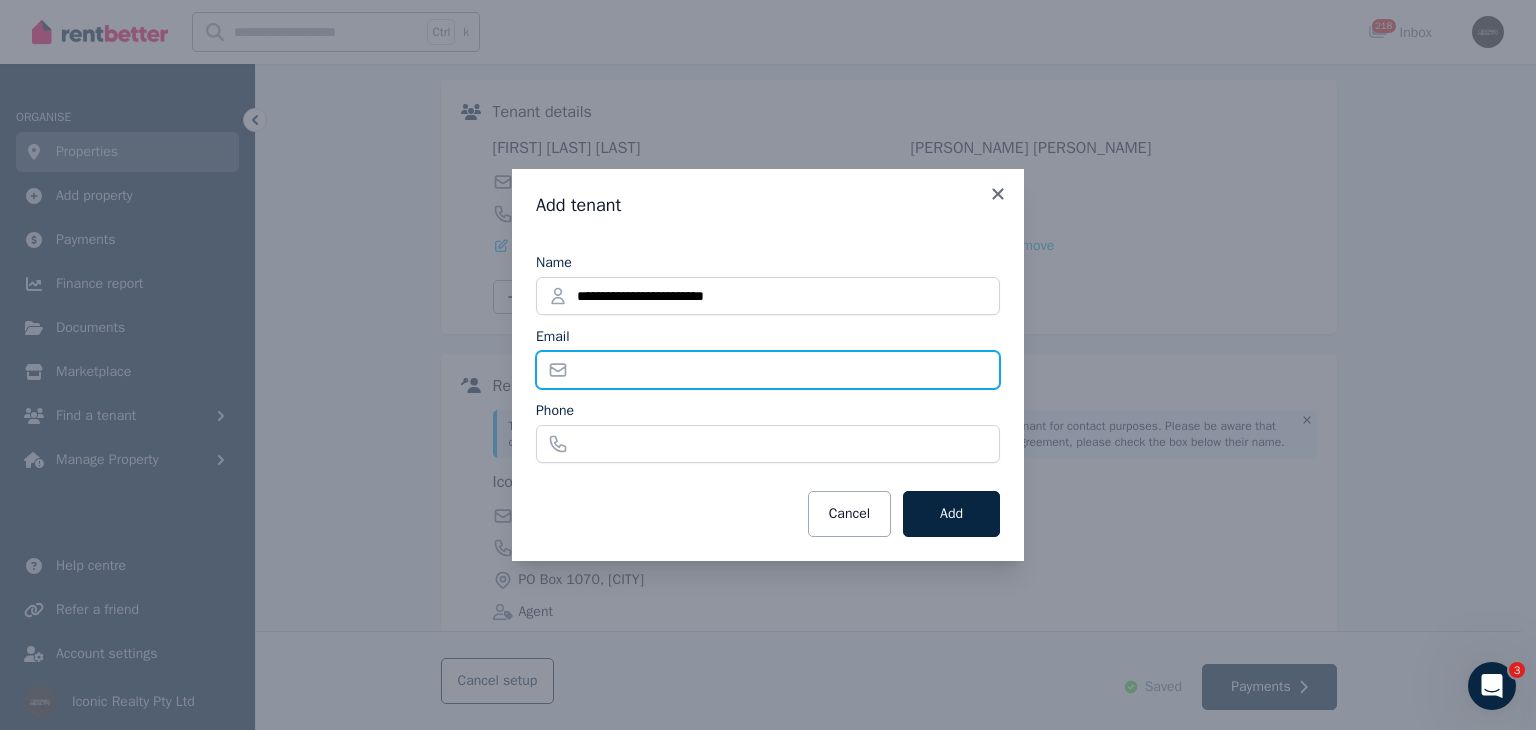 click on "Email" at bounding box center (768, 370) 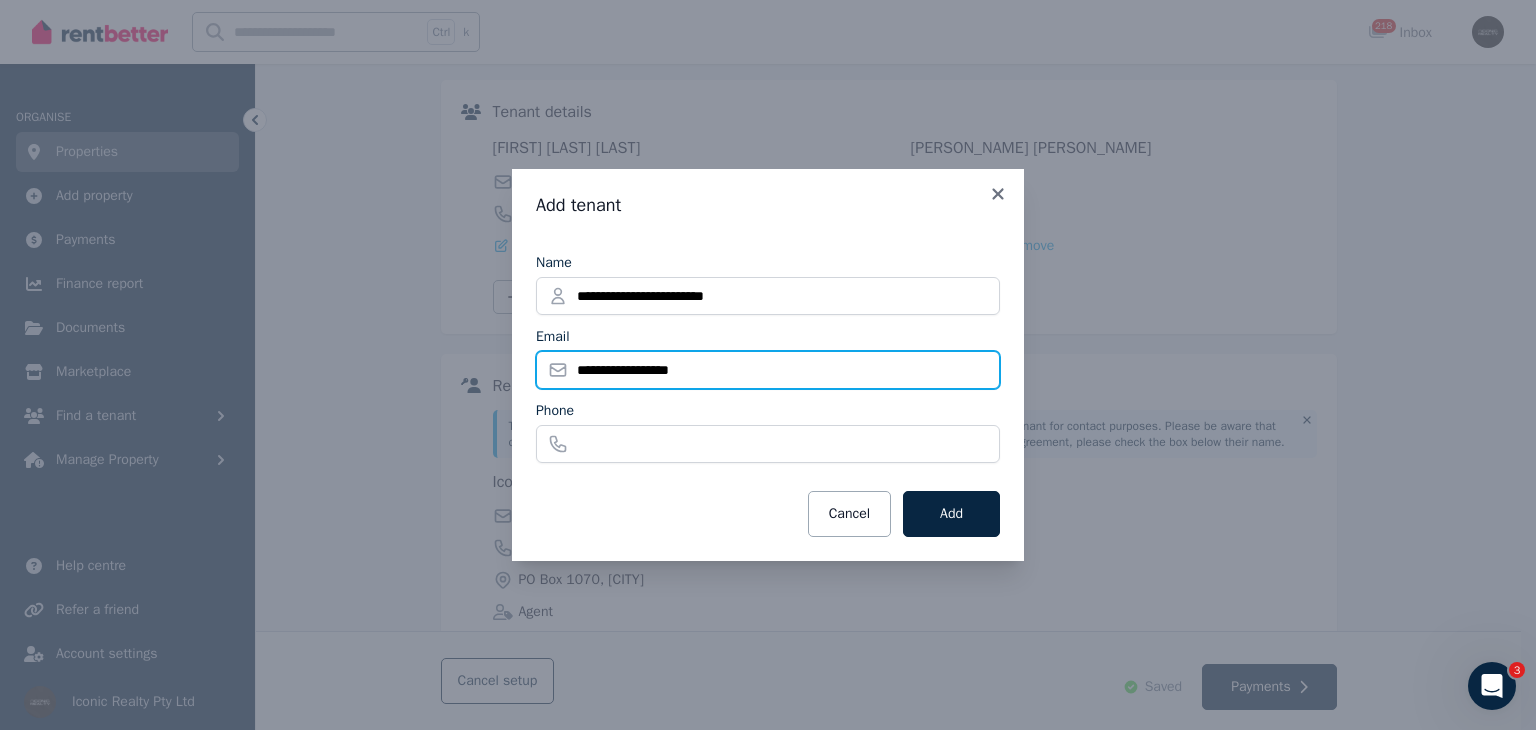 type on "**********" 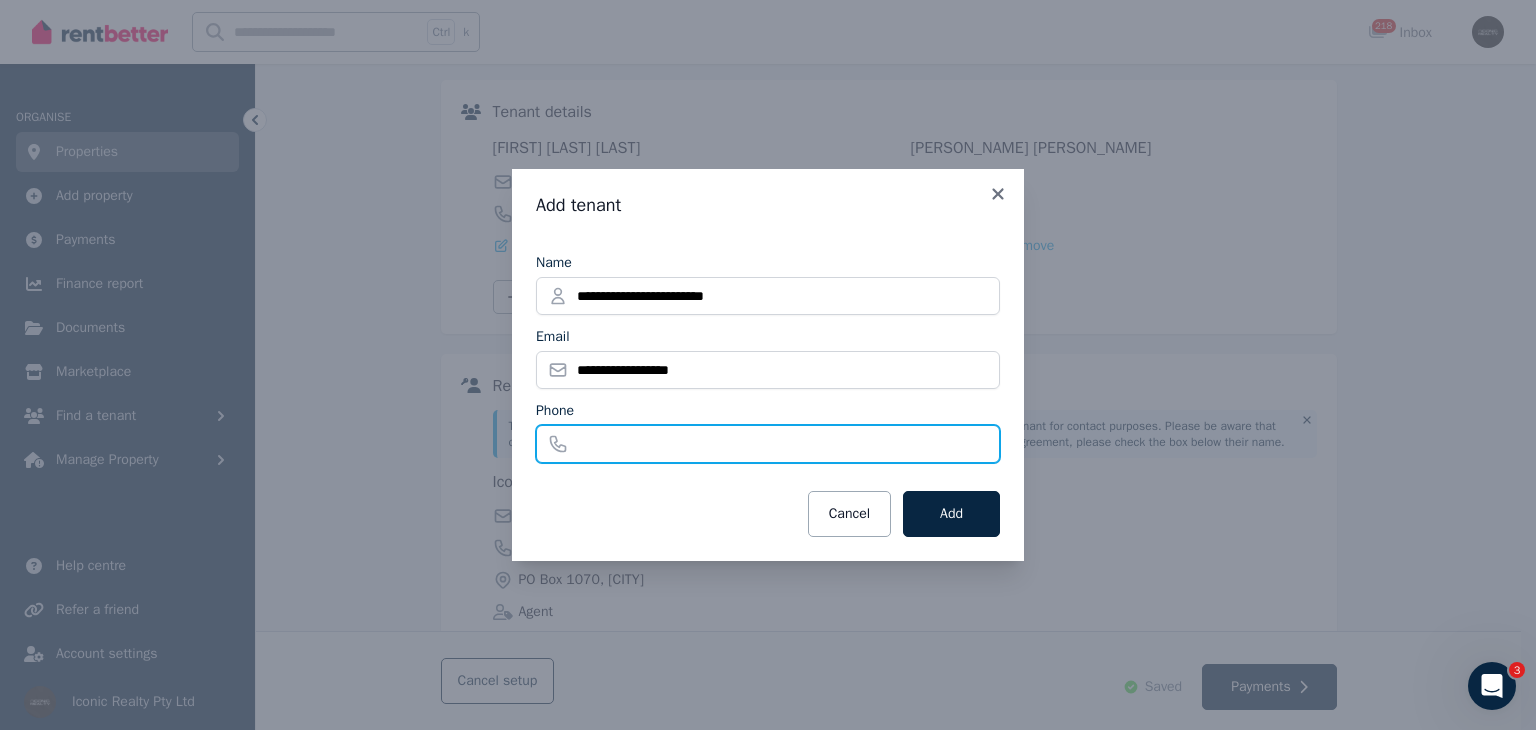 paste on "**********" 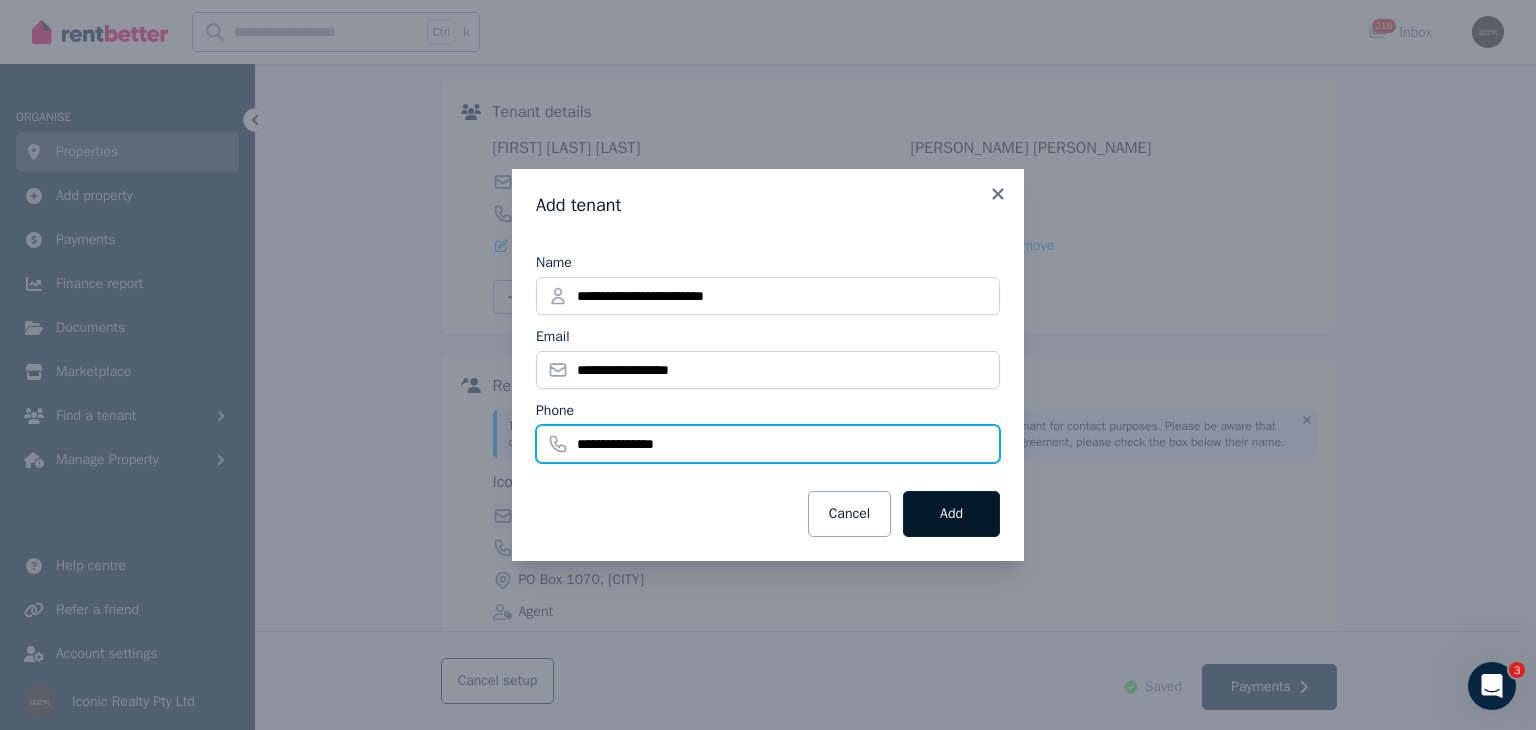 type on "**********" 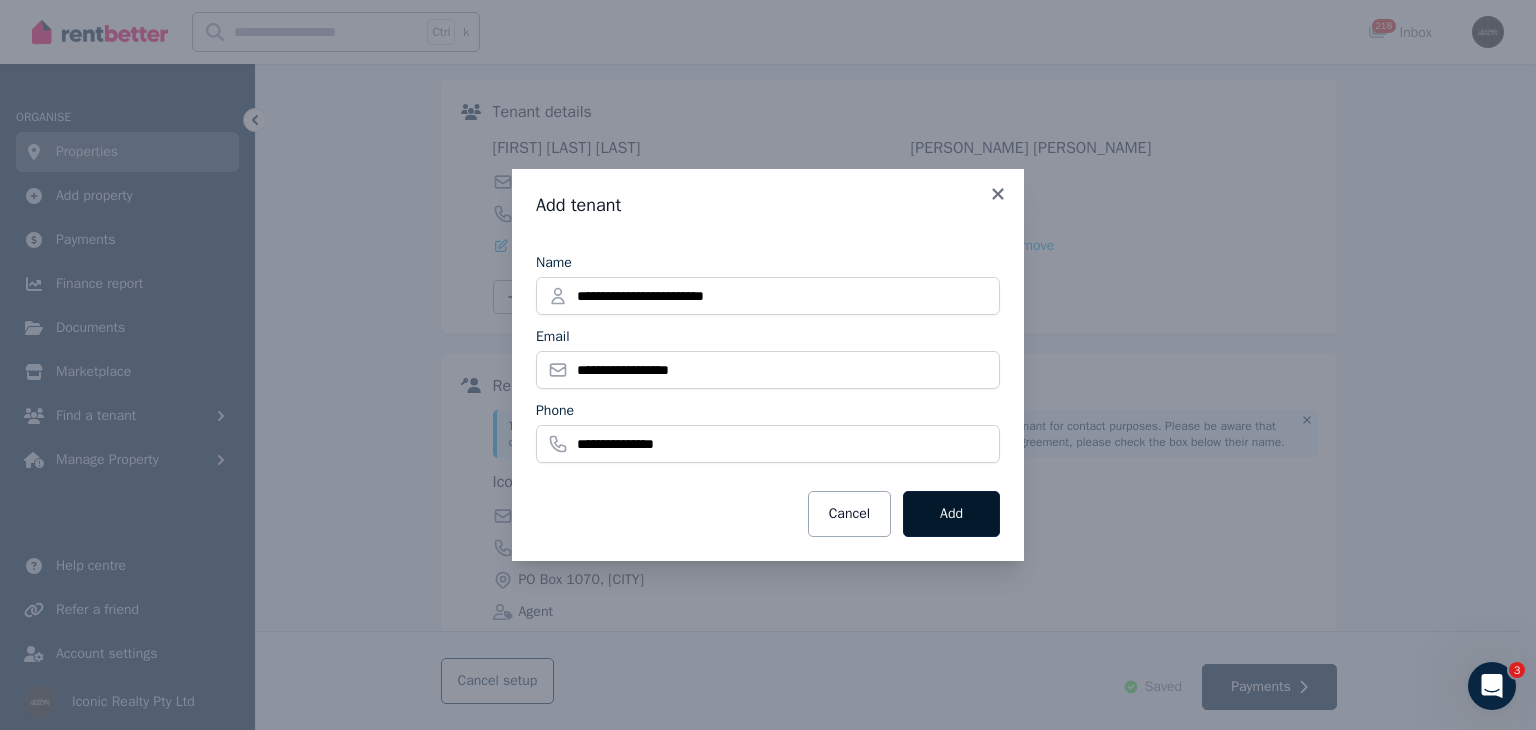 click on "Add" at bounding box center [951, 514] 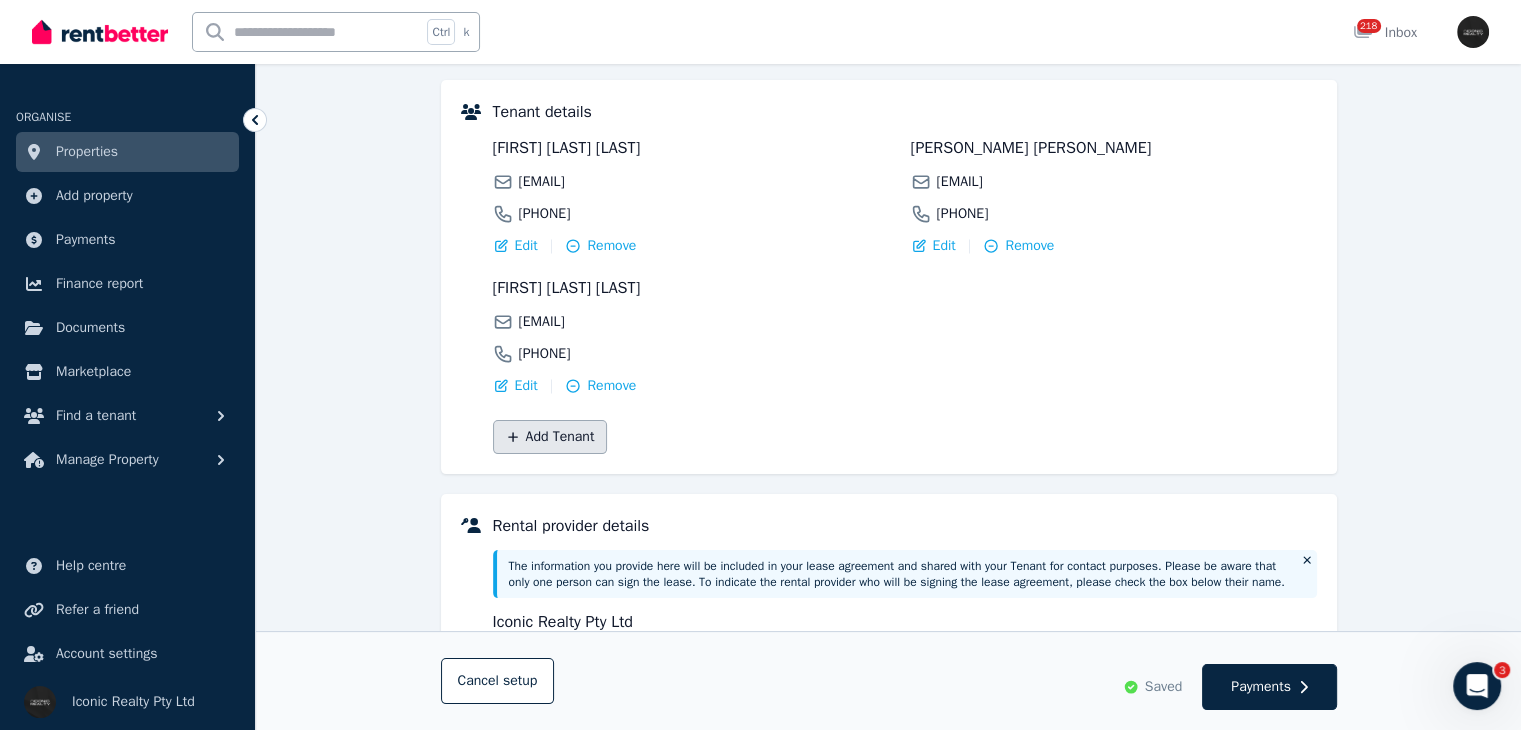 click on "Add Tenant" at bounding box center (550, 437) 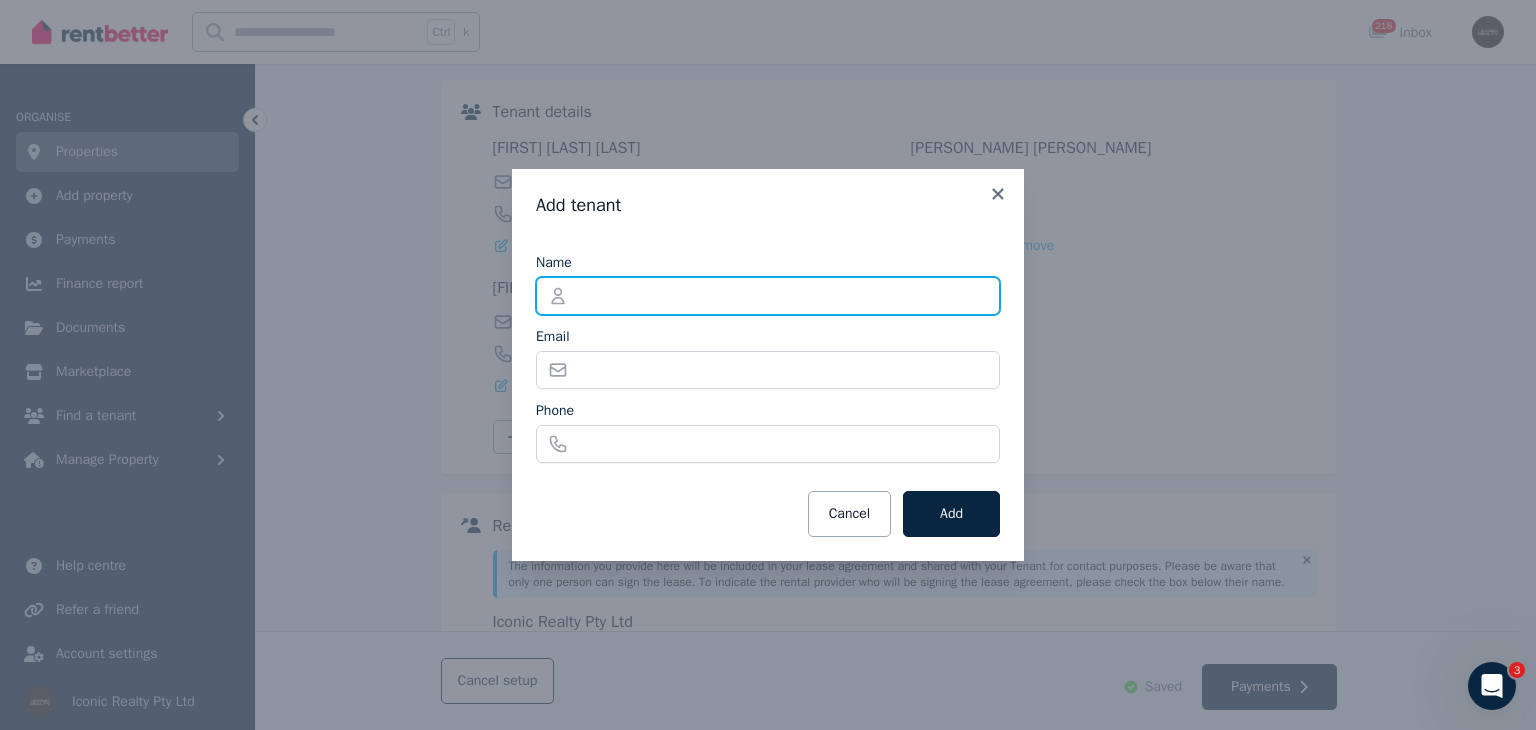 click on "Name" at bounding box center [768, 296] 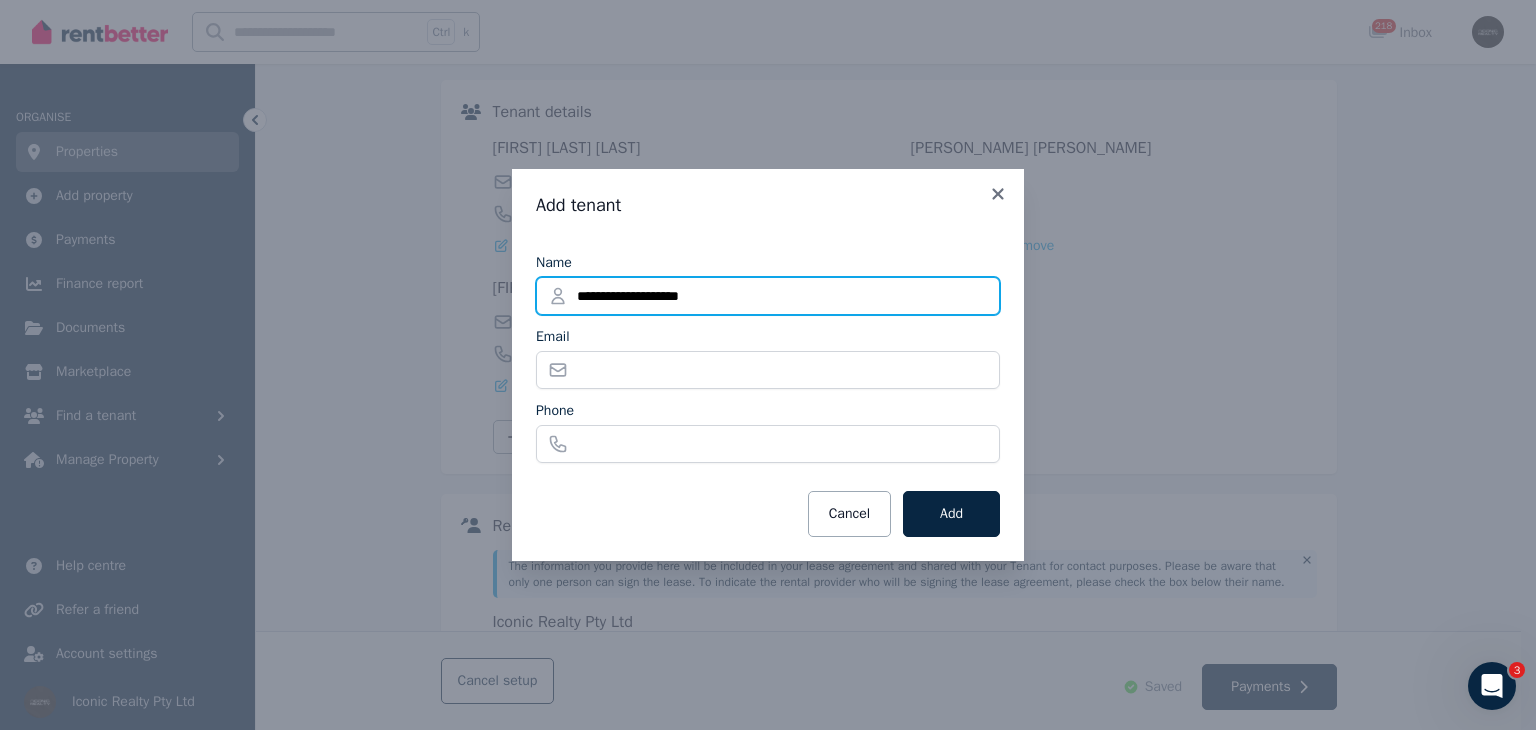 type on "**********" 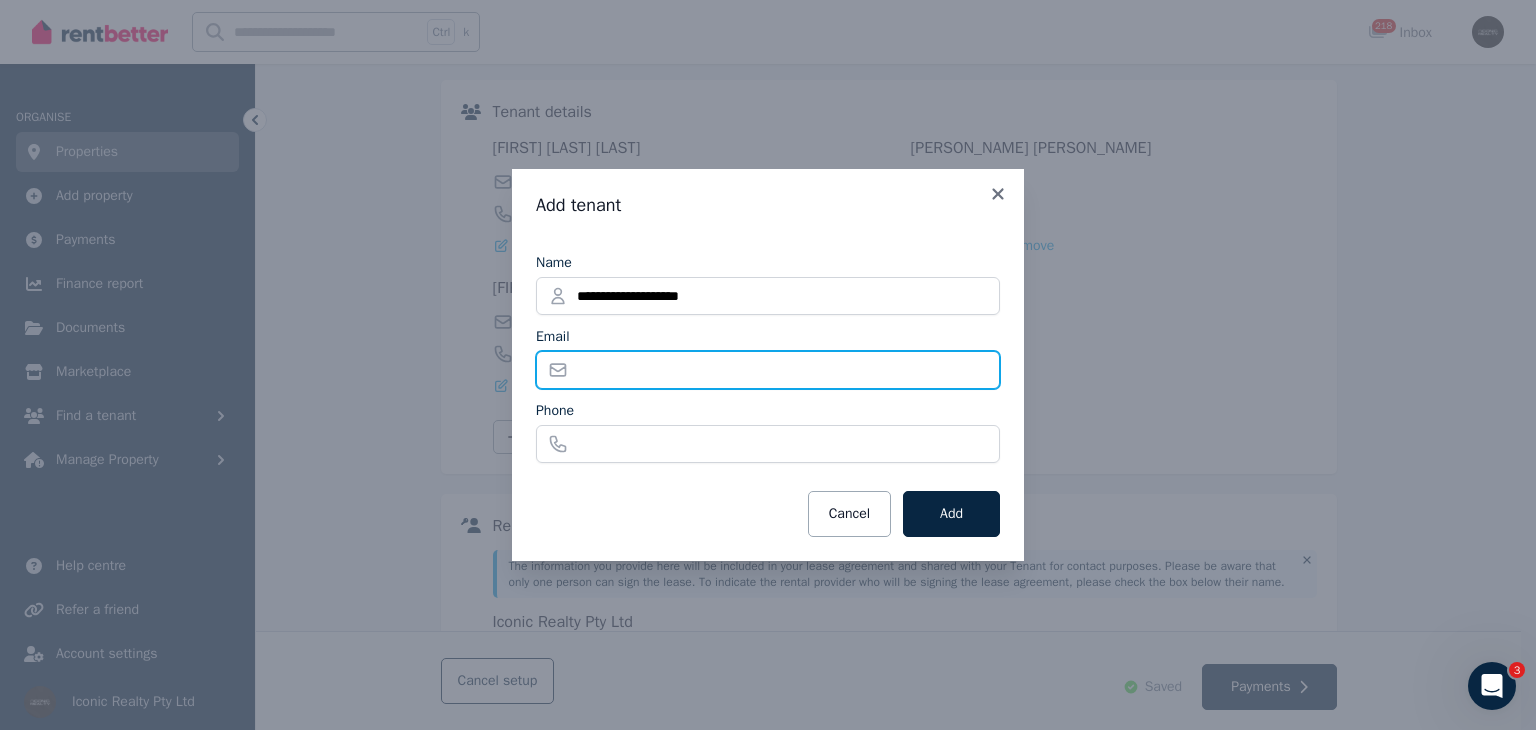 click on "Email" at bounding box center [768, 370] 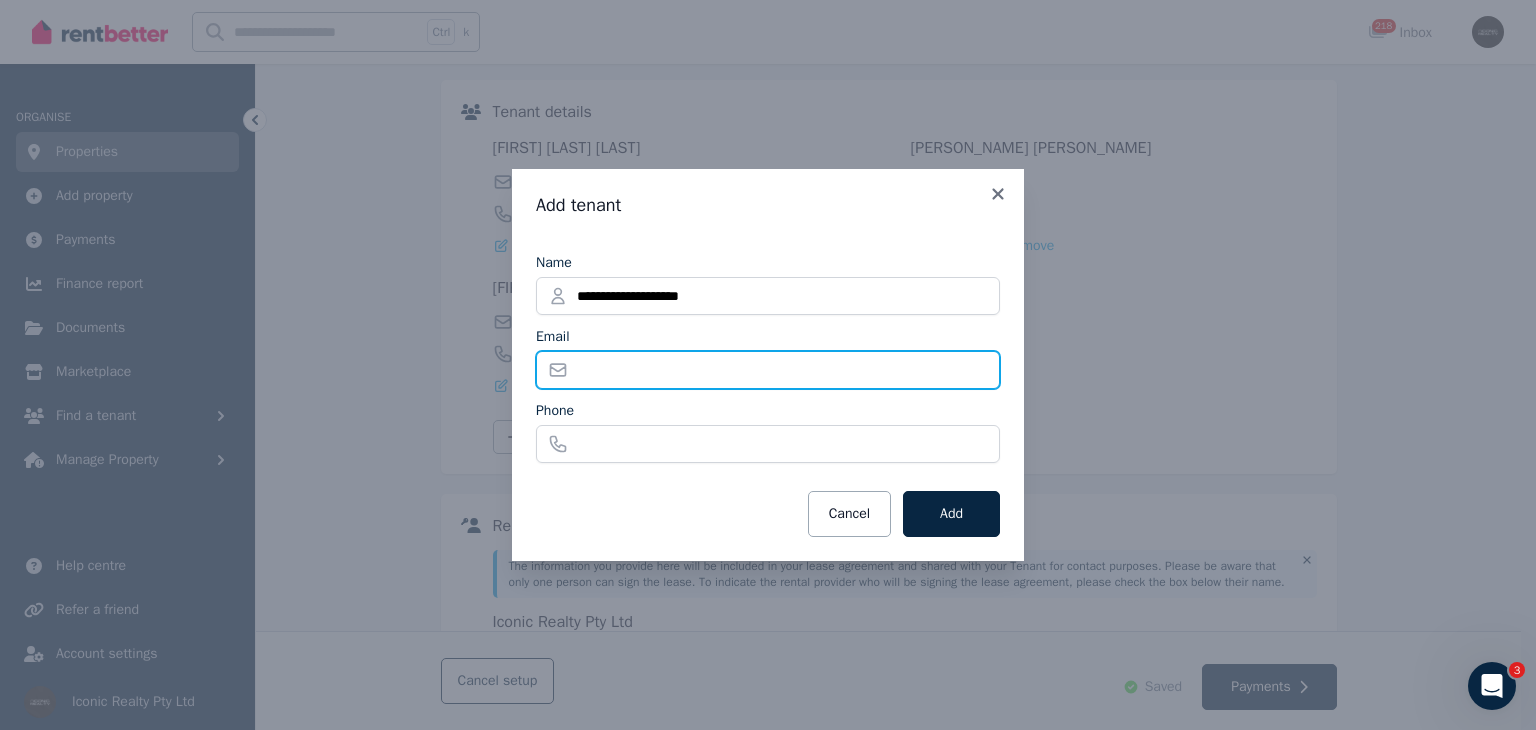 paste on "**********" 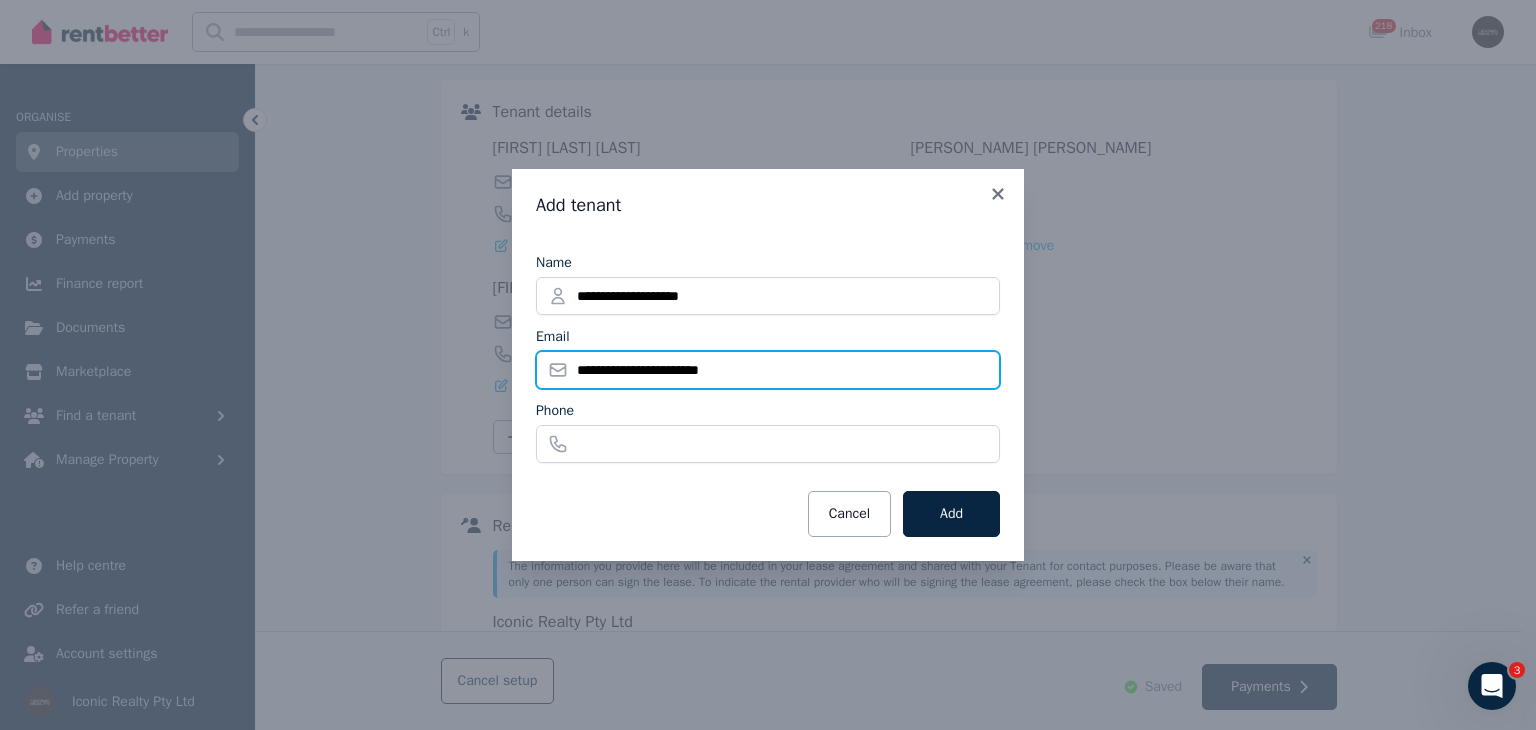 type on "**********" 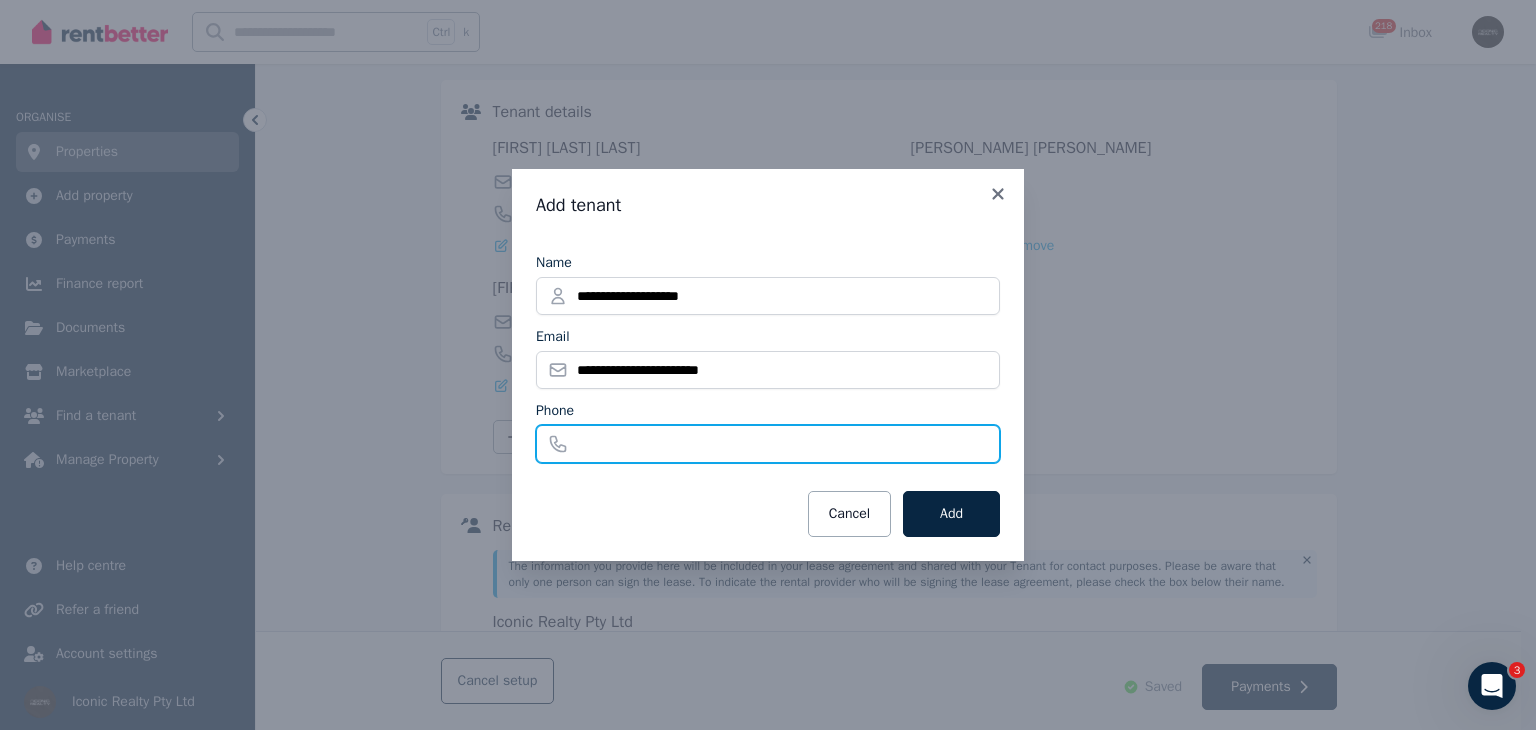 click on "Phone" at bounding box center [768, 444] 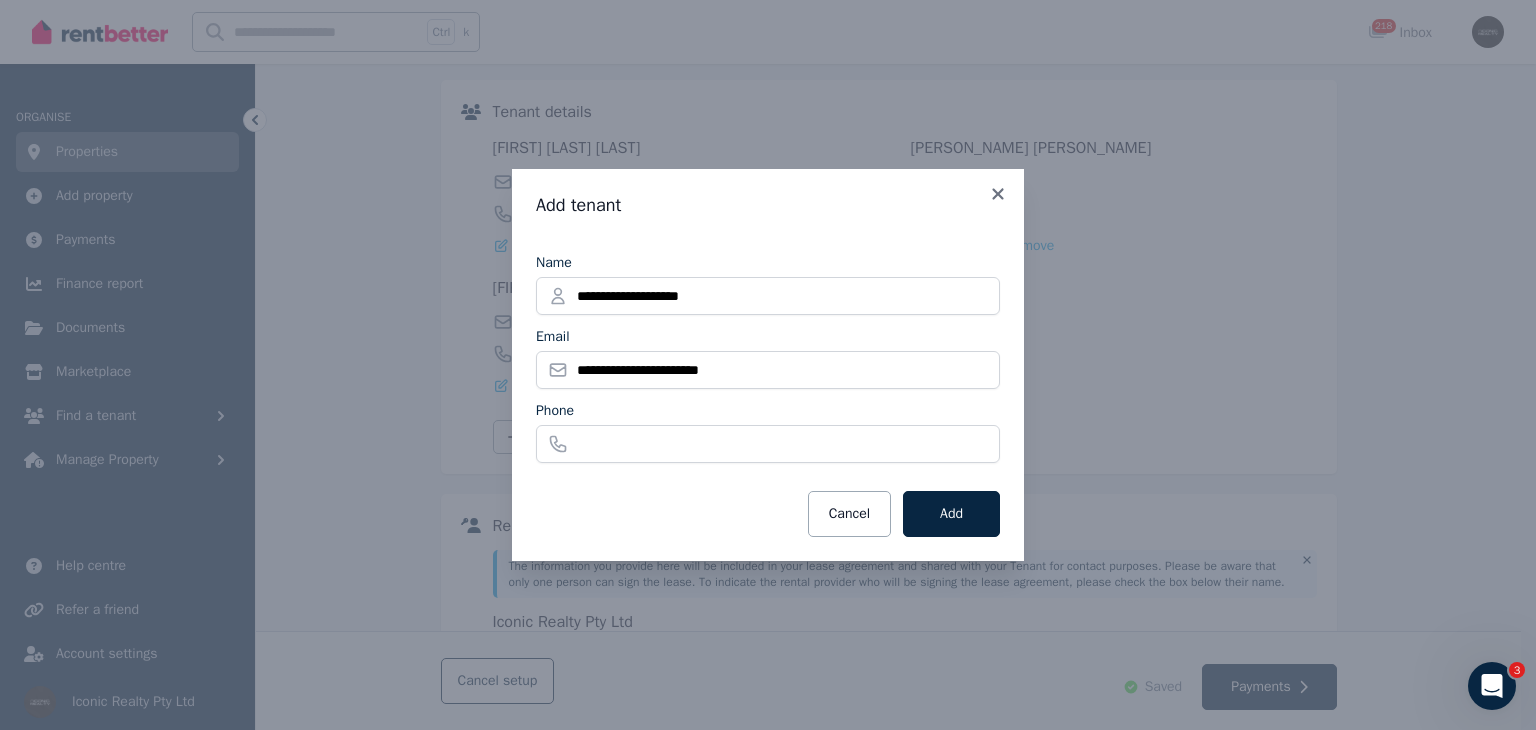 click on "**********" at bounding box center (768, 365) 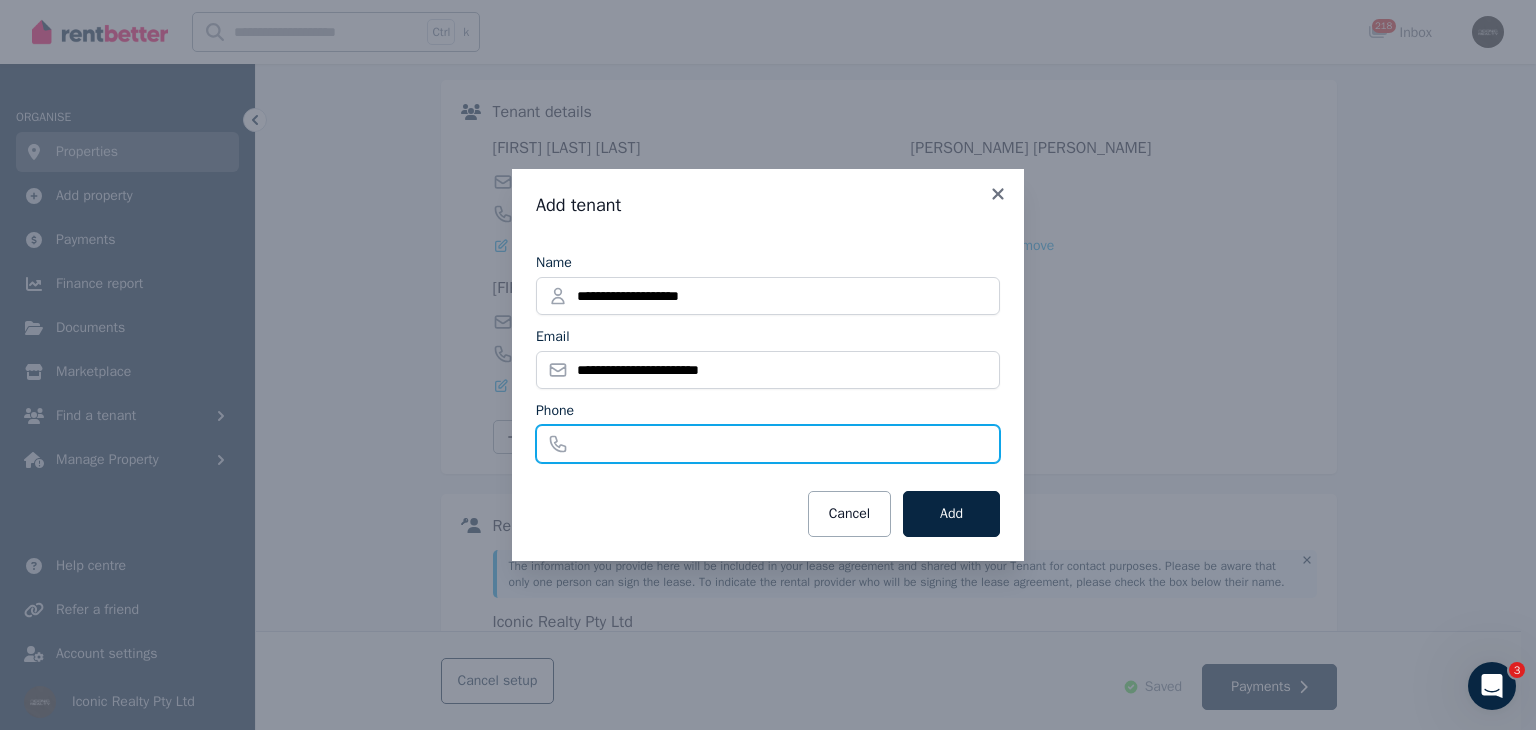 click on "Phone" at bounding box center (768, 444) 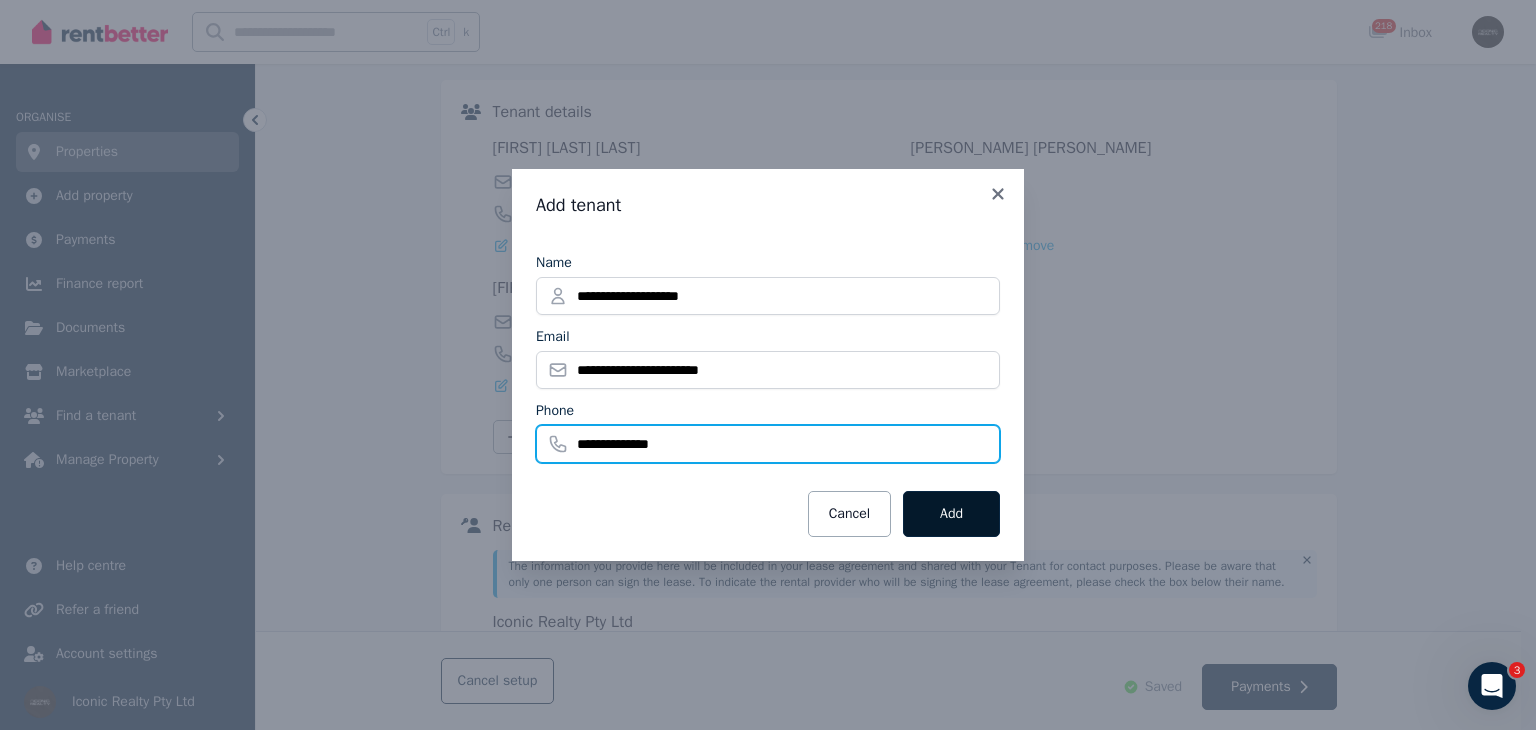 type on "**********" 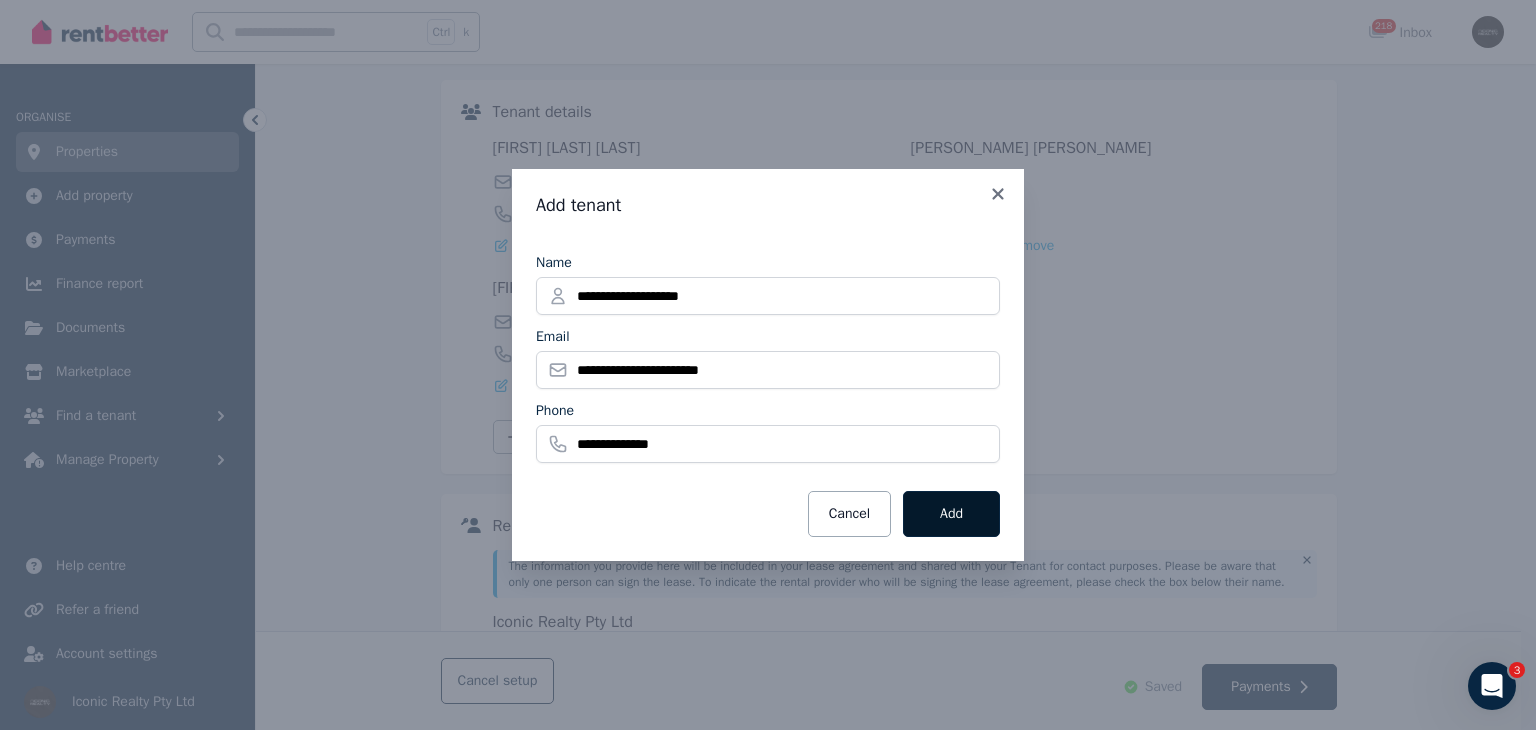 click on "Add" at bounding box center (951, 514) 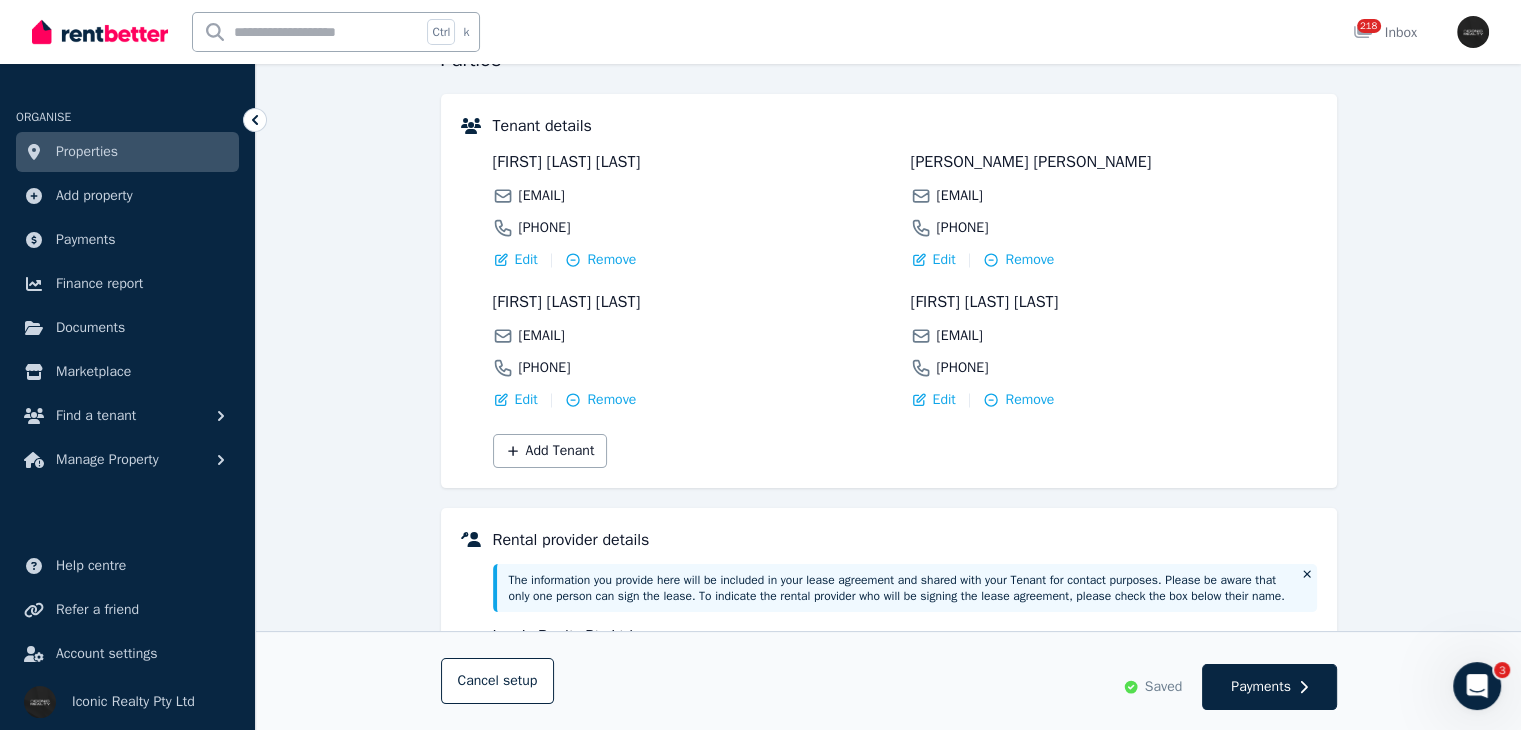 scroll, scrollTop: 216, scrollLeft: 0, axis: vertical 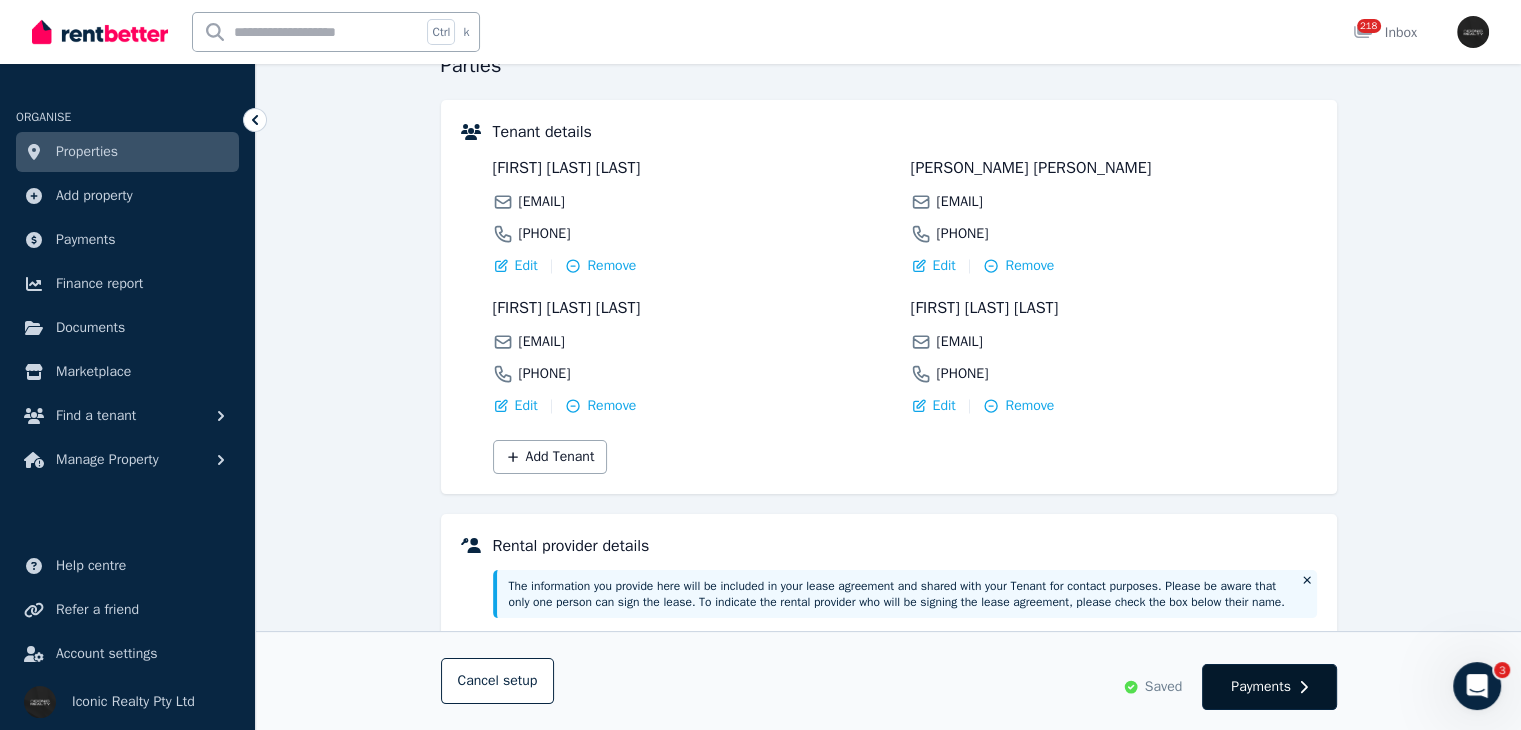 click on "Payments" at bounding box center (1269, 687) 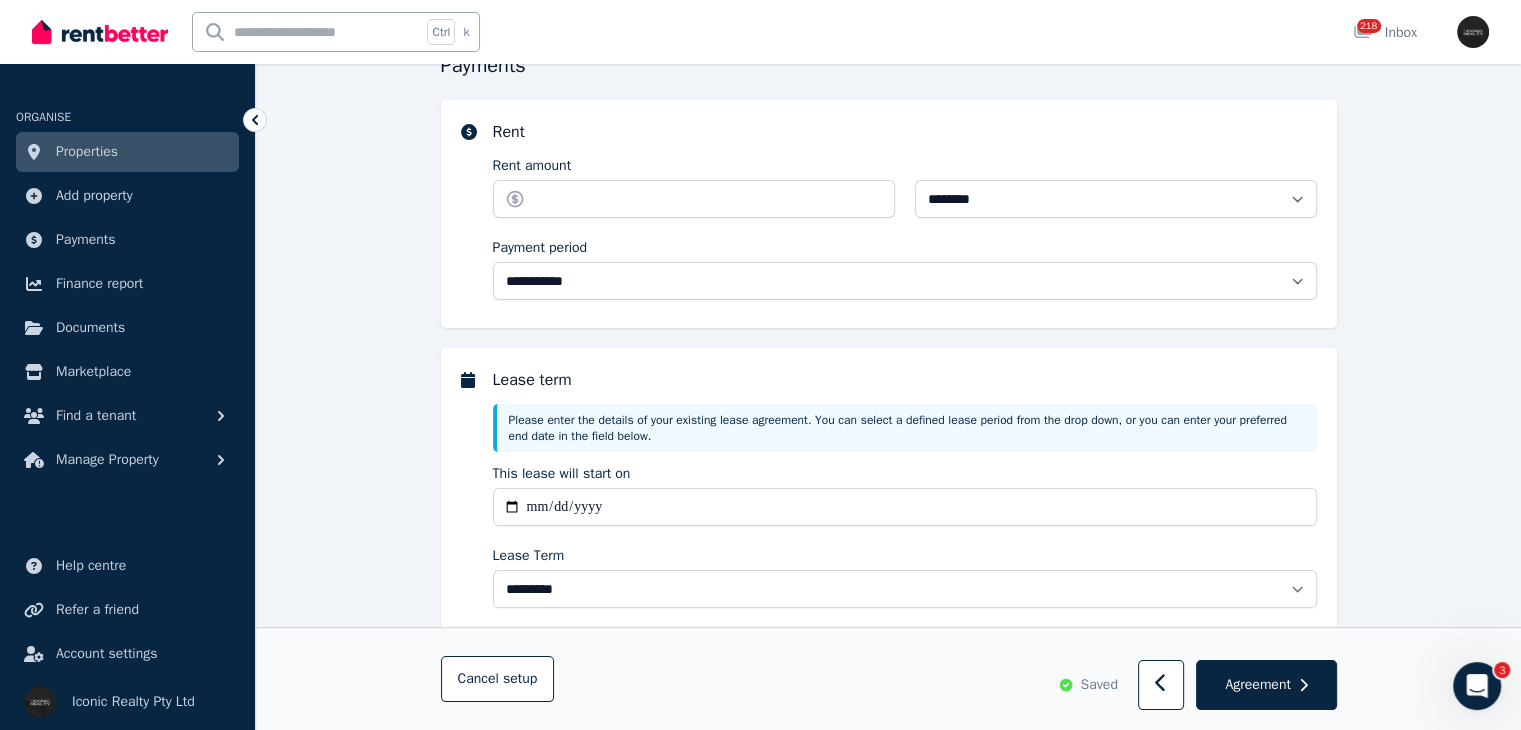 scroll, scrollTop: 0, scrollLeft: 0, axis: both 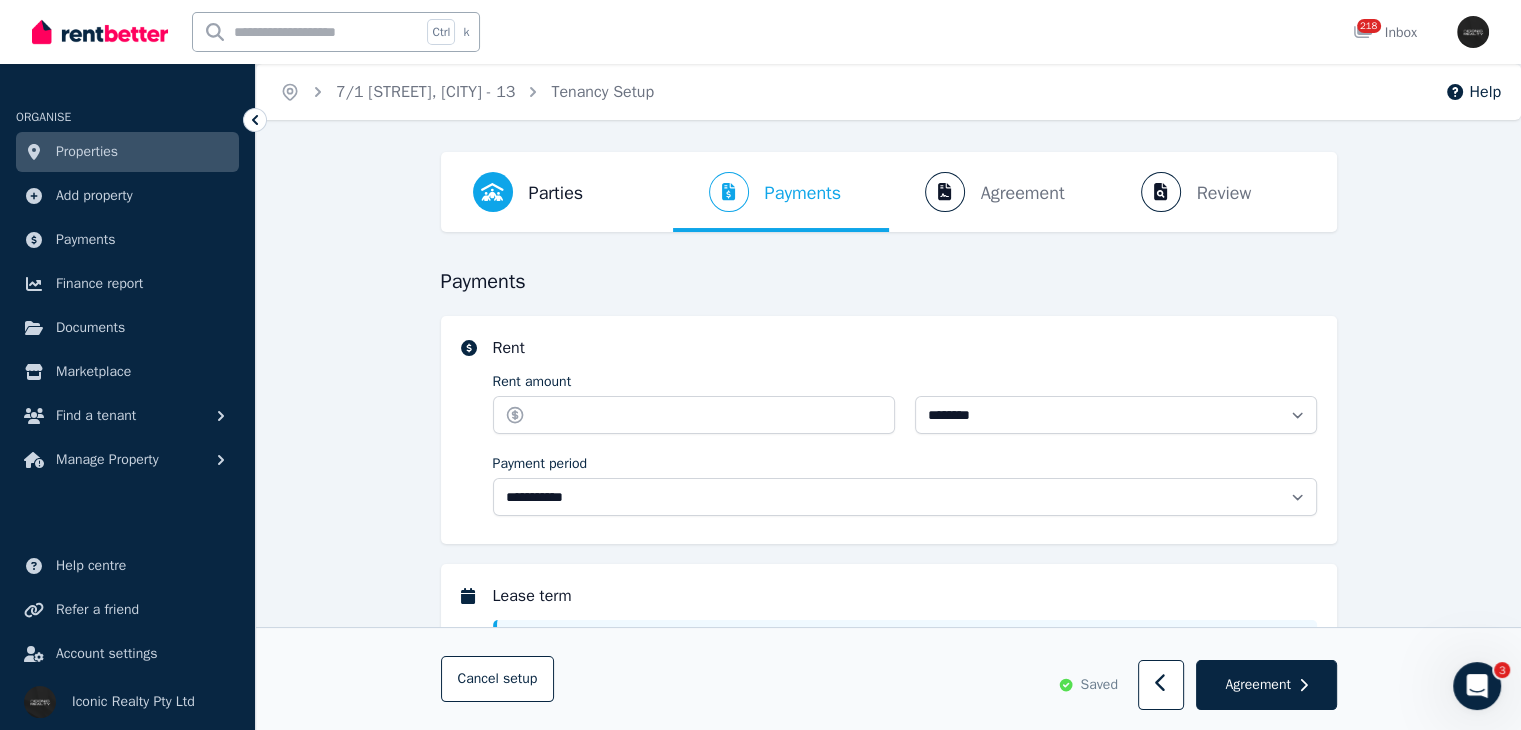 select on "**********" 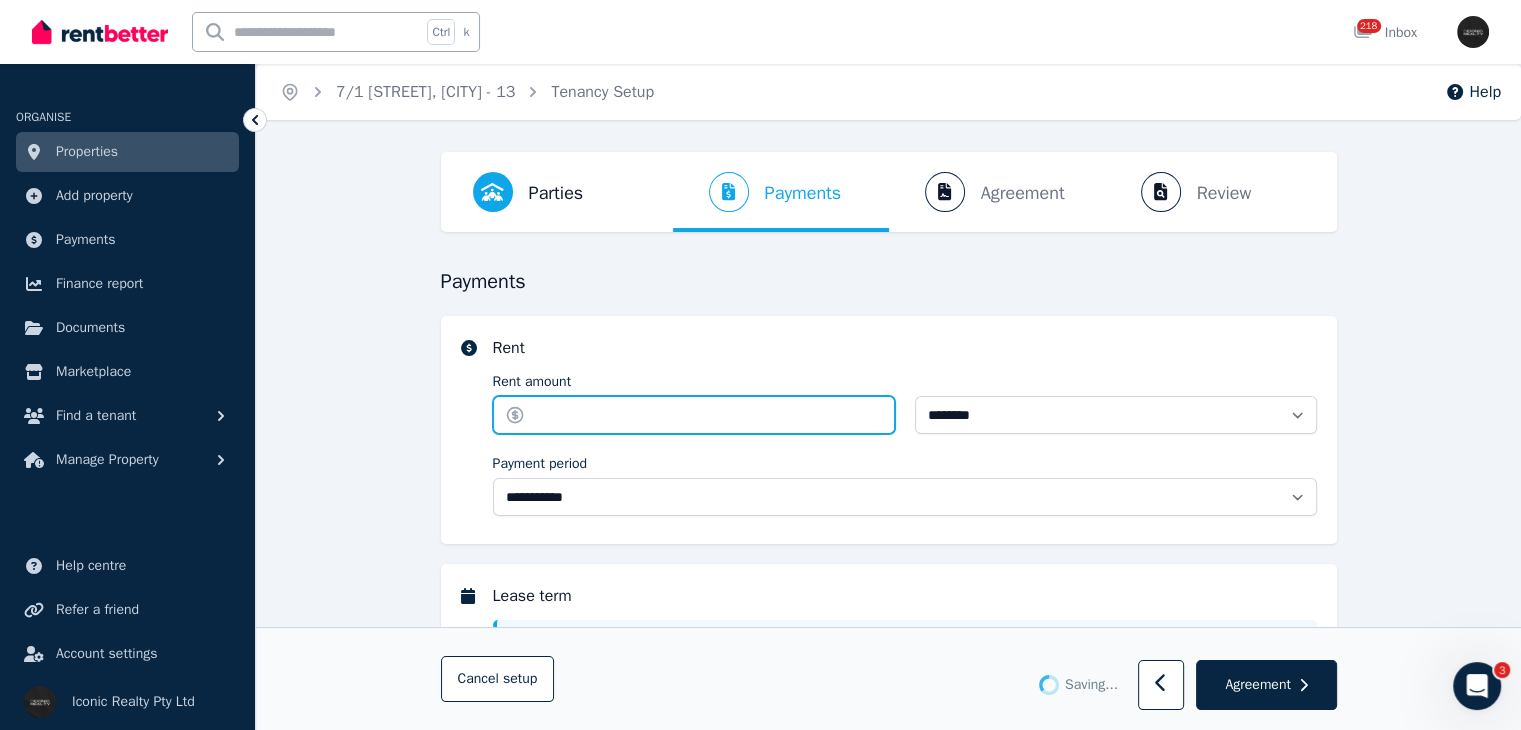click on "Rent amount" at bounding box center [694, 415] 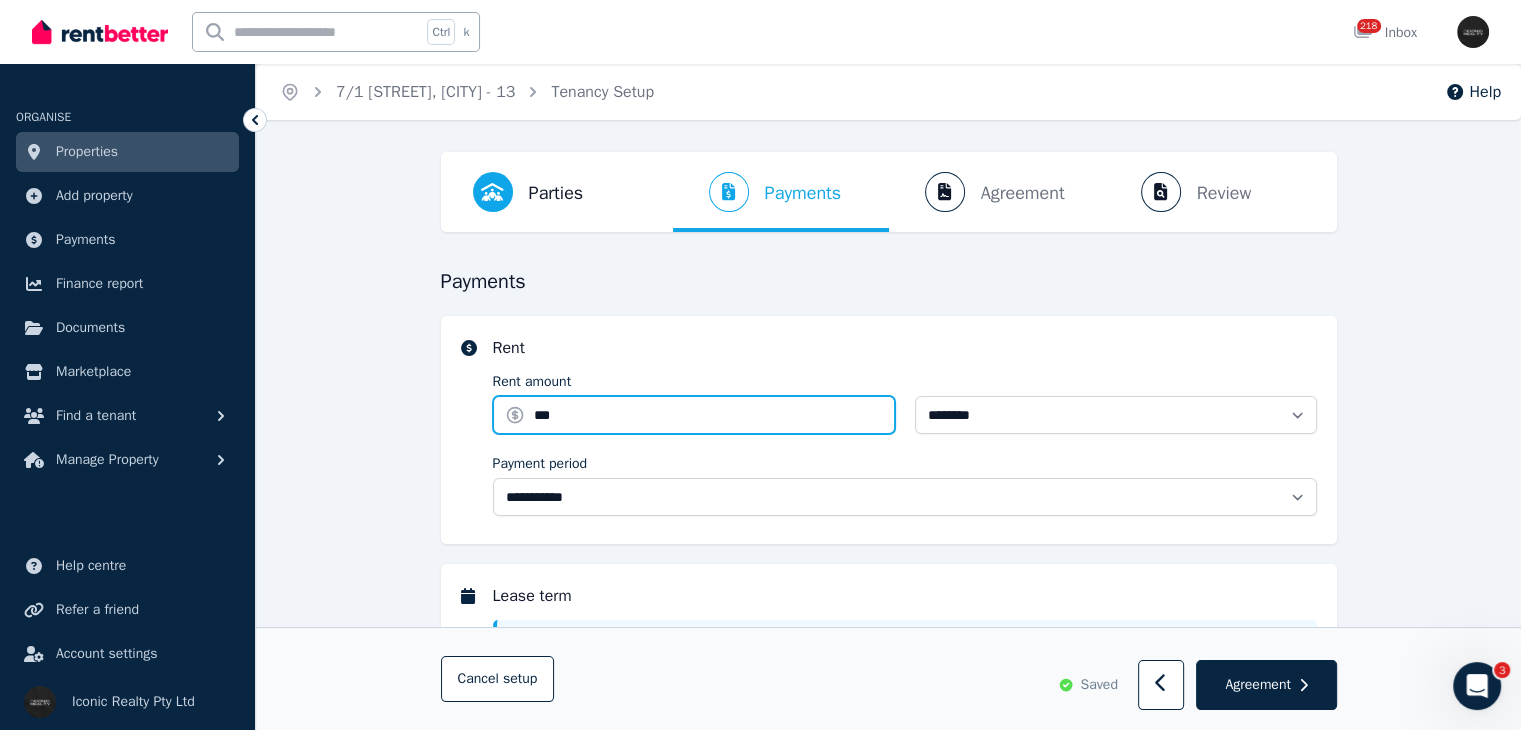 type on "***" 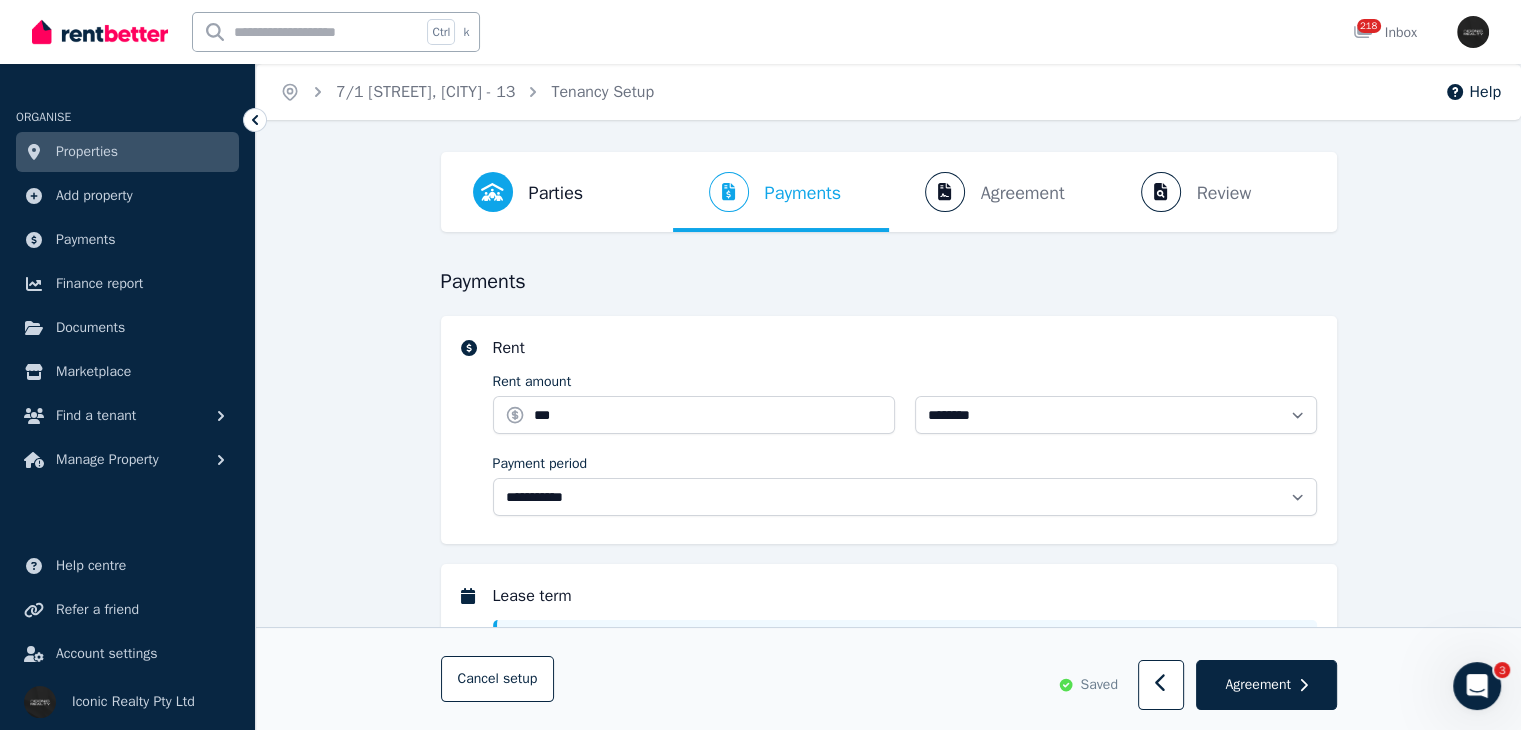 click on "**********" at bounding box center [888, 1167] 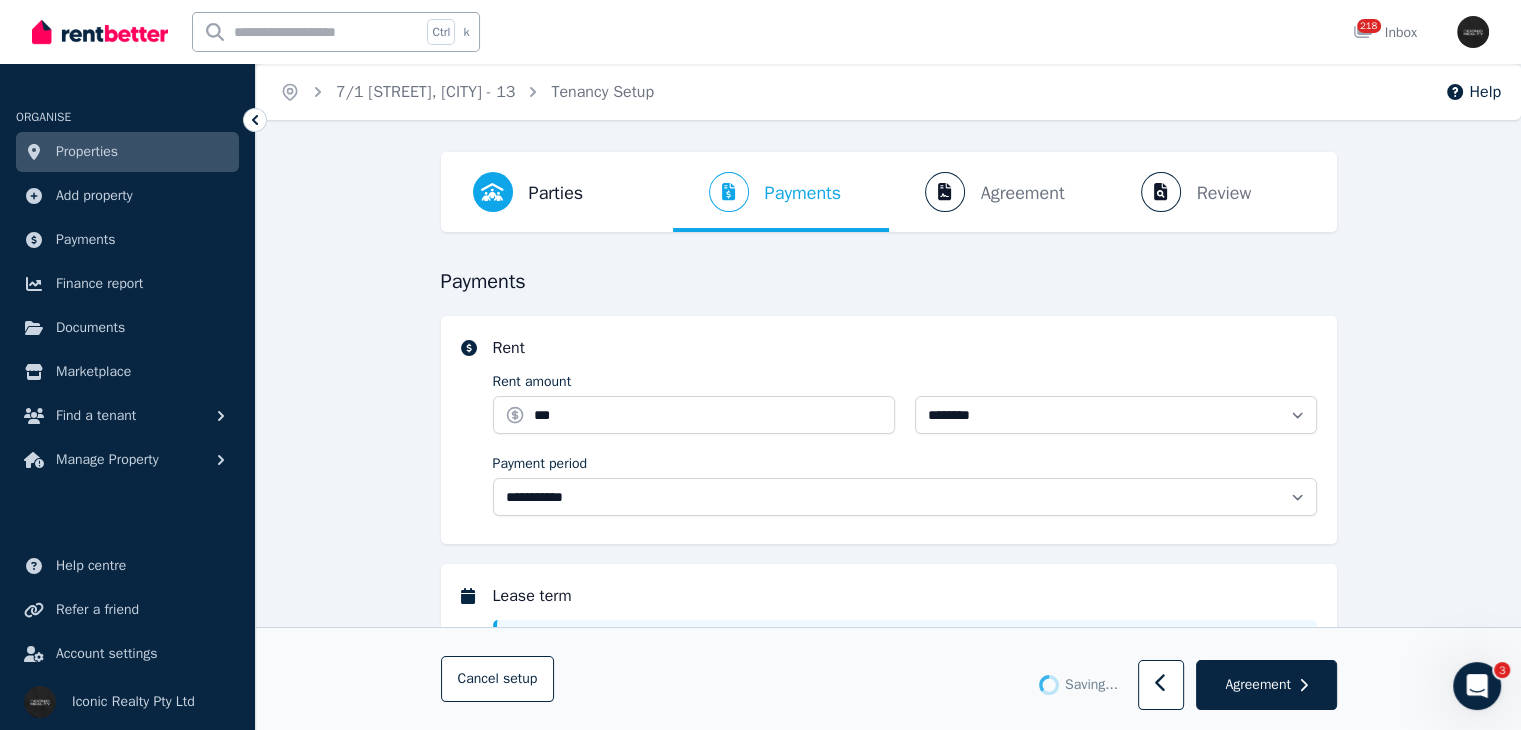 type 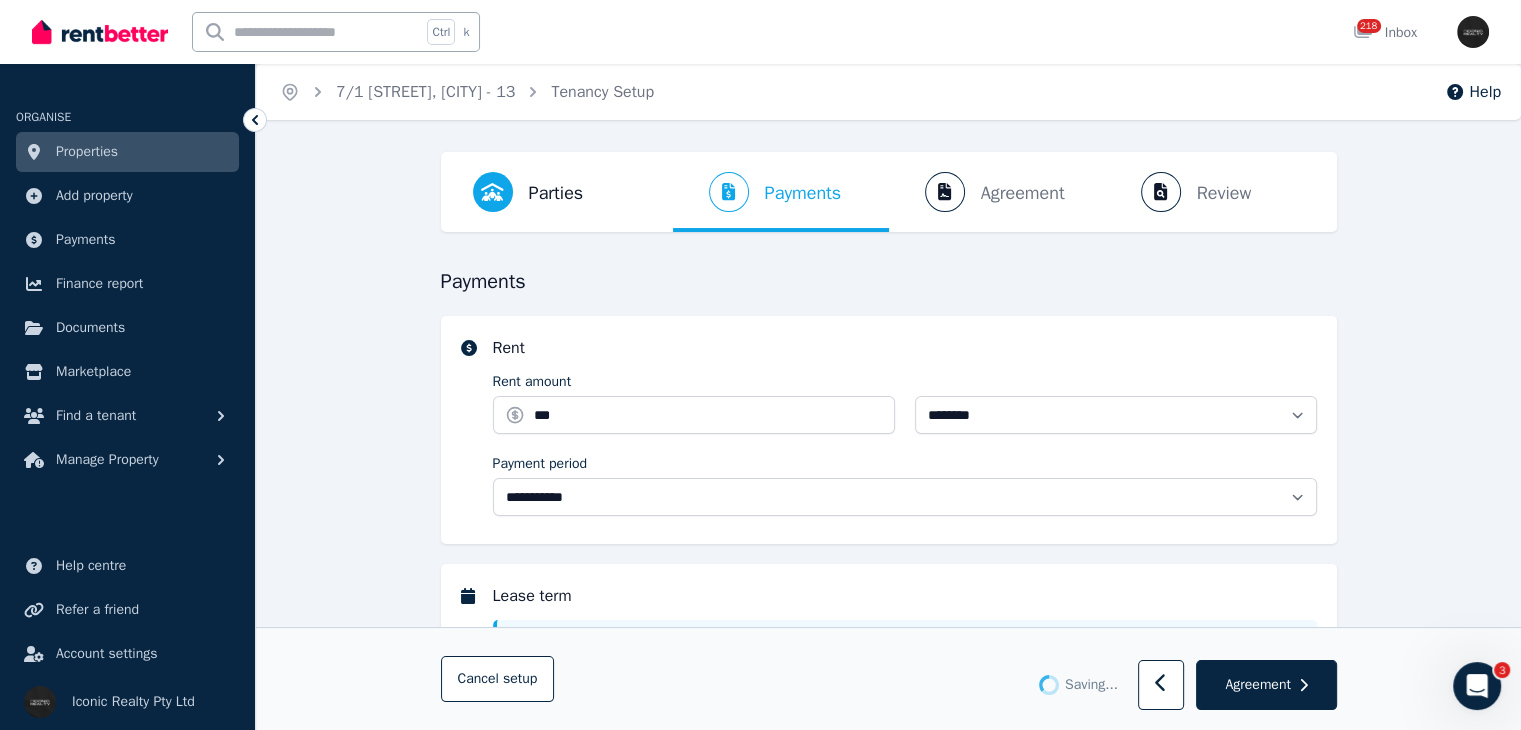type on "**********" 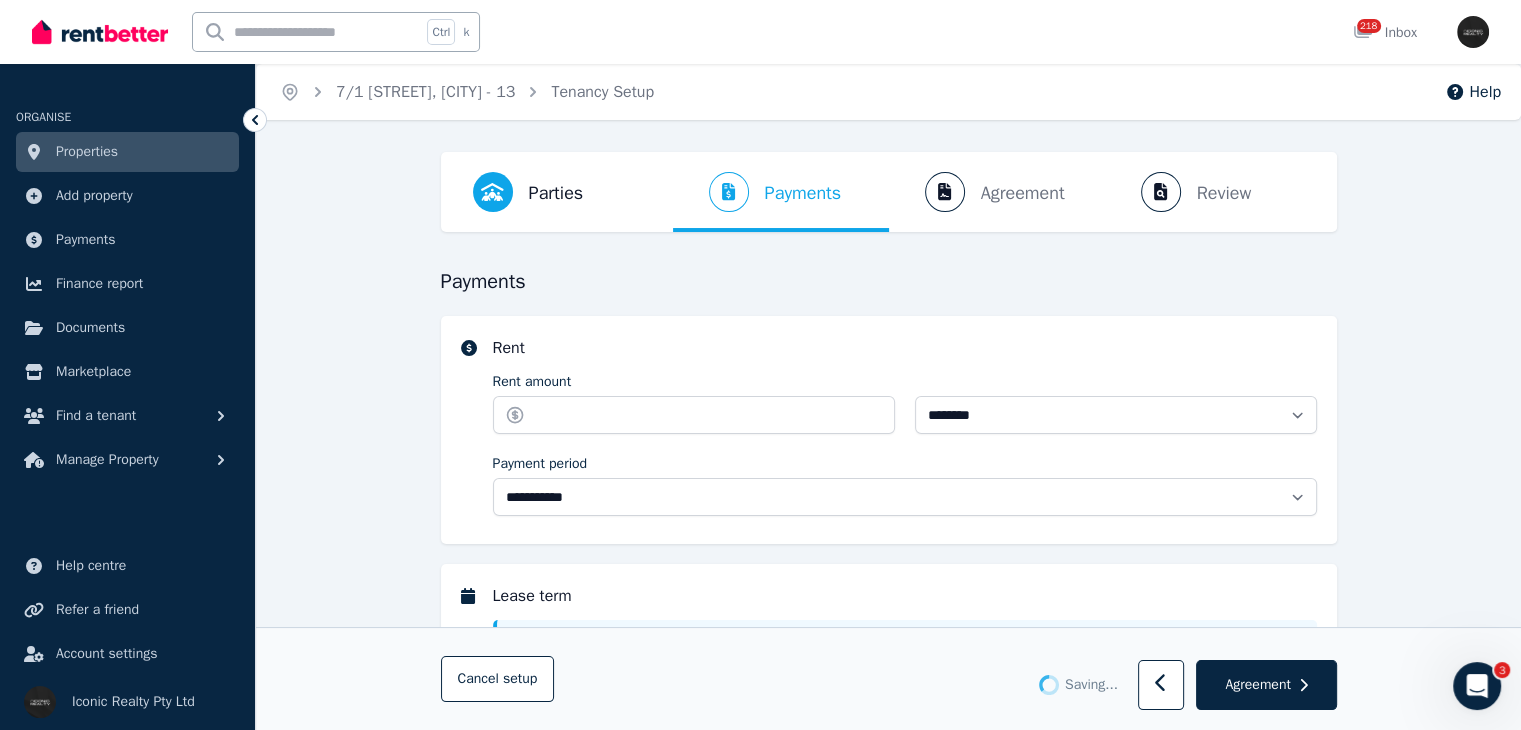 type on "******" 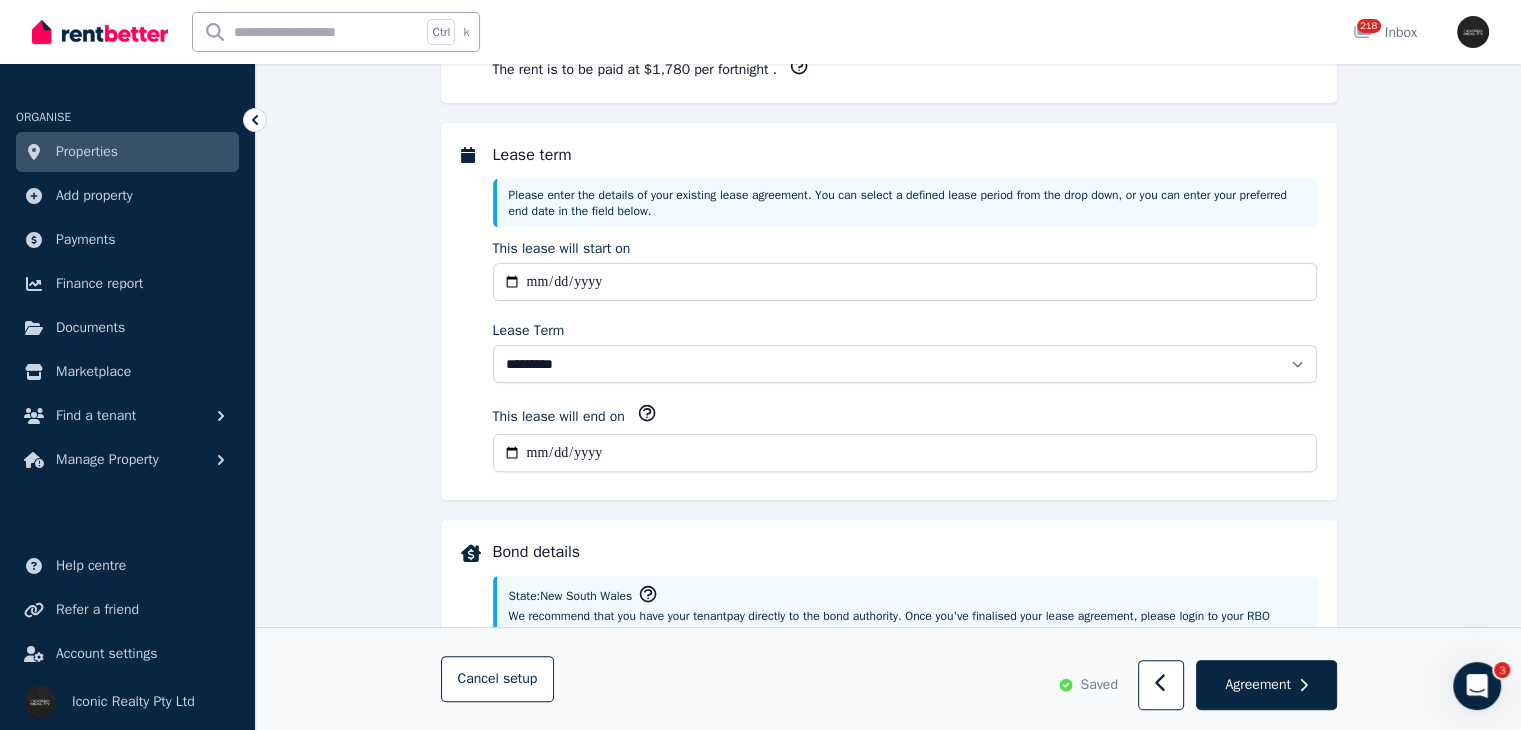 scroll, scrollTop: 498, scrollLeft: 0, axis: vertical 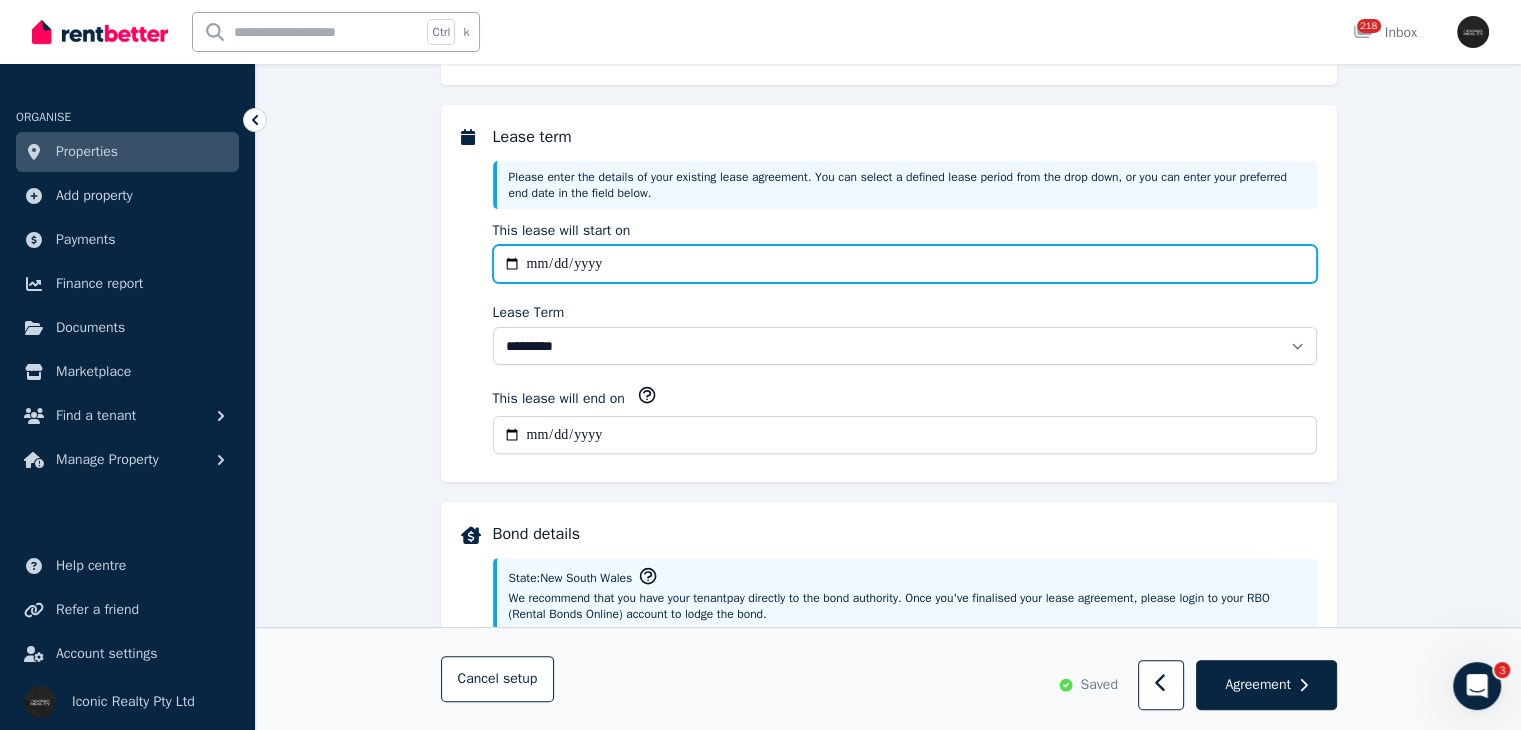 click on "**********" at bounding box center (905, 264) 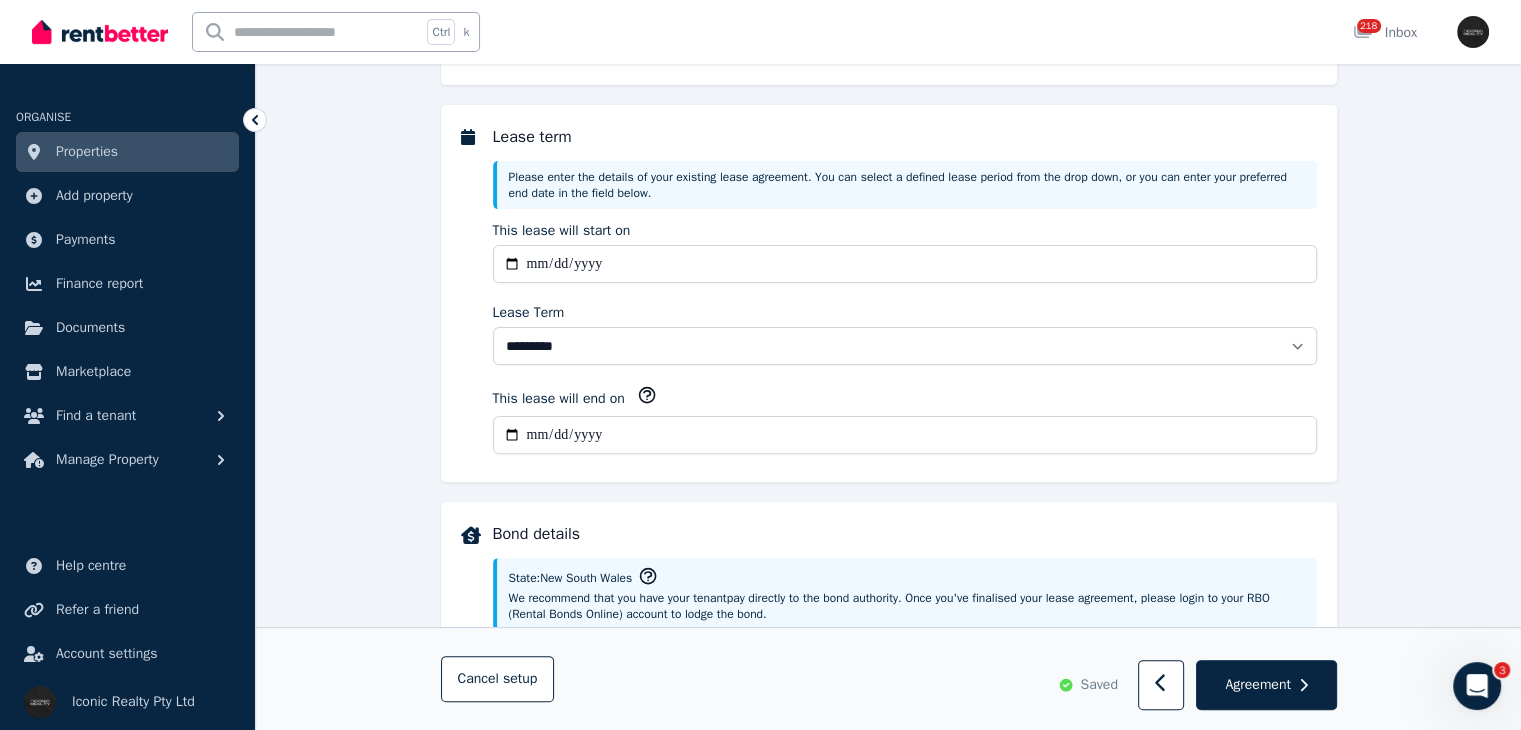 type 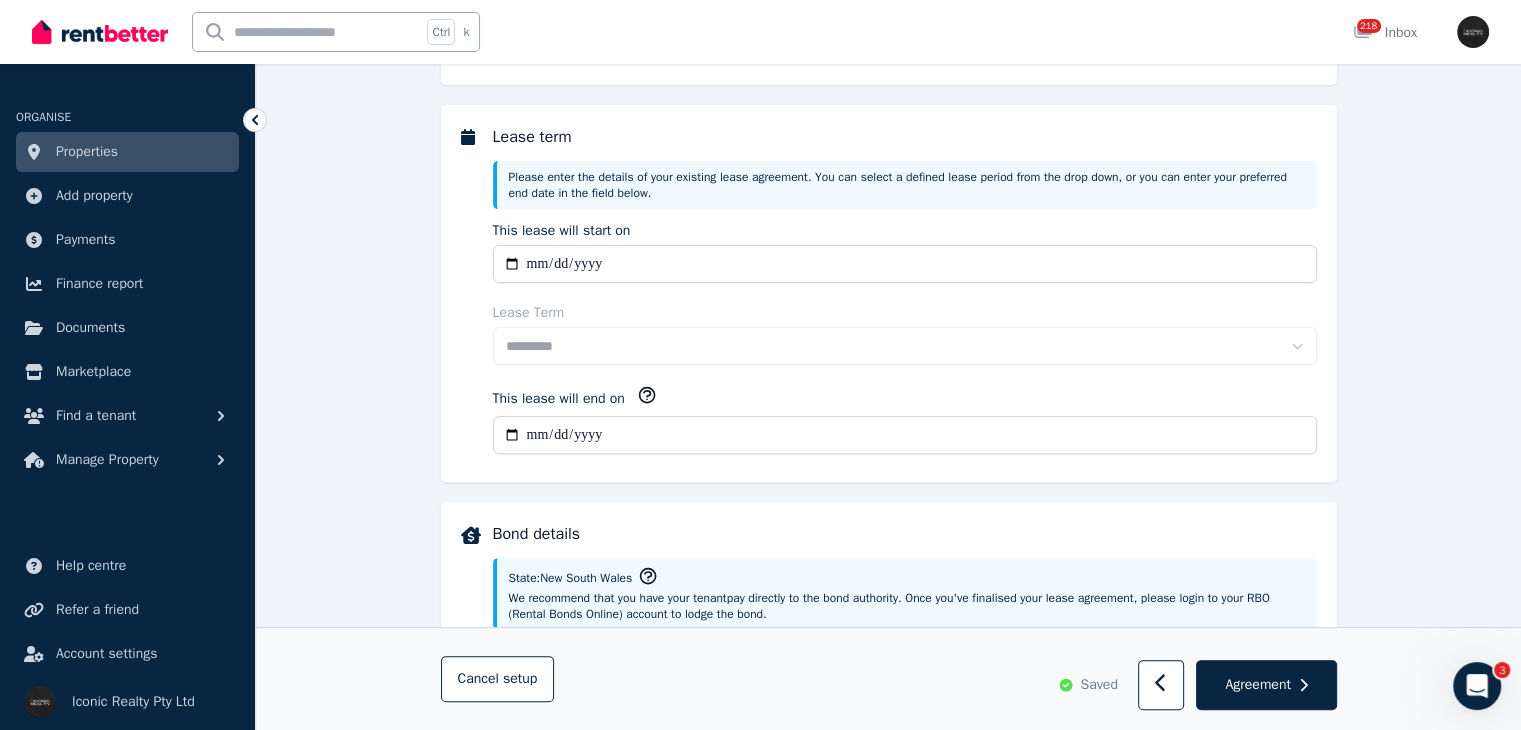 type on "**********" 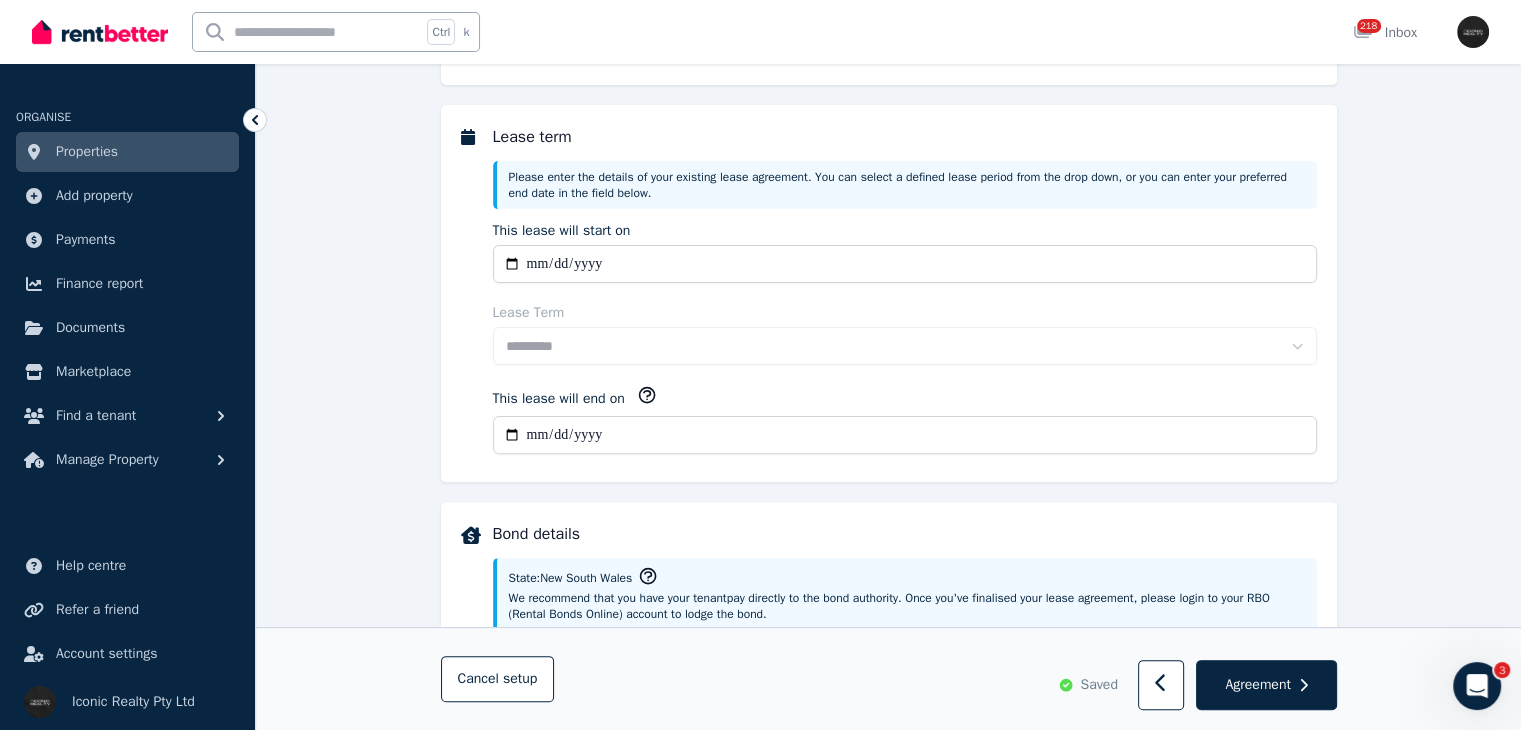 click on "**********" at bounding box center (888, 830) 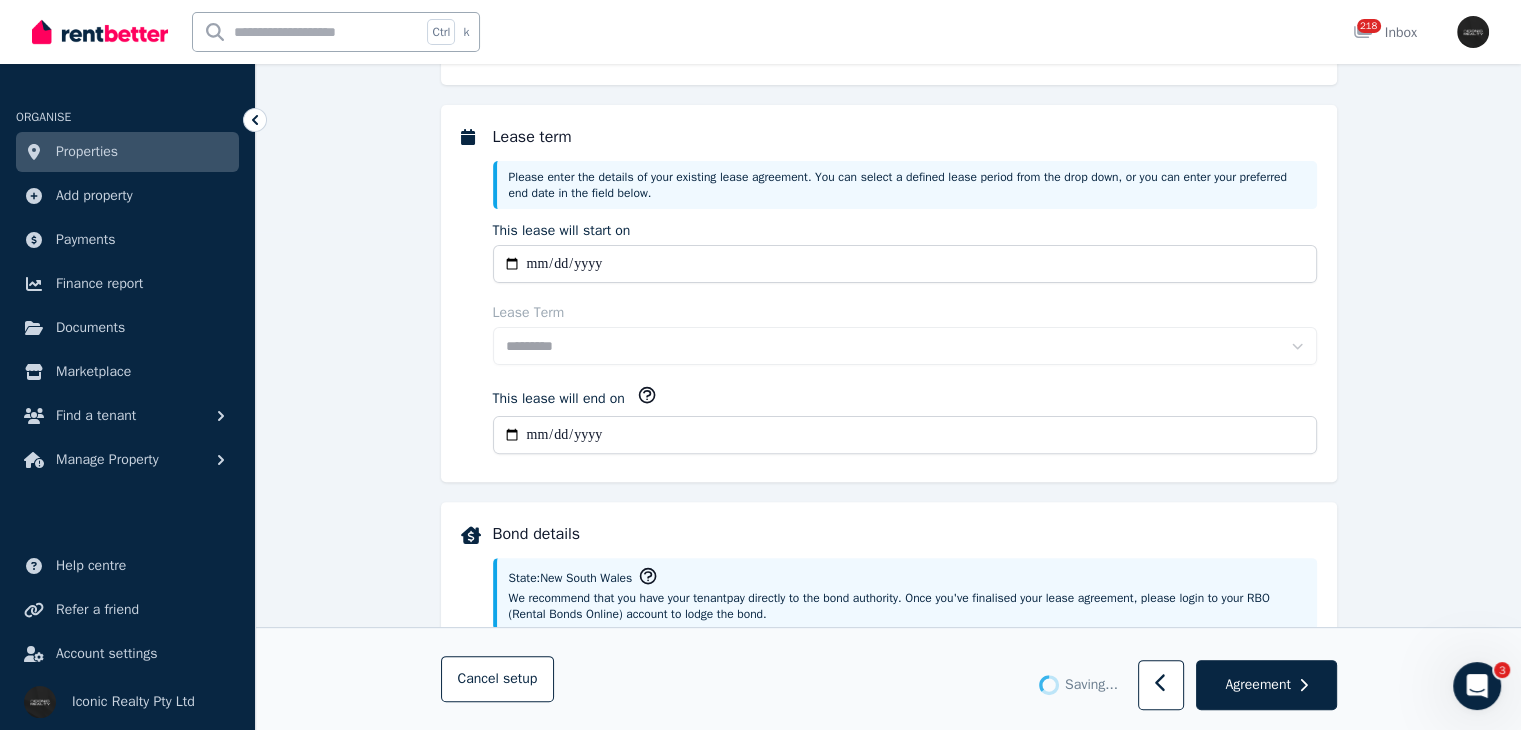 select on "**********" 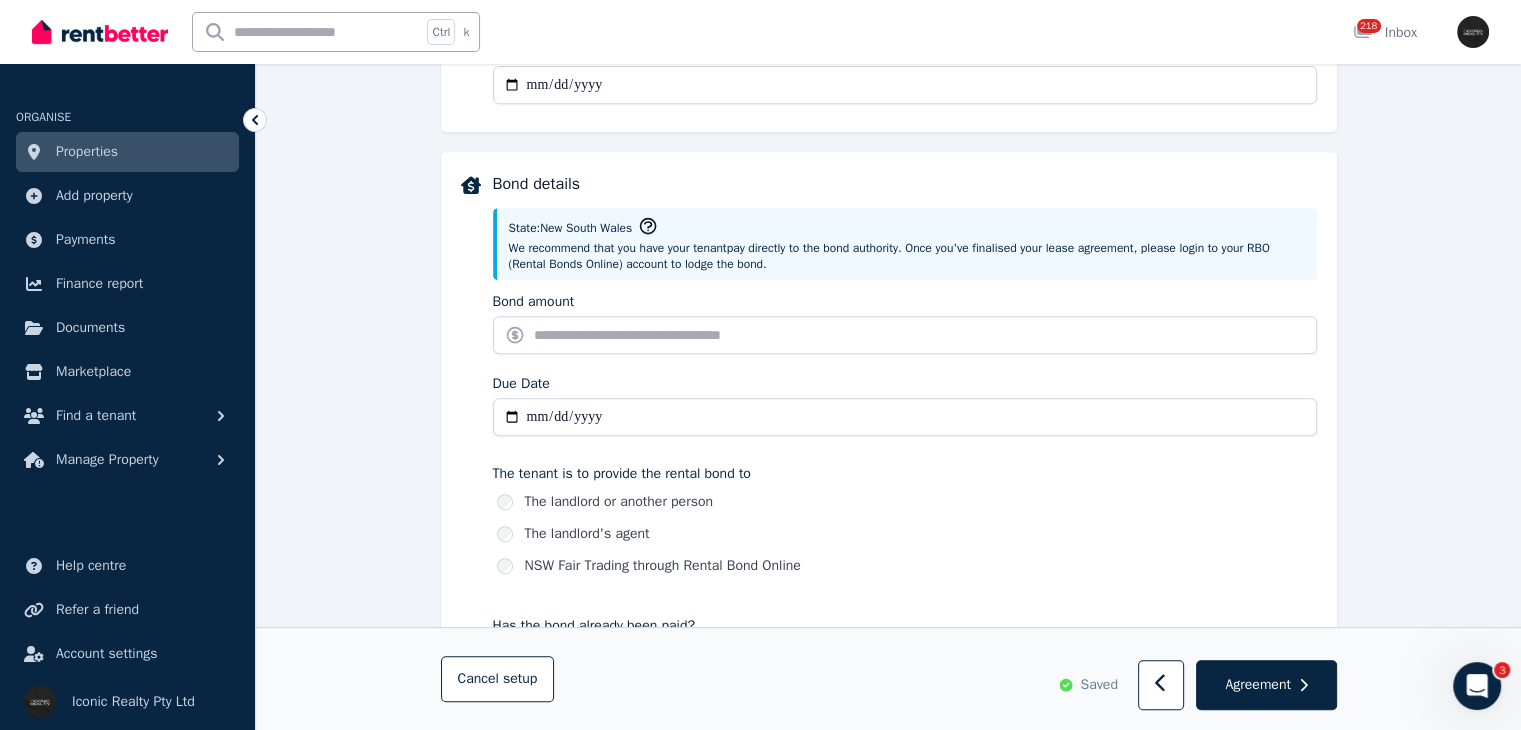 scroll, scrollTop: 880, scrollLeft: 0, axis: vertical 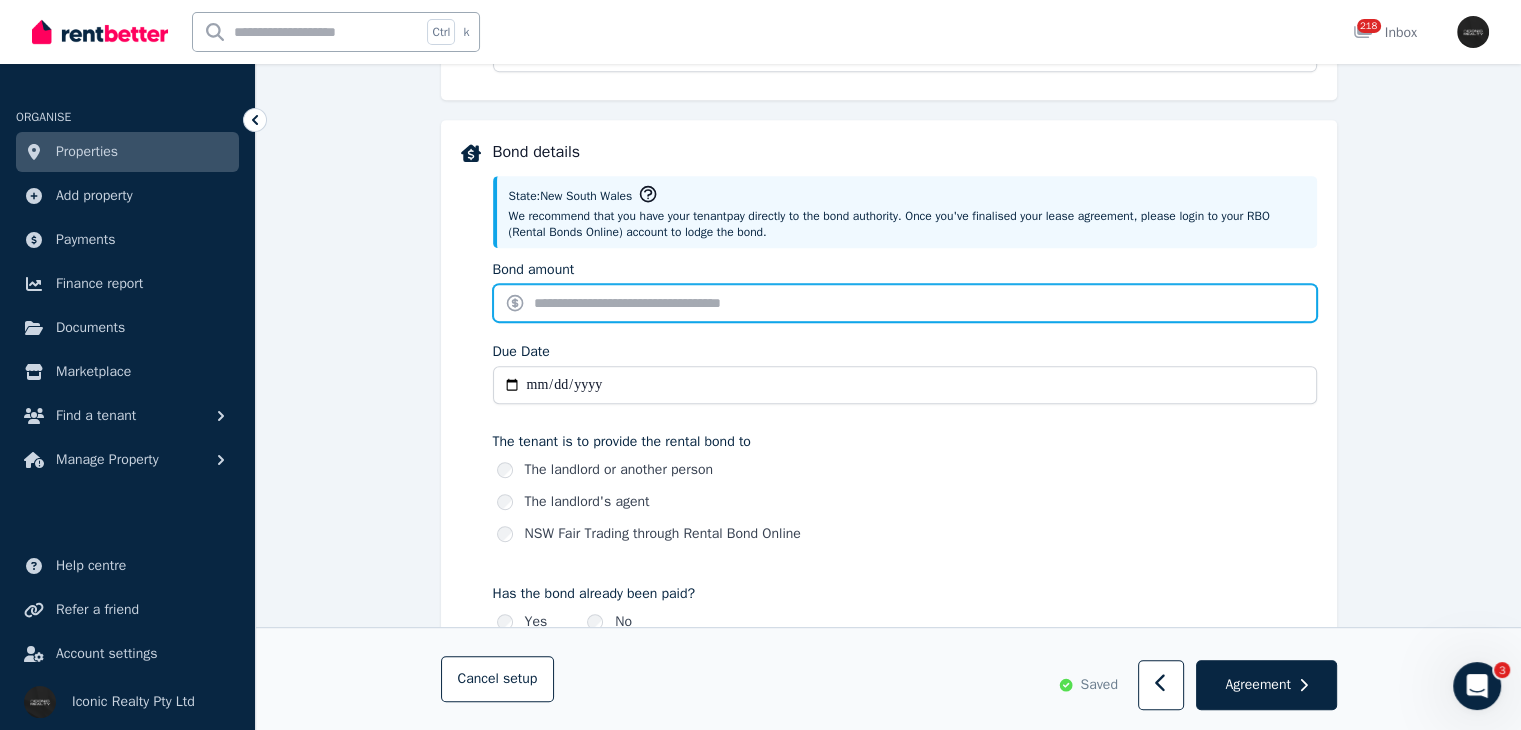 click on "Bond amount" at bounding box center (905, 303) 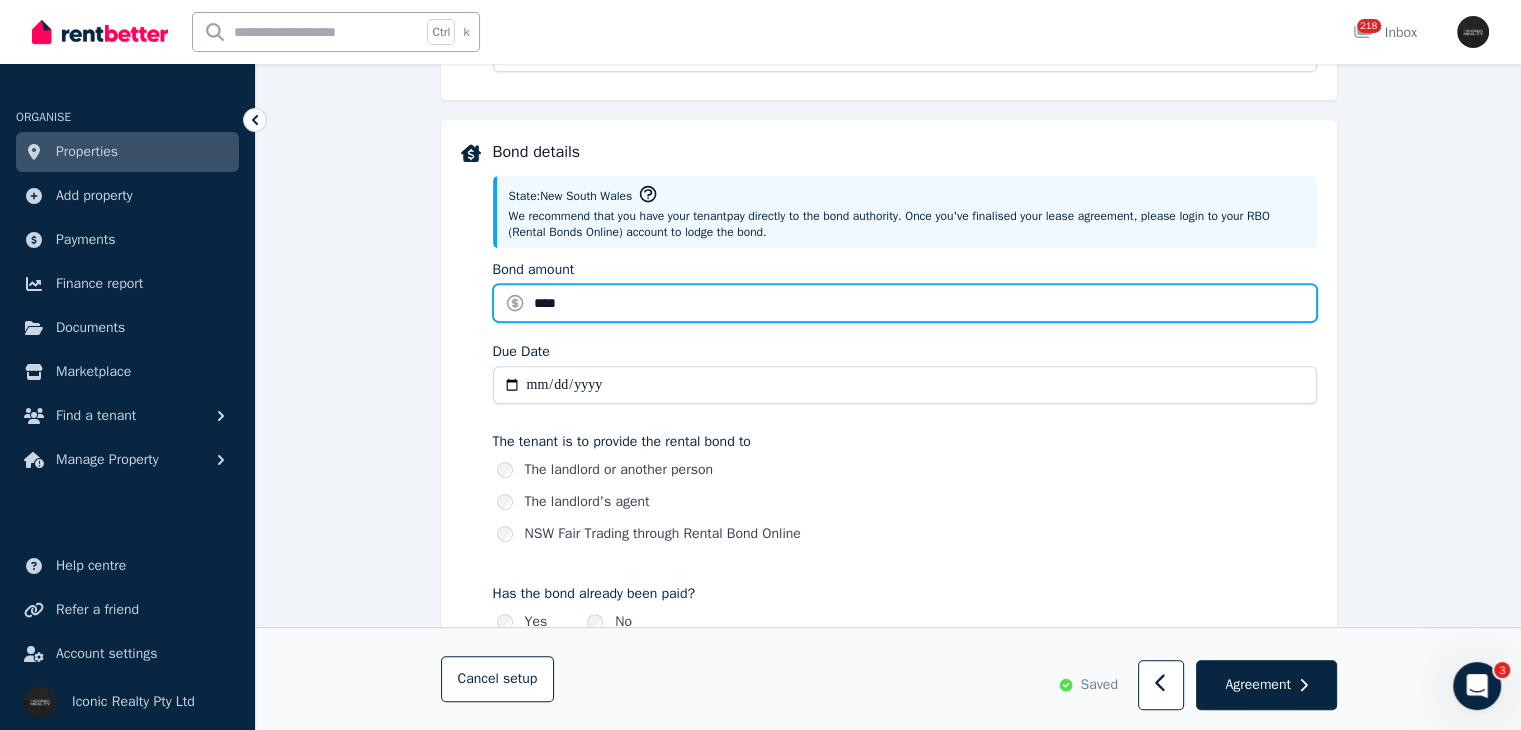 type on "****" 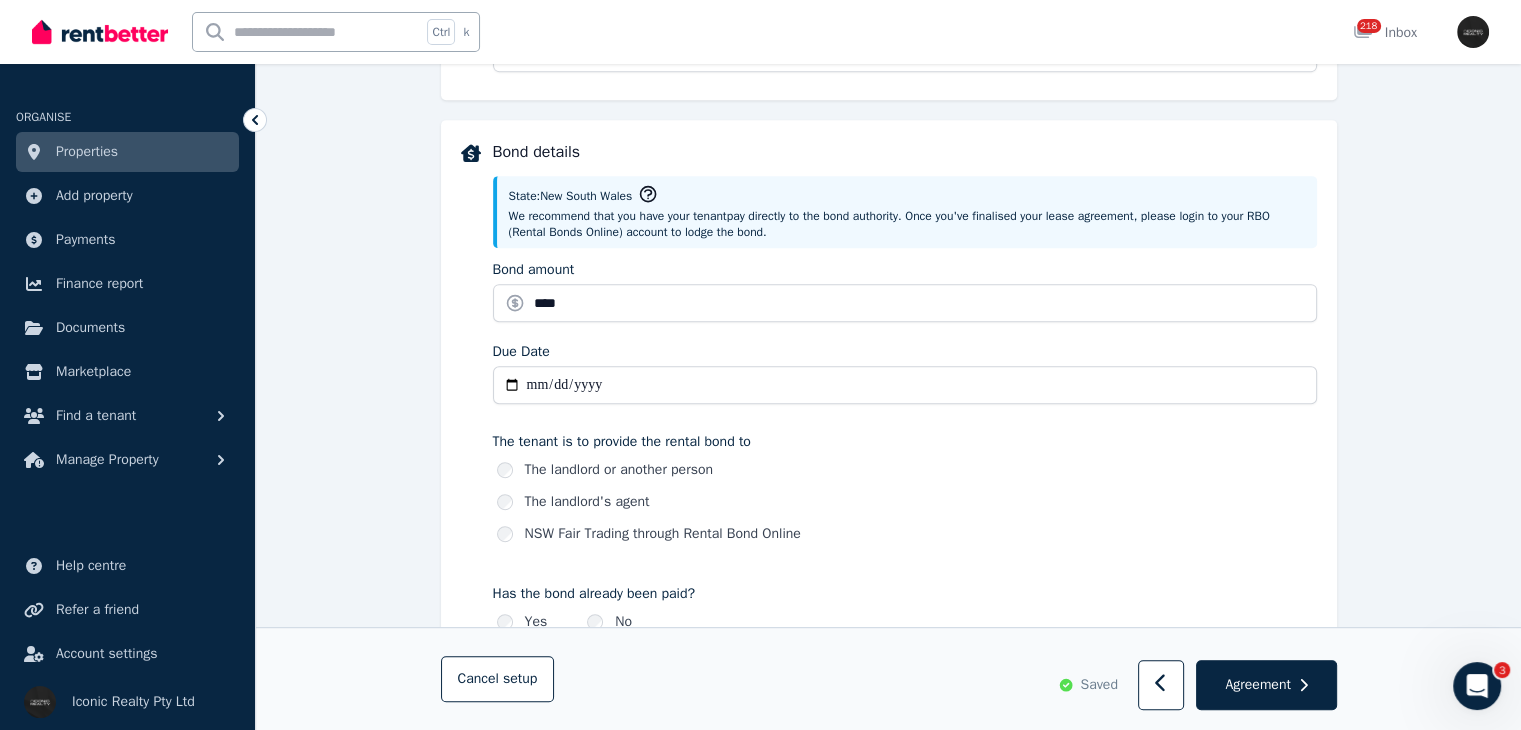 click on "Due Date" at bounding box center (905, 385) 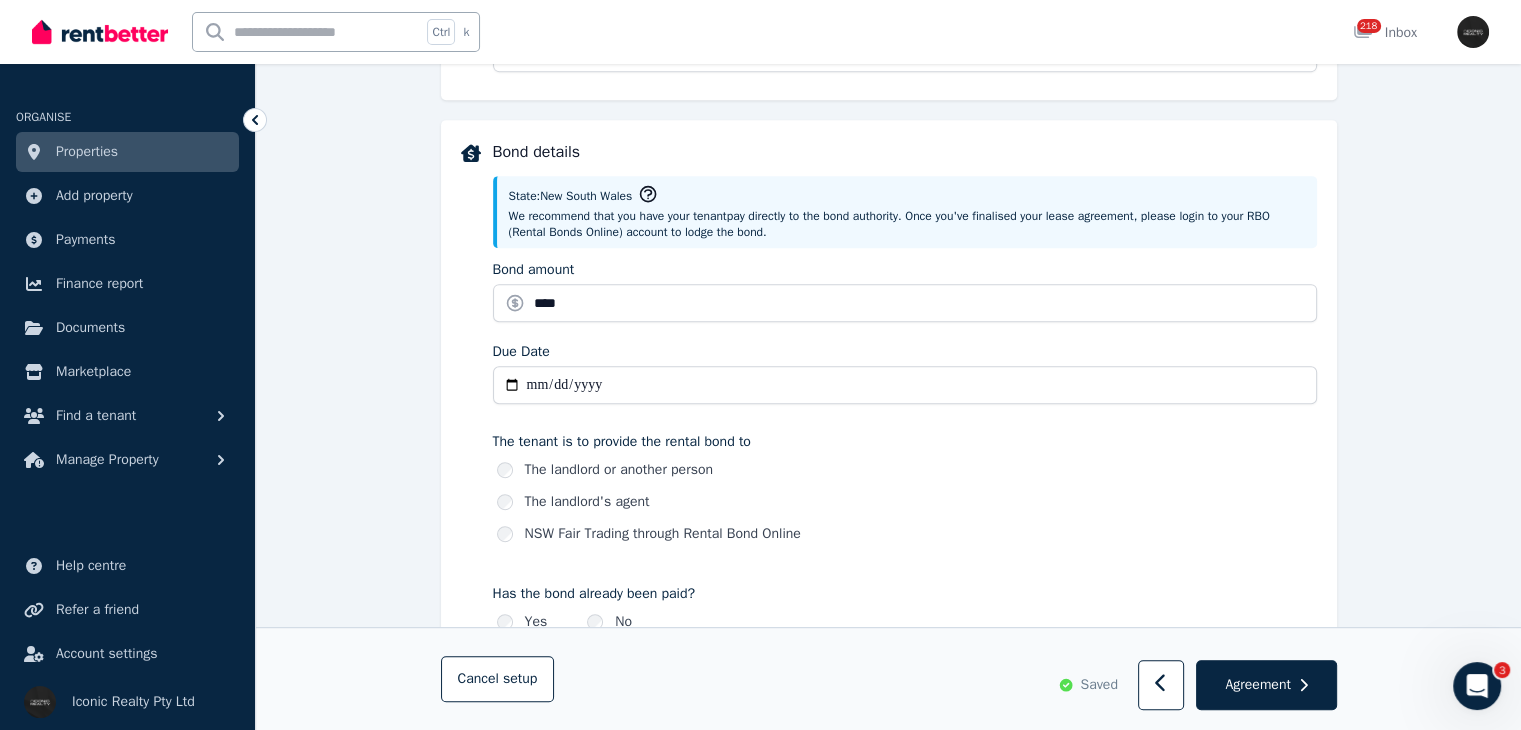 type on "**********" 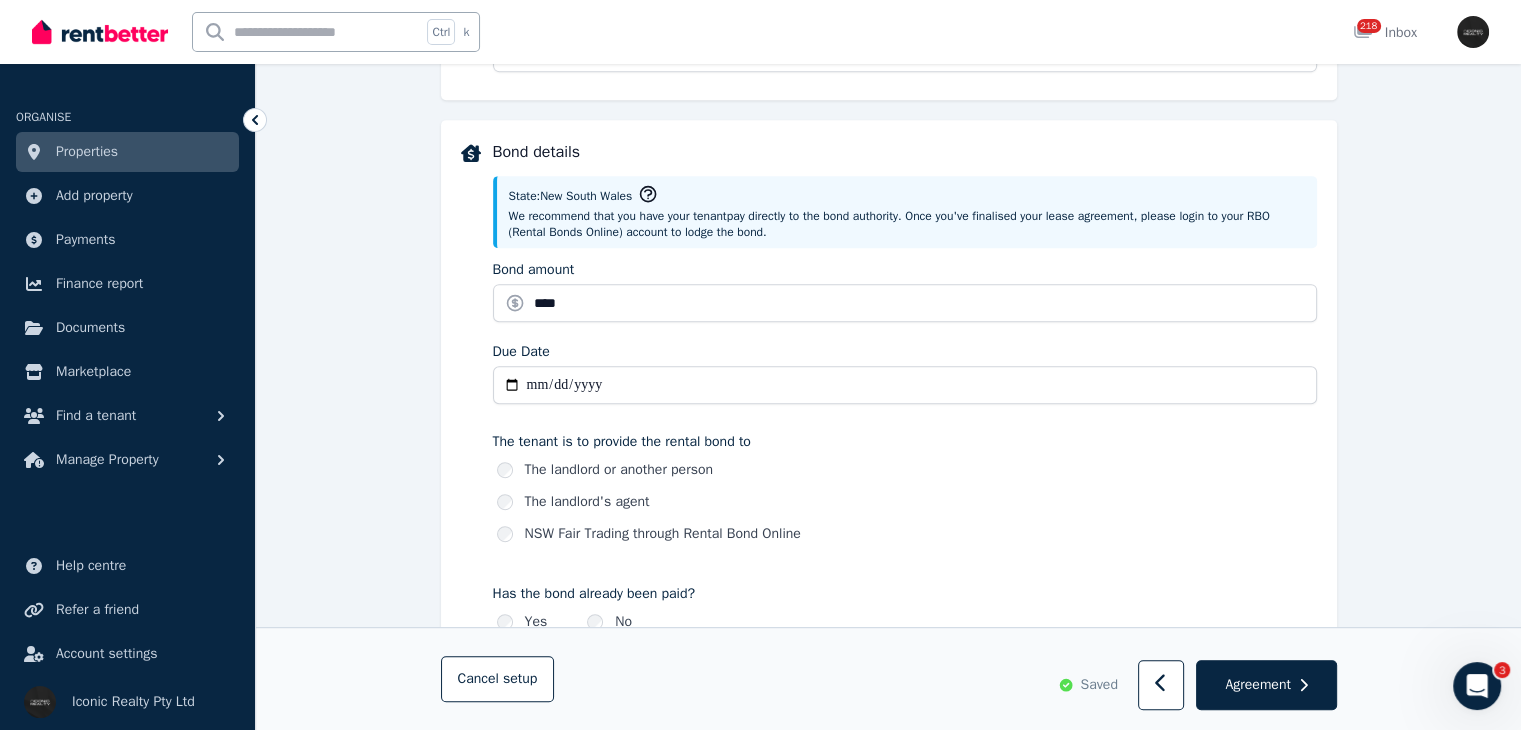 click on "**********" at bounding box center (888, 448) 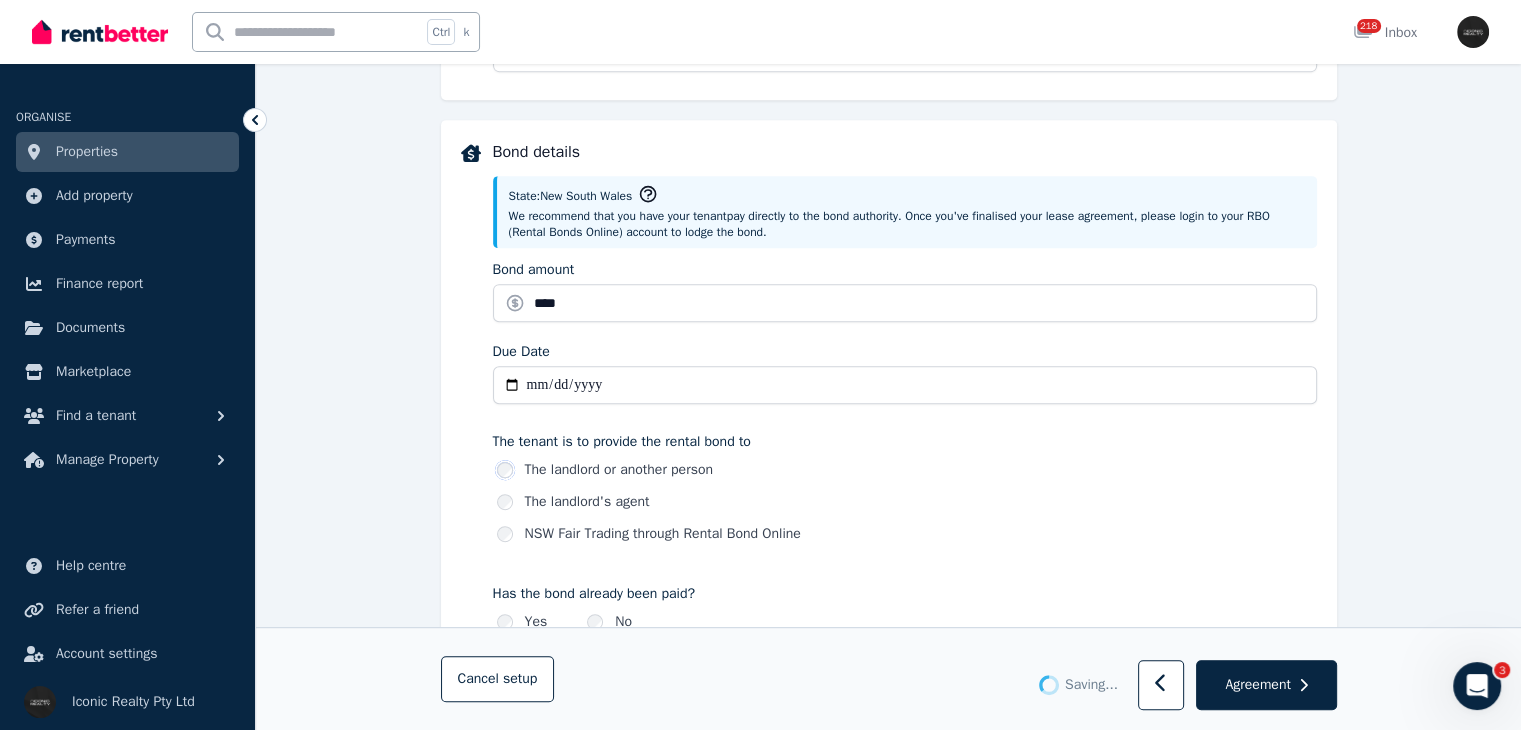 type 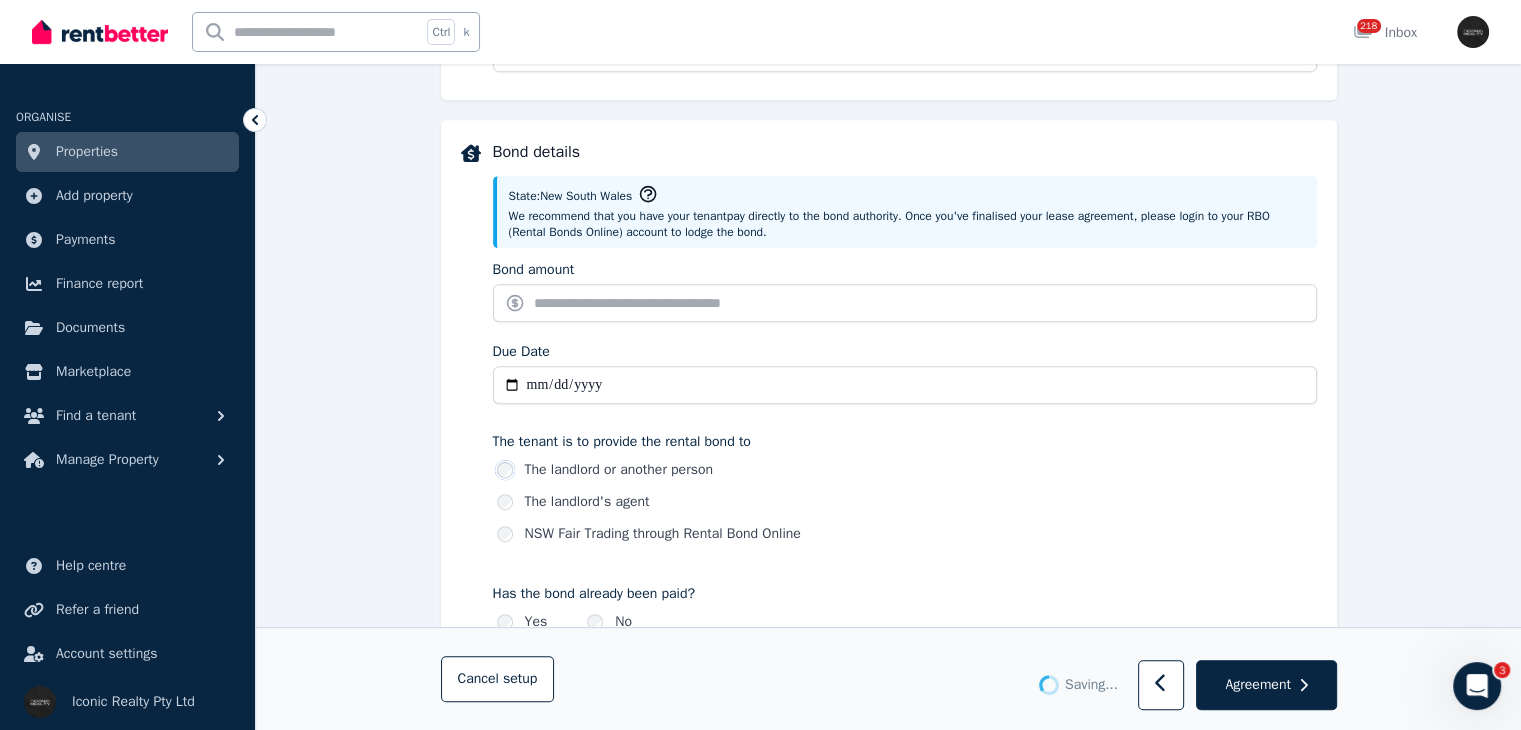 type on "*******" 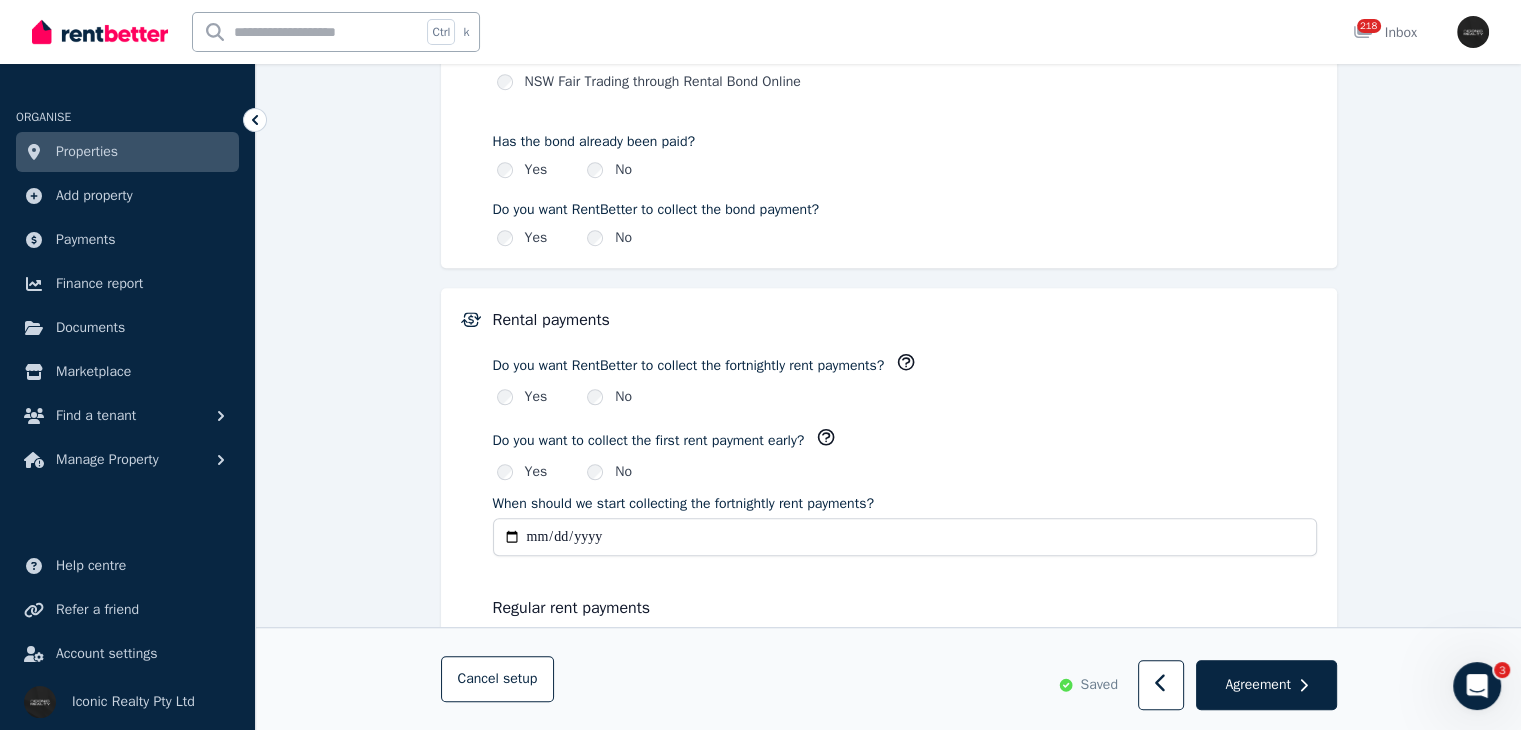 scroll, scrollTop: 1391, scrollLeft: 0, axis: vertical 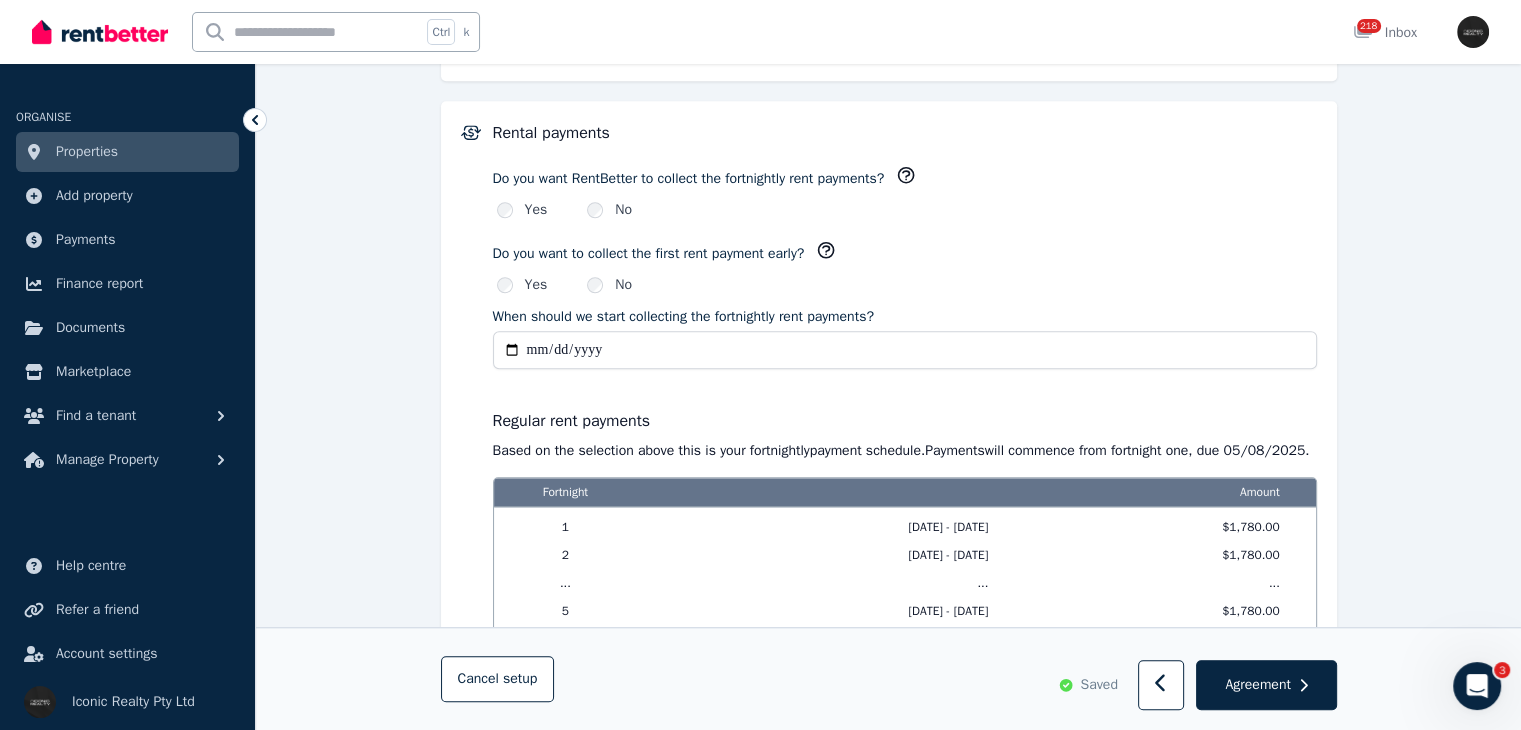 click on "**********" at bounding box center (888, -157) 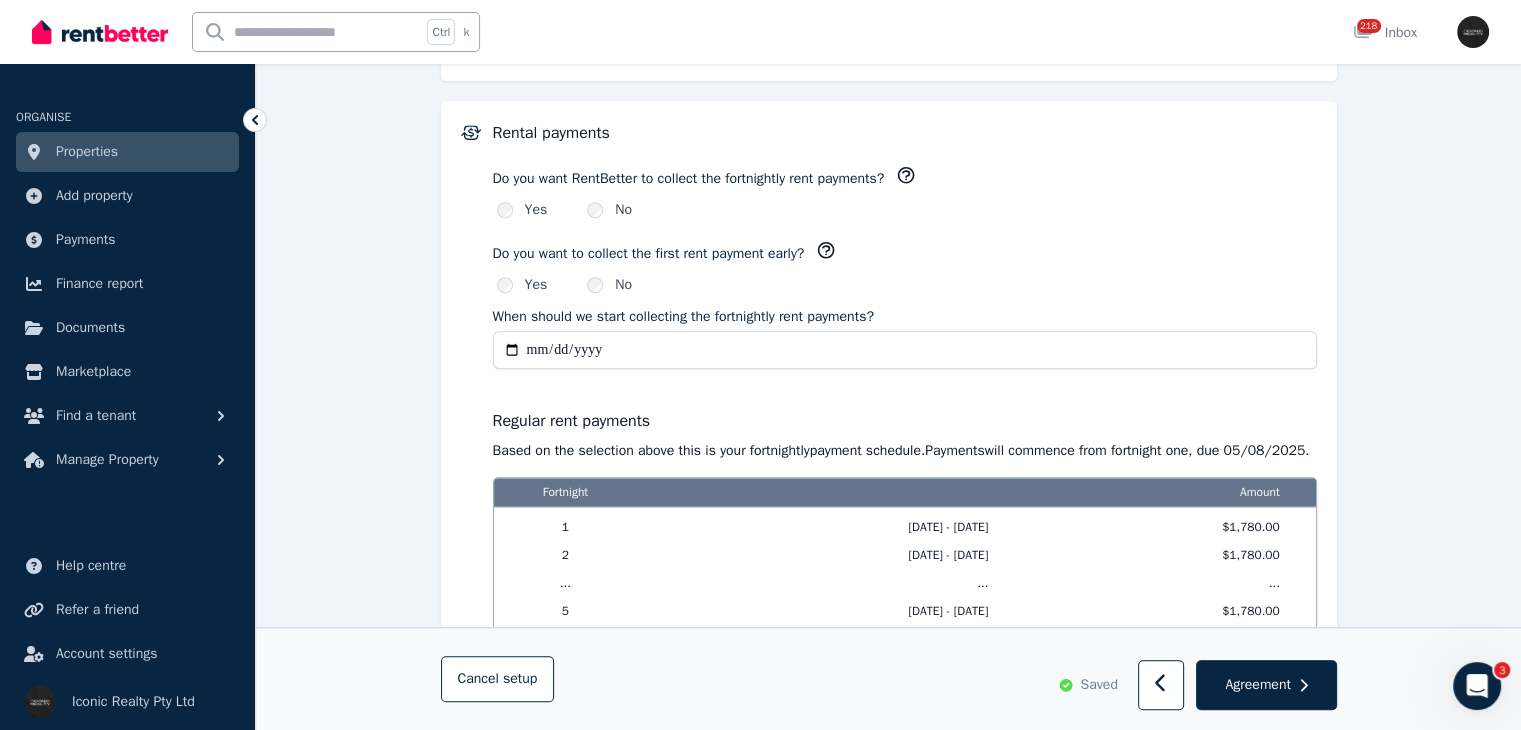 type on "**********" 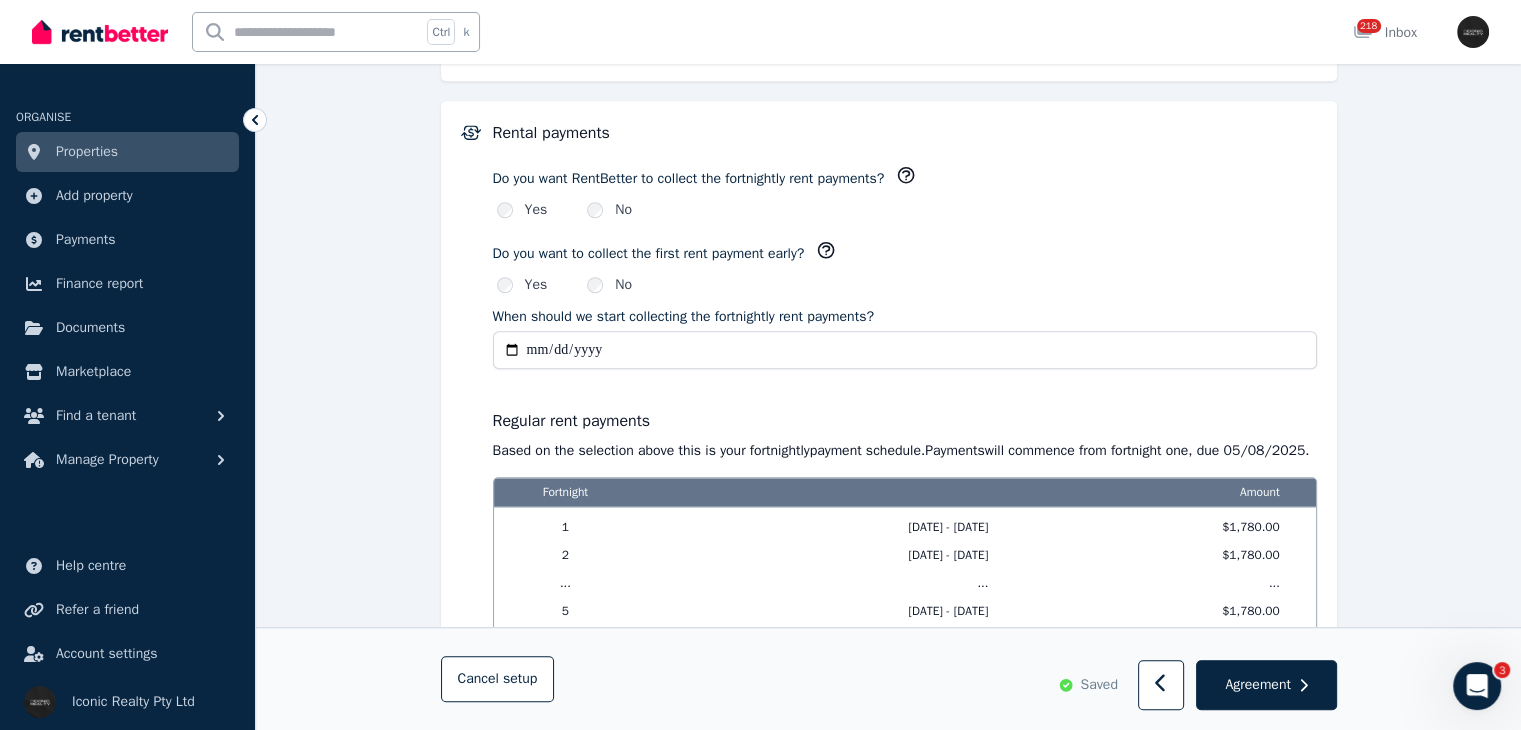 click on "**********" at bounding box center (888, -157) 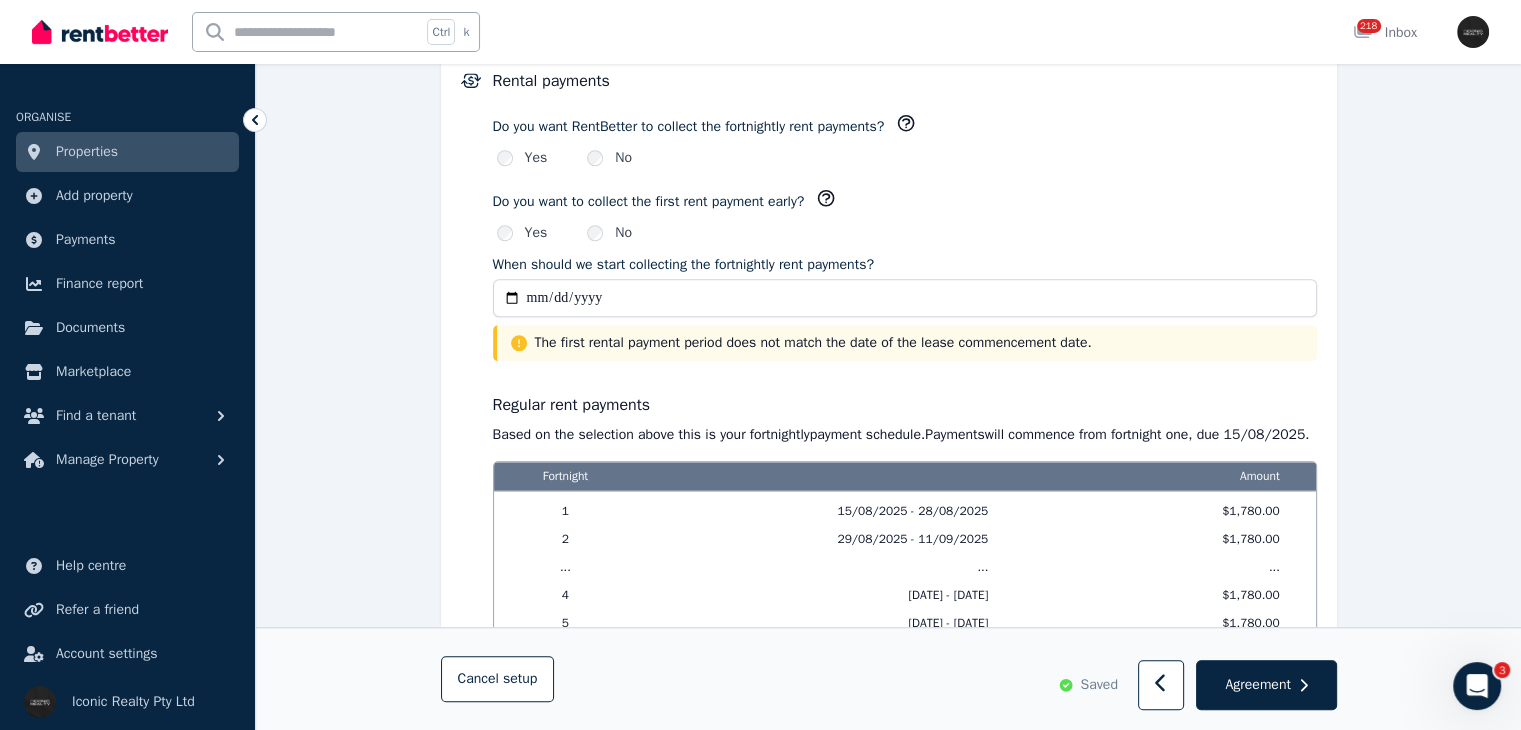 scroll, scrollTop: 1612, scrollLeft: 0, axis: vertical 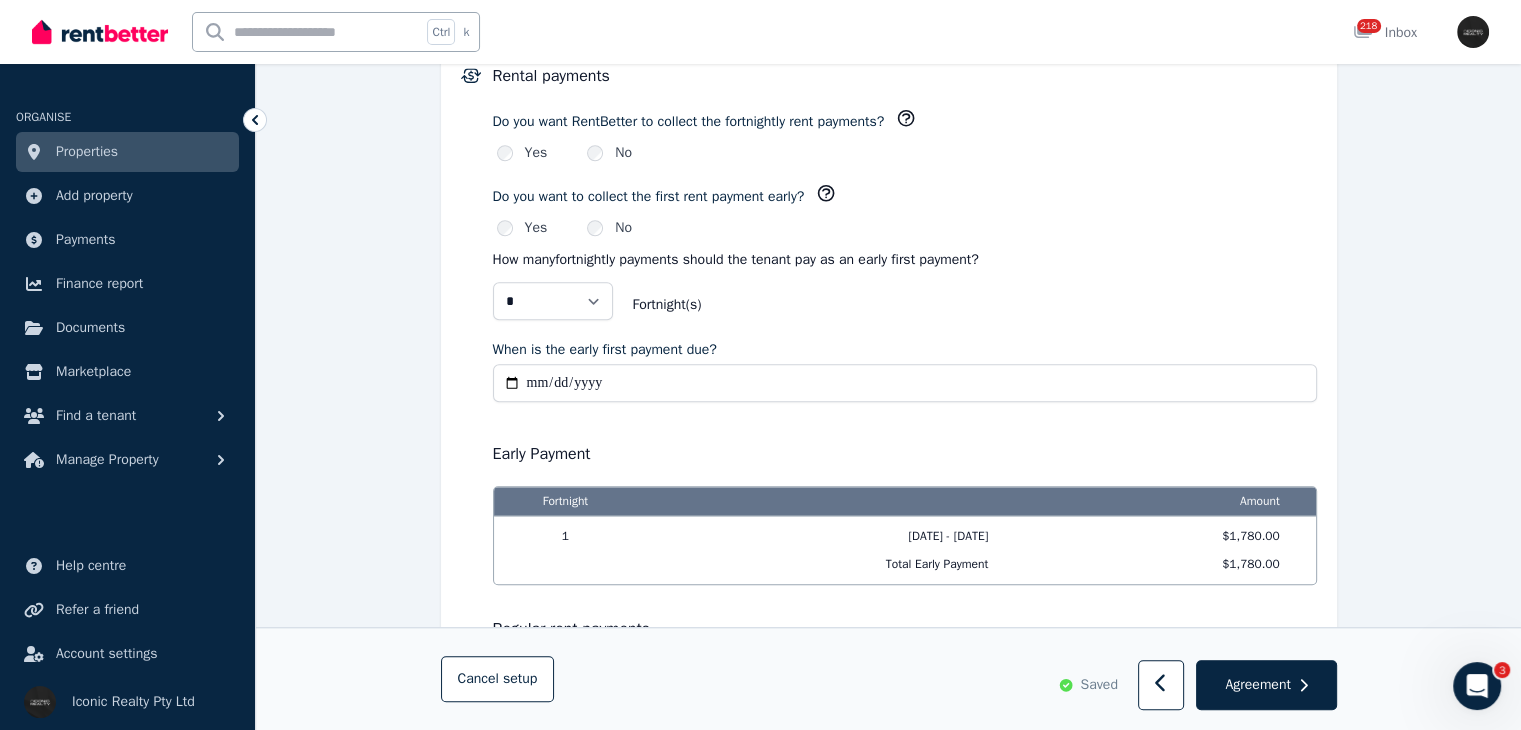 click on "When is the early first payment due?" at bounding box center (905, 383) 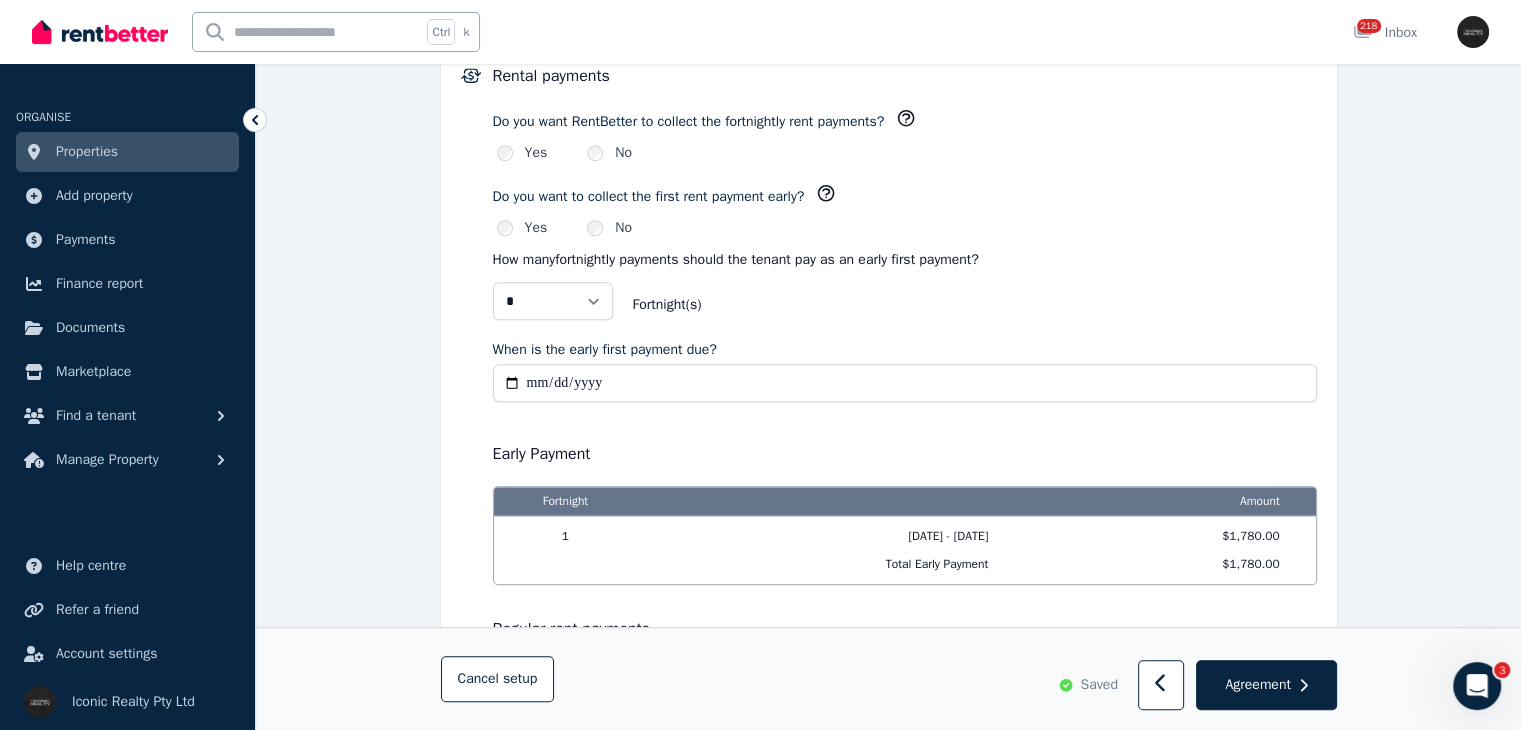 type on "**********" 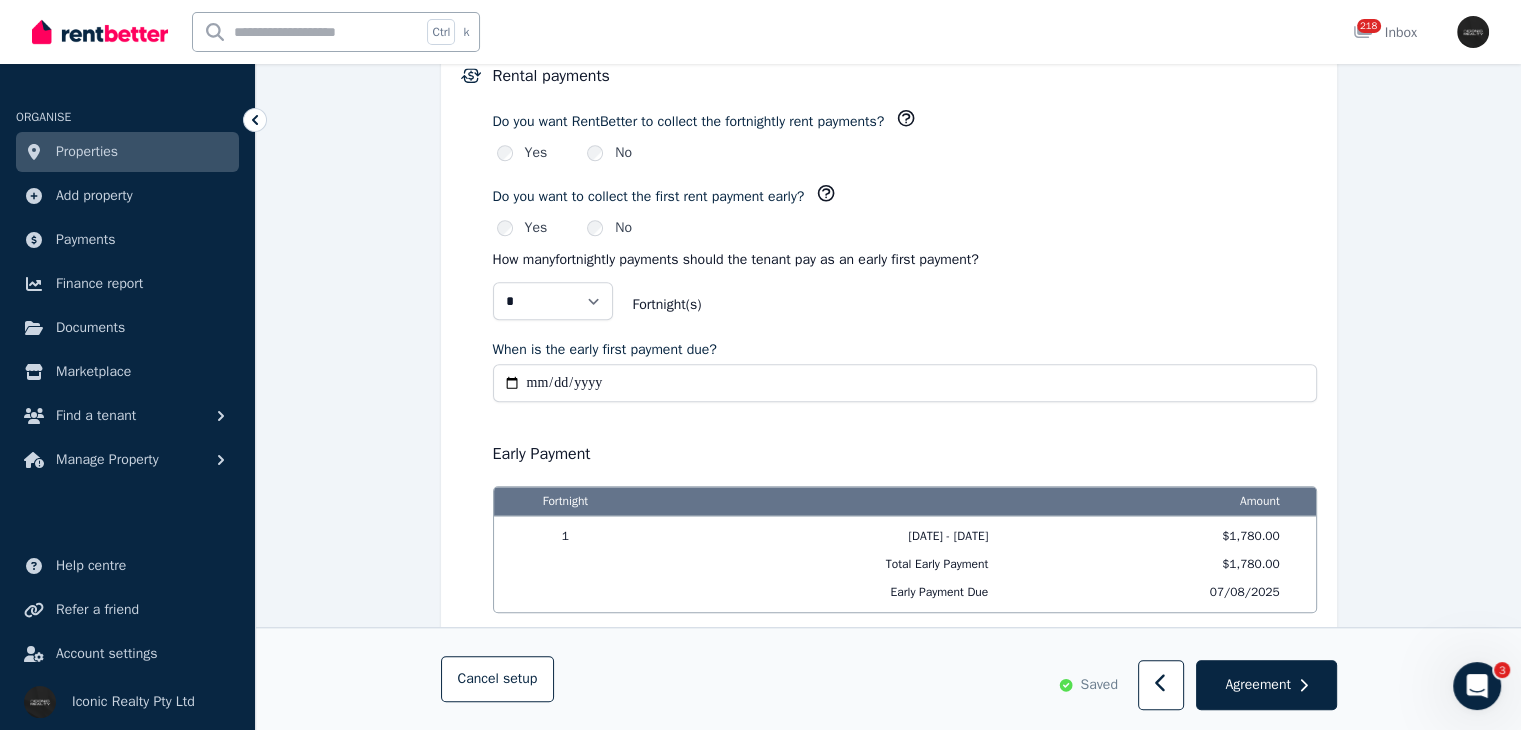 type on "**********" 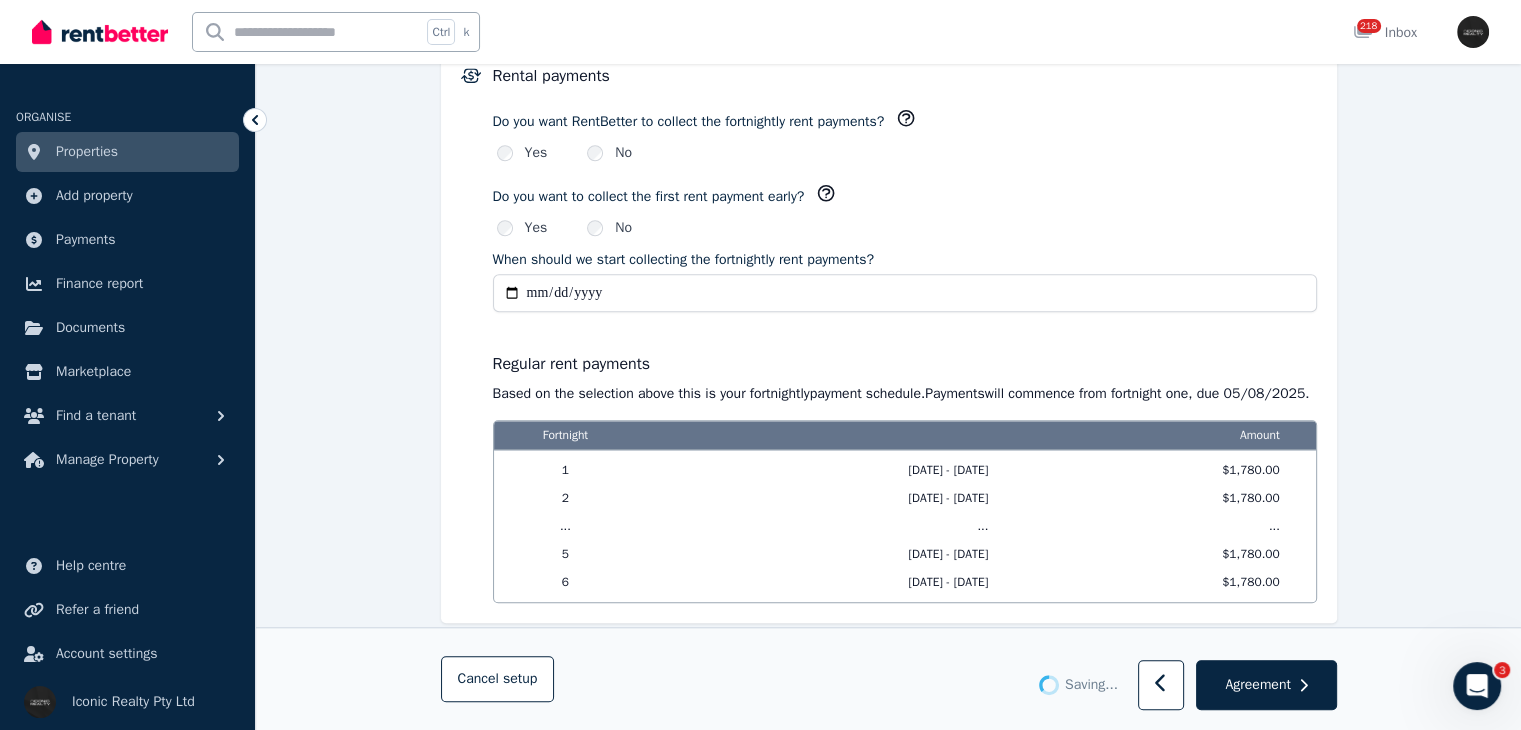 click on "**********" at bounding box center [905, 293] 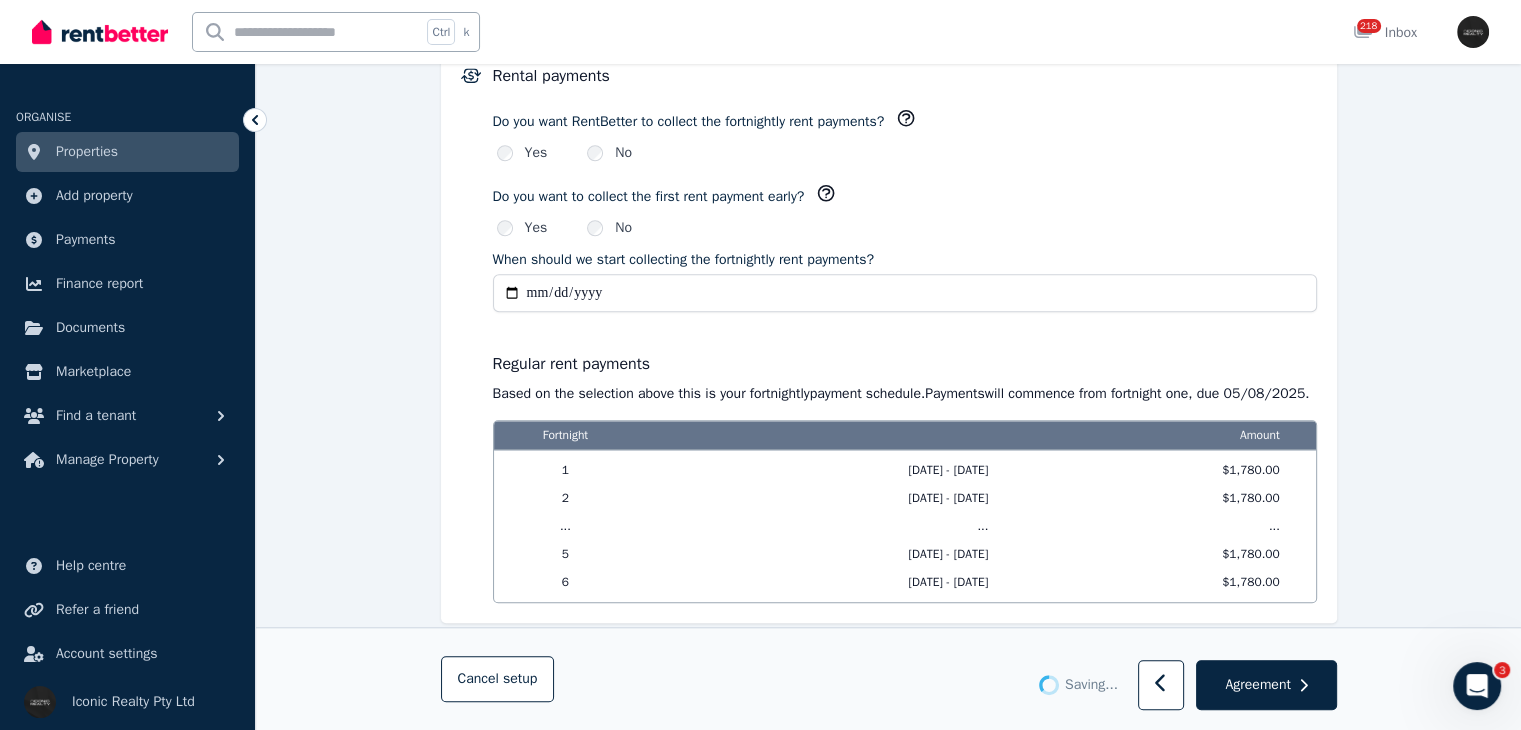 type on "**********" 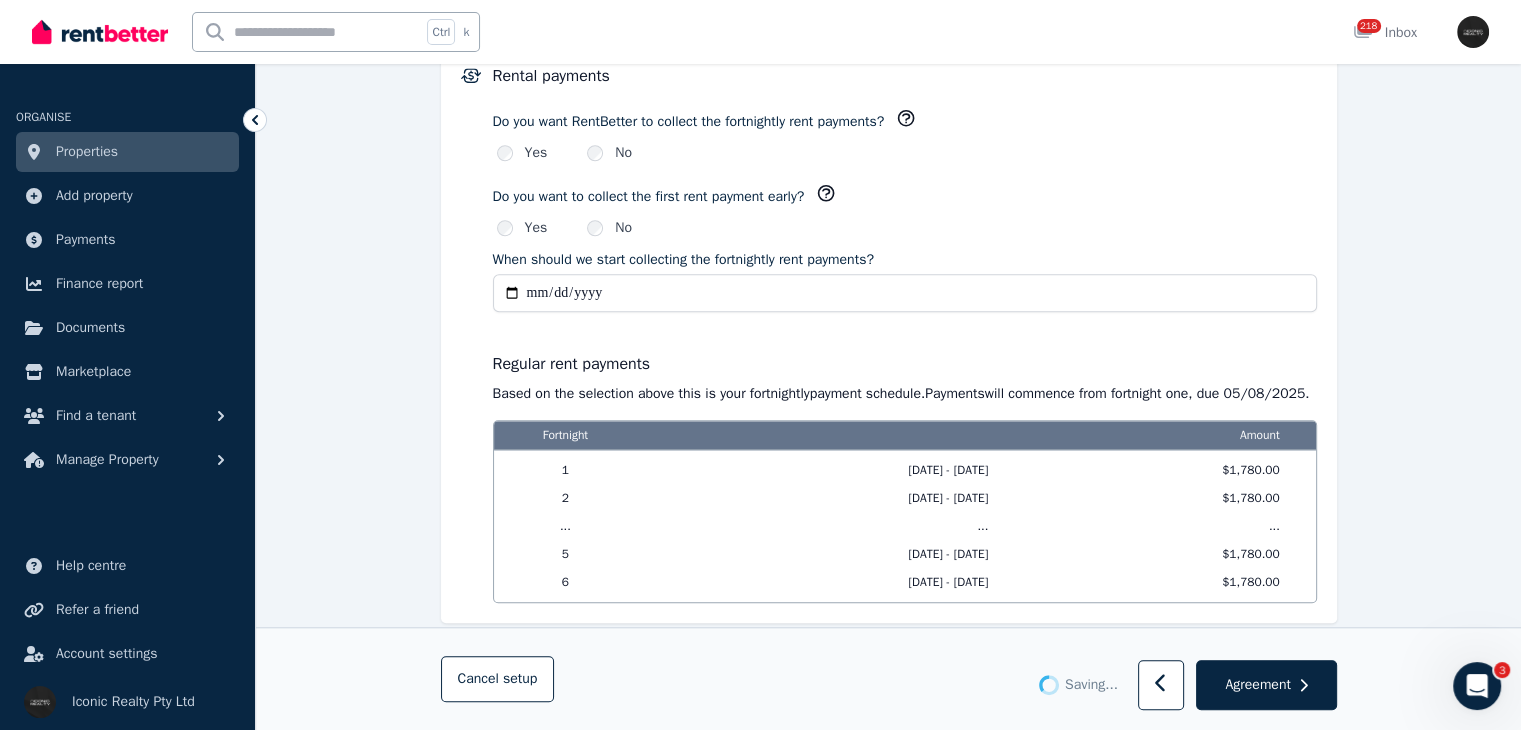 scroll, scrollTop: 1612, scrollLeft: 0, axis: vertical 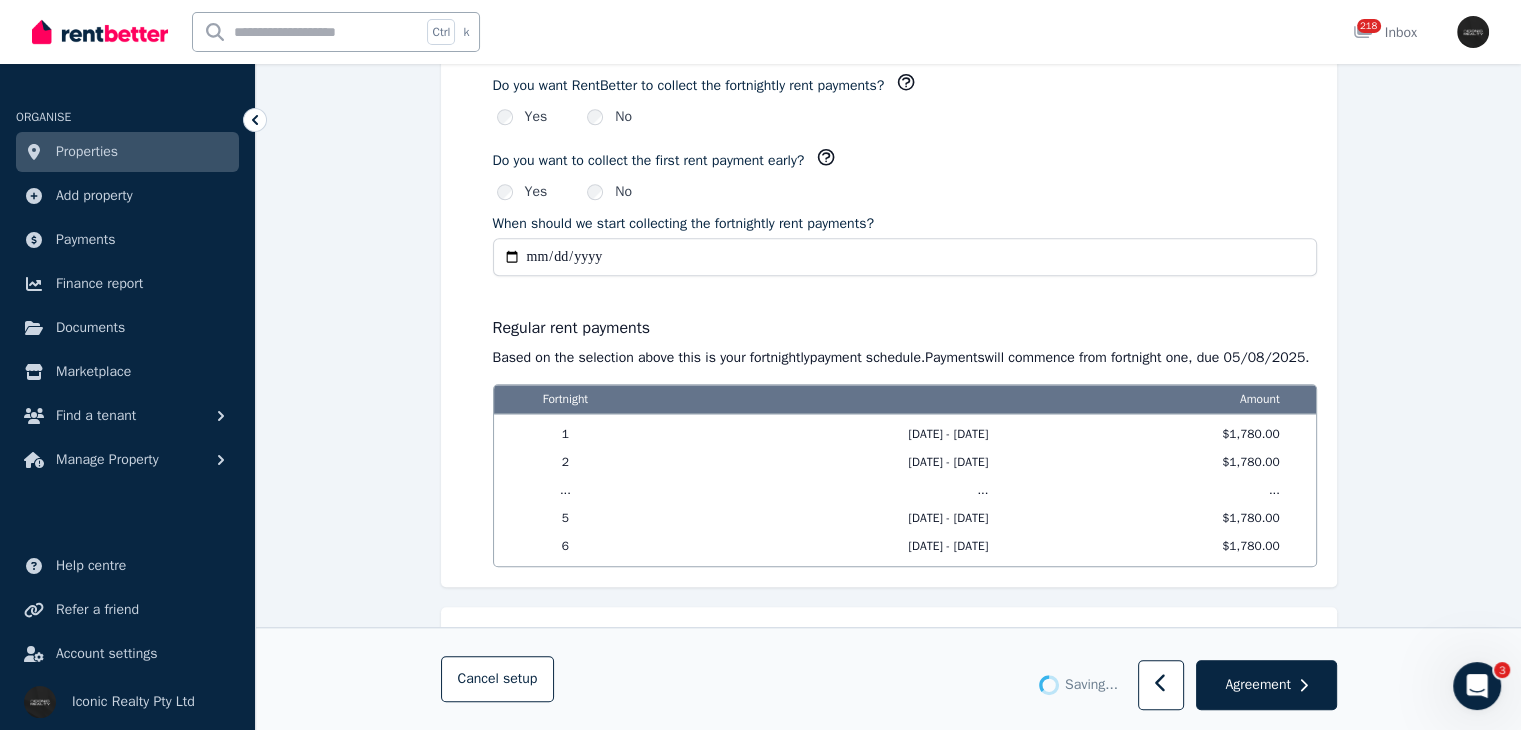 click on "**********" at bounding box center [905, 257] 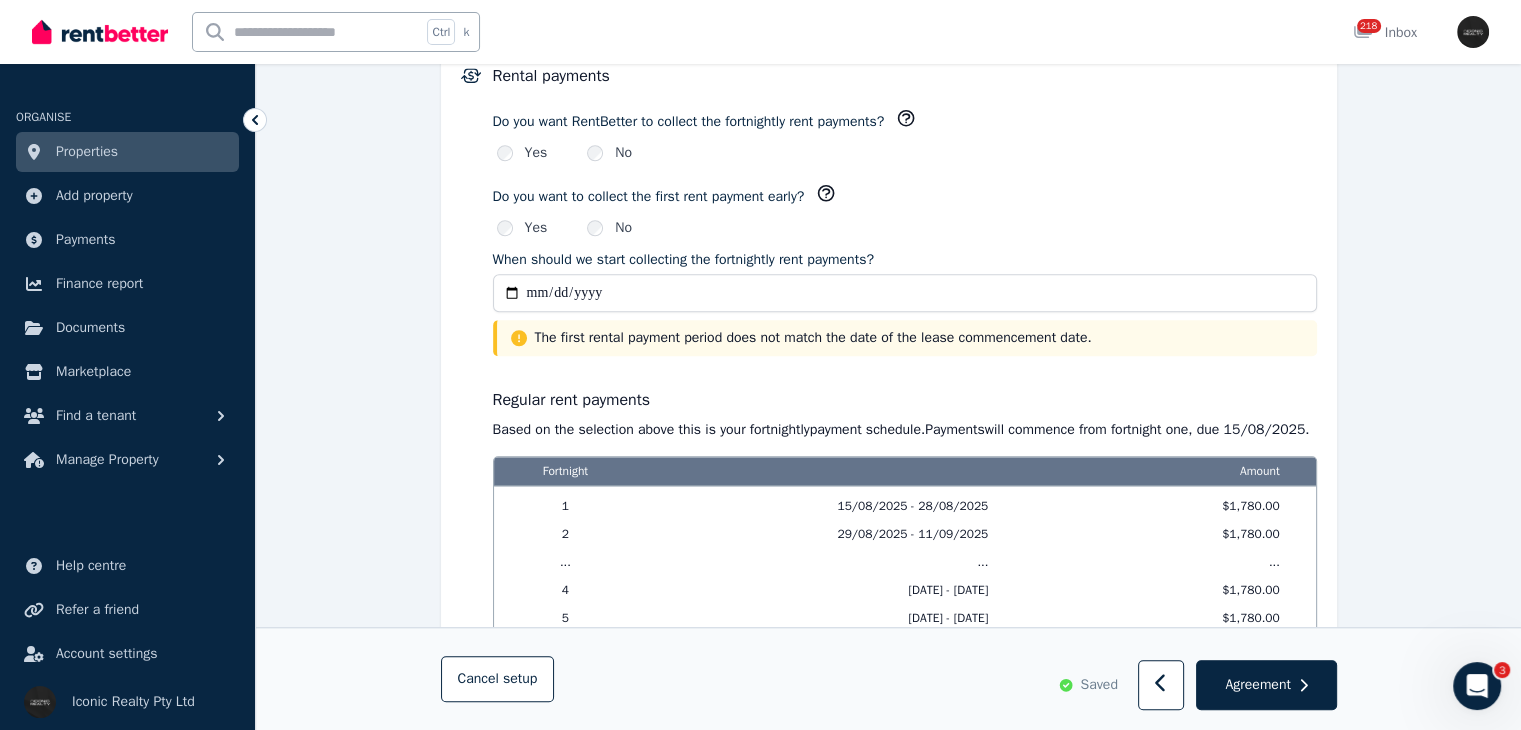click on "**********" at bounding box center [888, -214] 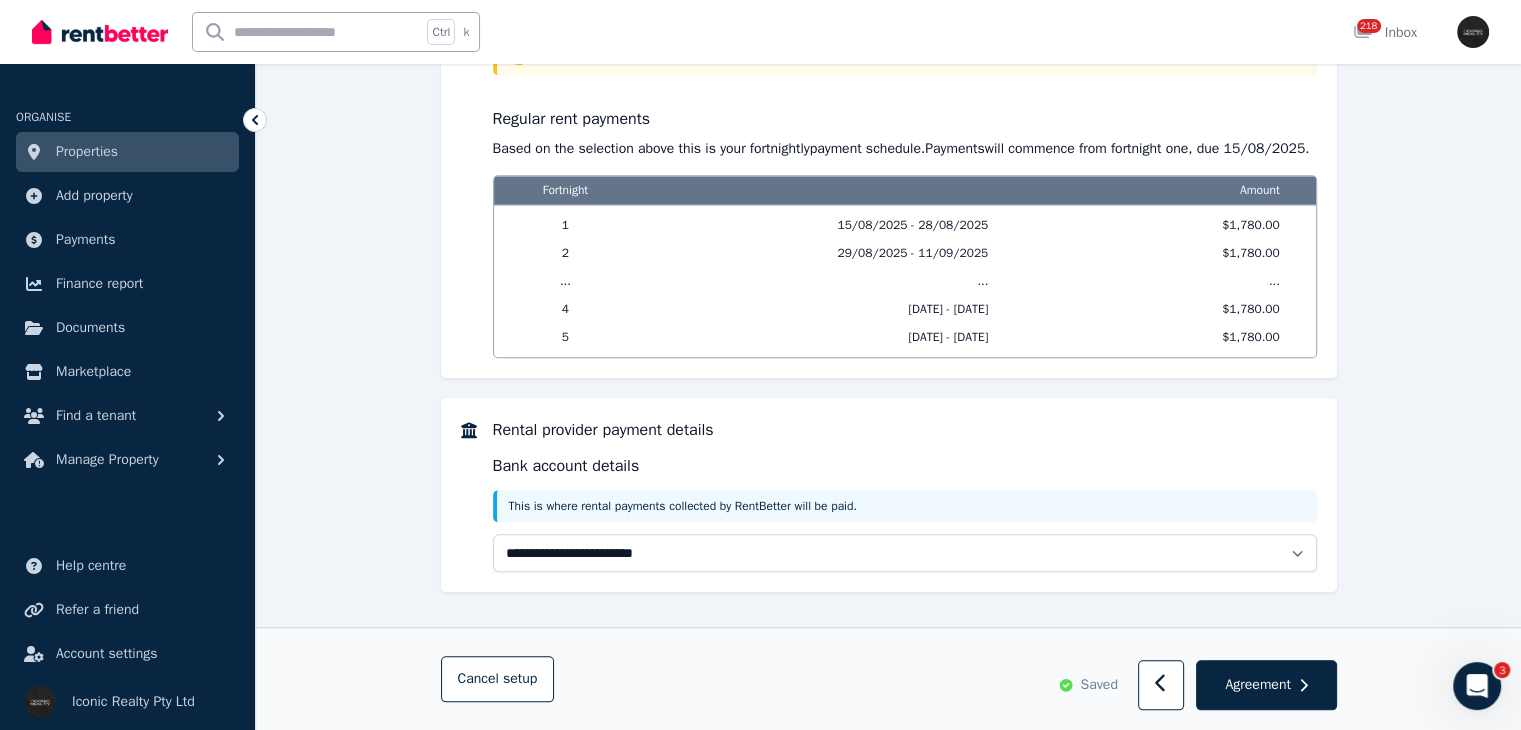 scroll, scrollTop: 1920, scrollLeft: 0, axis: vertical 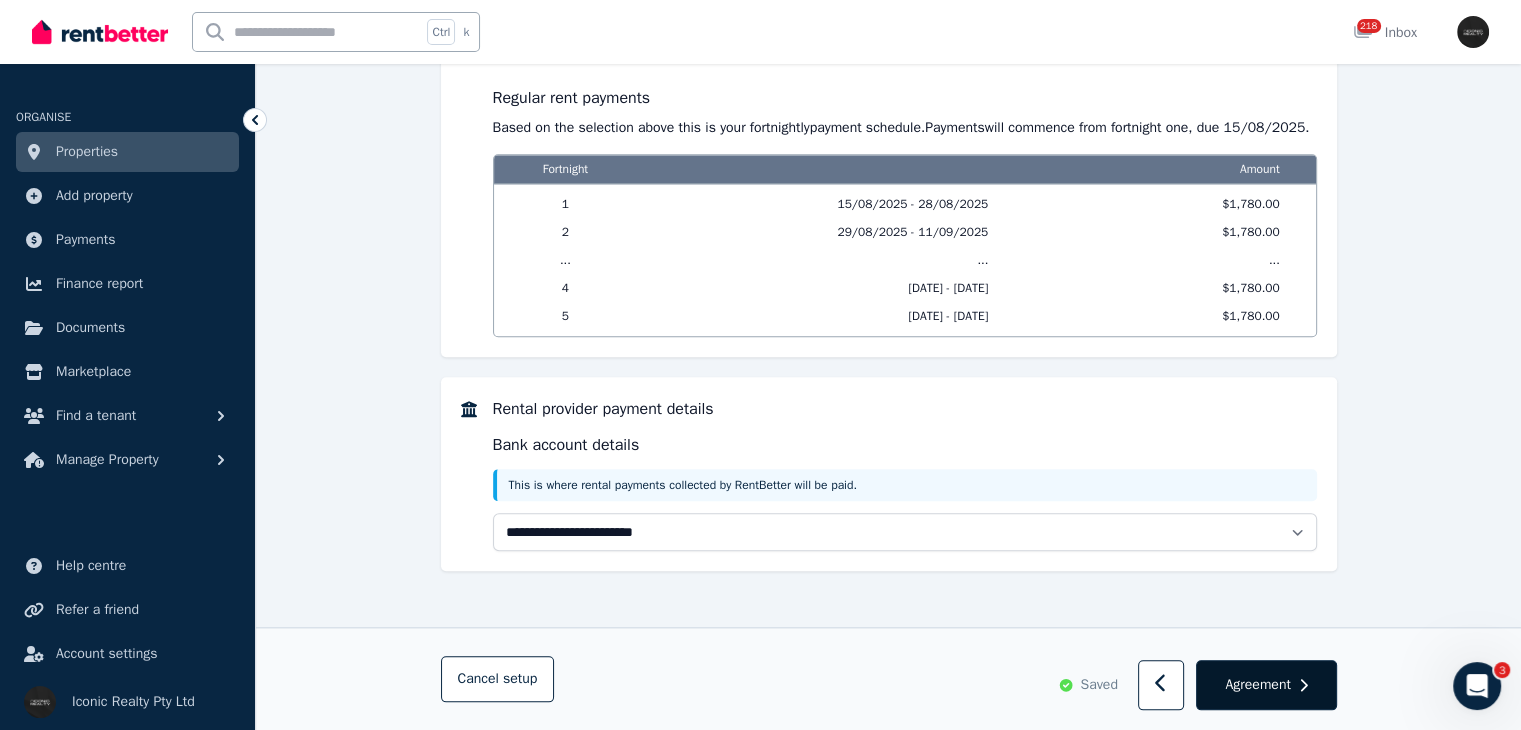 click 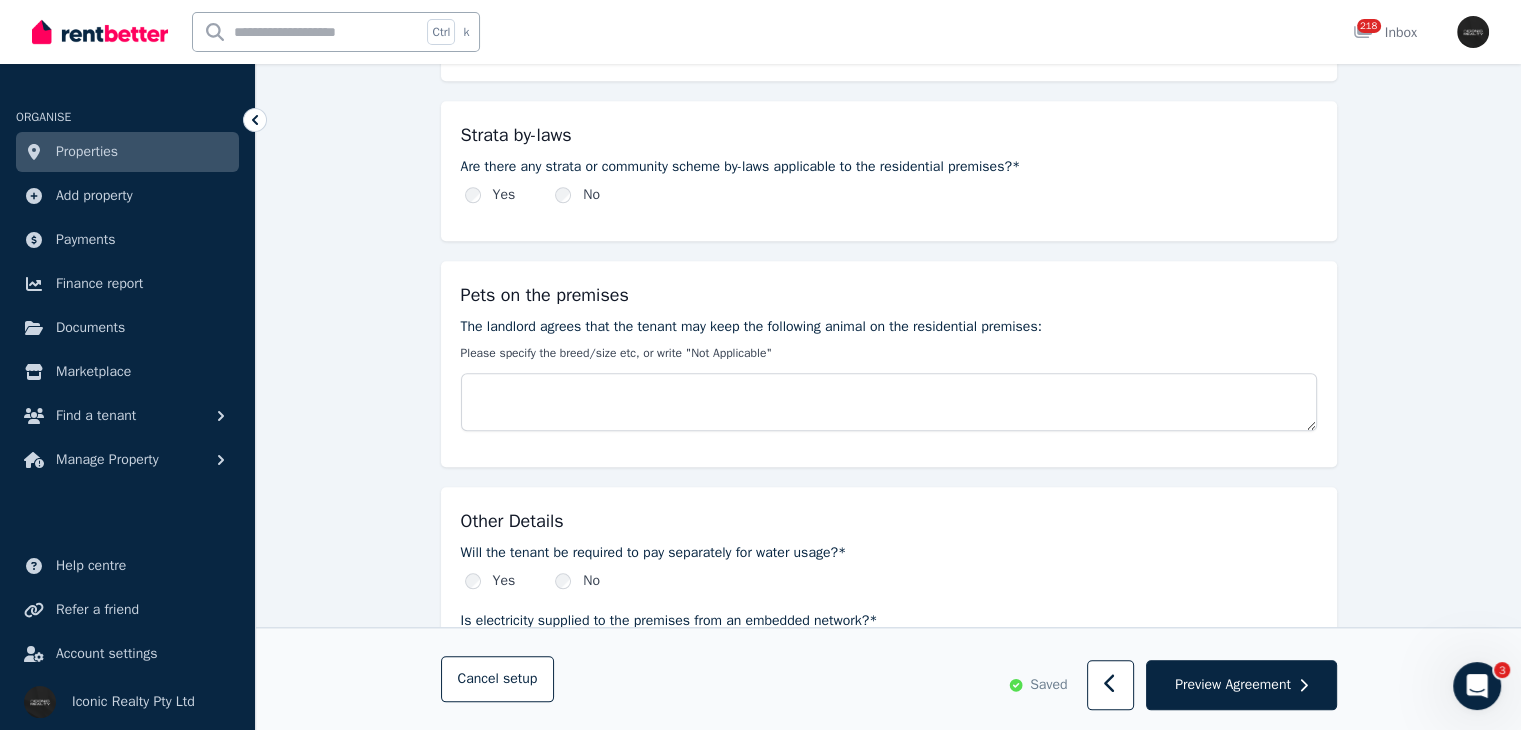 scroll, scrollTop: 0, scrollLeft: 0, axis: both 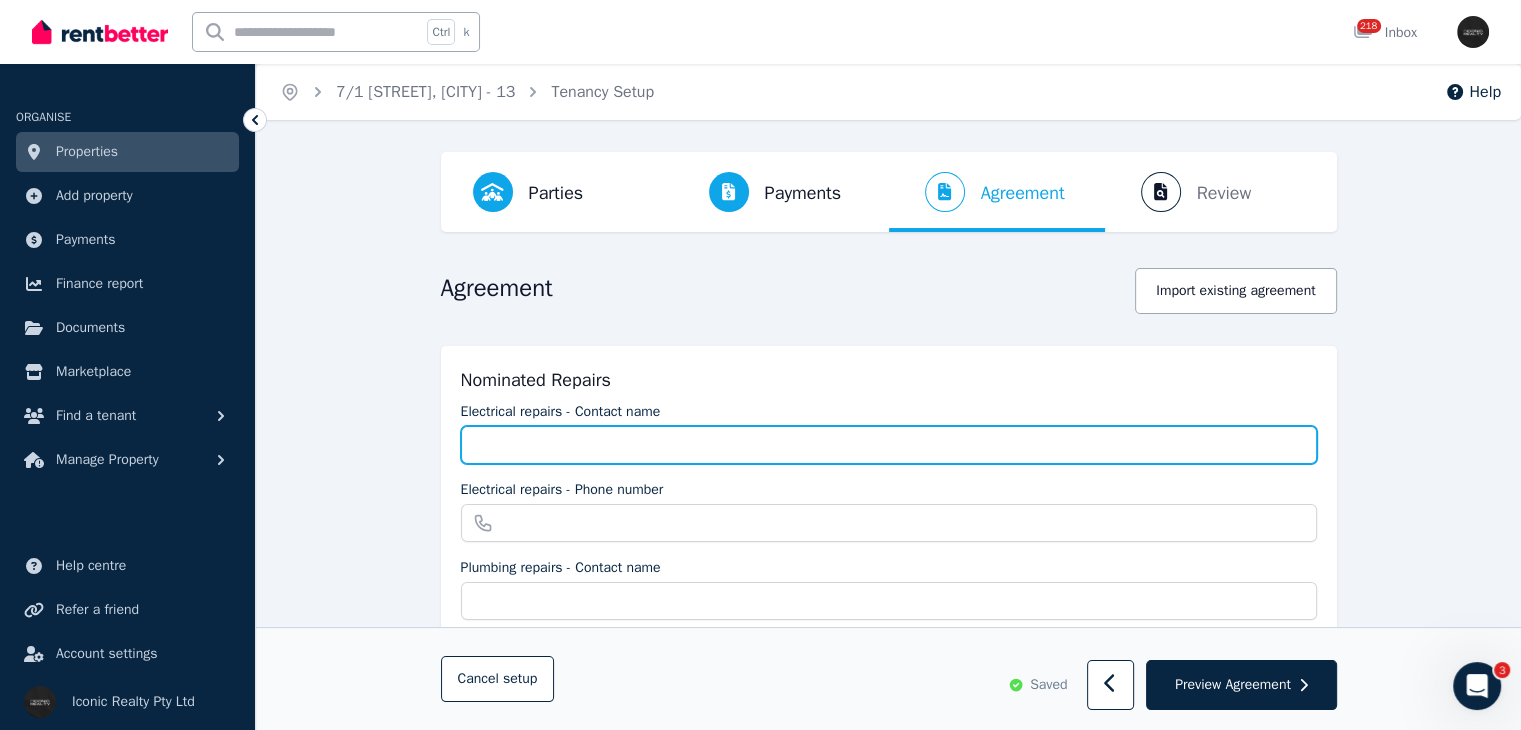 click on "Electrical repairs - Contact name" at bounding box center [889, 445] 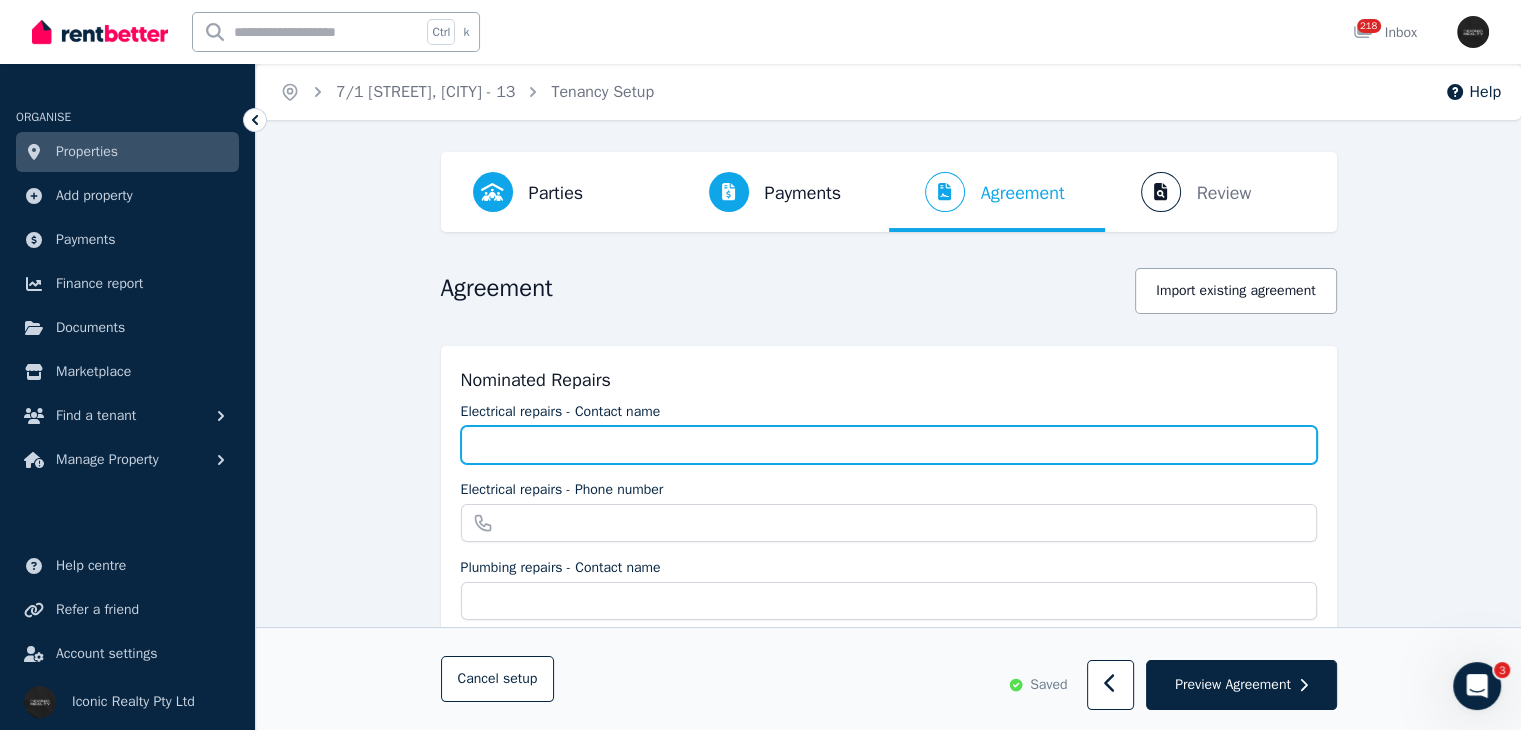 type on "****" 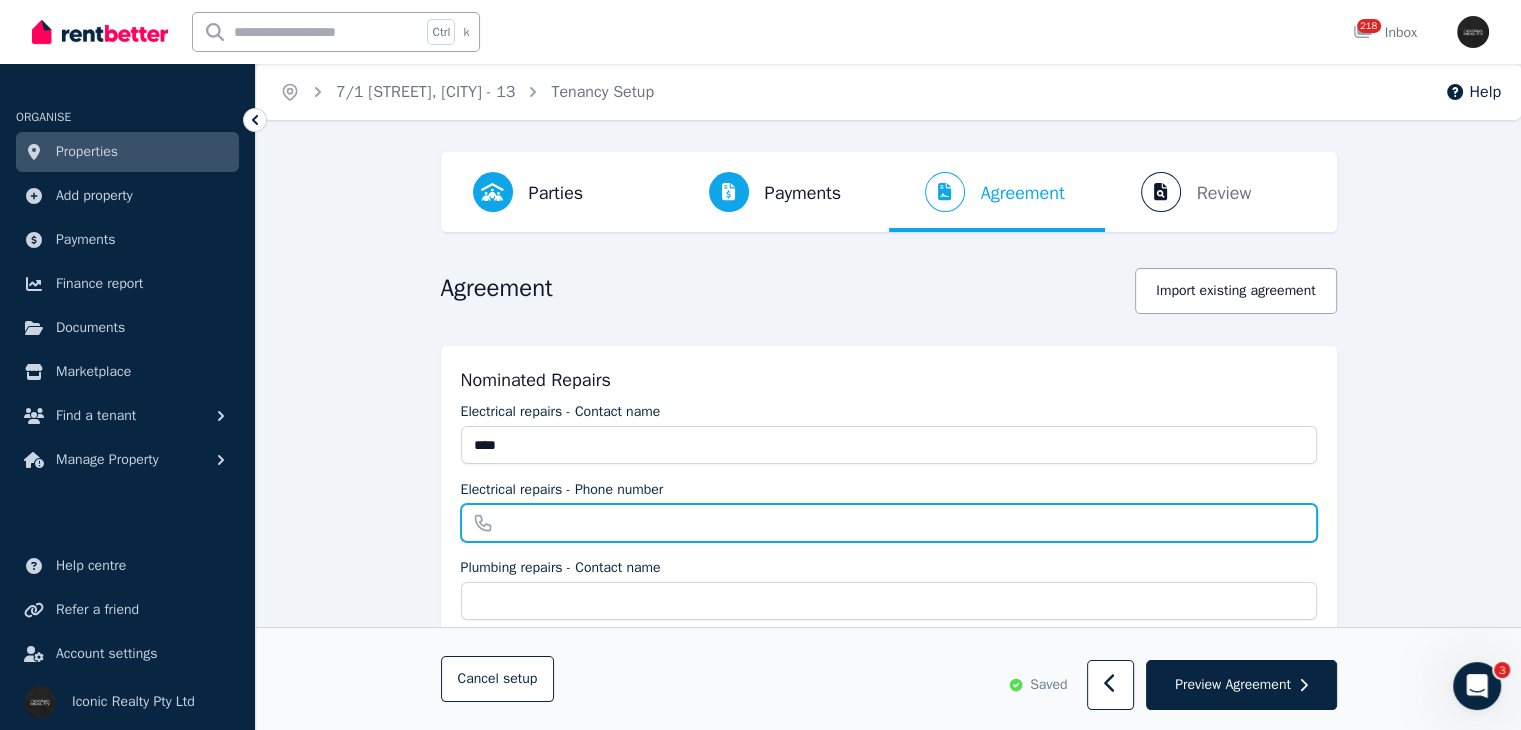 click on "Electrical repairs - Phone number" at bounding box center (889, 523) 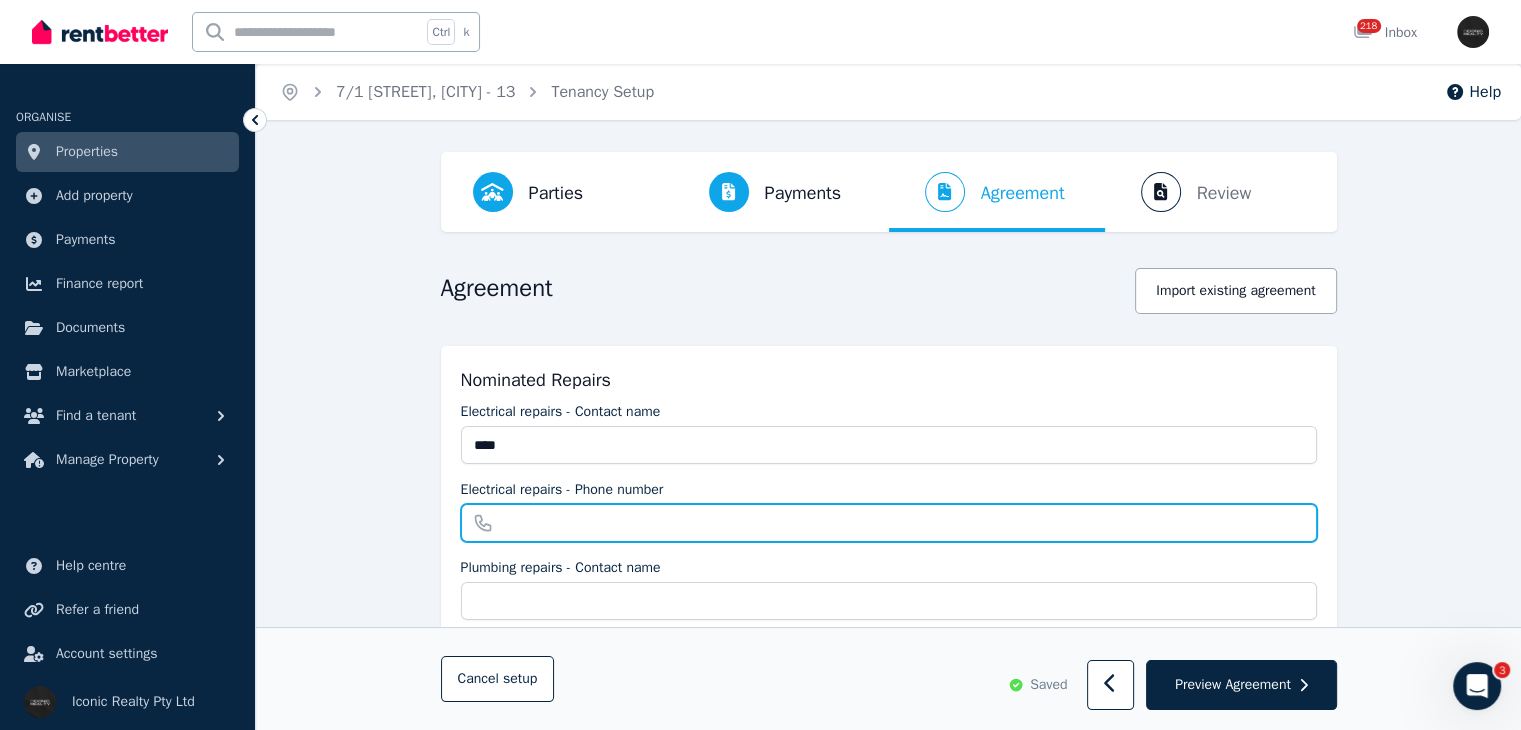 type on "**********" 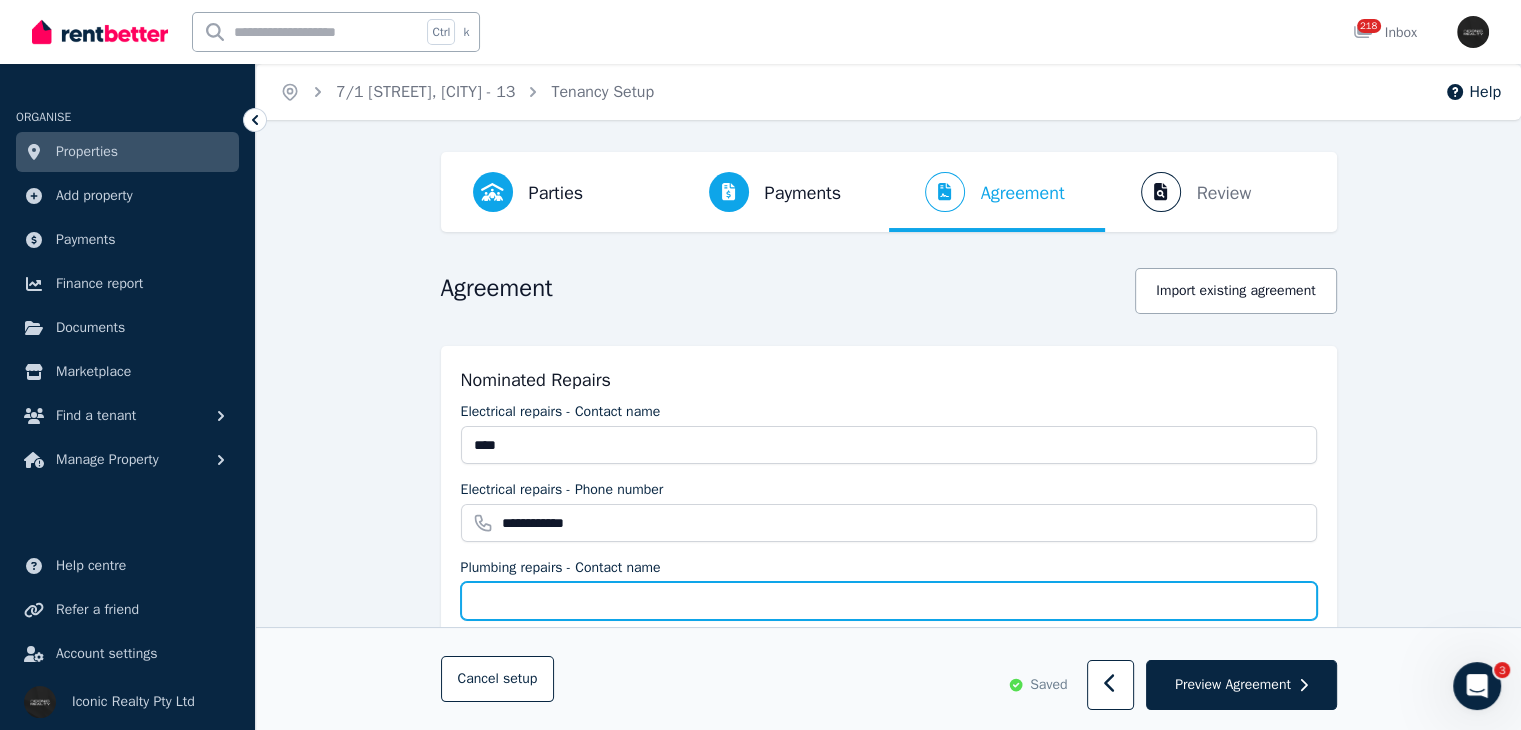 click on "Plumbing repairs - Contact name" at bounding box center [889, 601] 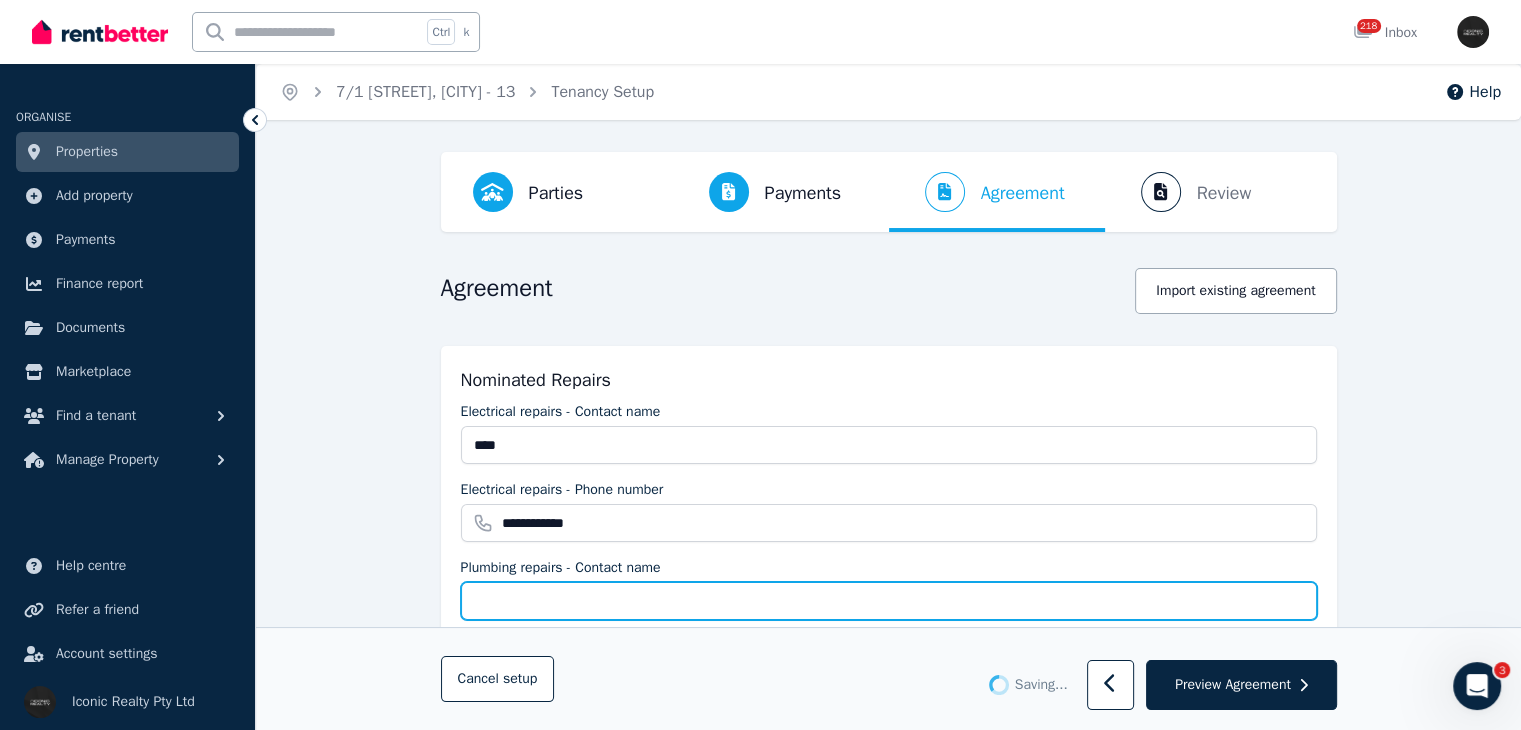 type on "****" 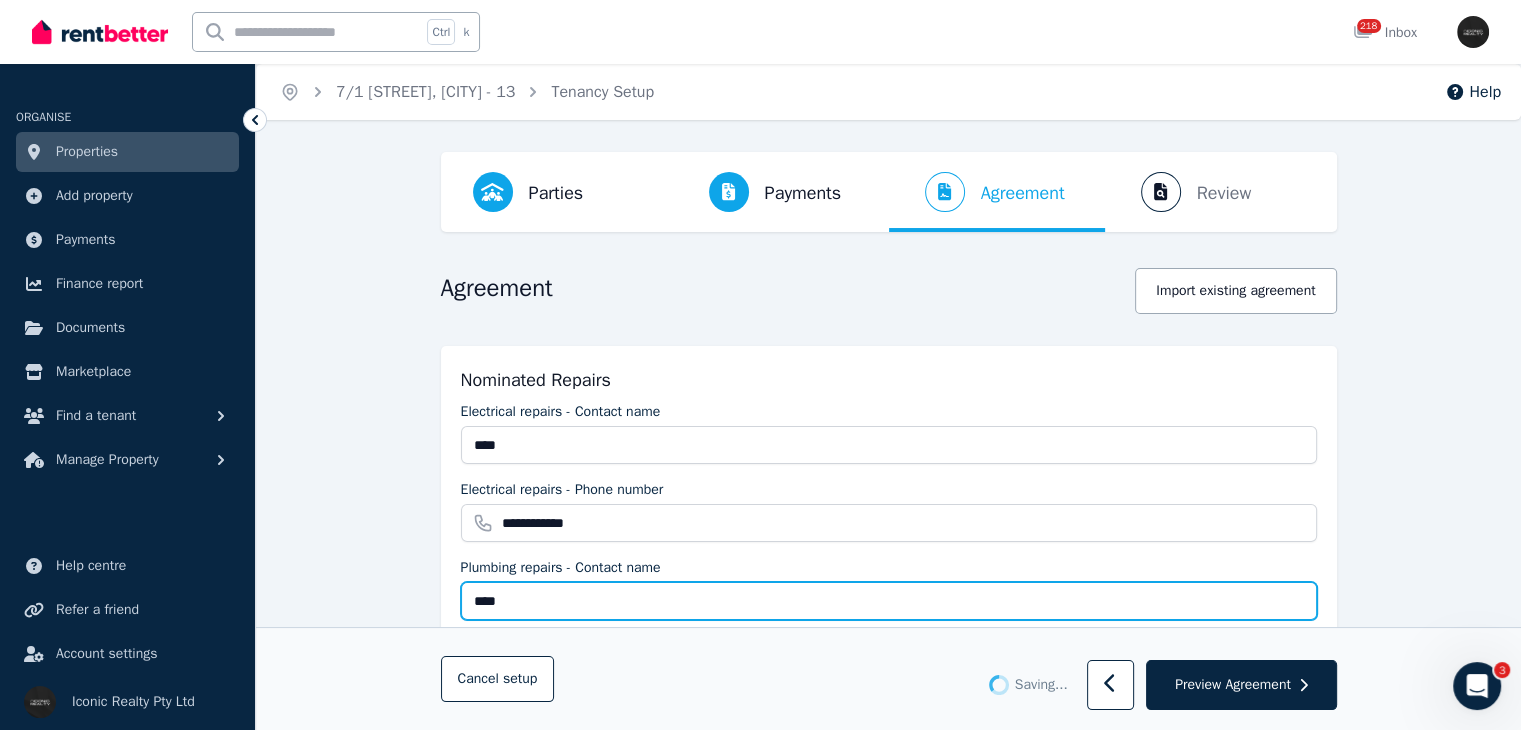 type 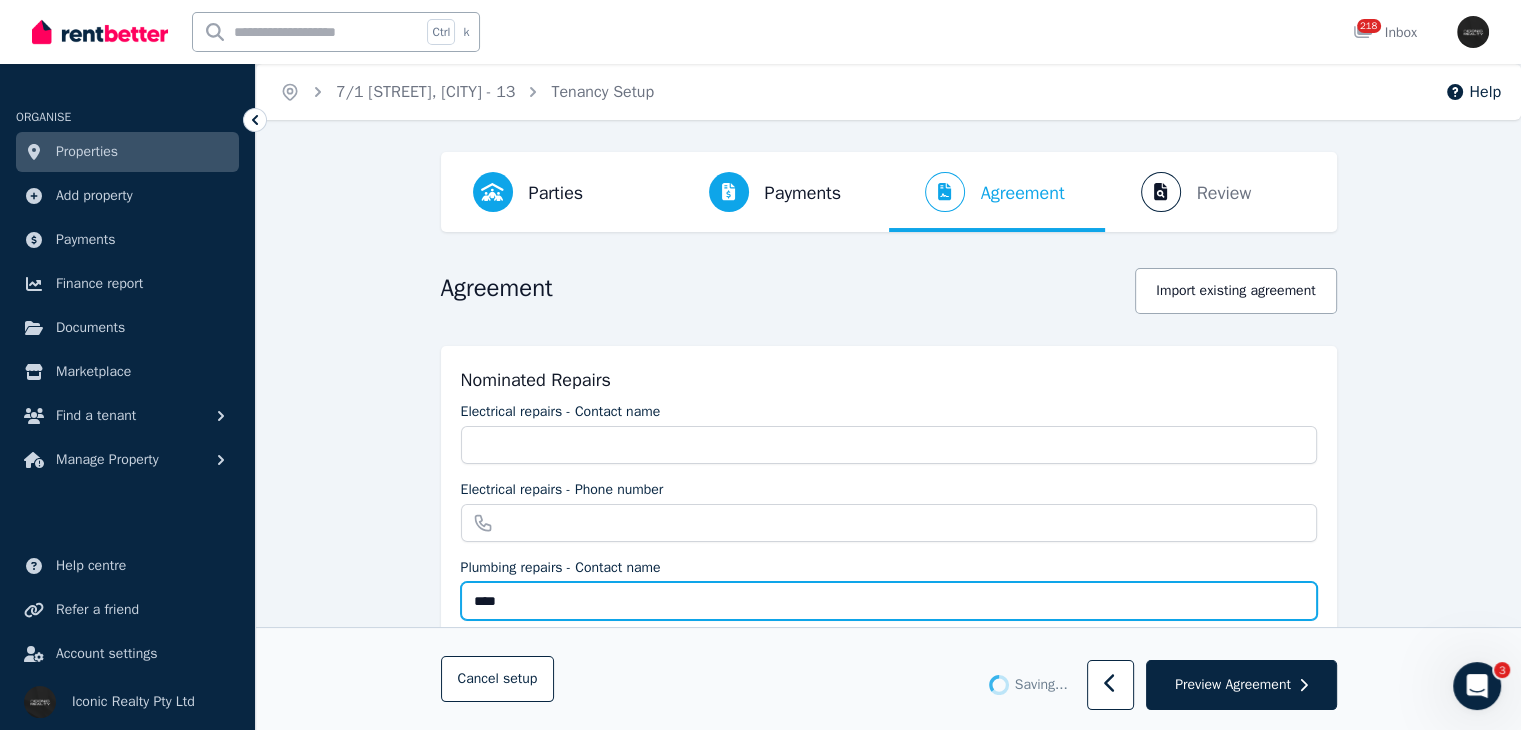 type on "****" 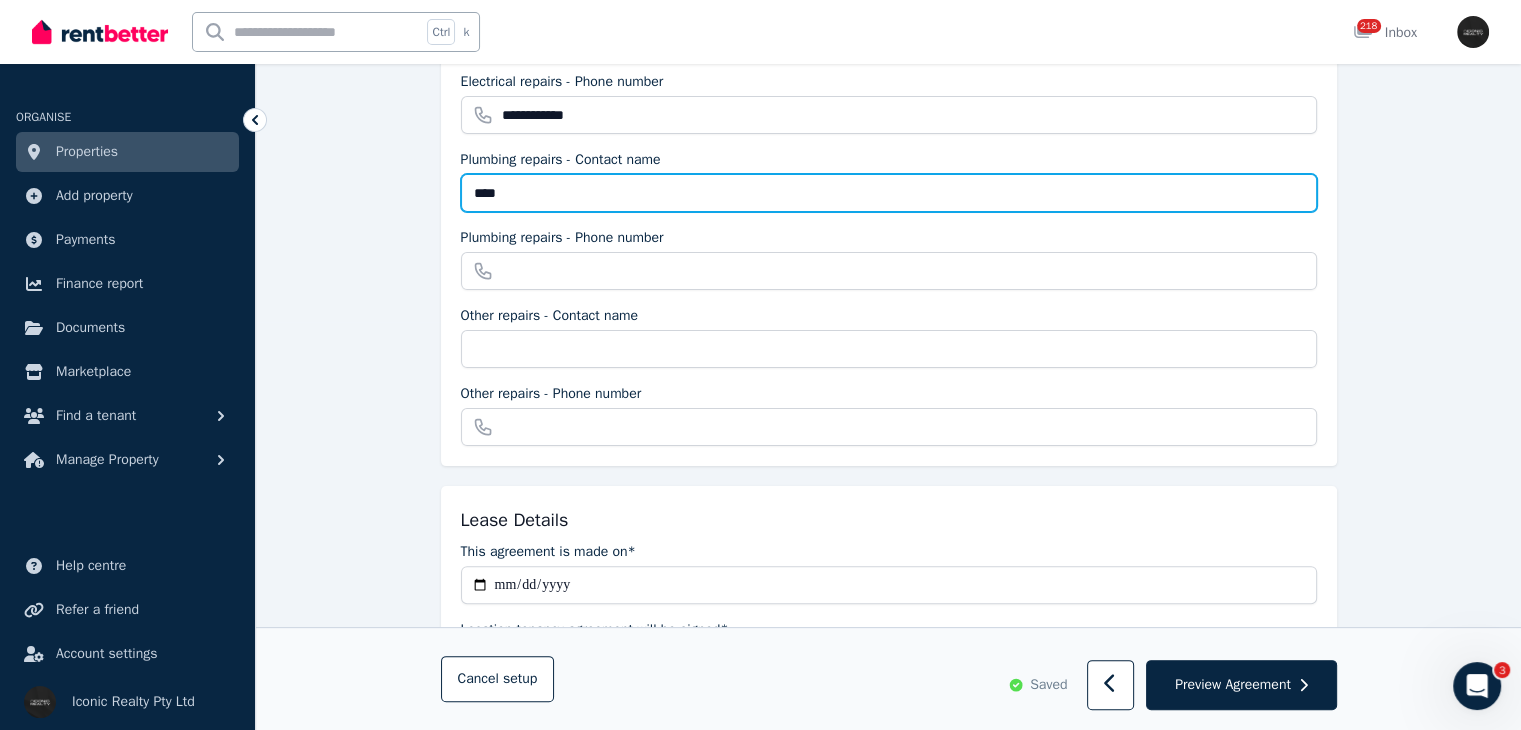 scroll, scrollTop: 448, scrollLeft: 0, axis: vertical 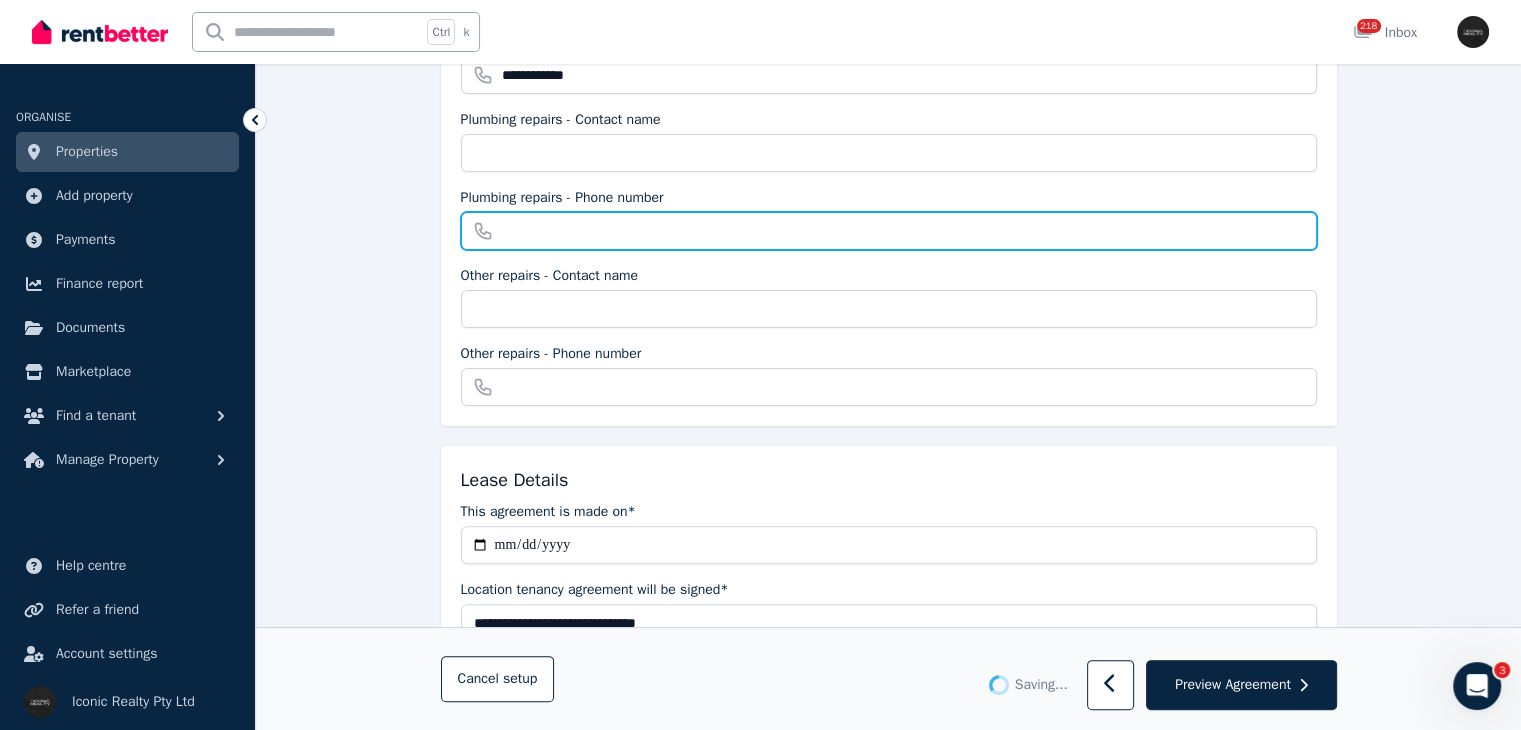 type on "****" 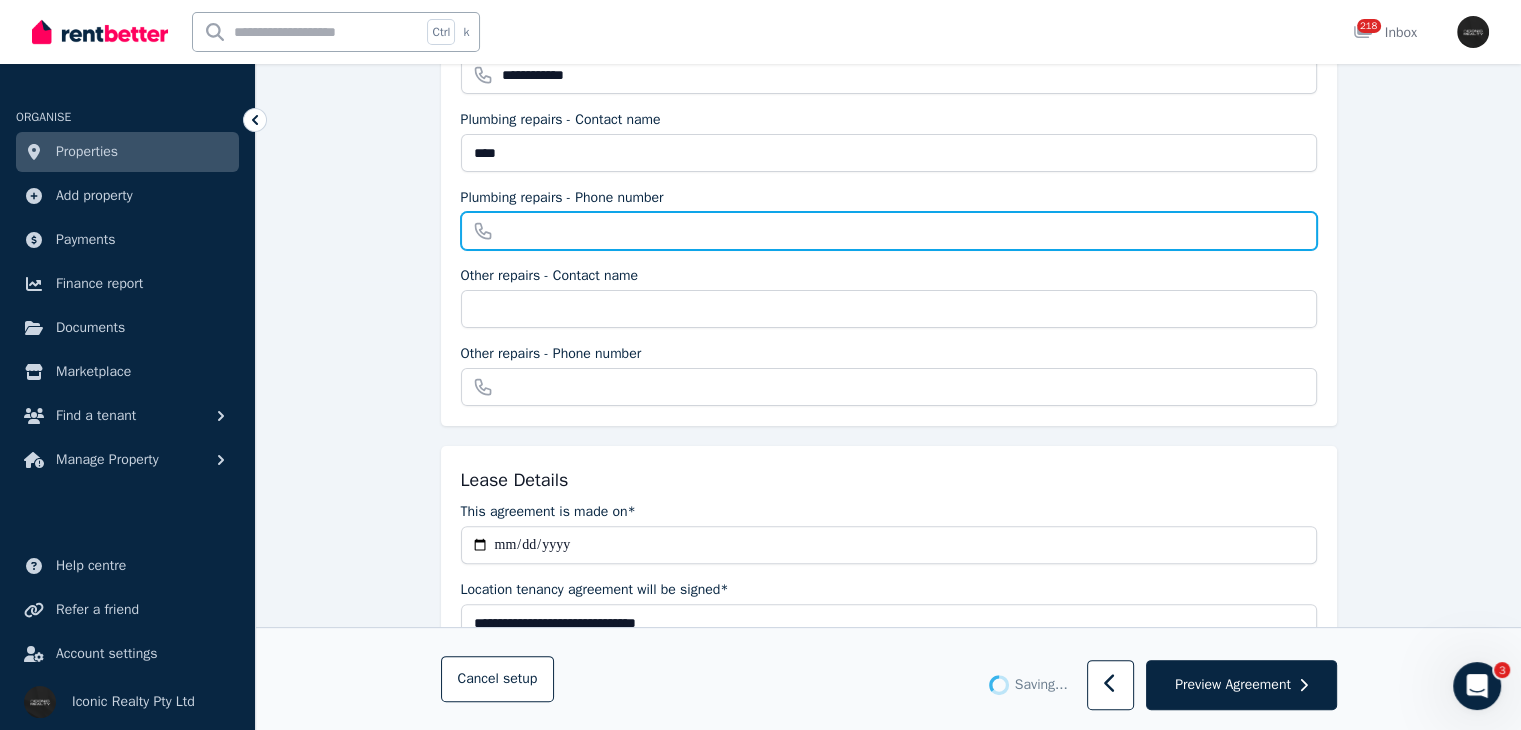 click on "Plumbing repairs - Phone number" at bounding box center [889, 231] 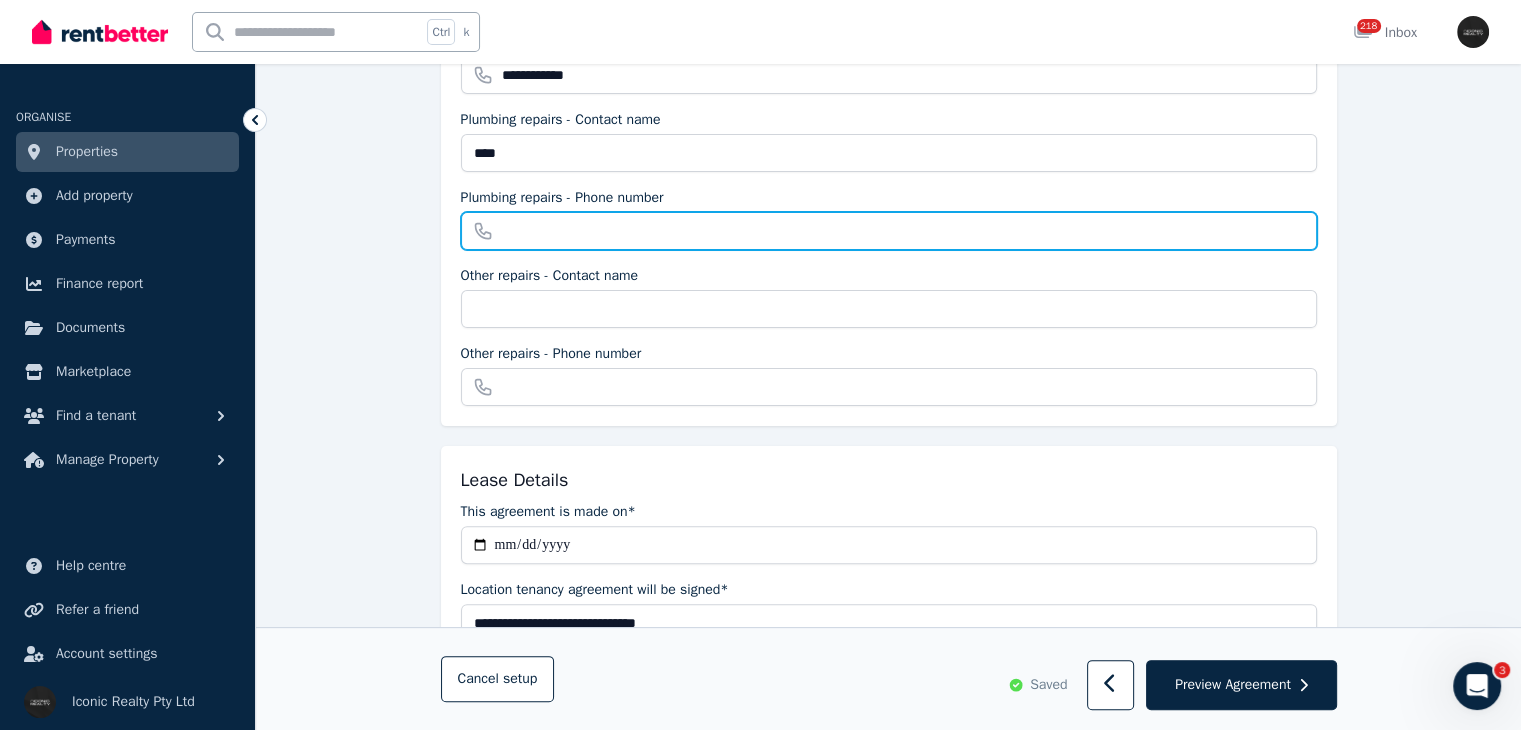 type on "**********" 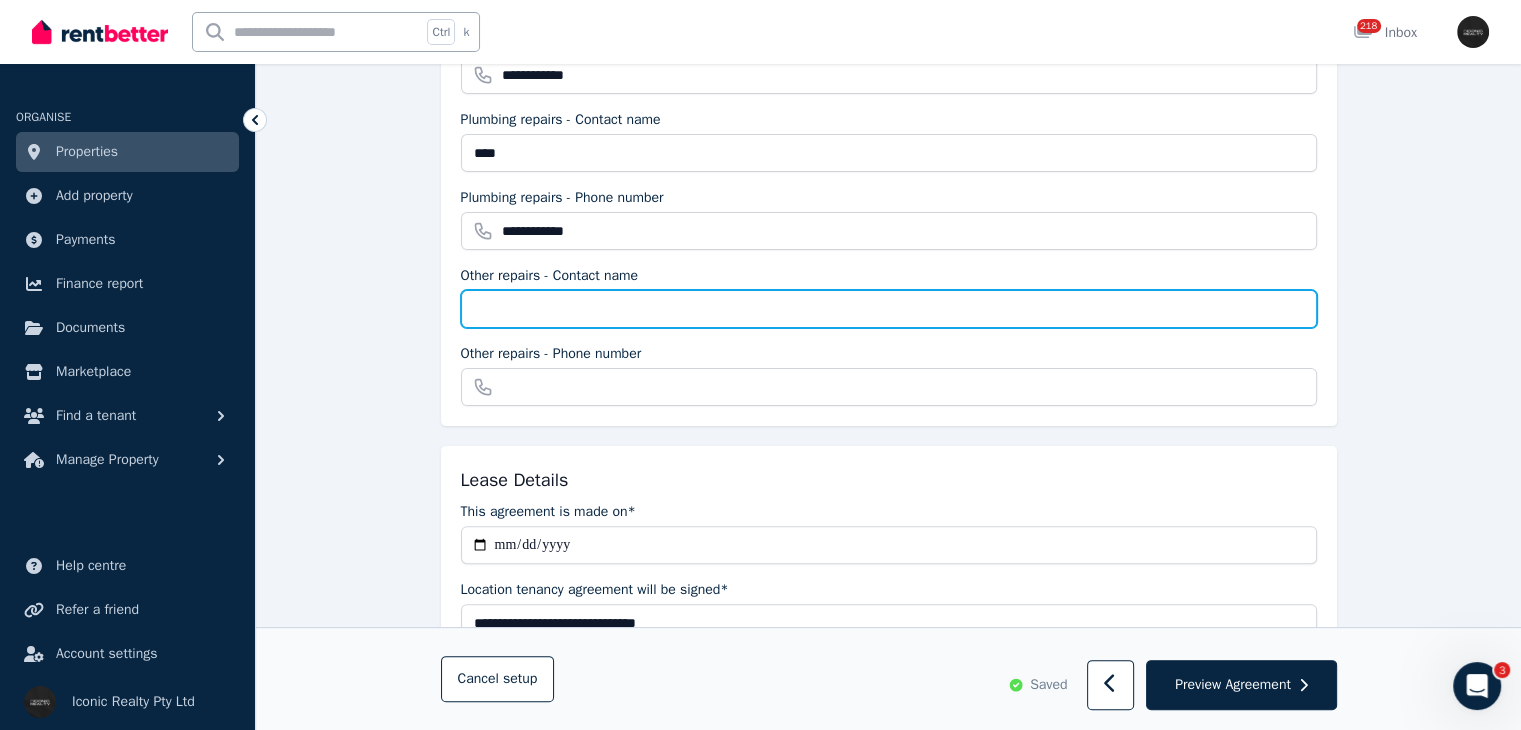 click on "Other repairs - Contact name" at bounding box center [889, 309] 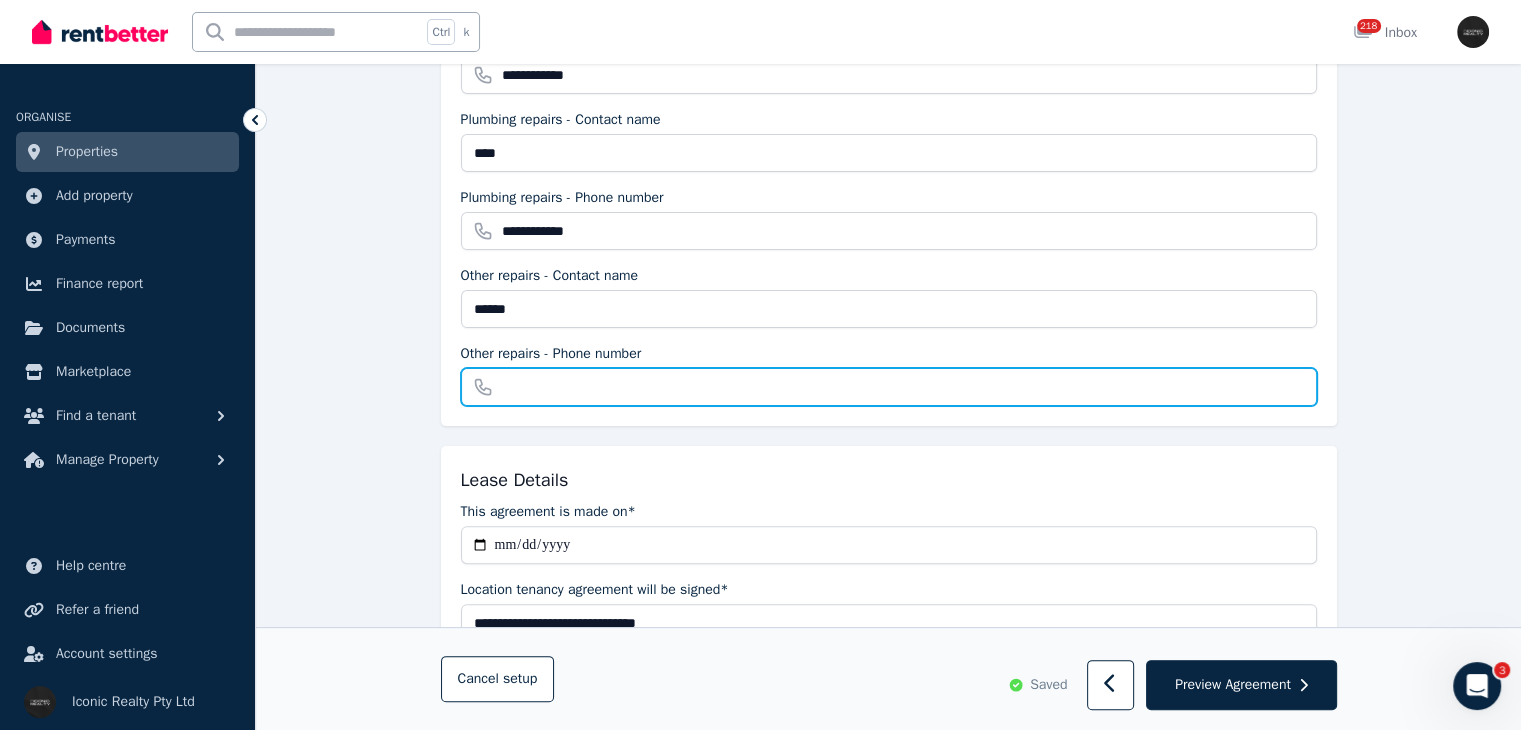 click on "Other repairs - Phone number" at bounding box center (889, 387) 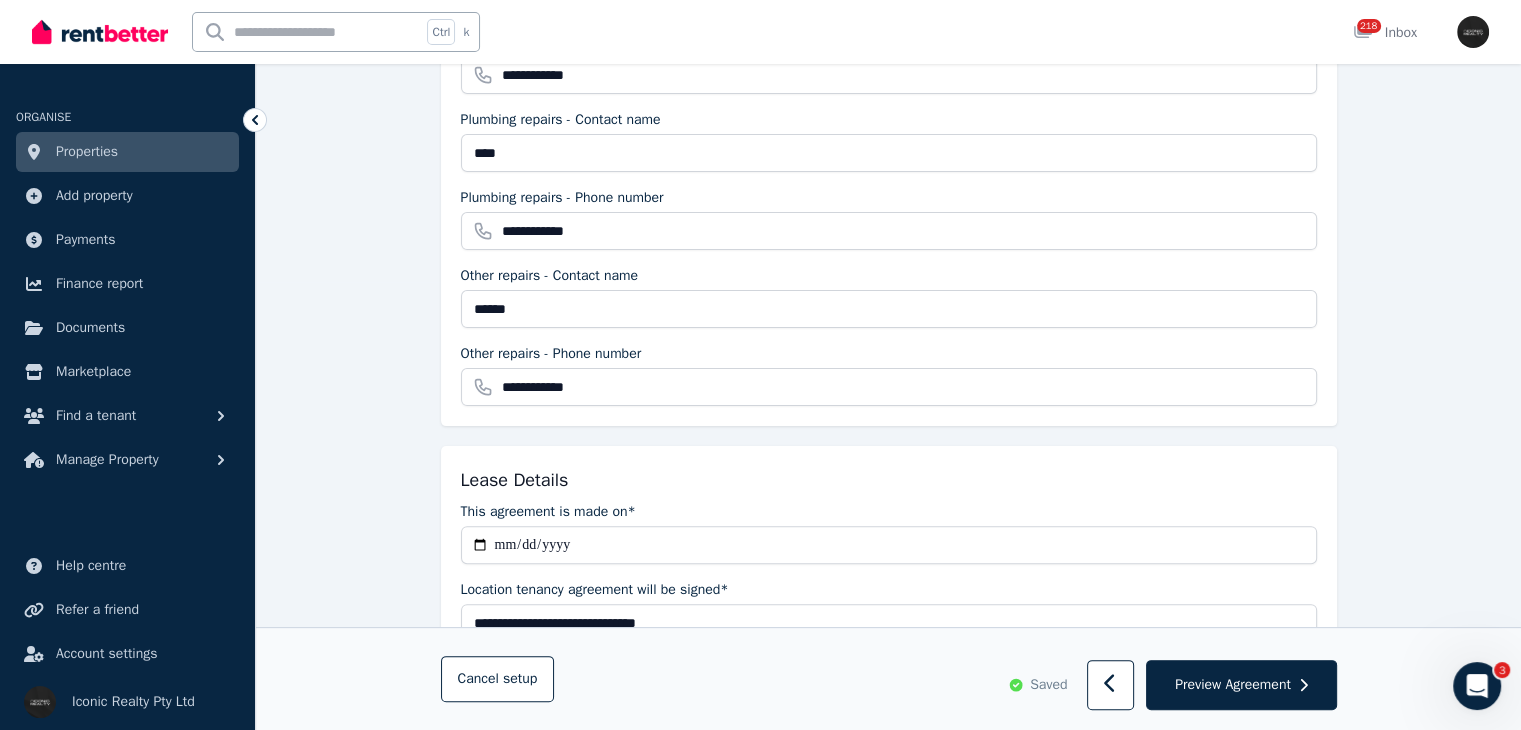 click on "**********" at bounding box center (888, 1176) 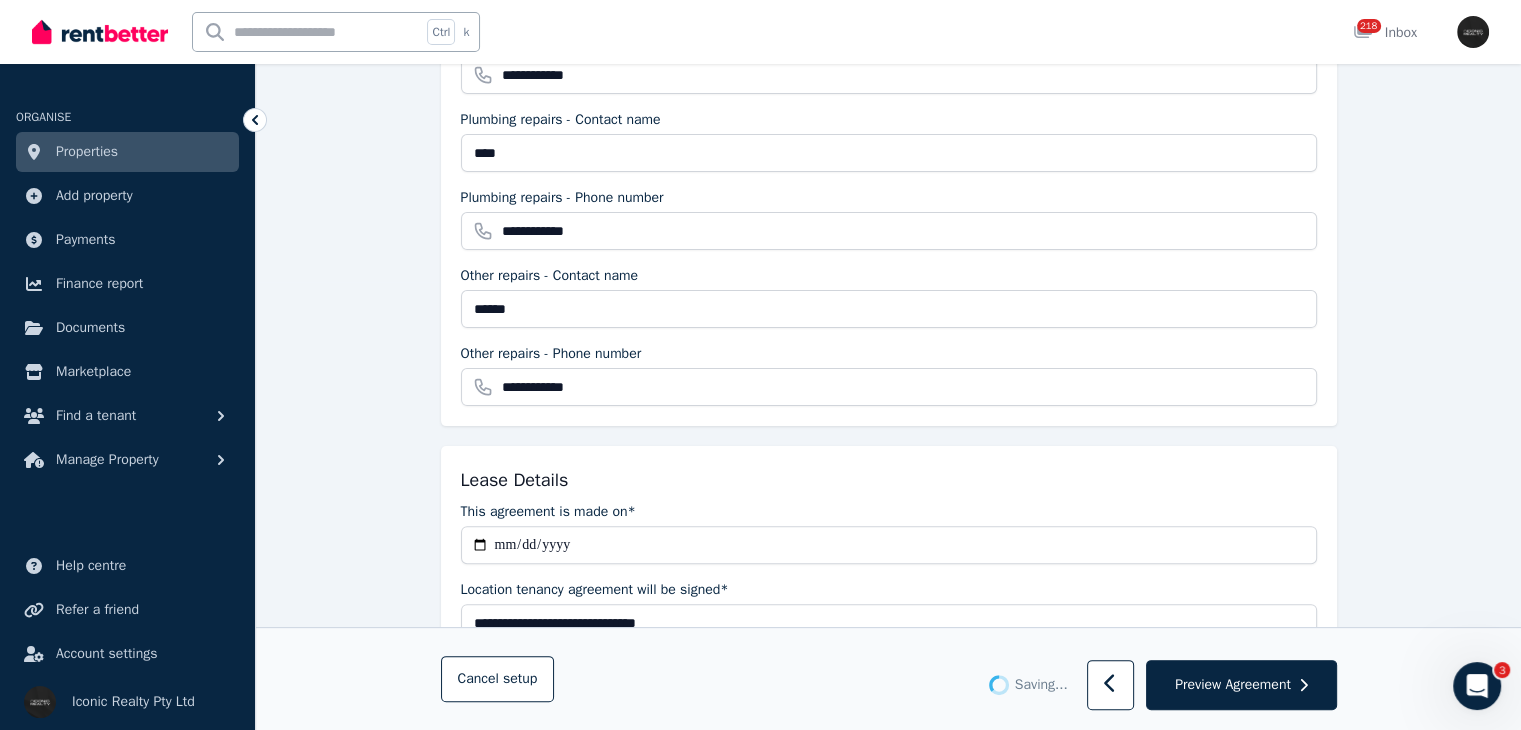 type 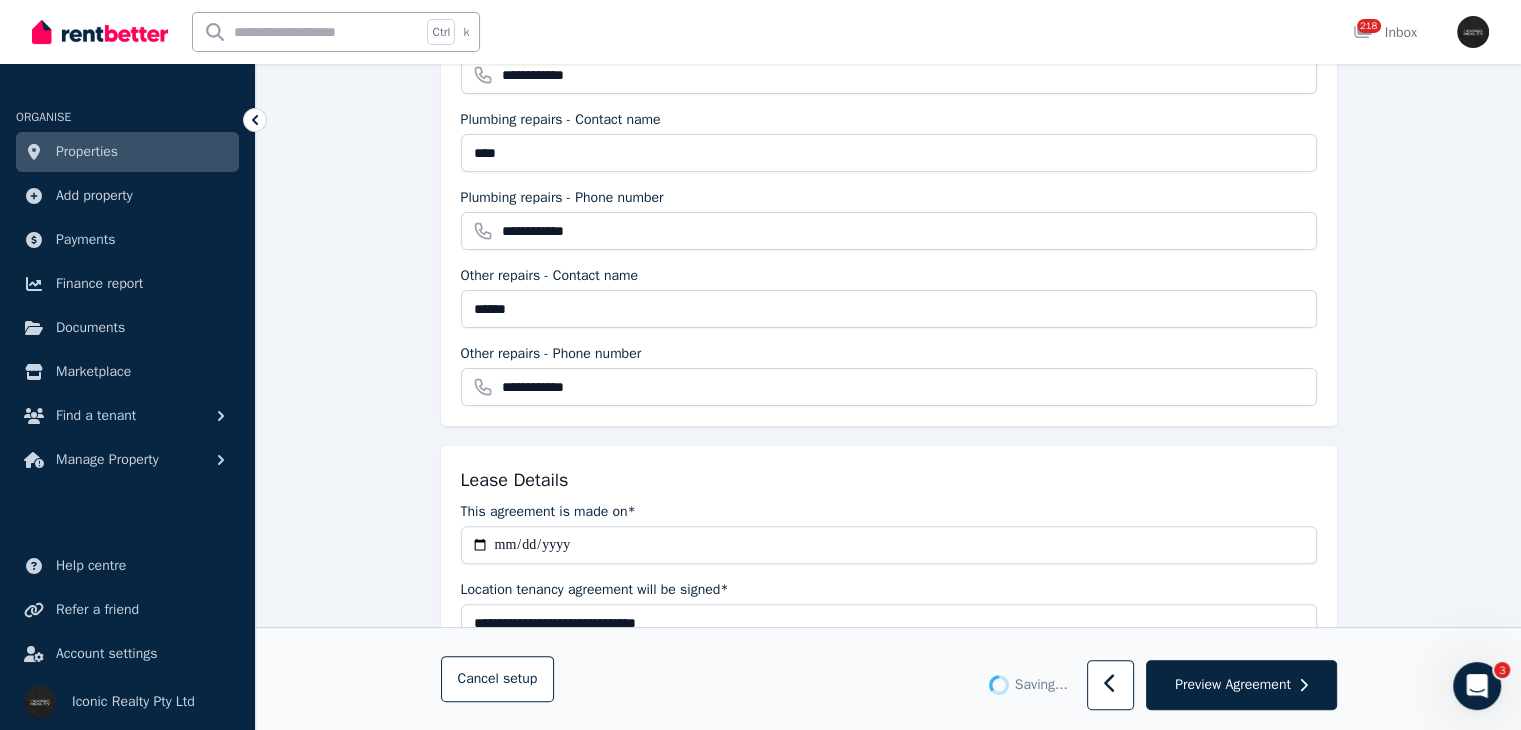 type 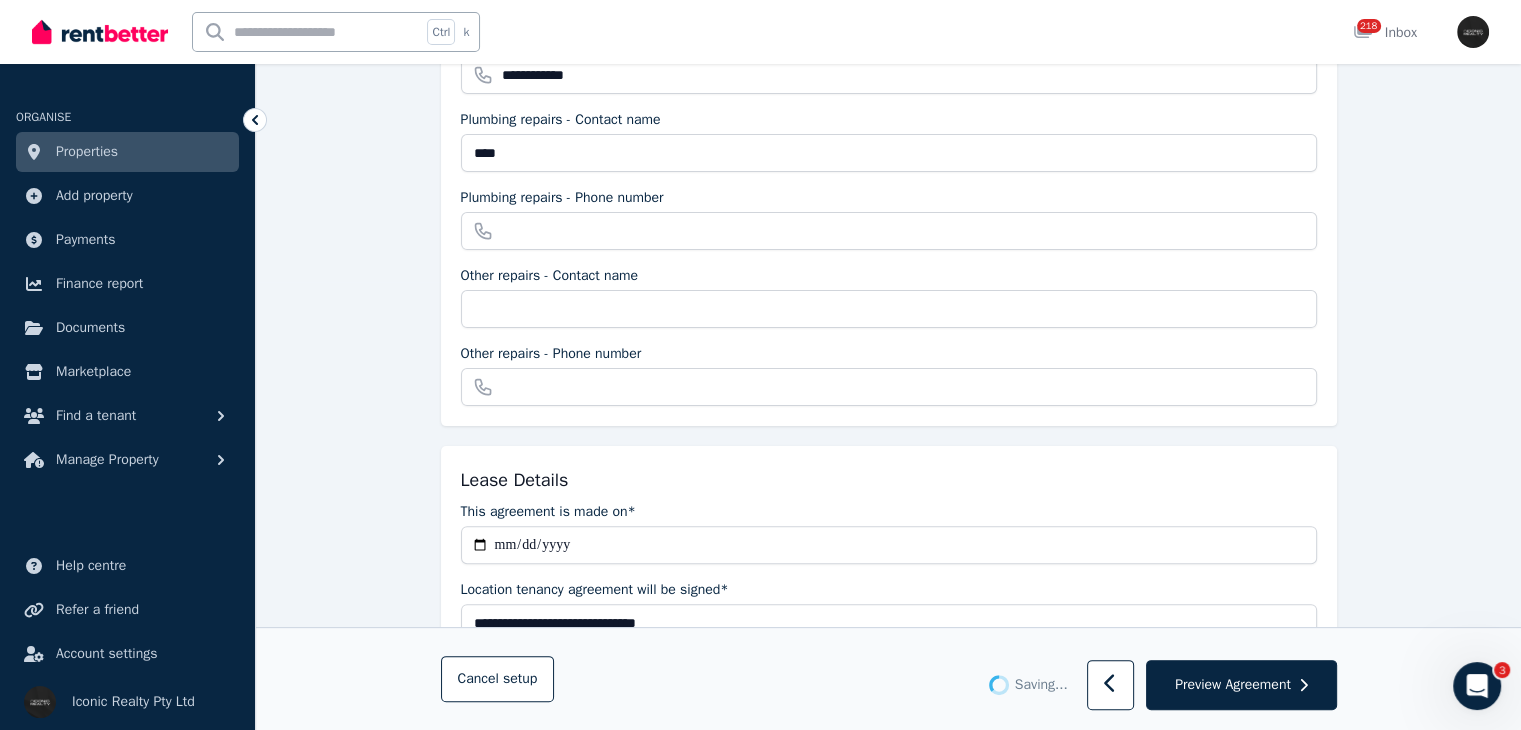 type on "**********" 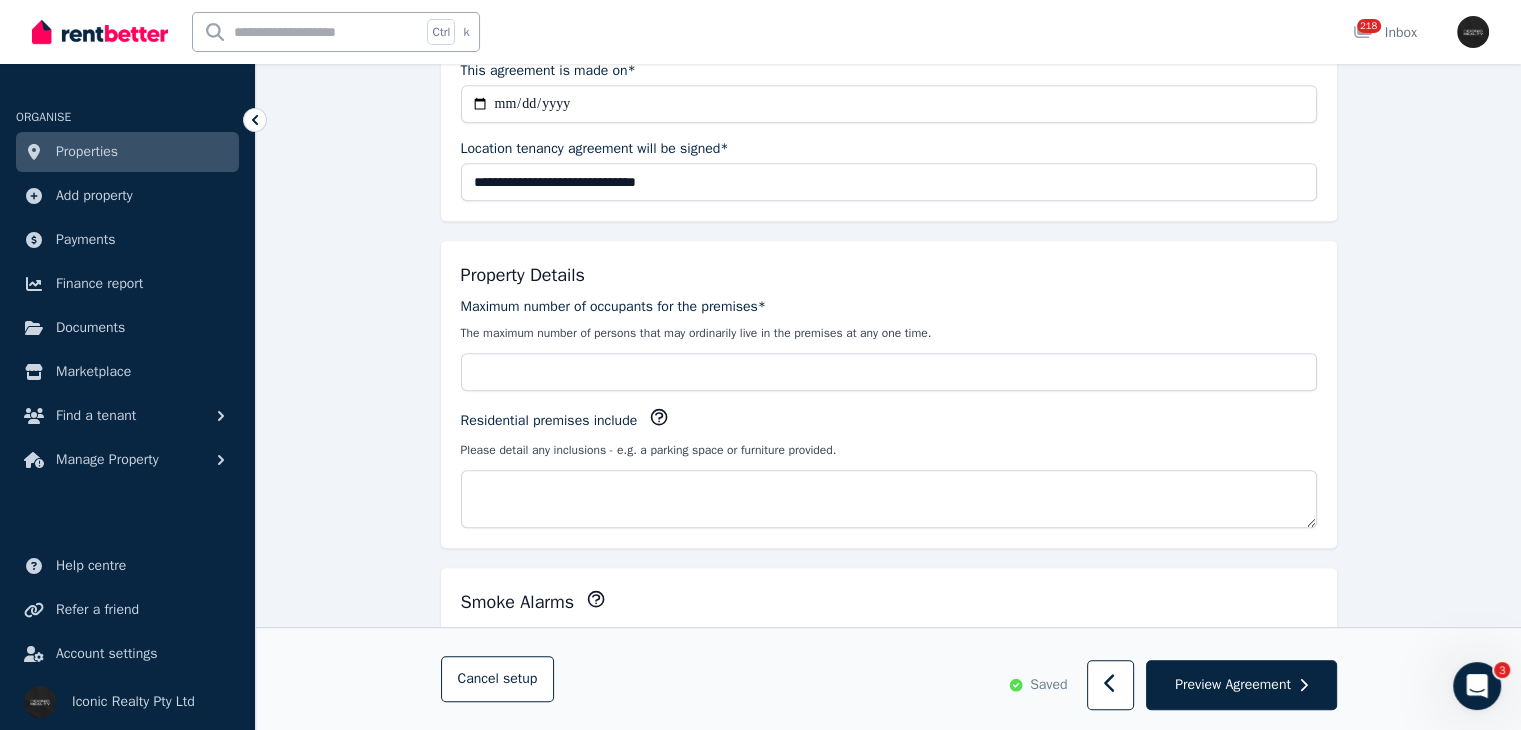 scroll, scrollTop: 942, scrollLeft: 0, axis: vertical 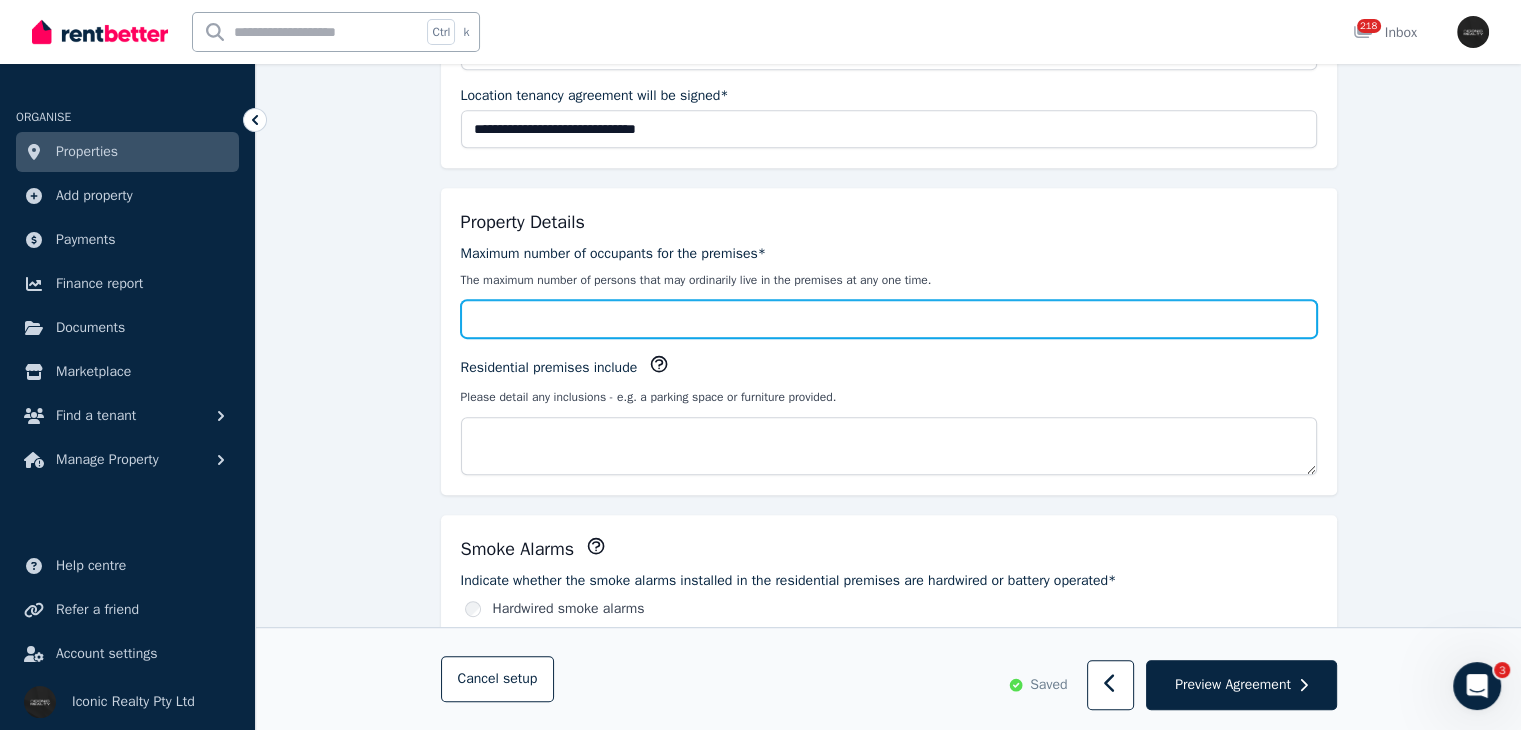 click on "Maximum number of occupants for the premises*" at bounding box center (889, 319) 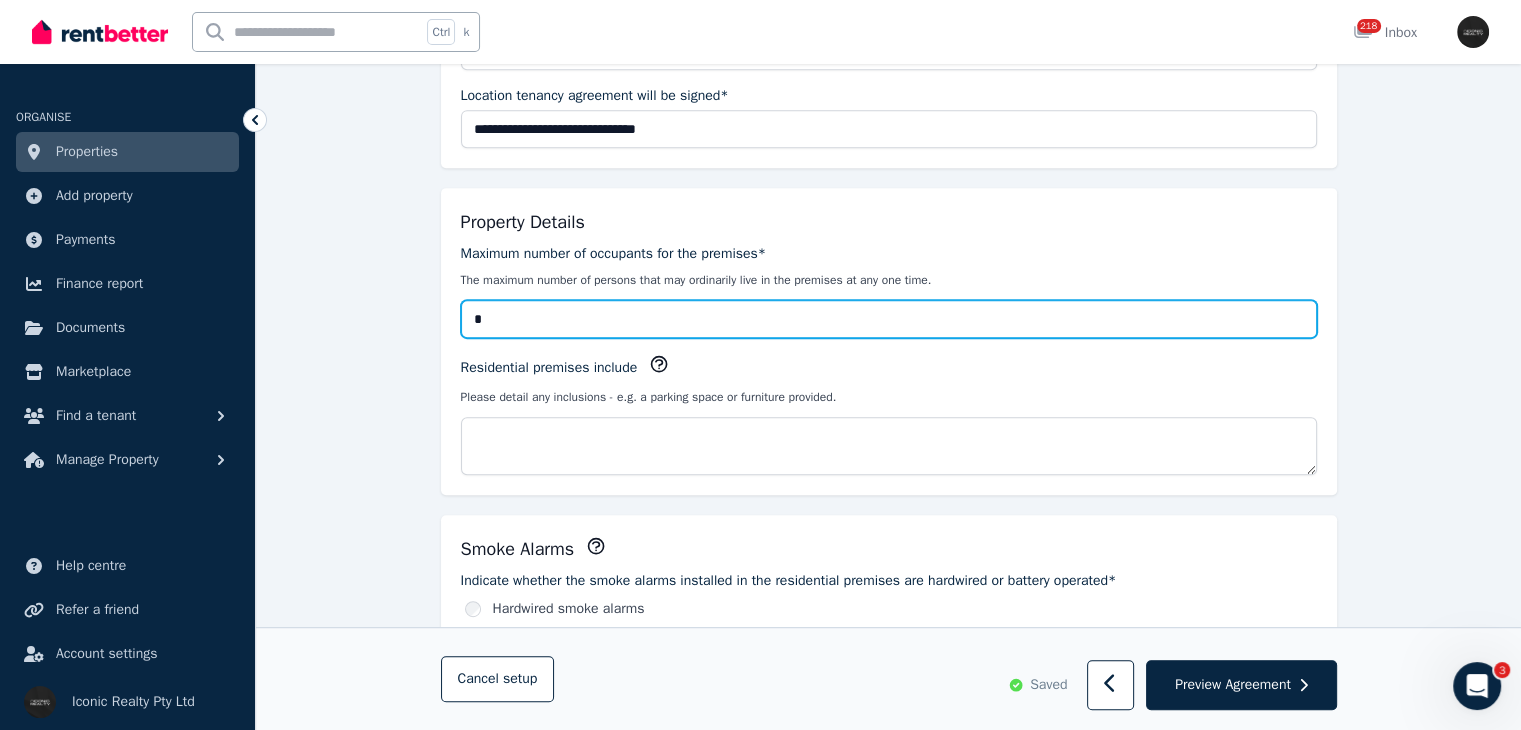 type on "*" 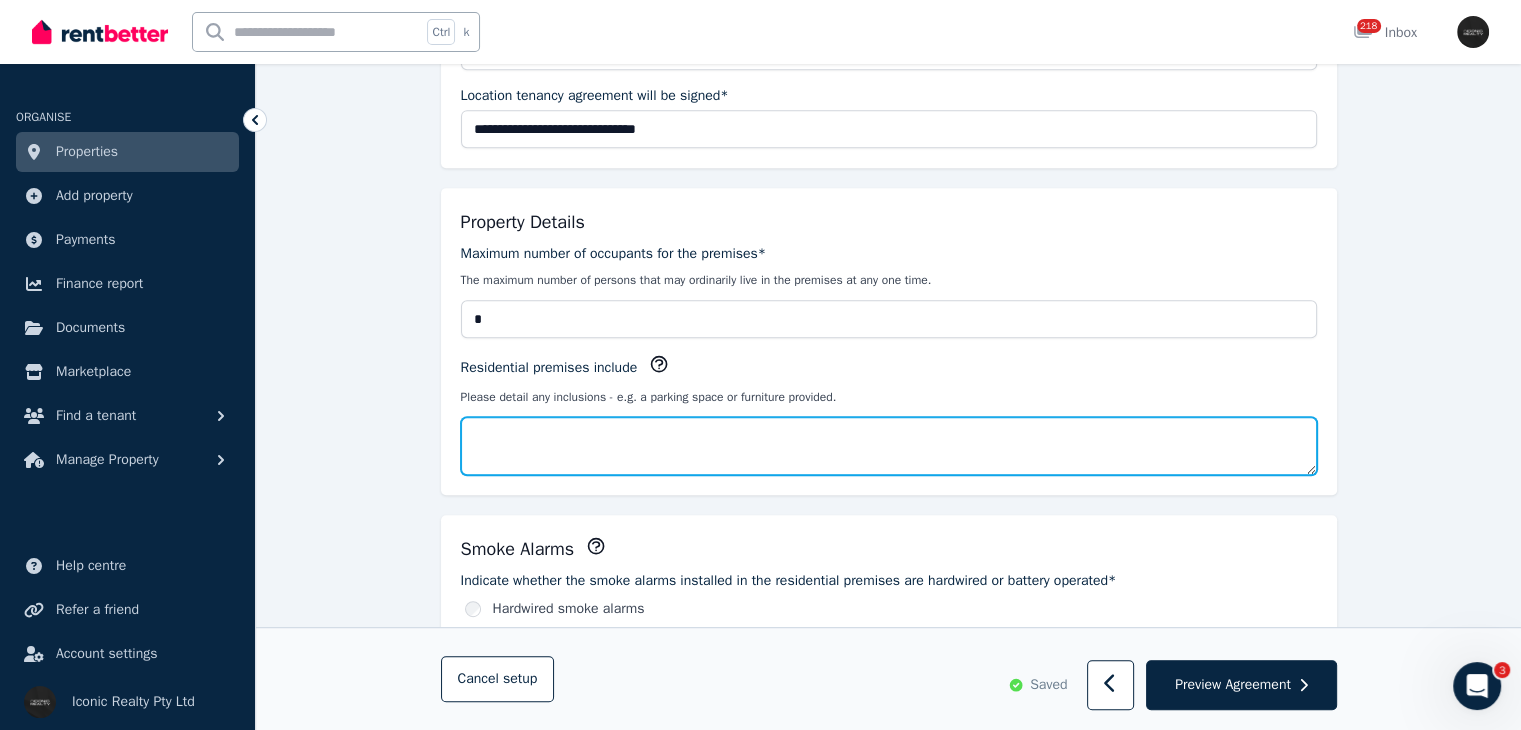 click on "Residential premises include" at bounding box center [889, 446] 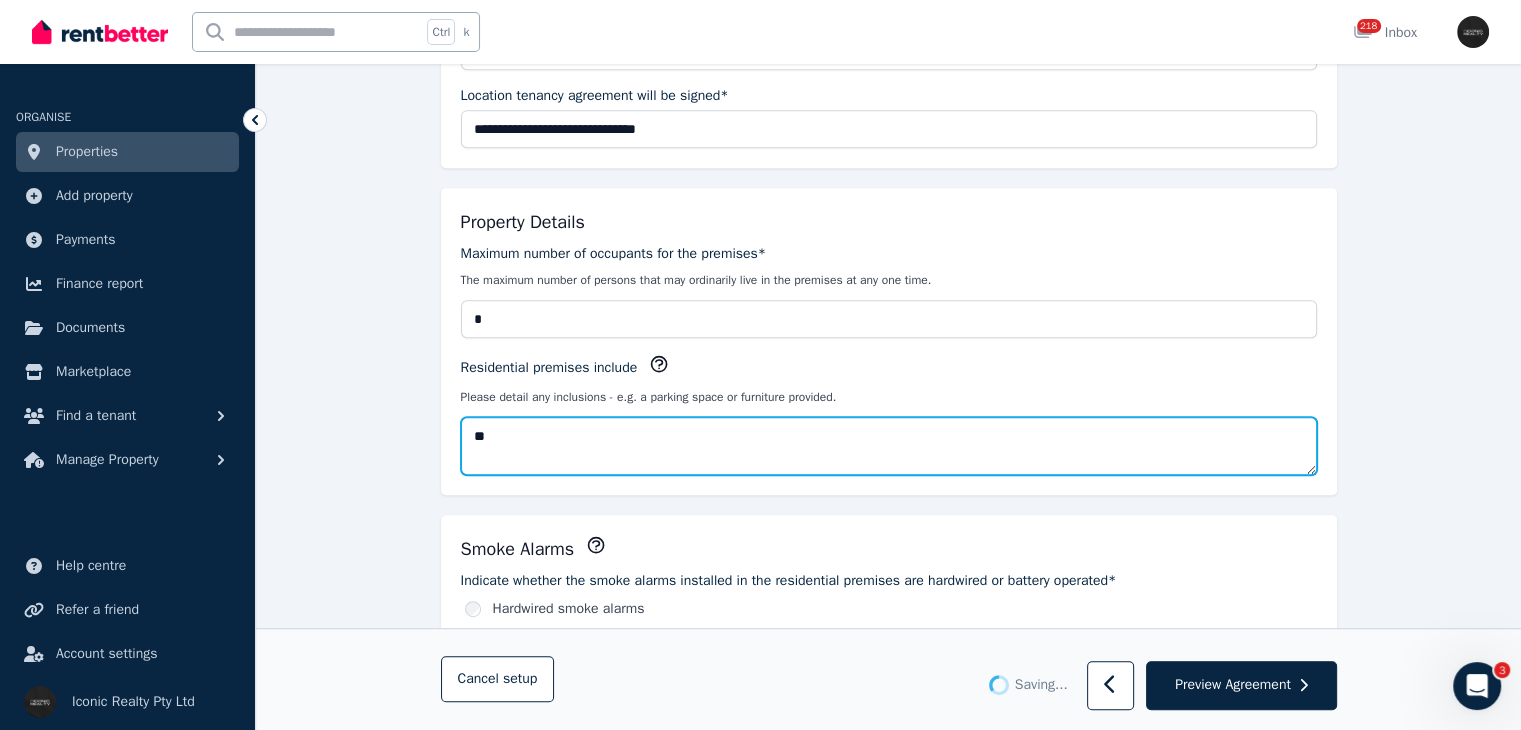 type on "***" 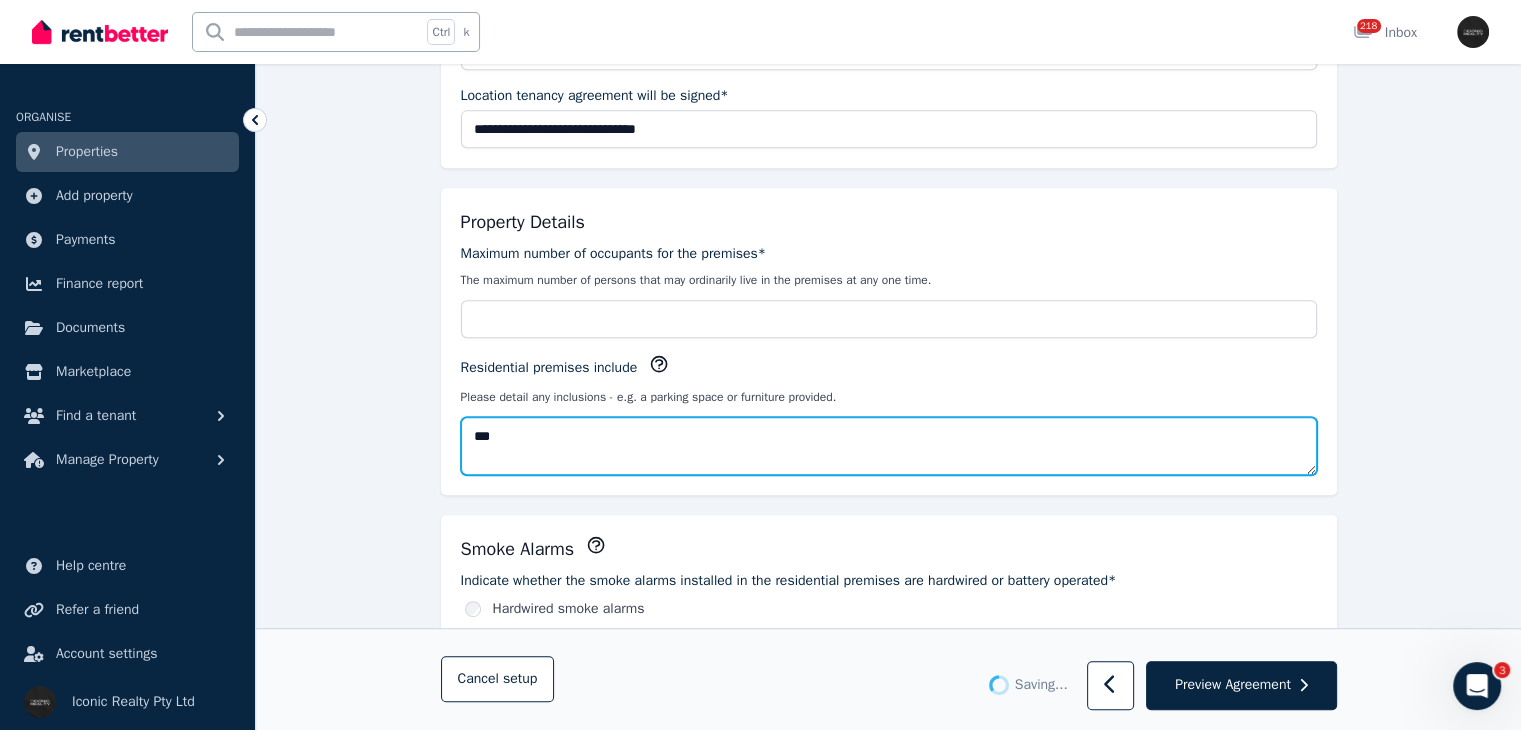 type on "*" 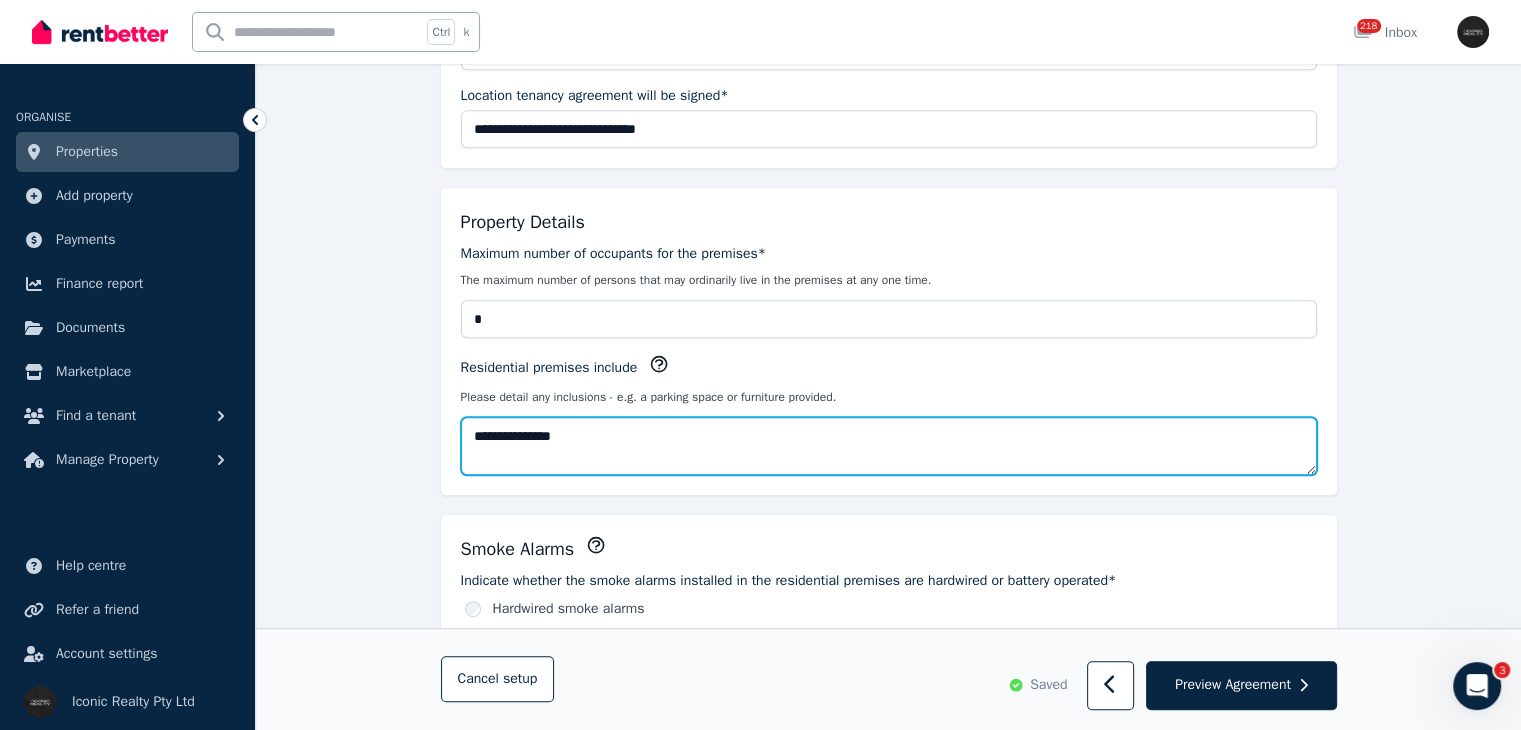 type on "**********" 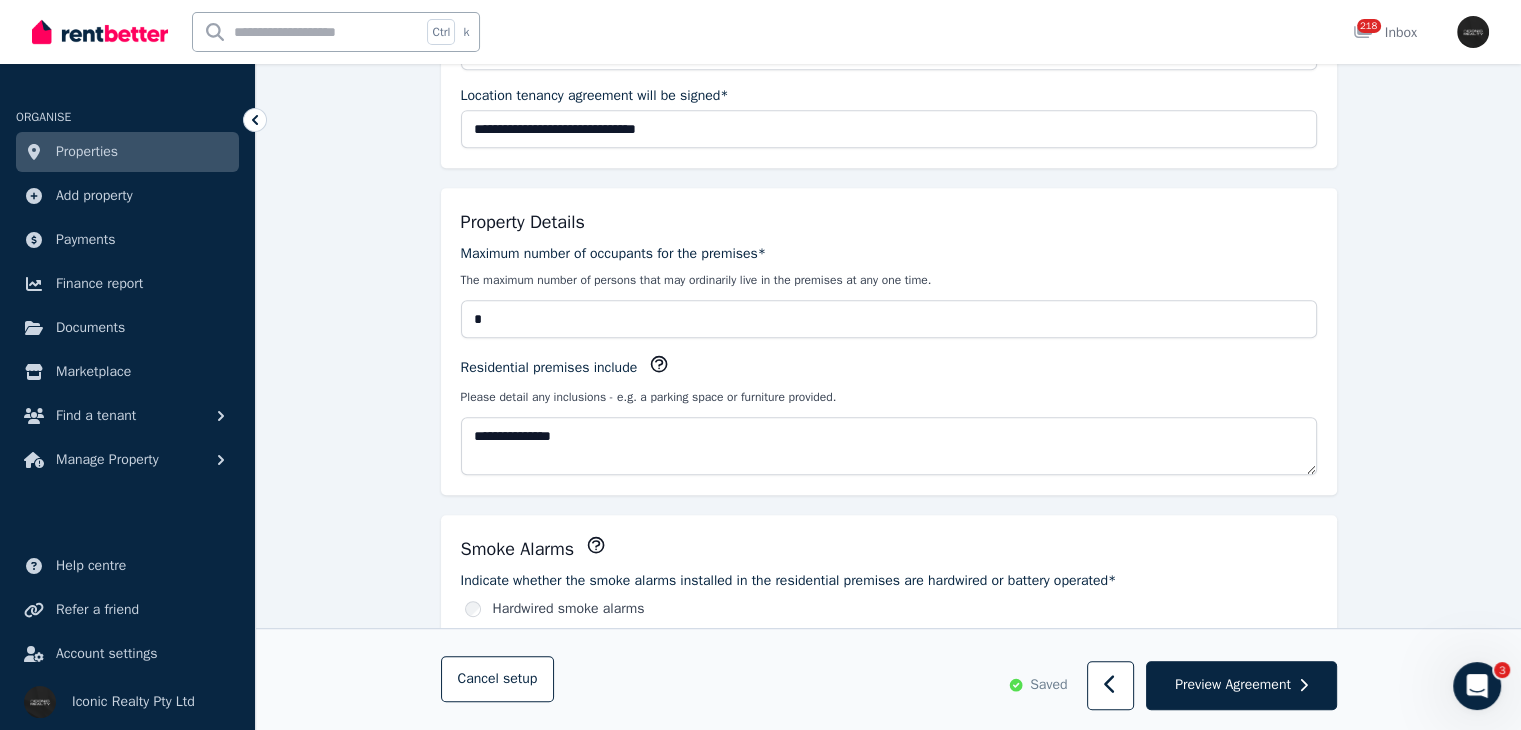 type 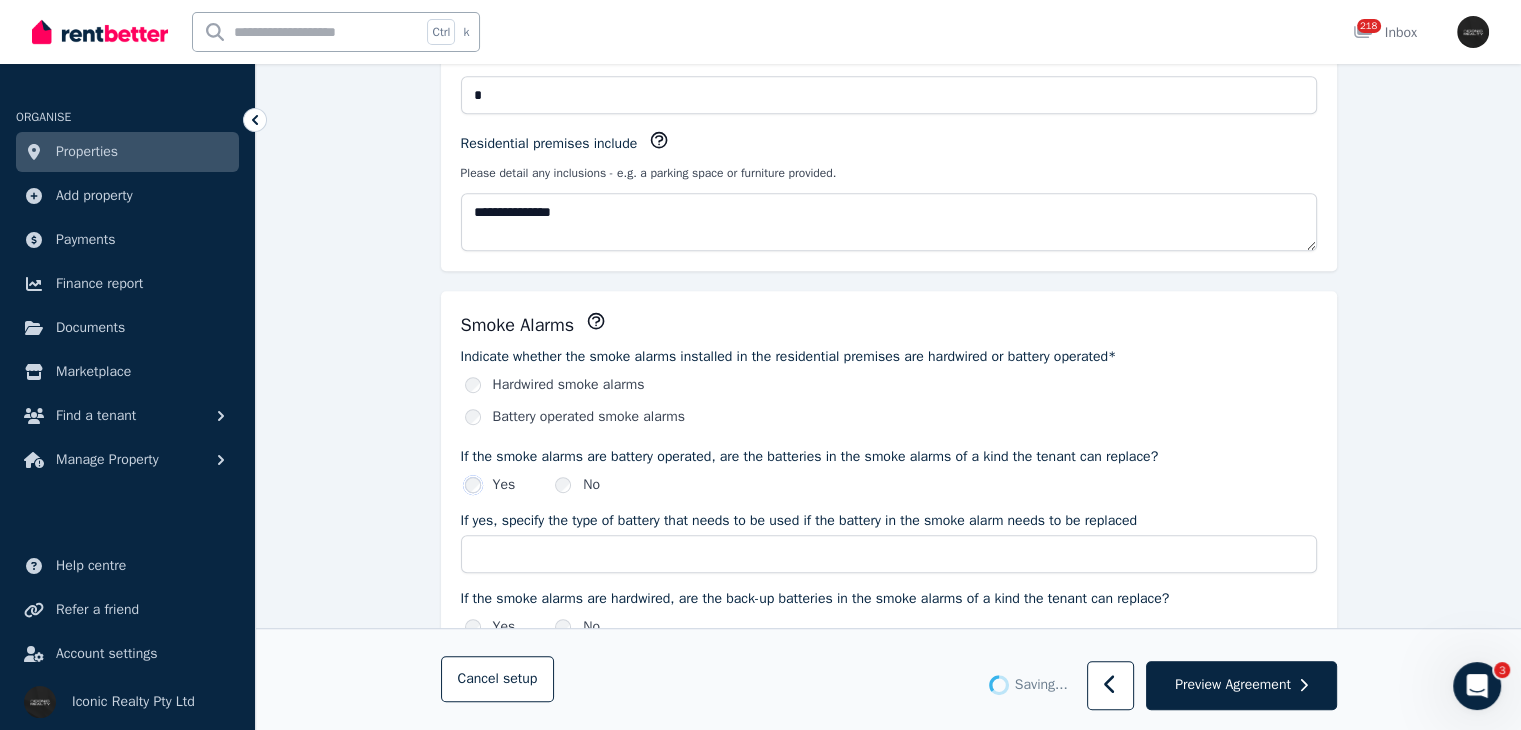 scroll, scrollTop: 1227, scrollLeft: 0, axis: vertical 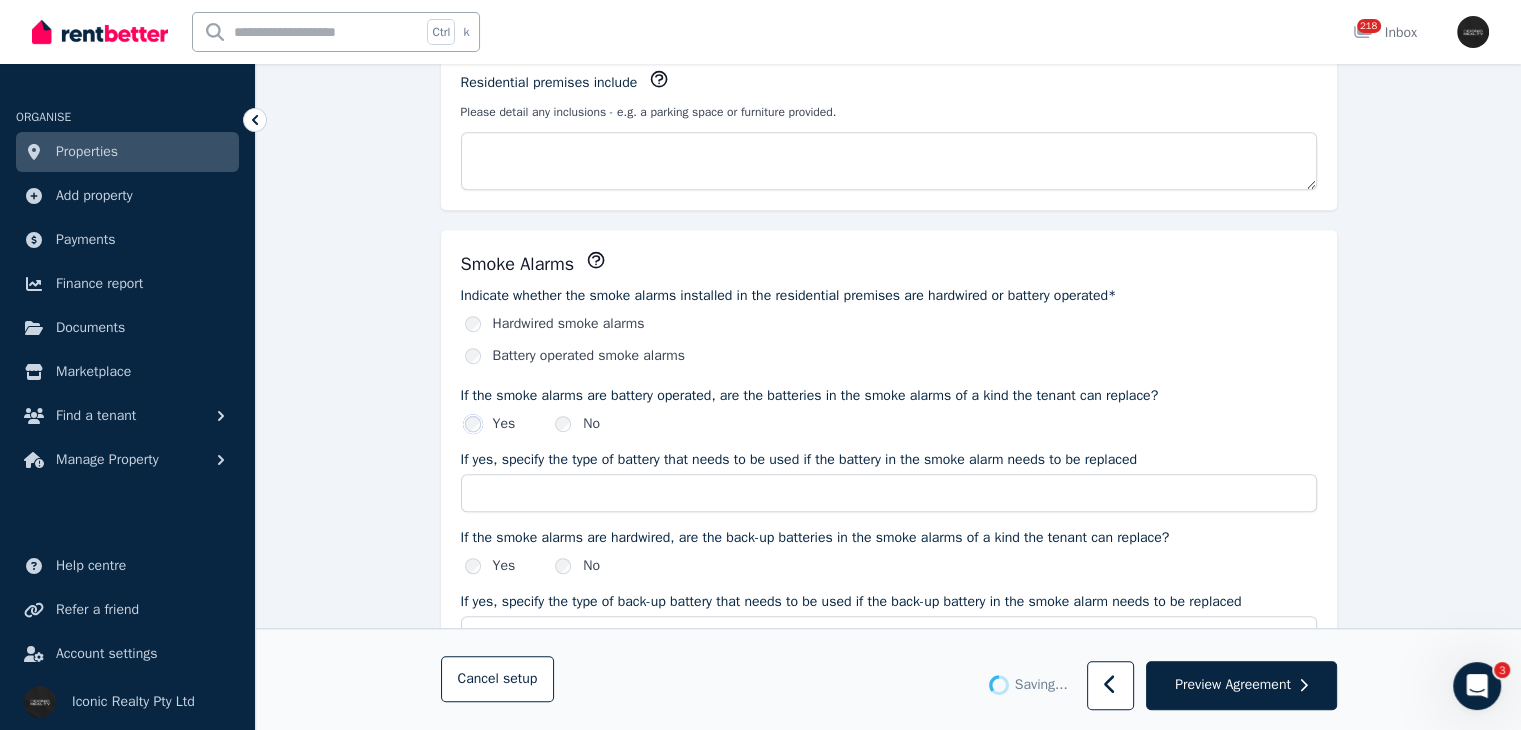 type on "**********" 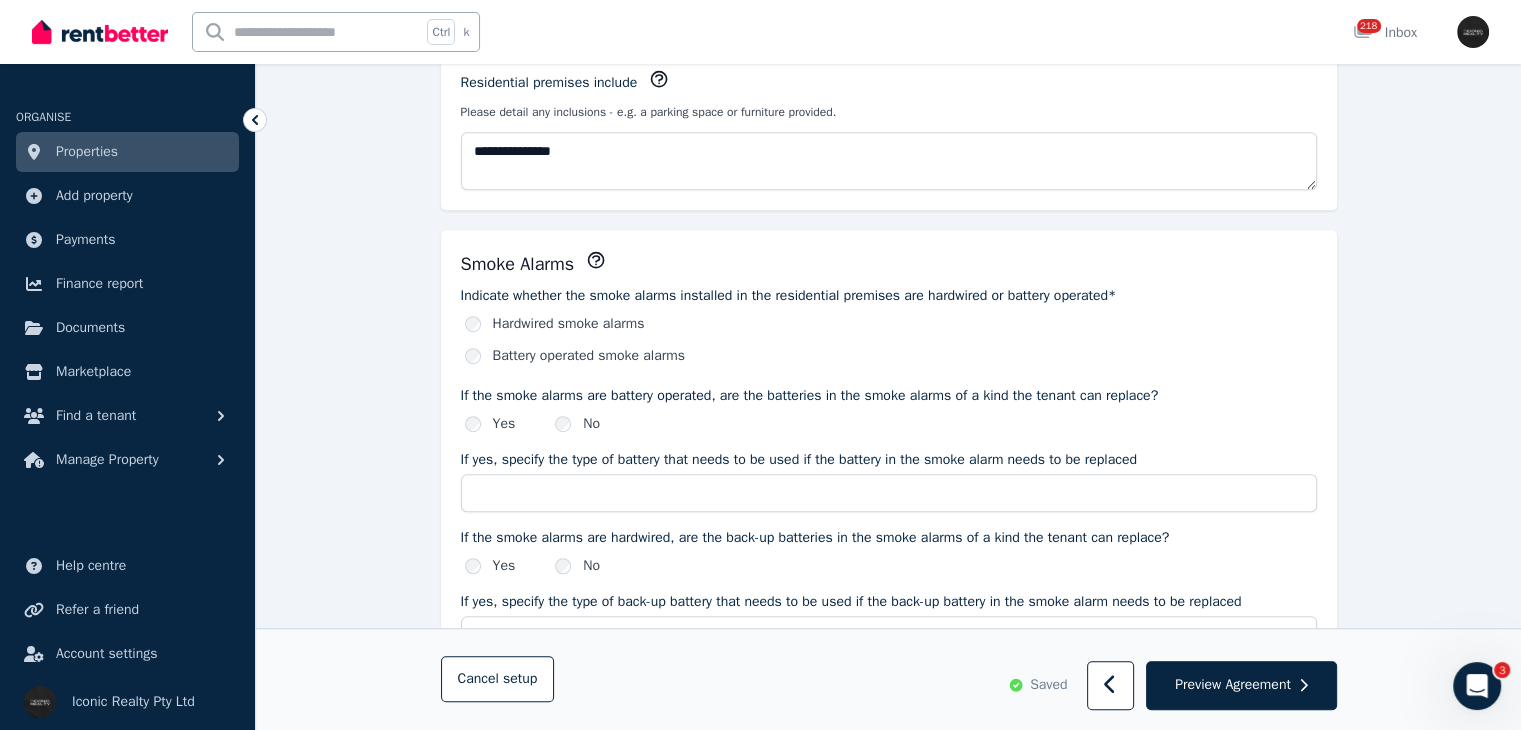 click on "Battery operated smoke alarms" at bounding box center (589, 356) 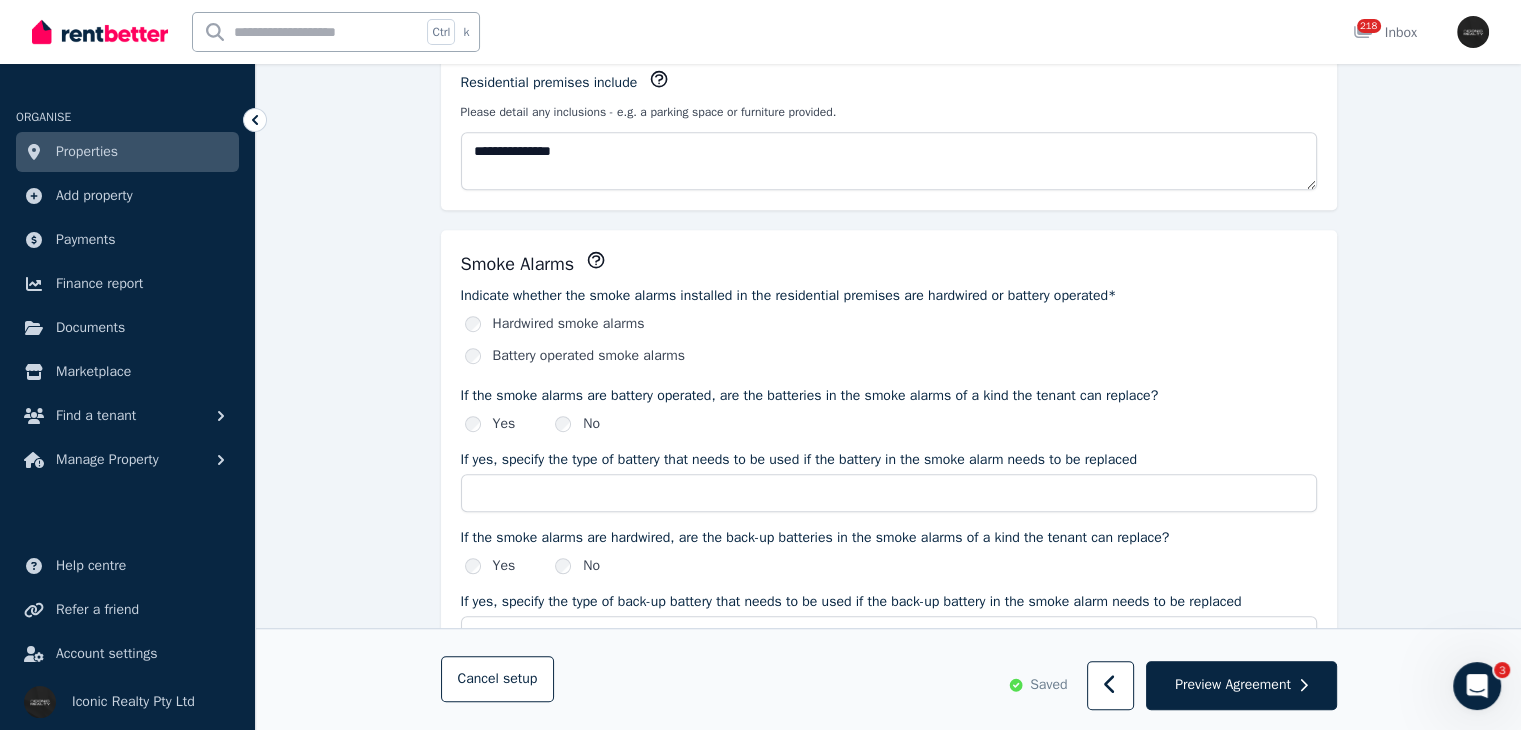click on "Yes" at bounding box center [490, 424] 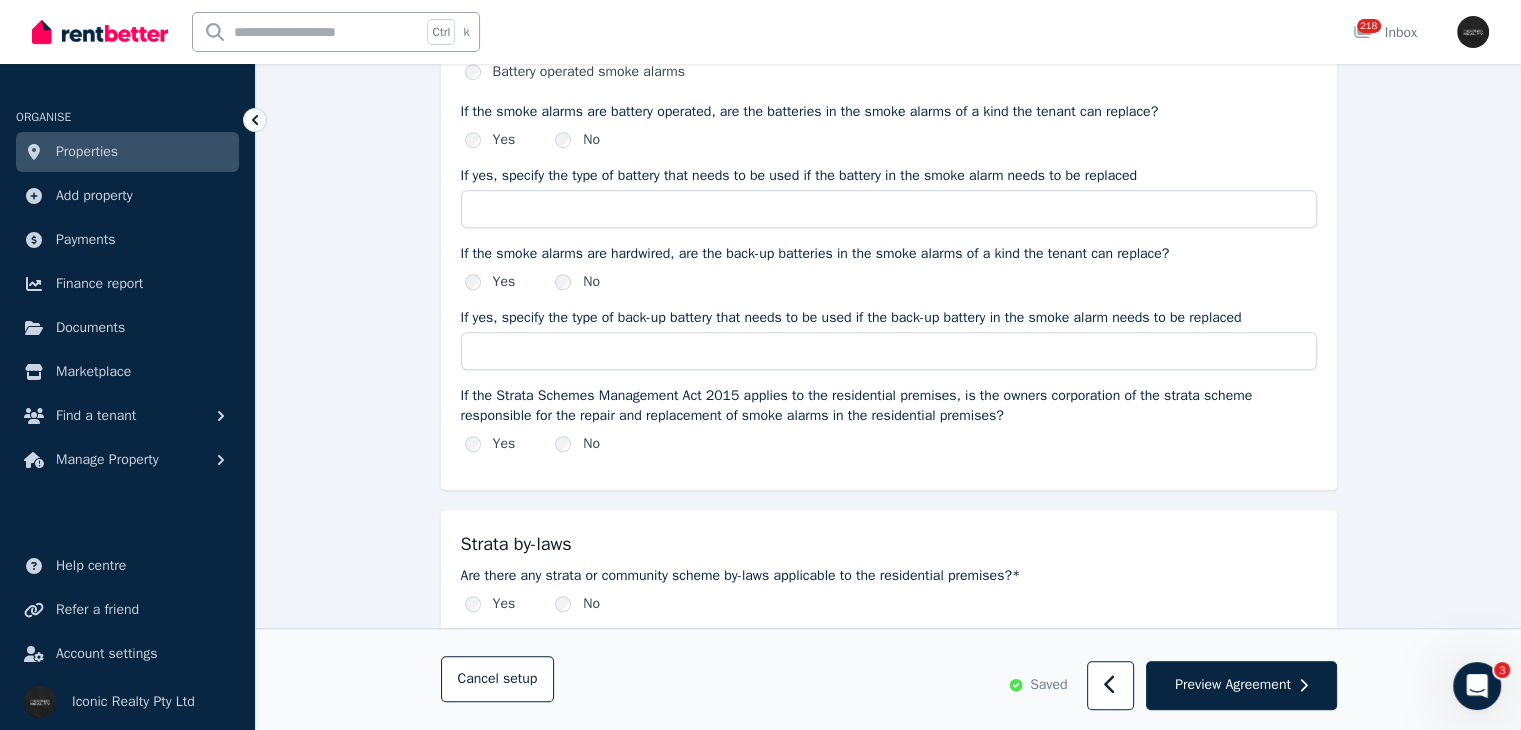 scroll, scrollTop: 1607, scrollLeft: 0, axis: vertical 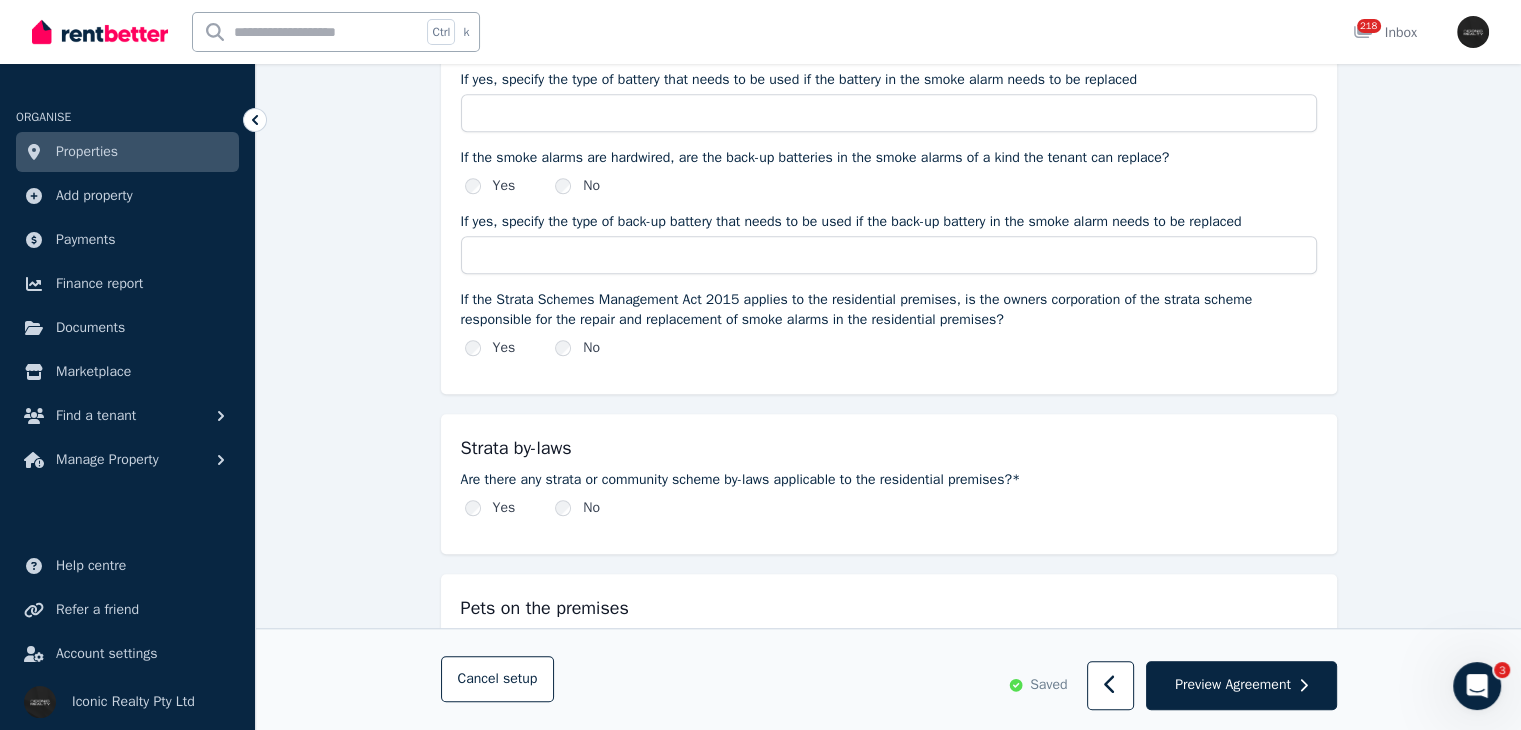 click on "**********" at bounding box center [888, 16] 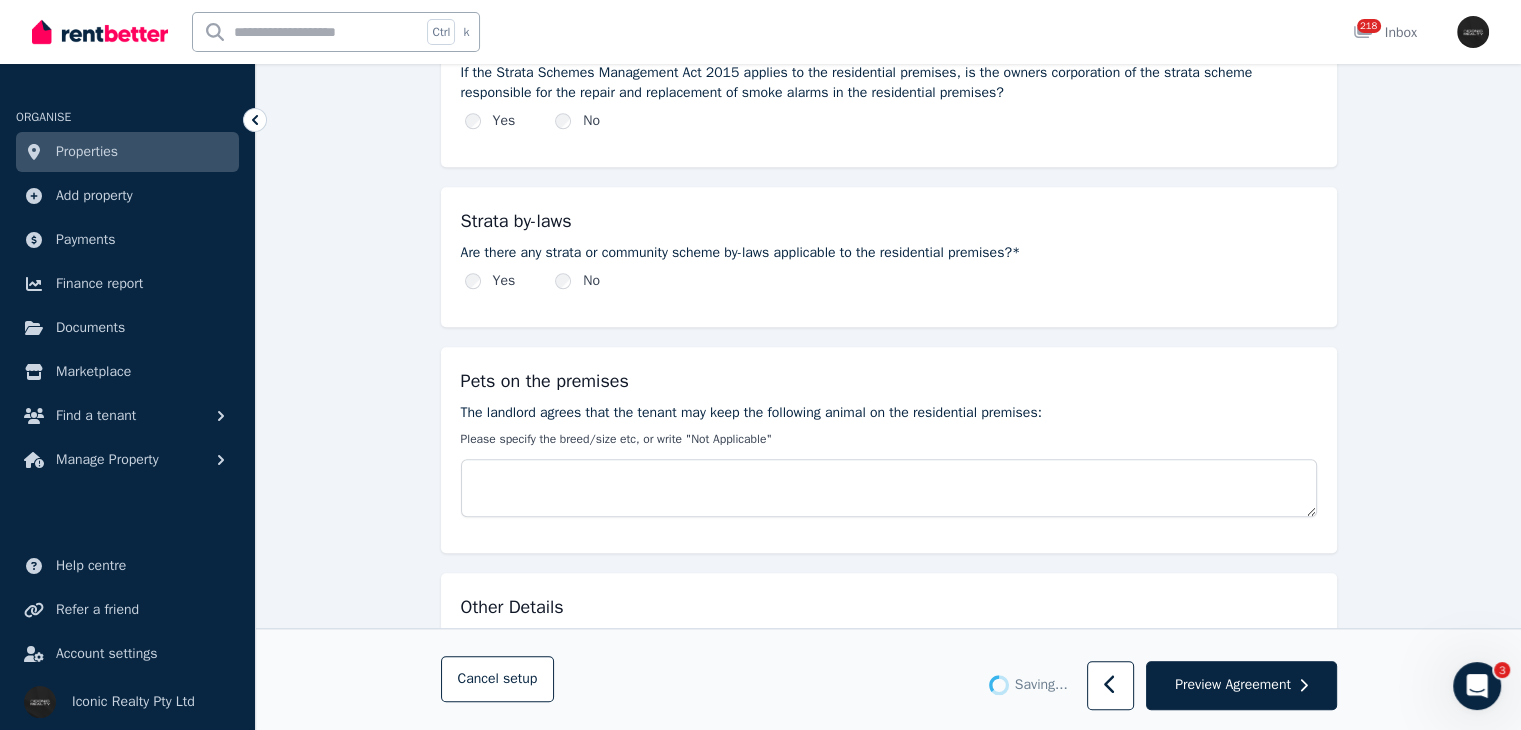 scroll, scrollTop: 1966, scrollLeft: 0, axis: vertical 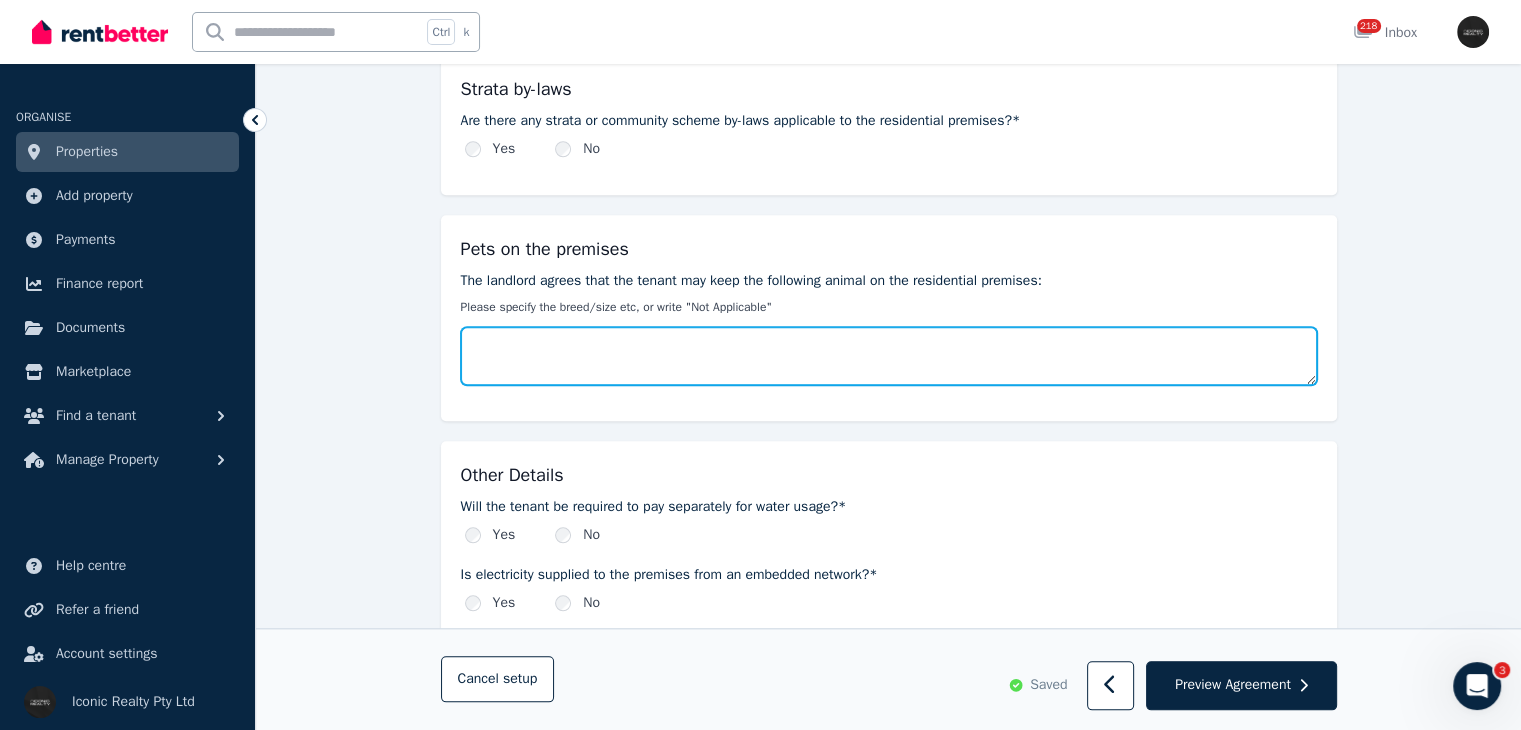 click on "The landlord agrees that the tenant may keep the following animal on the residential premises:" at bounding box center [889, 356] 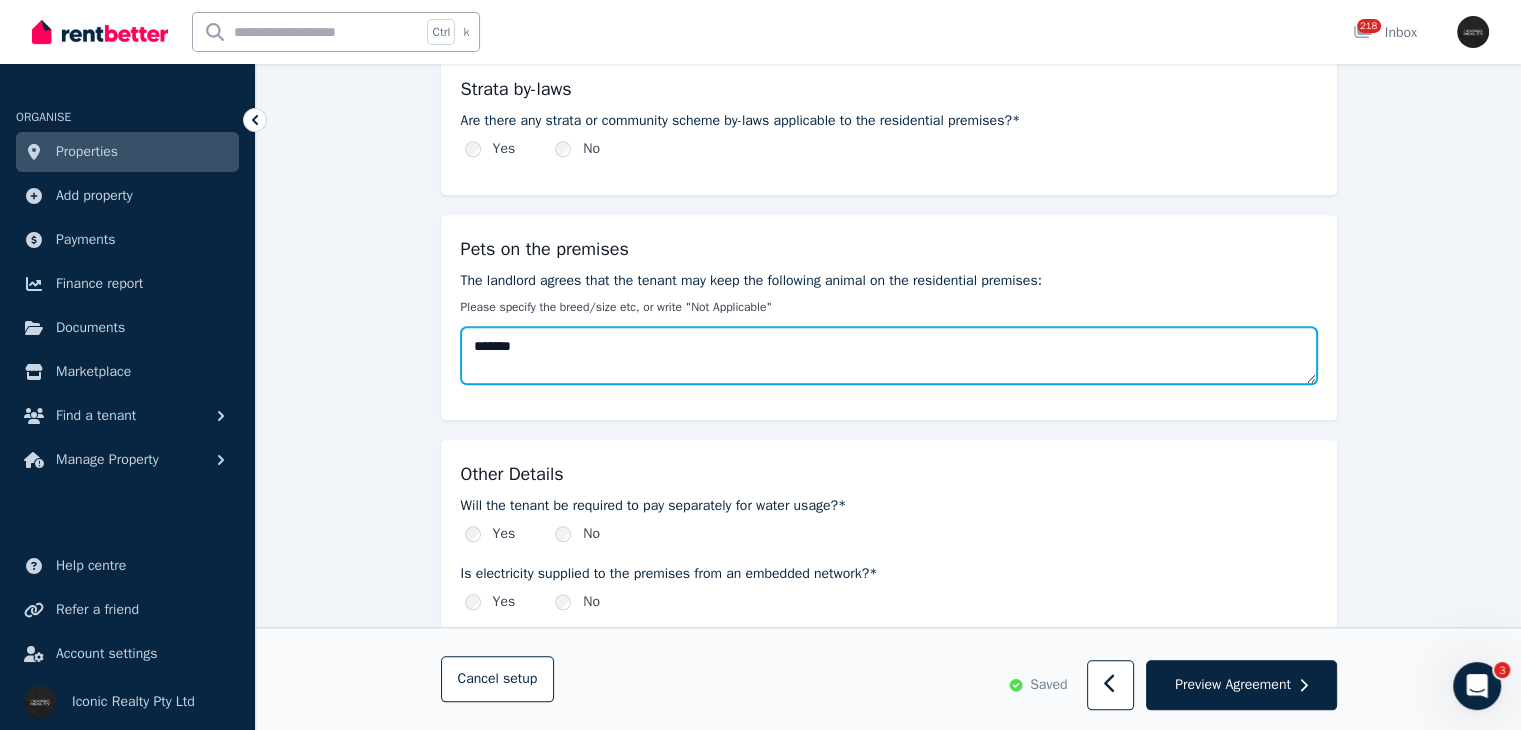 type on "*******" 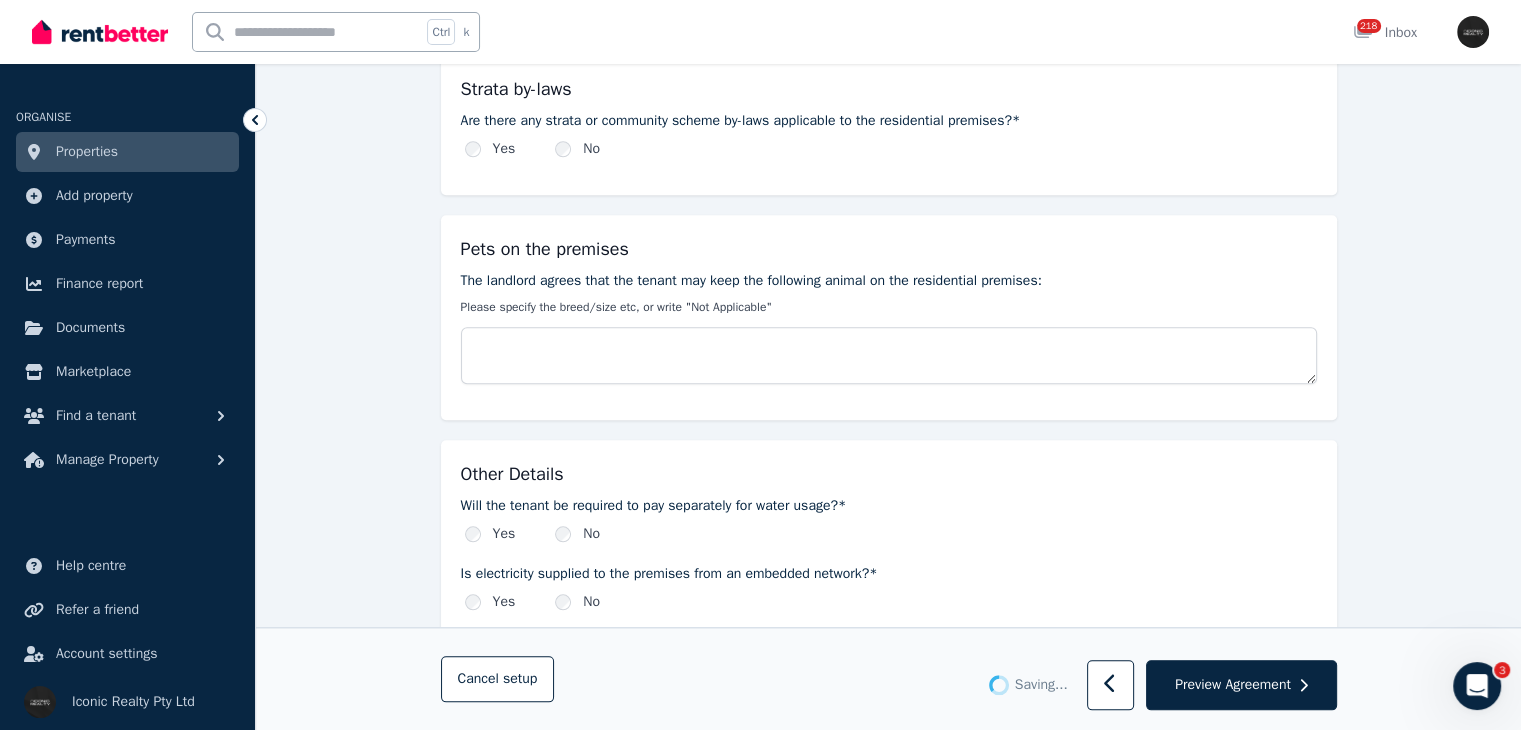 type on "*******" 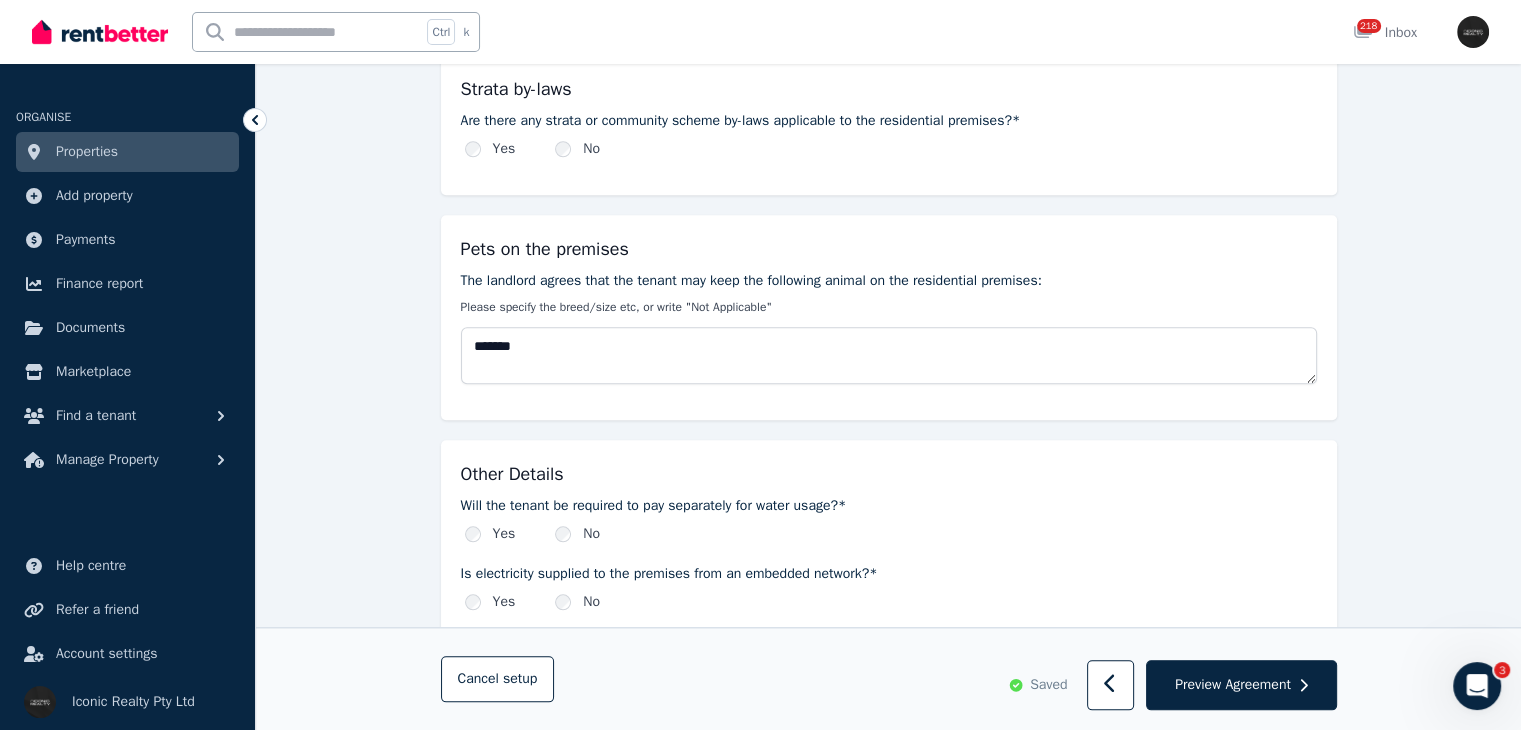 click on "No" at bounding box center [577, 534] 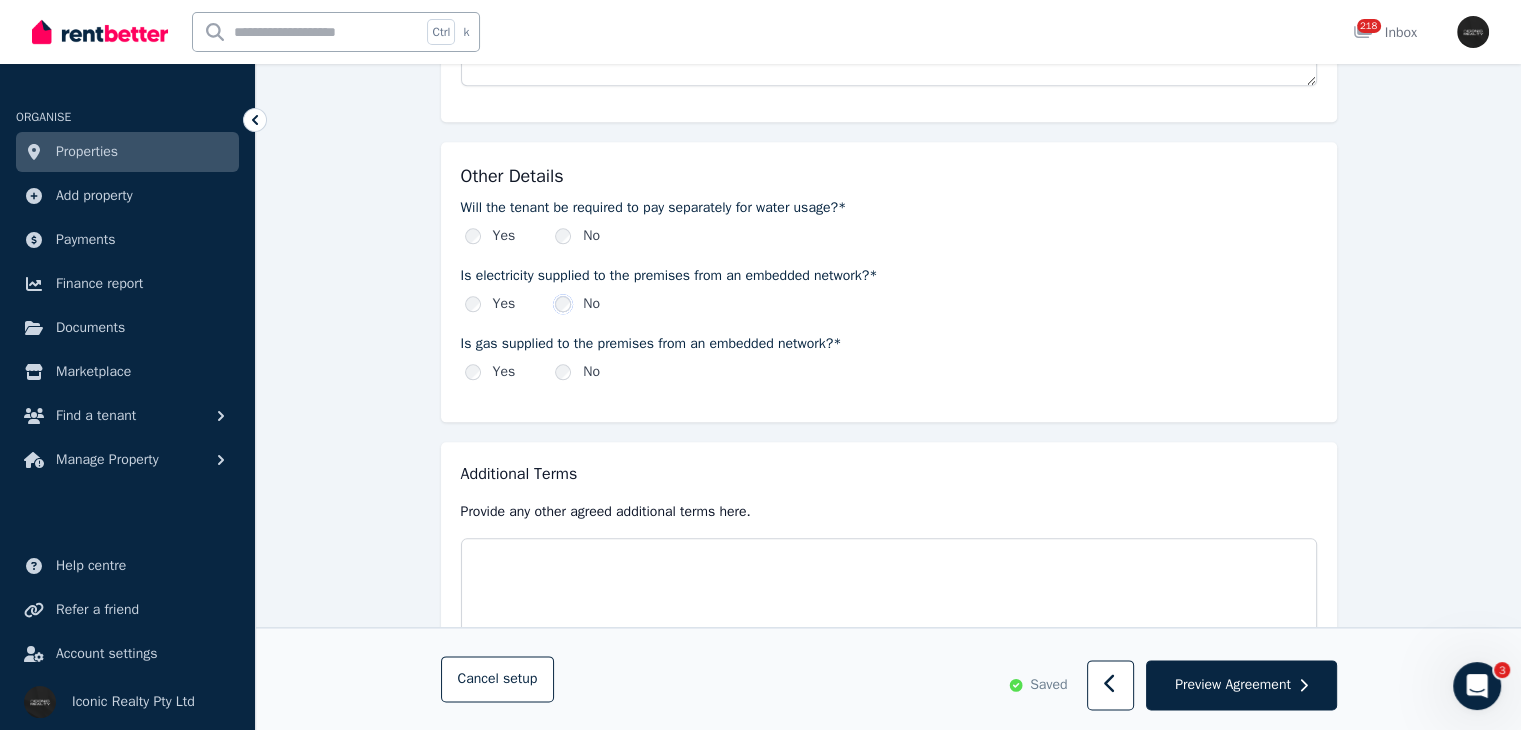 scroll, scrollTop: 2315, scrollLeft: 0, axis: vertical 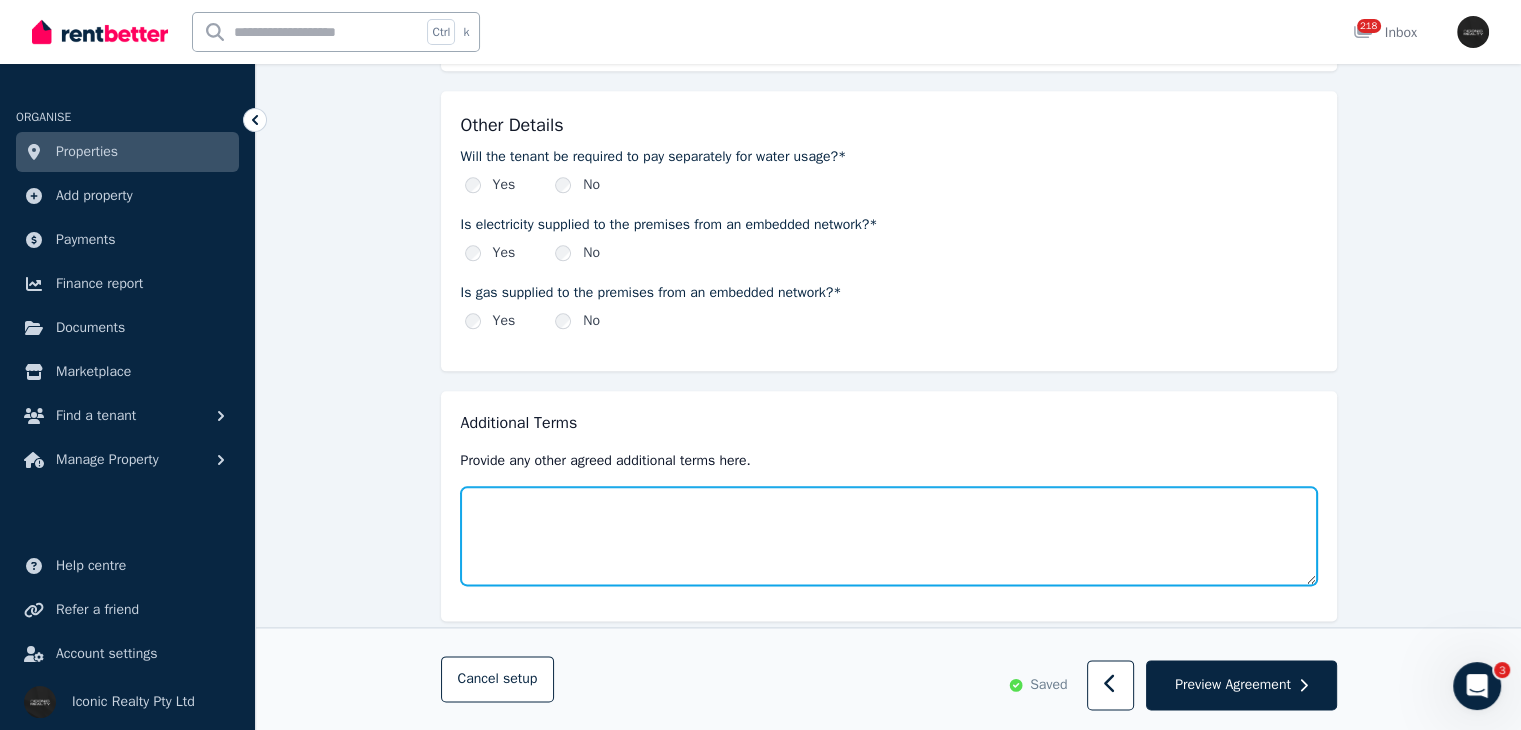 click at bounding box center (889, 536) 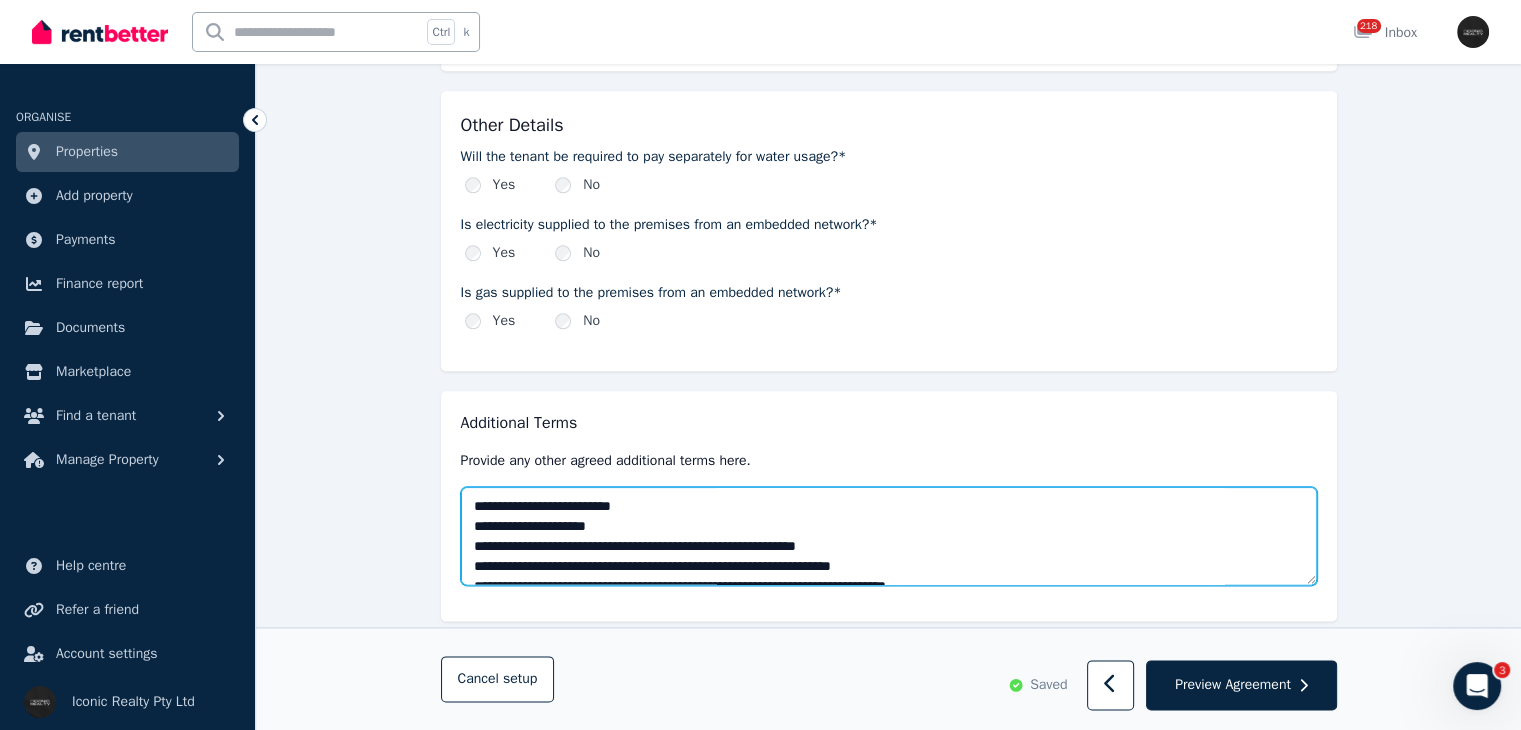 scroll, scrollTop: 1111, scrollLeft: 0, axis: vertical 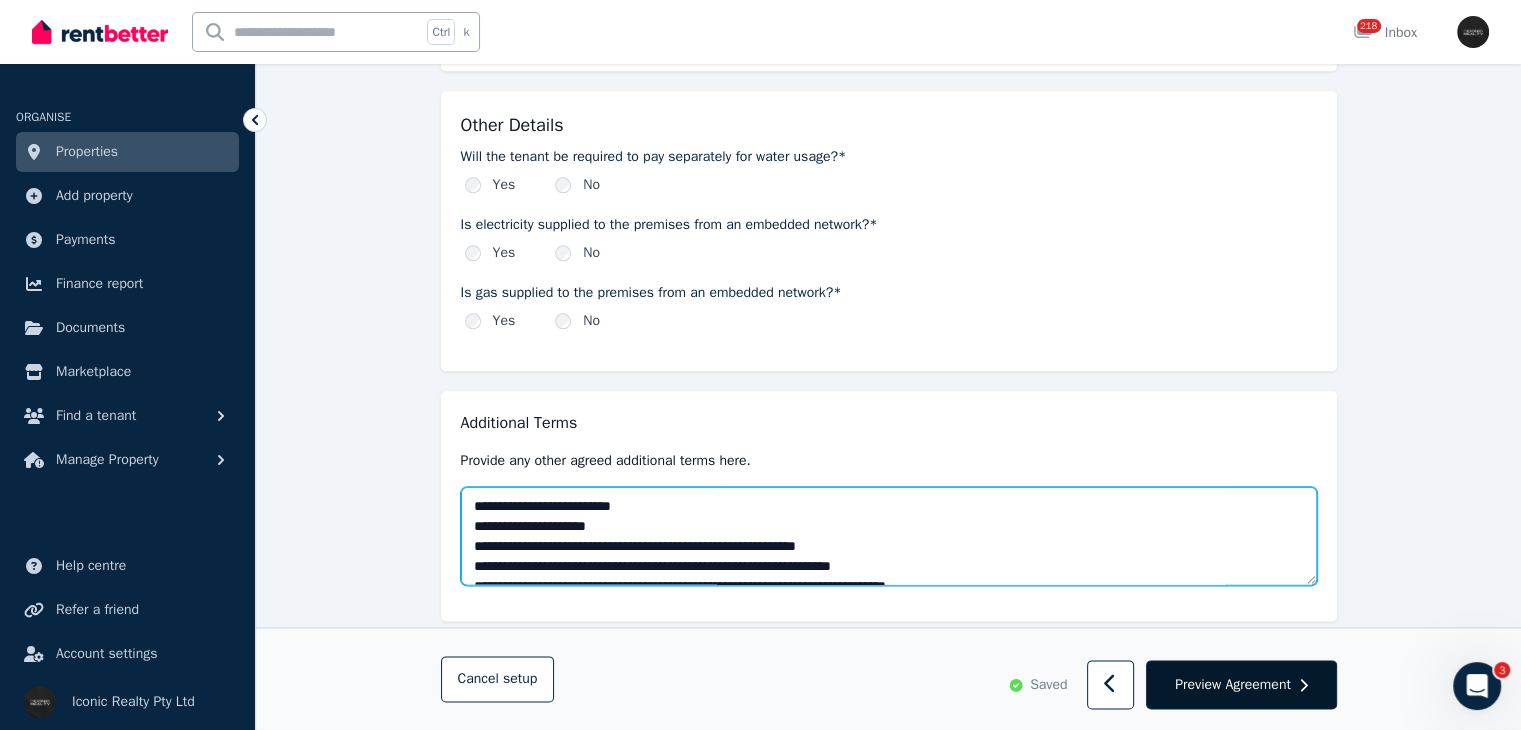 type on "**********" 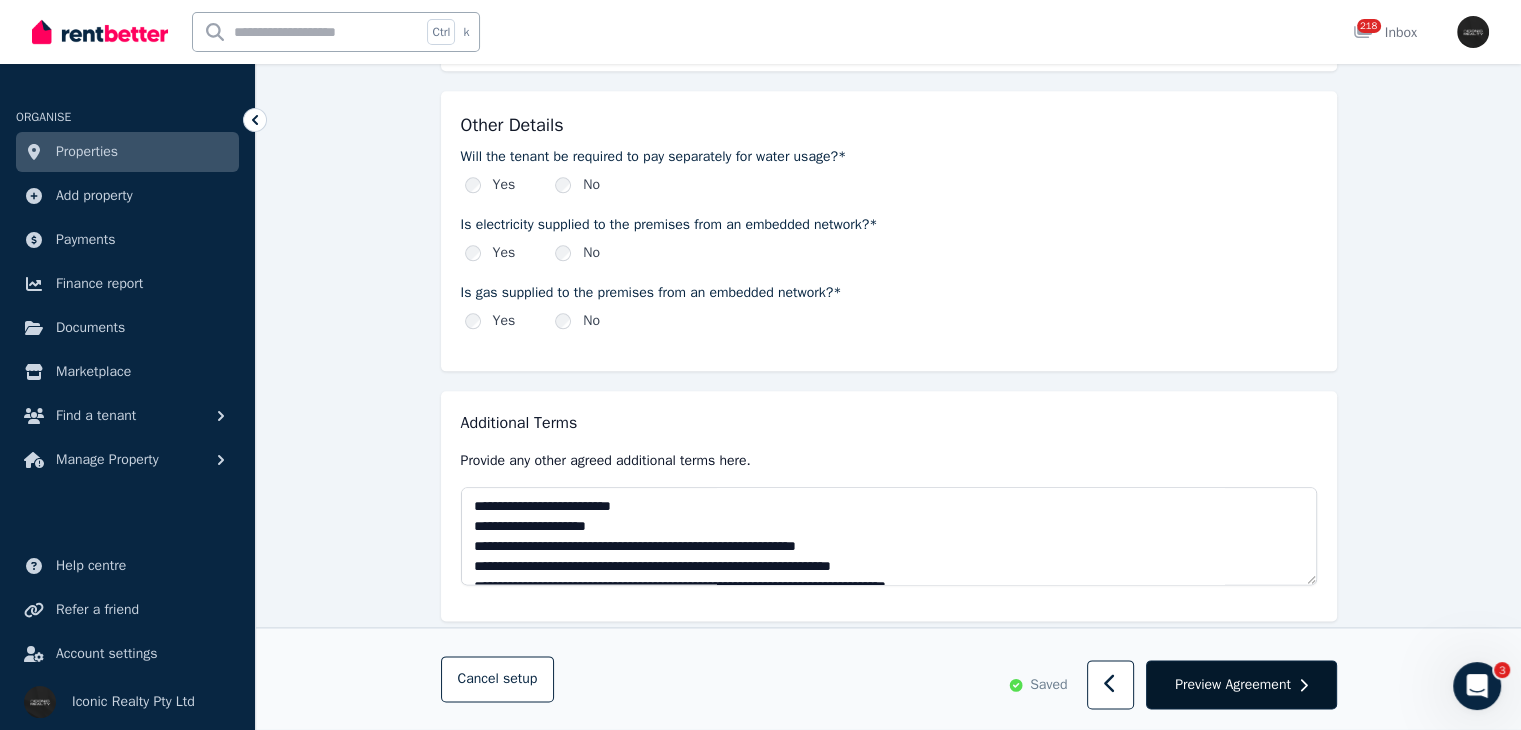 click on "Preview Agreement" at bounding box center (1233, 685) 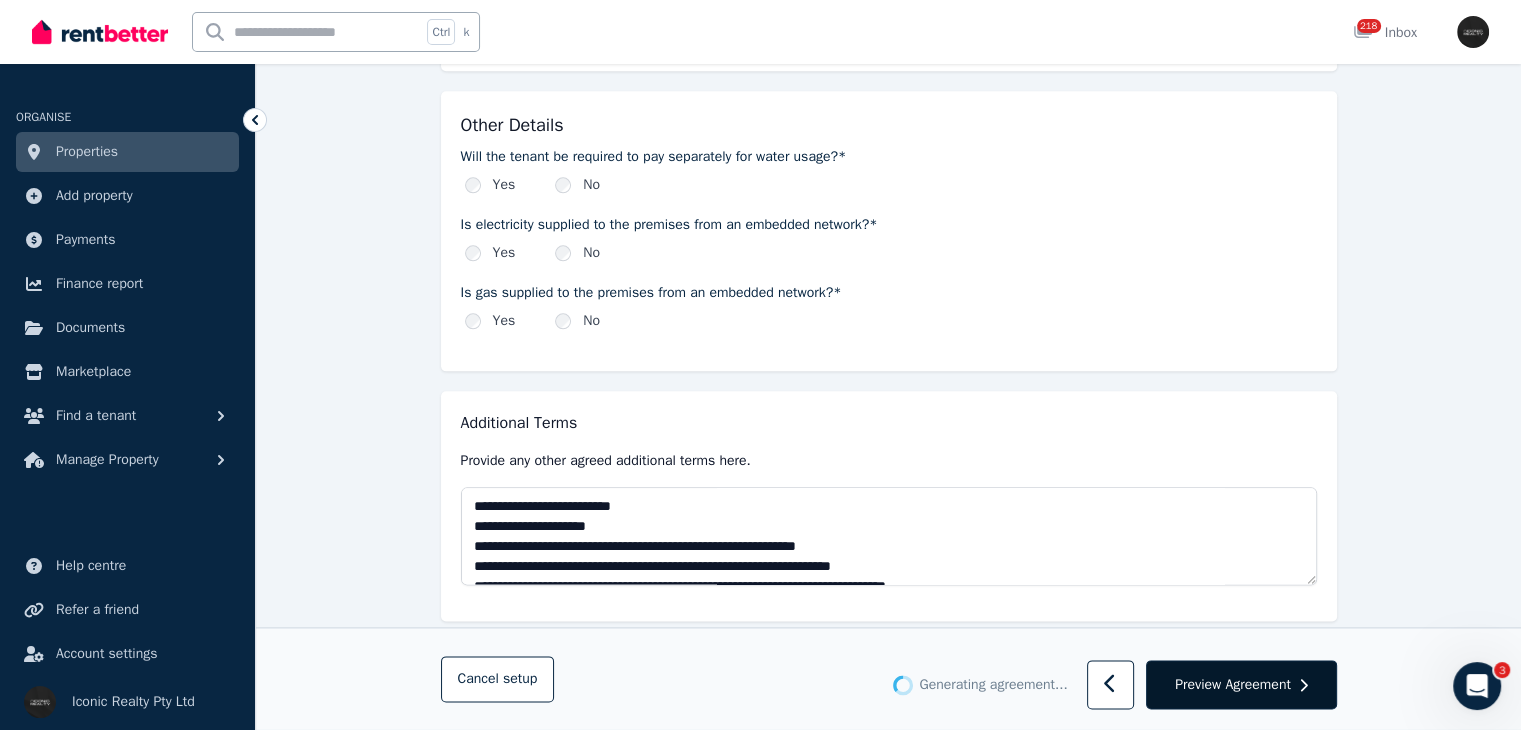 scroll, scrollTop: 0, scrollLeft: 0, axis: both 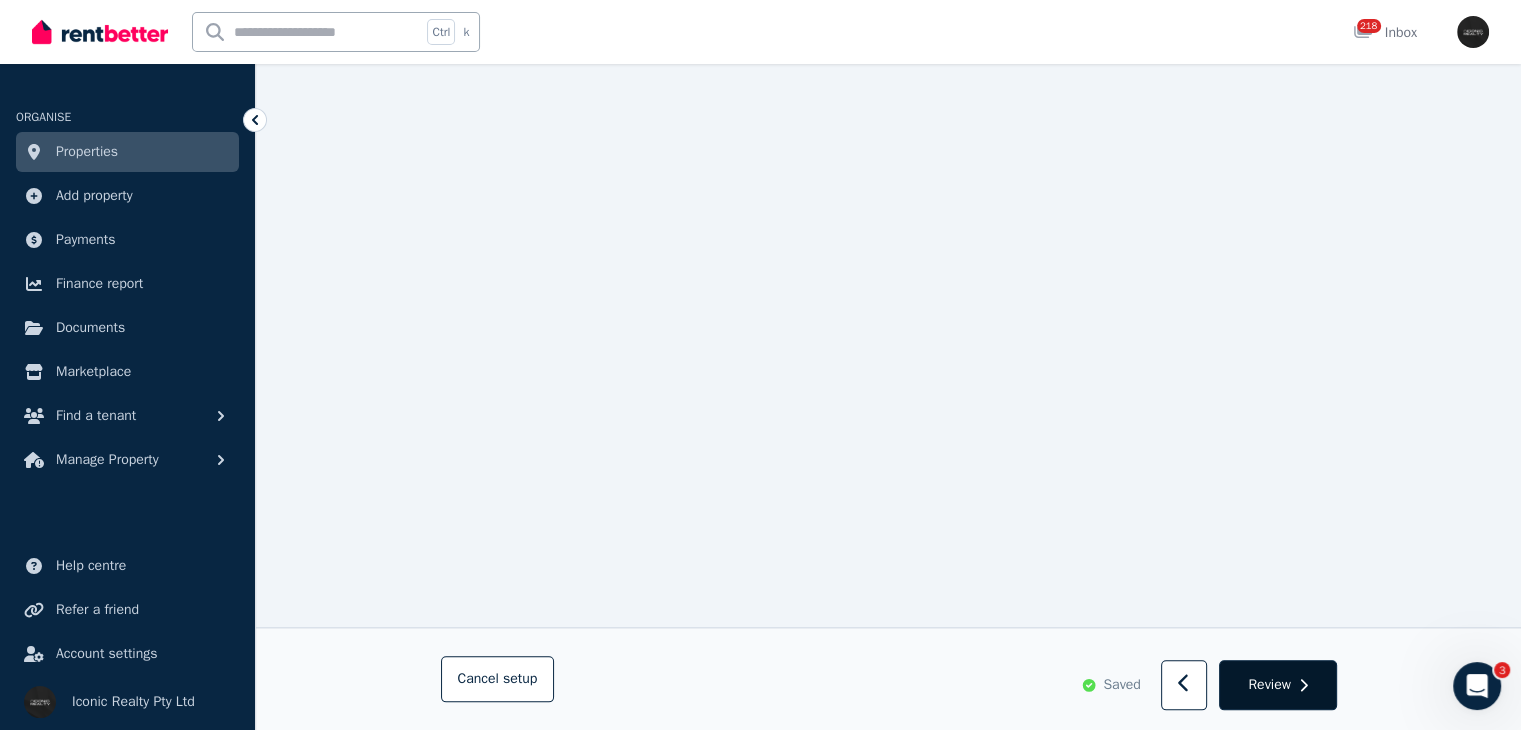 click on "Review" at bounding box center [1277, 686] 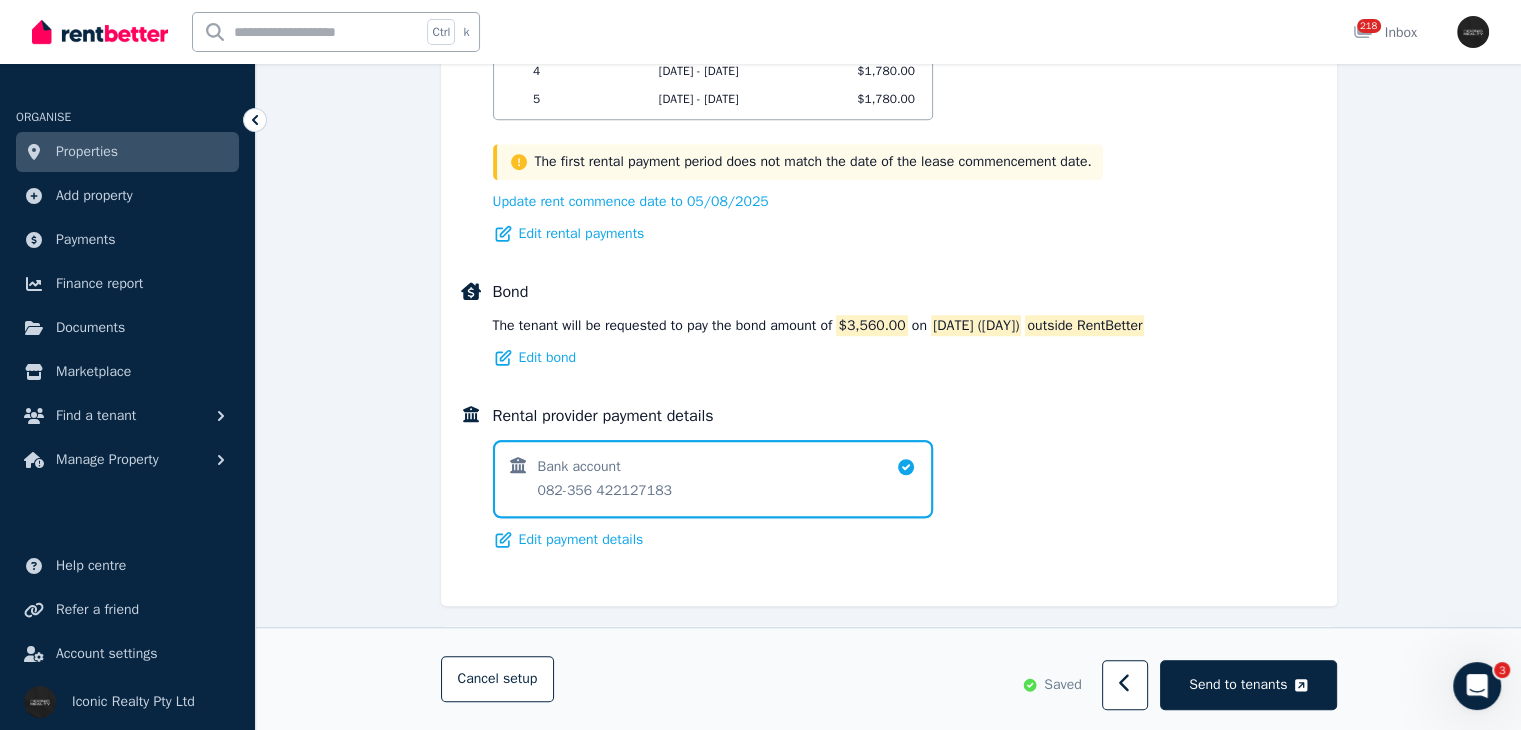 scroll, scrollTop: 1762, scrollLeft: 0, axis: vertical 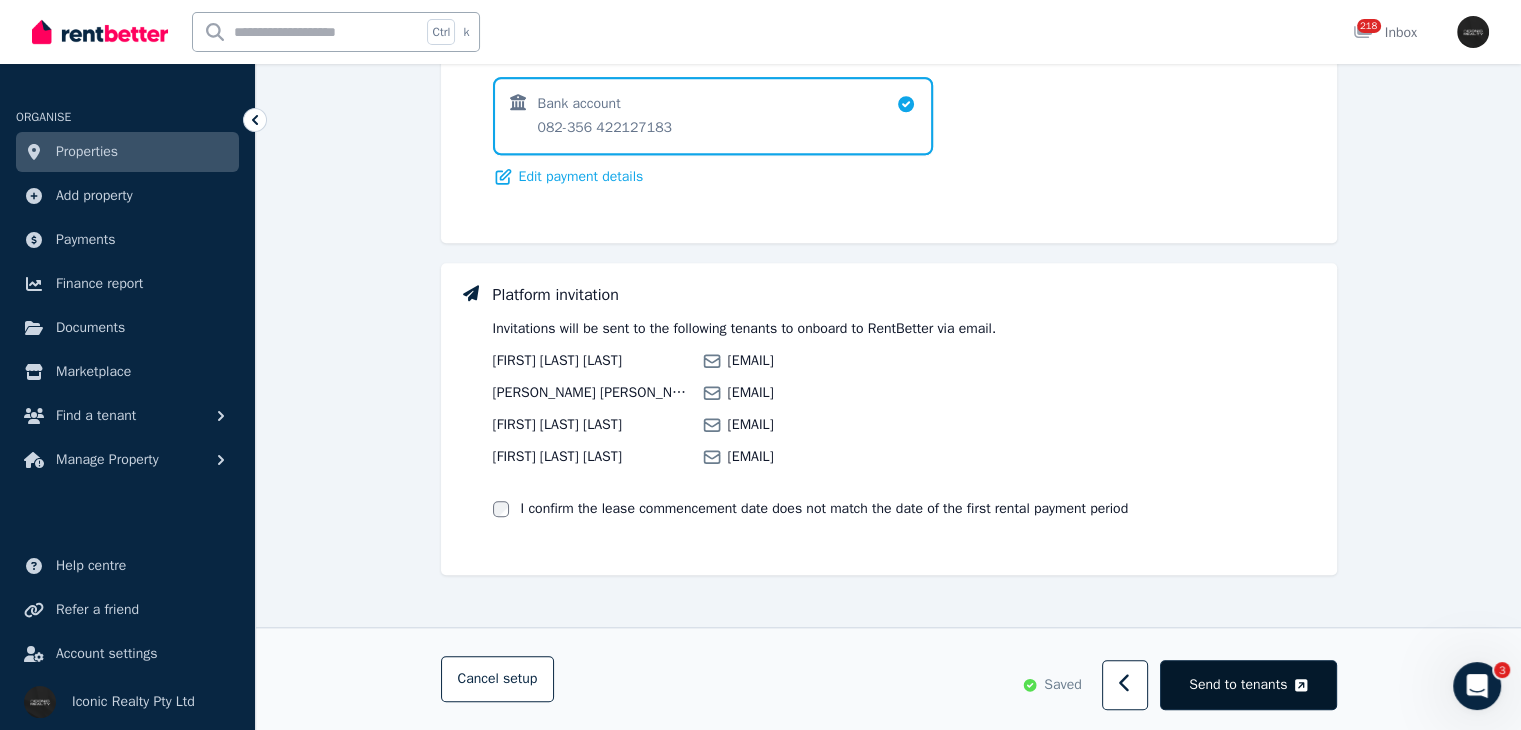 click on "Send to tenants" at bounding box center [1238, 685] 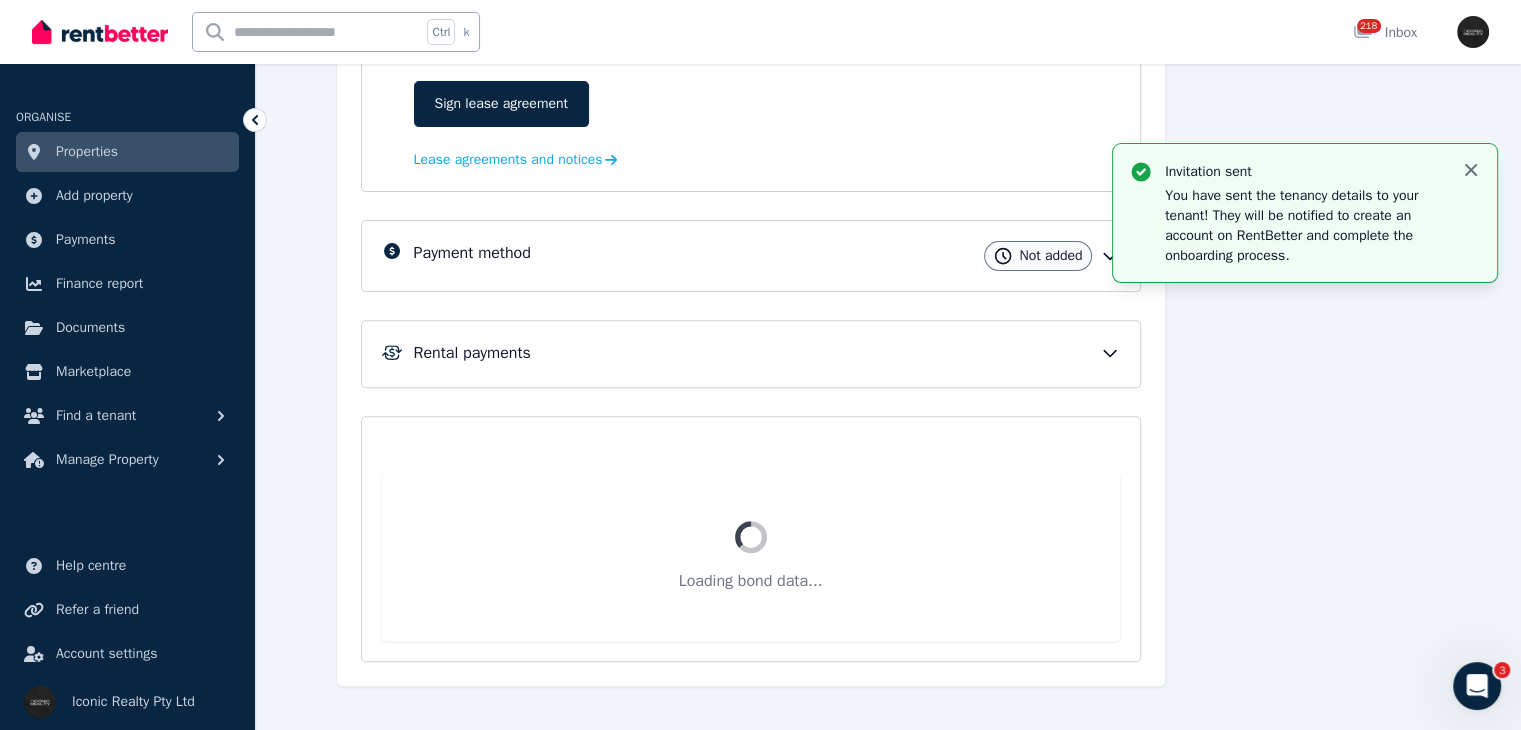 scroll, scrollTop: 478, scrollLeft: 0, axis: vertical 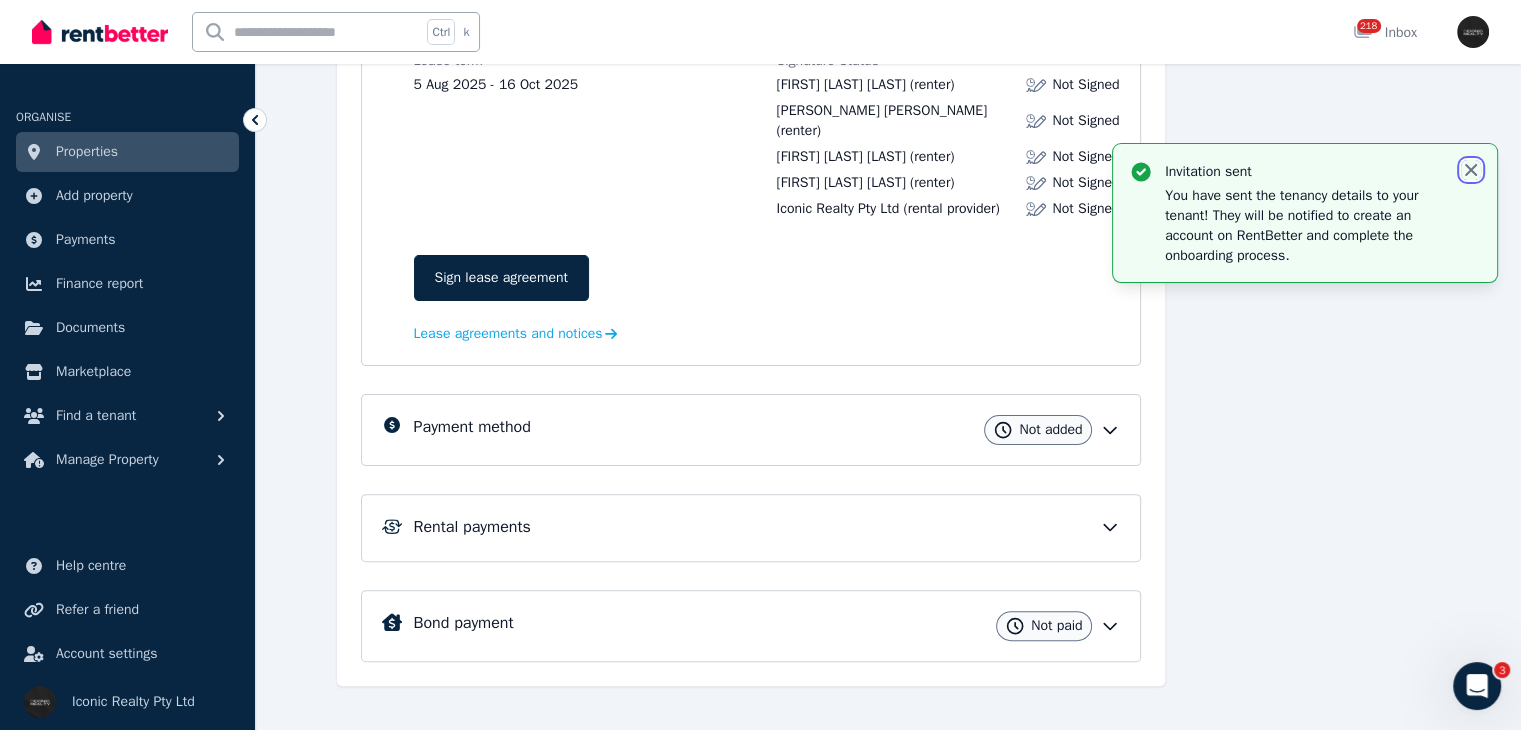 click 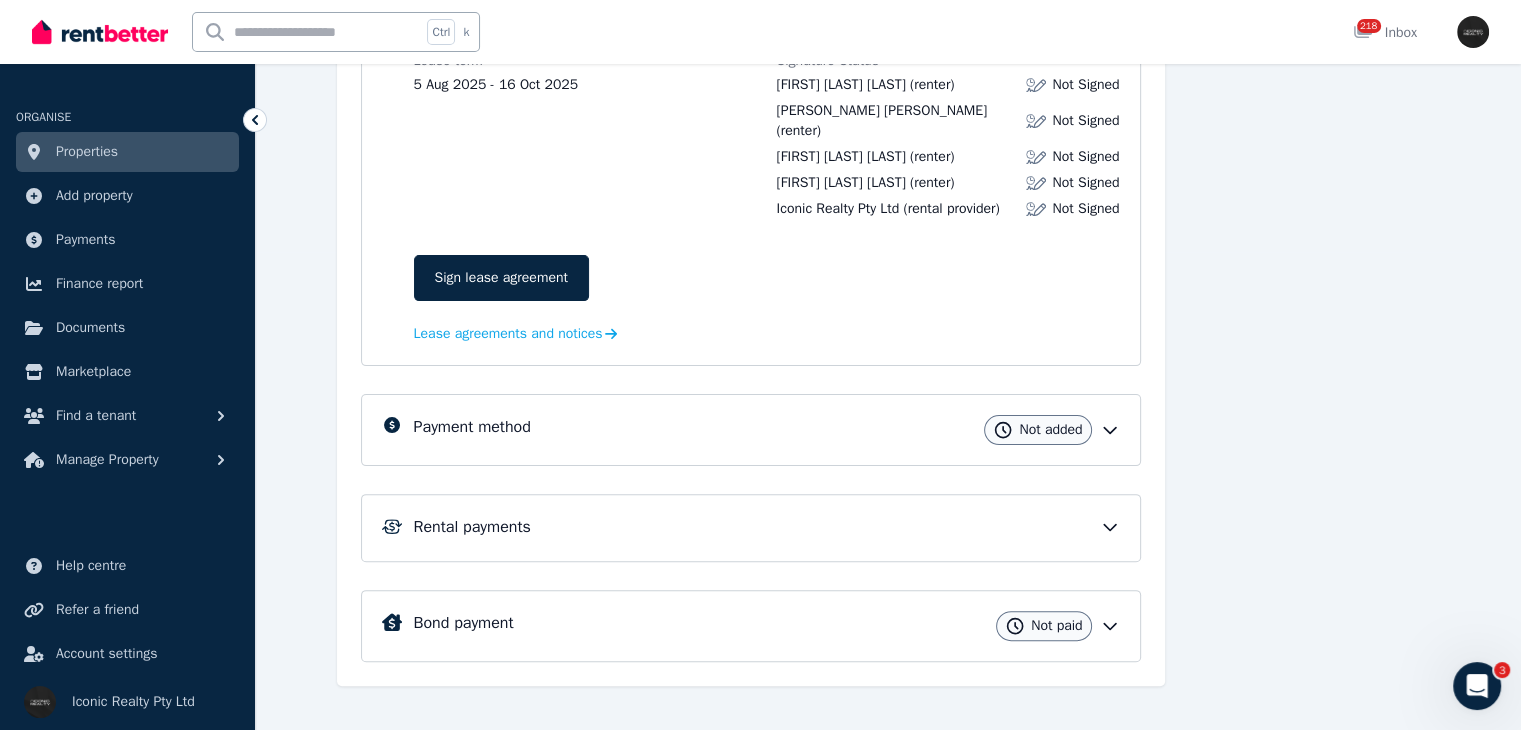 click on "Messages Send message" at bounding box center [1313, 249] 